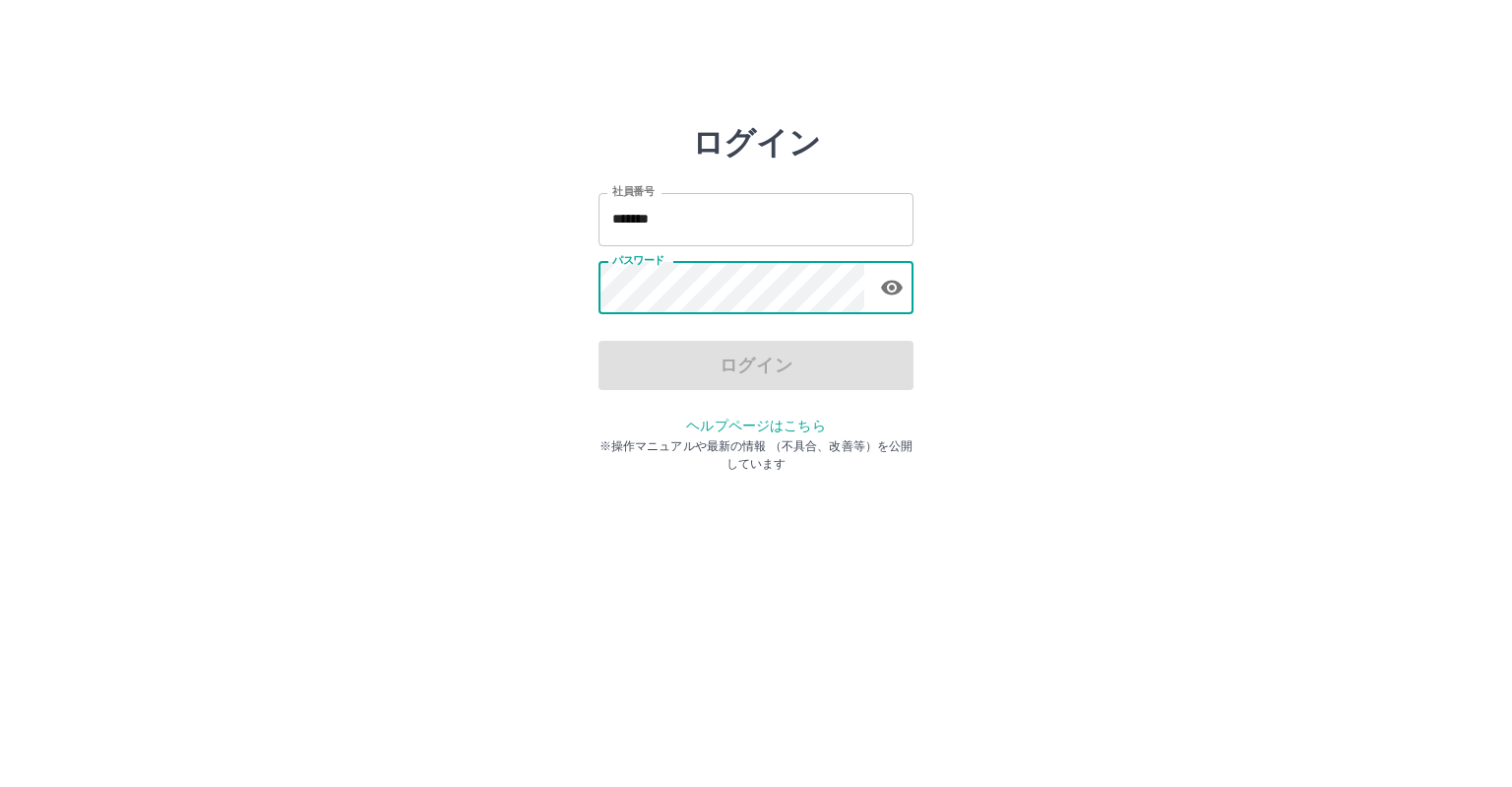 scroll, scrollTop: 0, scrollLeft: 0, axis: both 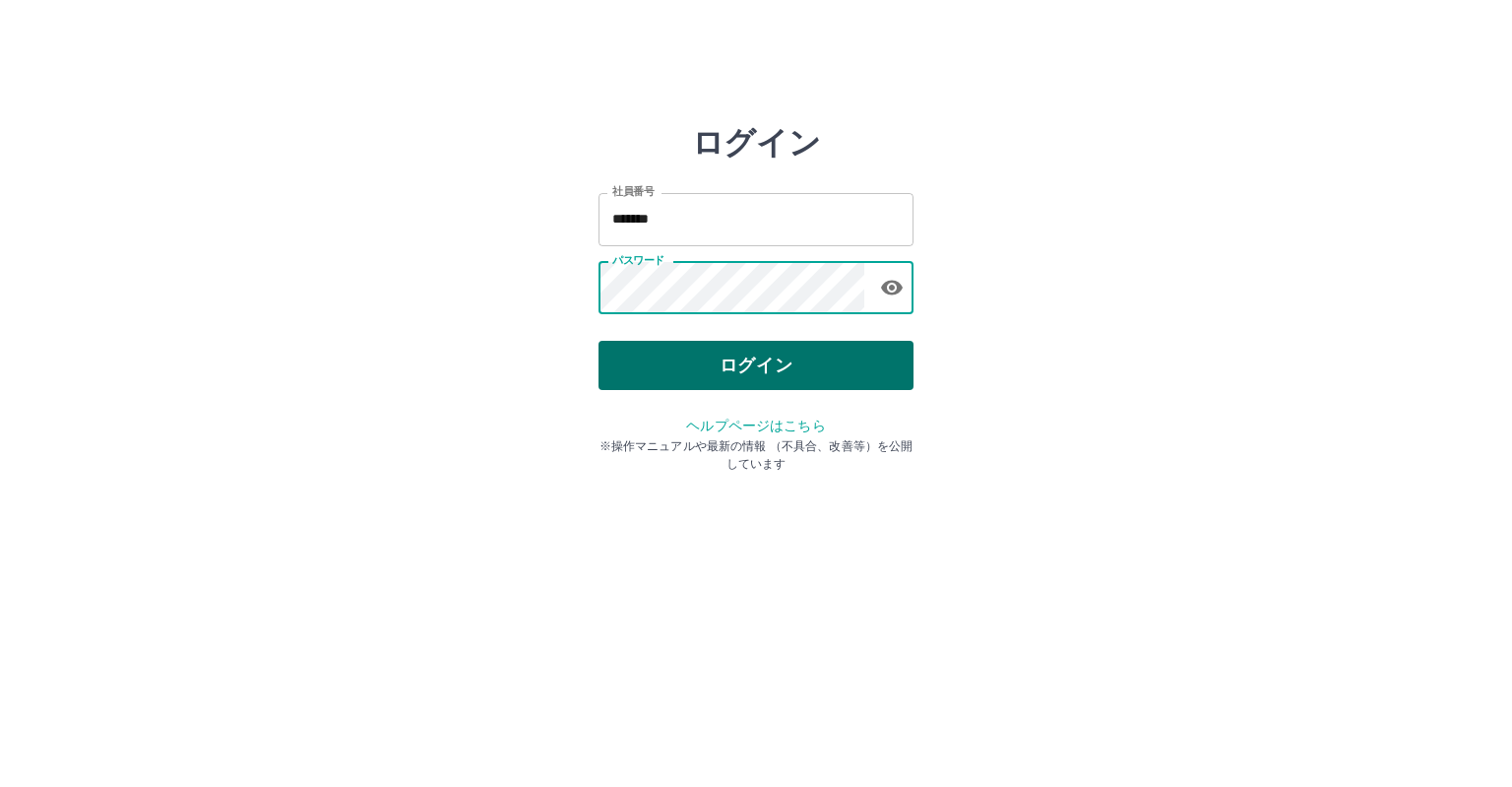 click on "ログイン" at bounding box center (756, 365) 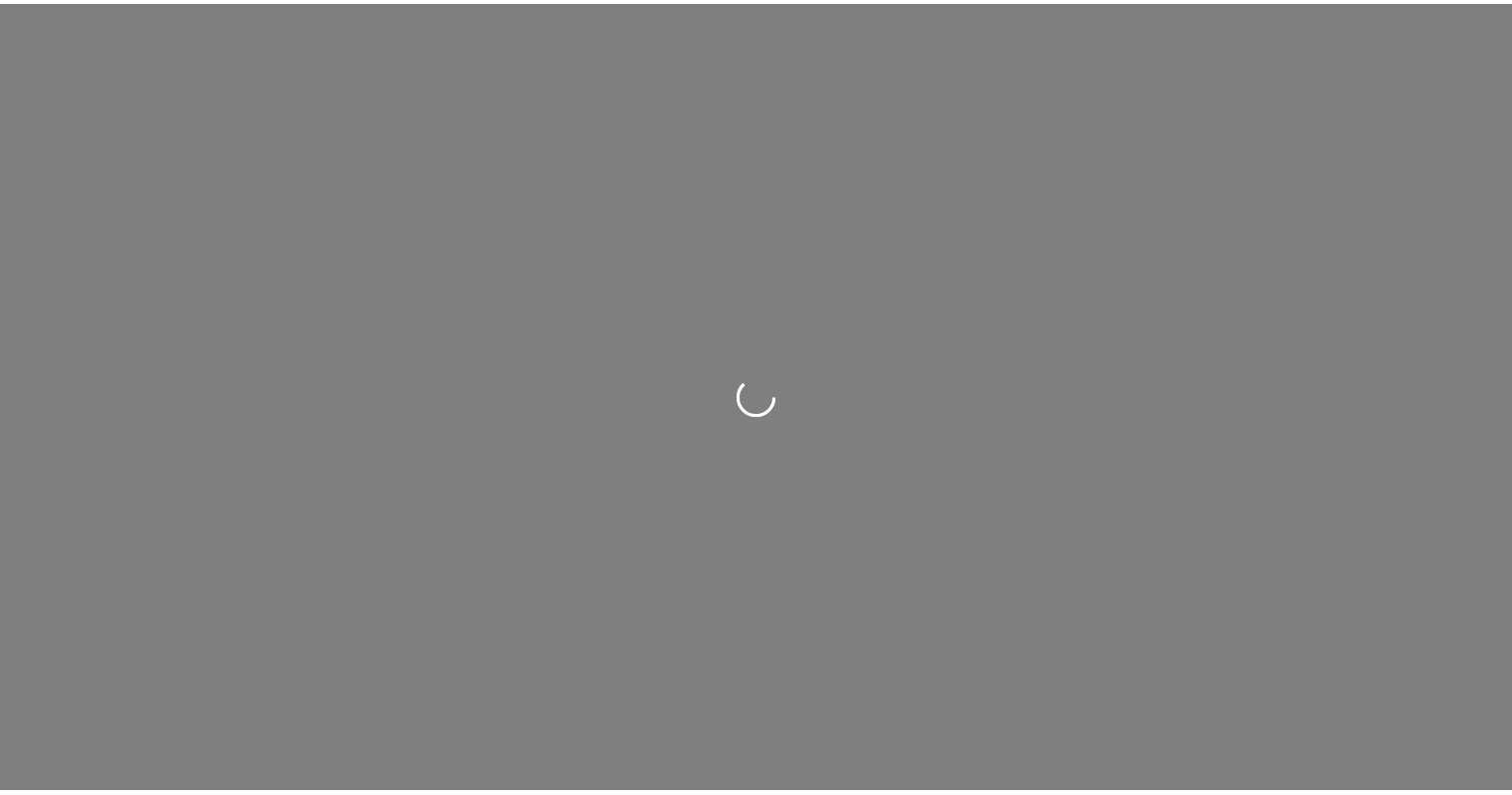 scroll, scrollTop: 0, scrollLeft: 0, axis: both 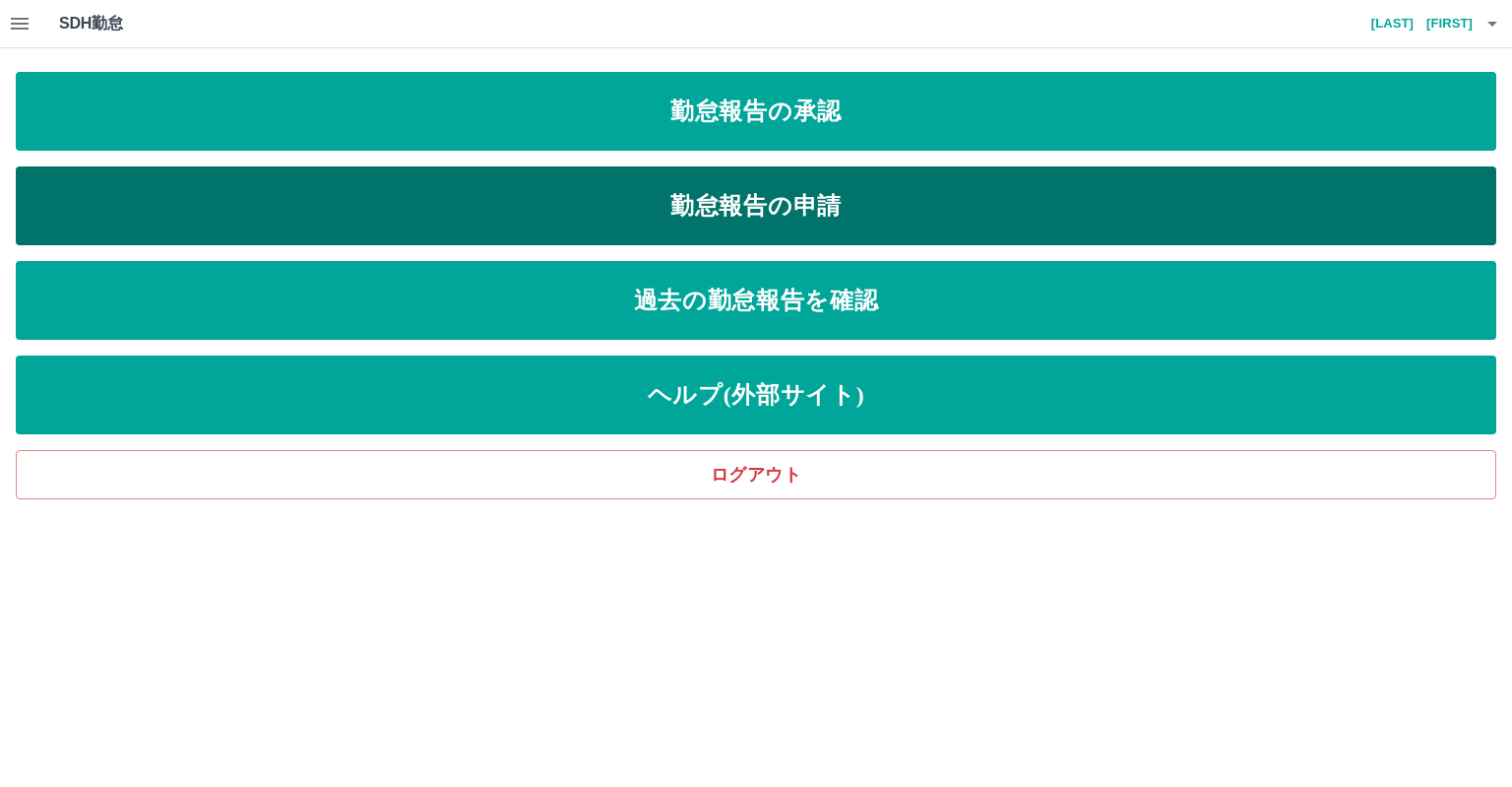click on "勤怠報告の申請" at bounding box center [756, 206] 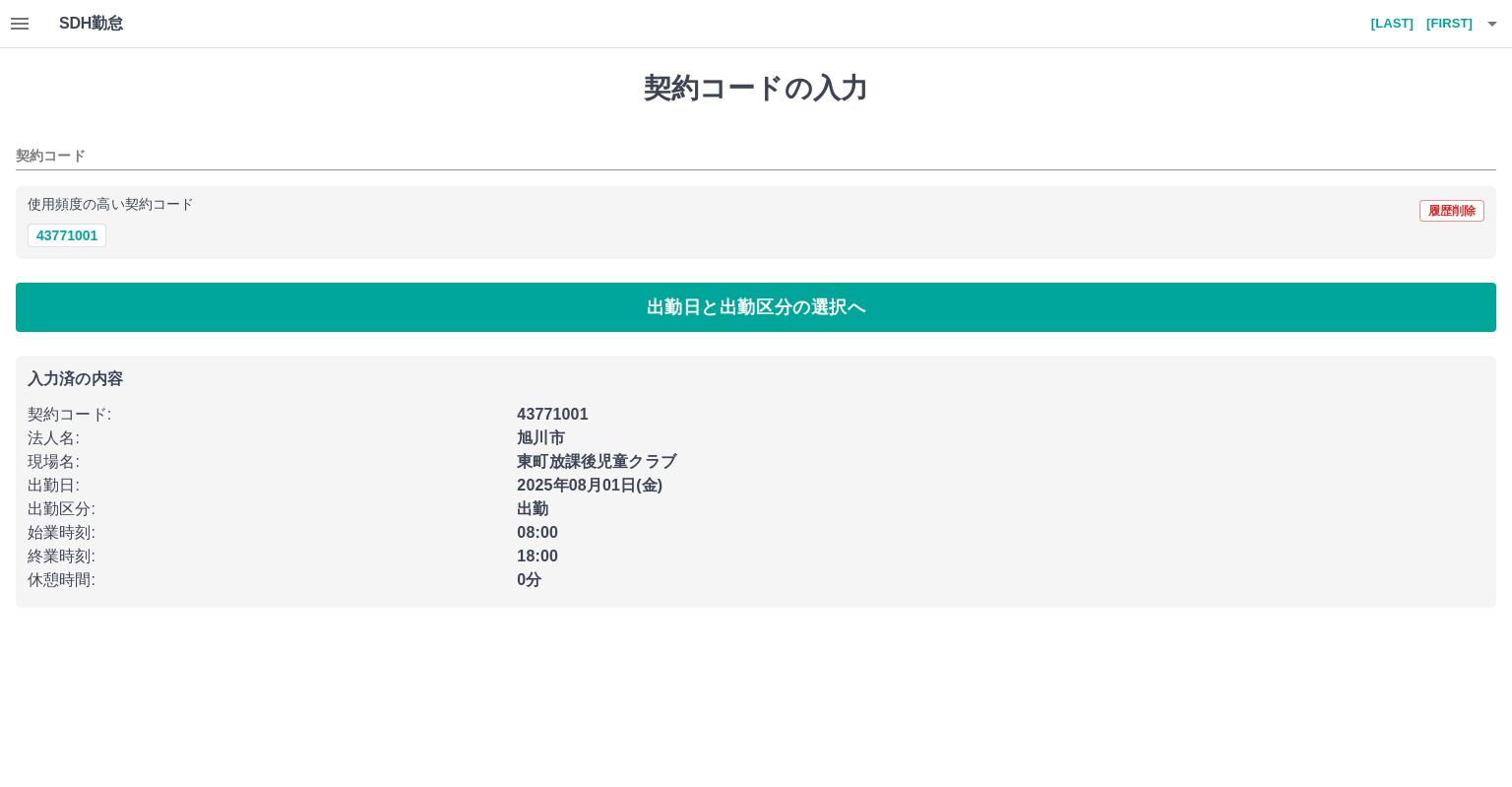 type on "********" 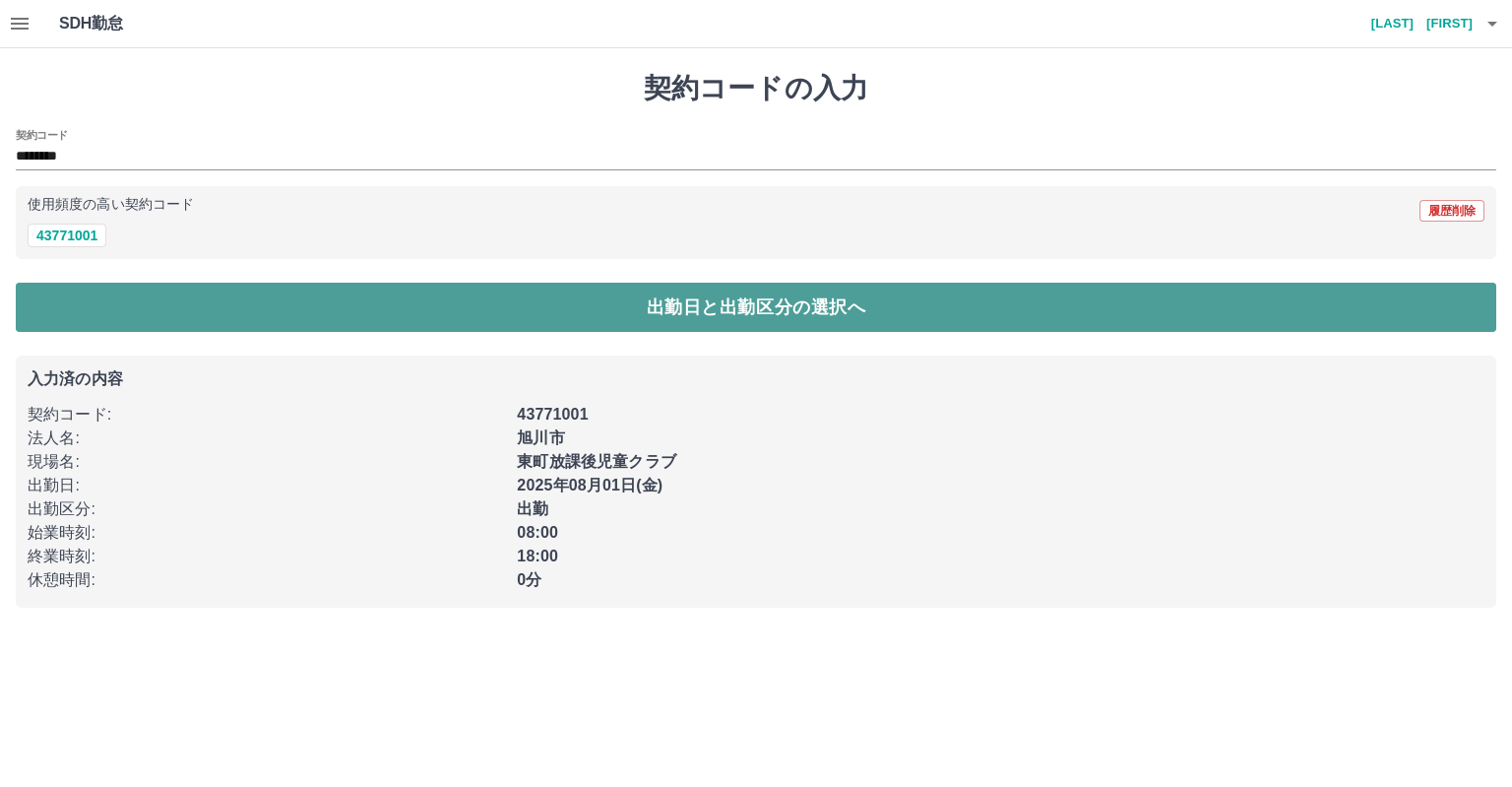click on "出勤日と出勤区分の選択へ" at bounding box center [756, 307] 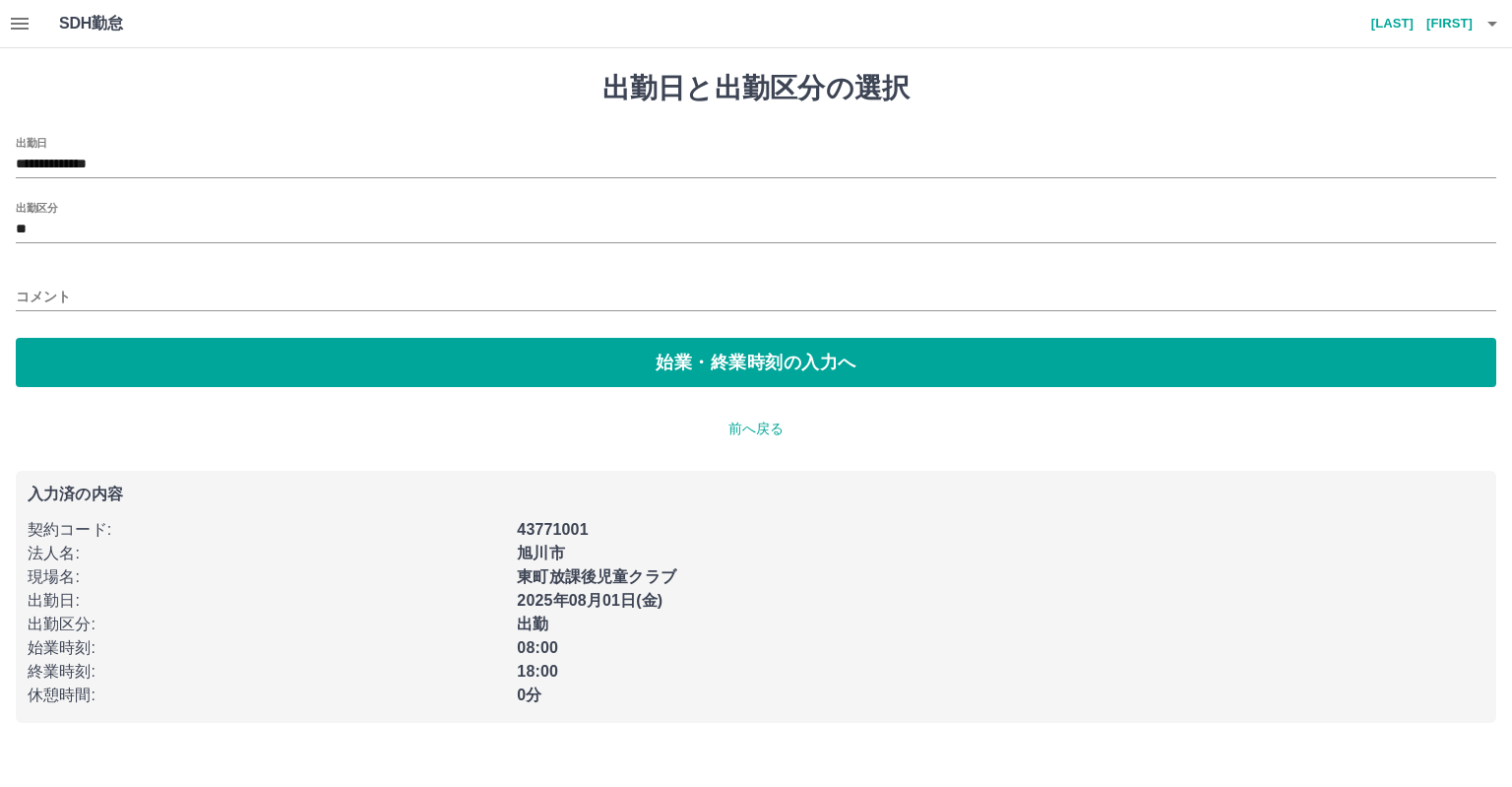 click on "**********" at bounding box center [756, 262] 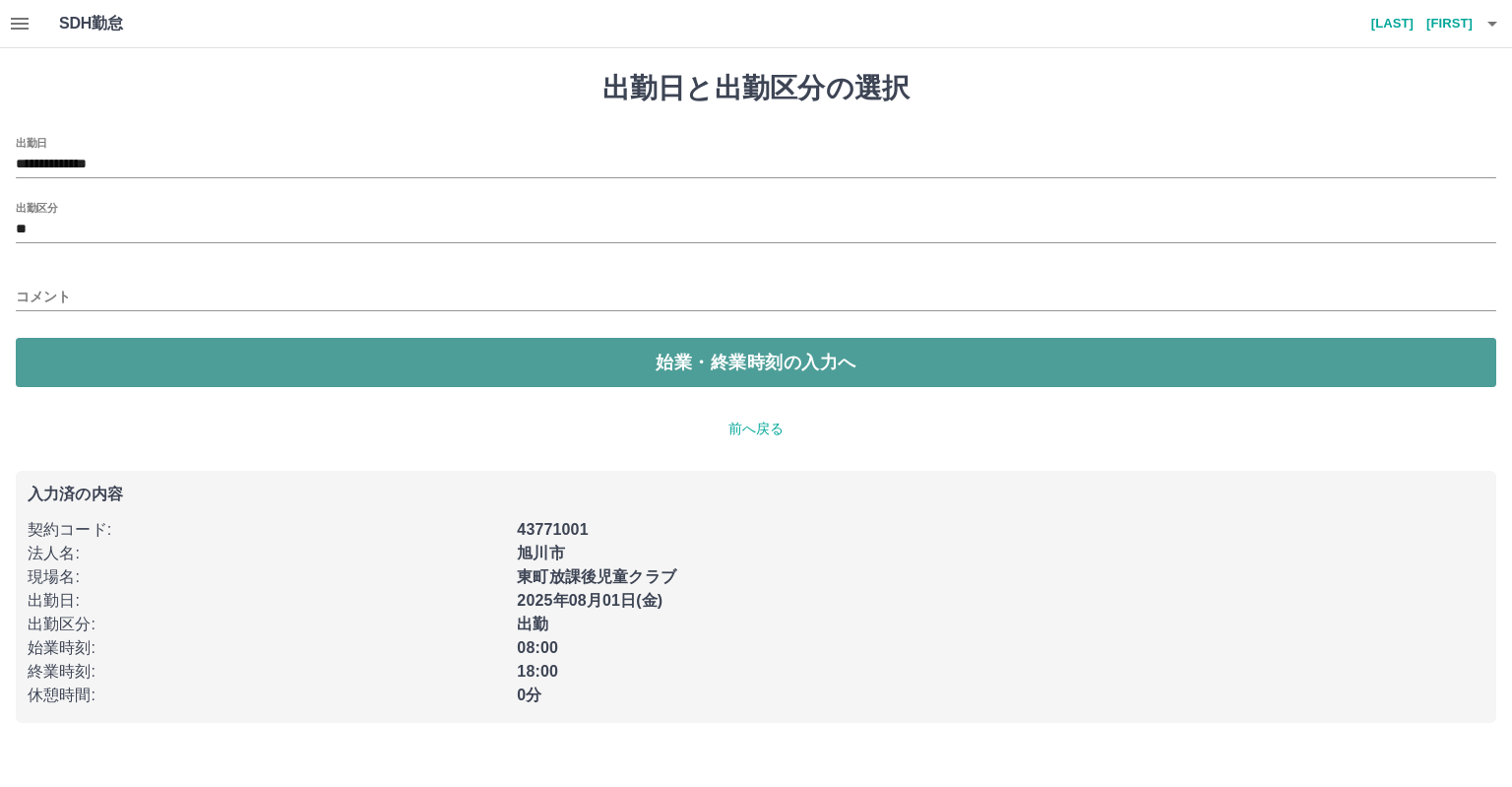 click on "始業・終業時刻の入力へ" at bounding box center (756, 362) 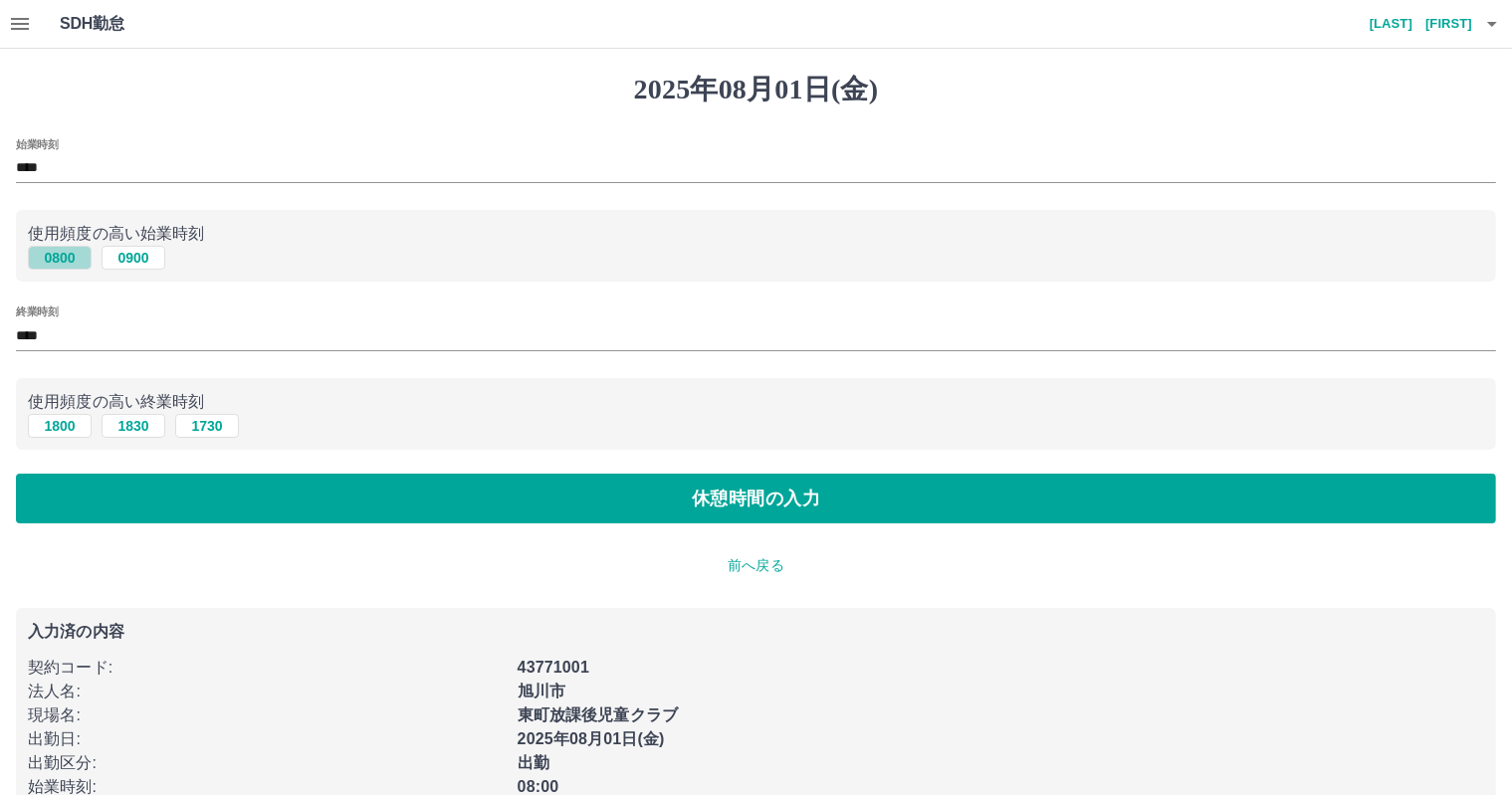 click on "0800" at bounding box center [60, 258] 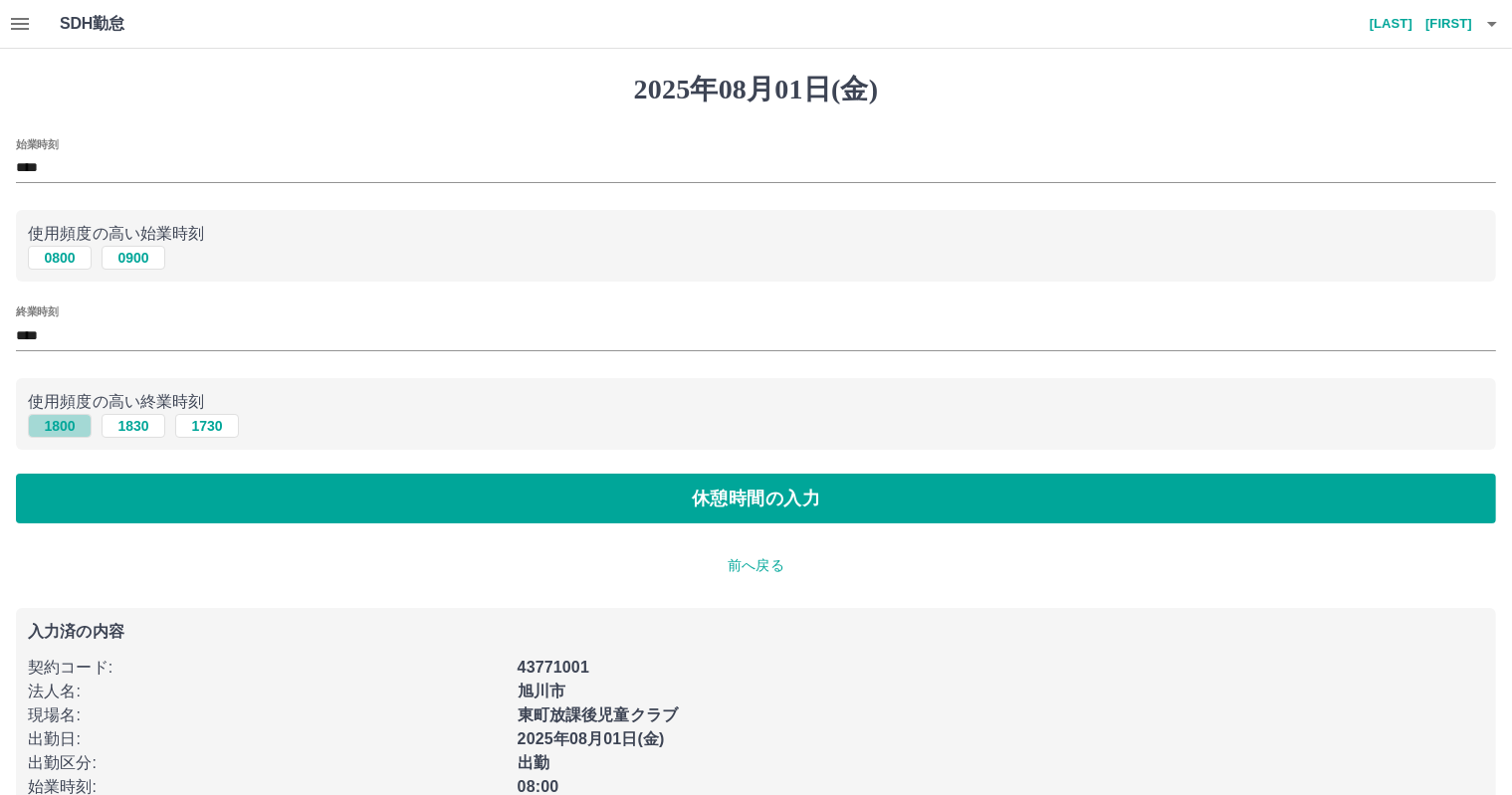 click on "1800" at bounding box center (60, 426) 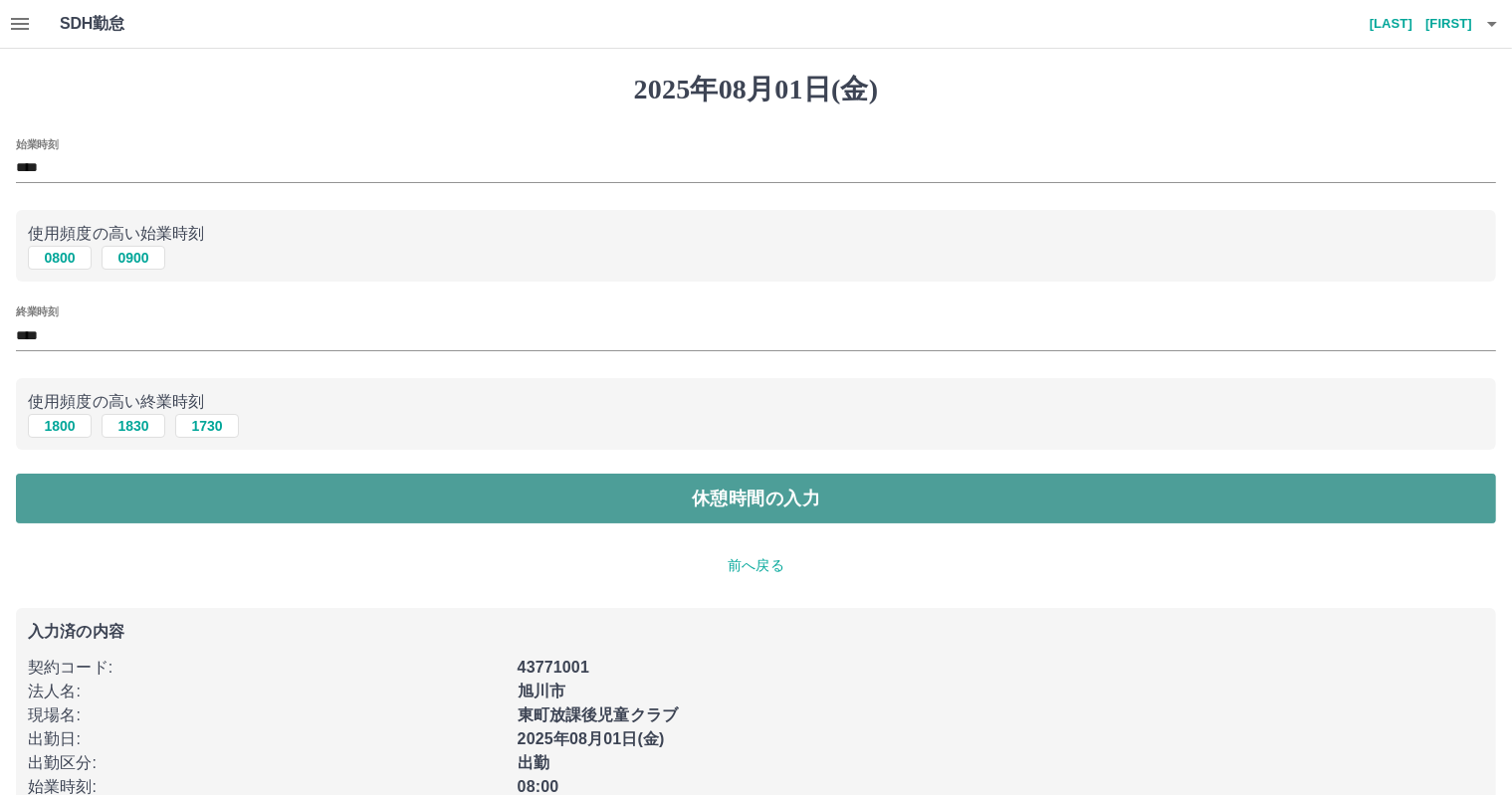 click on "休憩時間の入力" at bounding box center (756, 498) 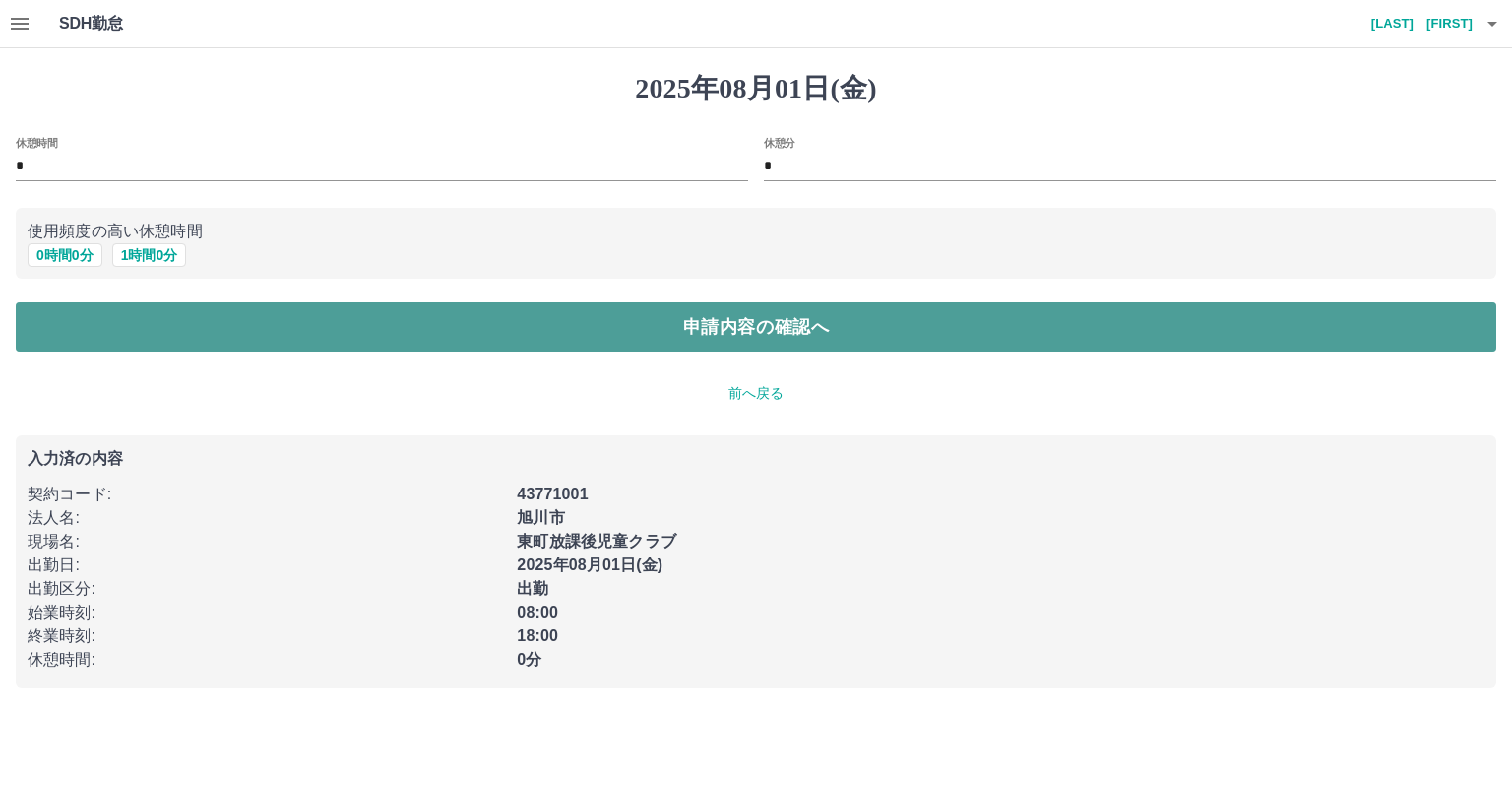 click on "申請内容の確認へ" at bounding box center (756, 327) 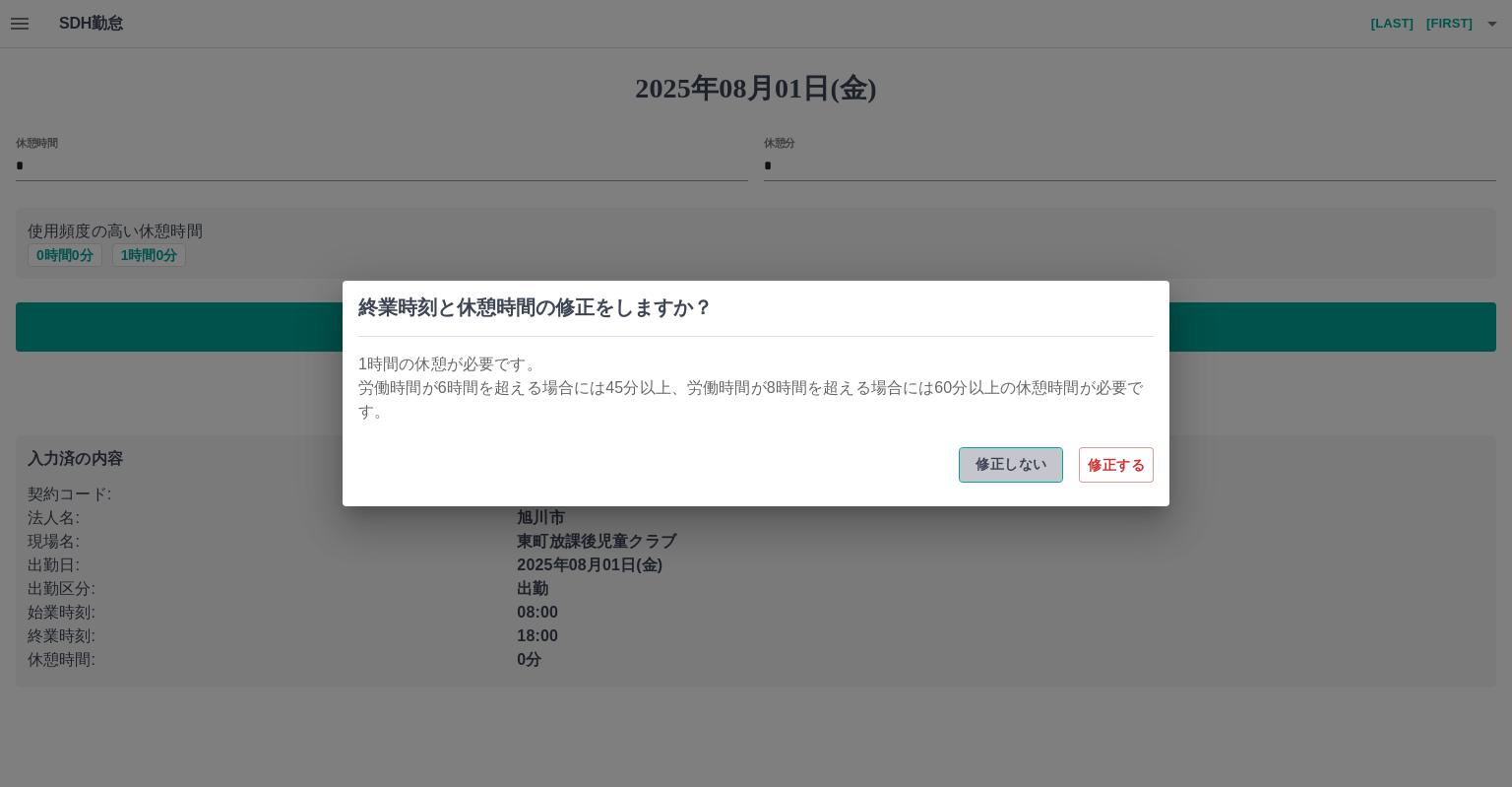 click on "修正しない" at bounding box center [1011, 465] 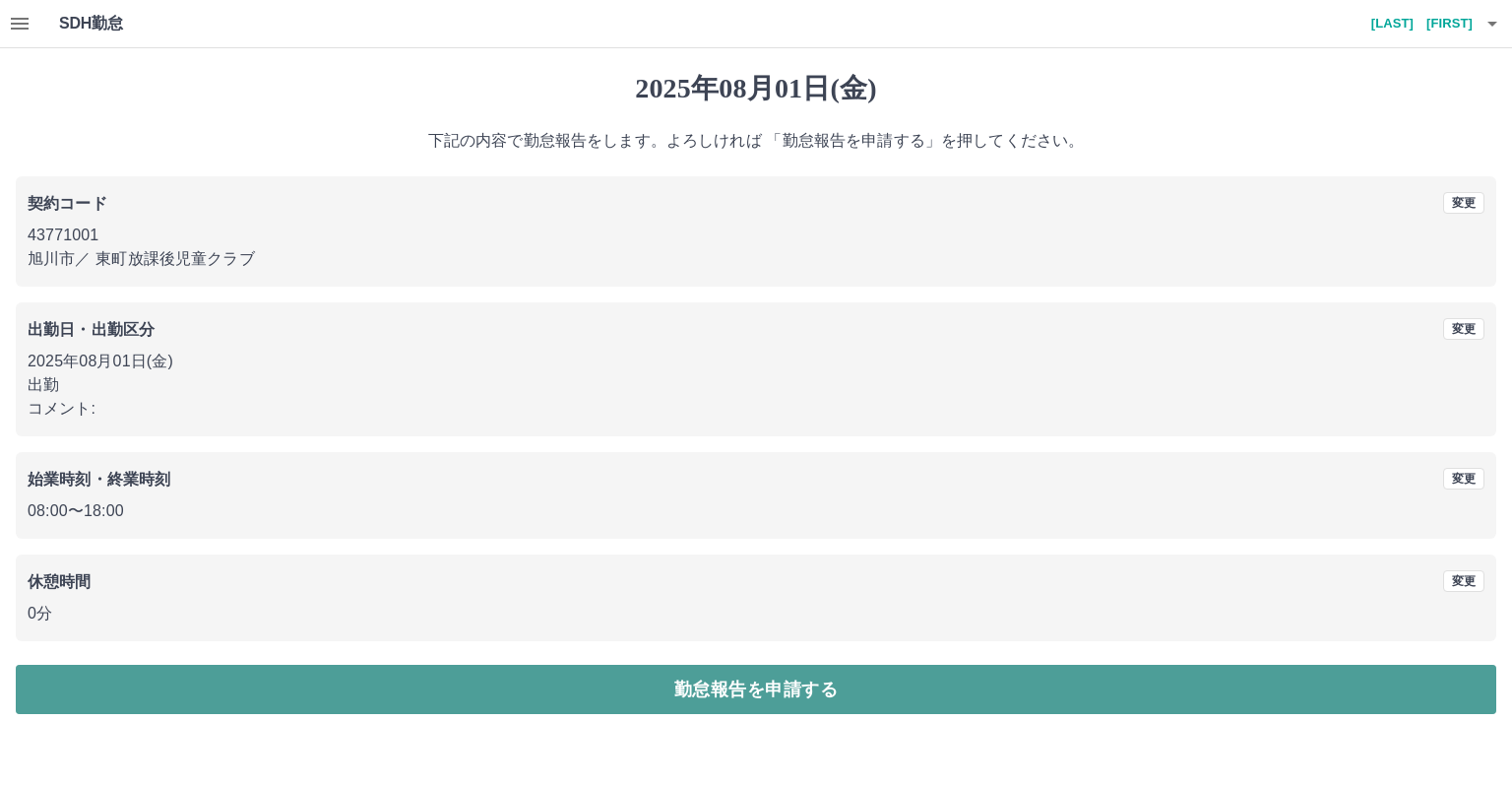click on "勤怠報告を申請する" at bounding box center [756, 689] 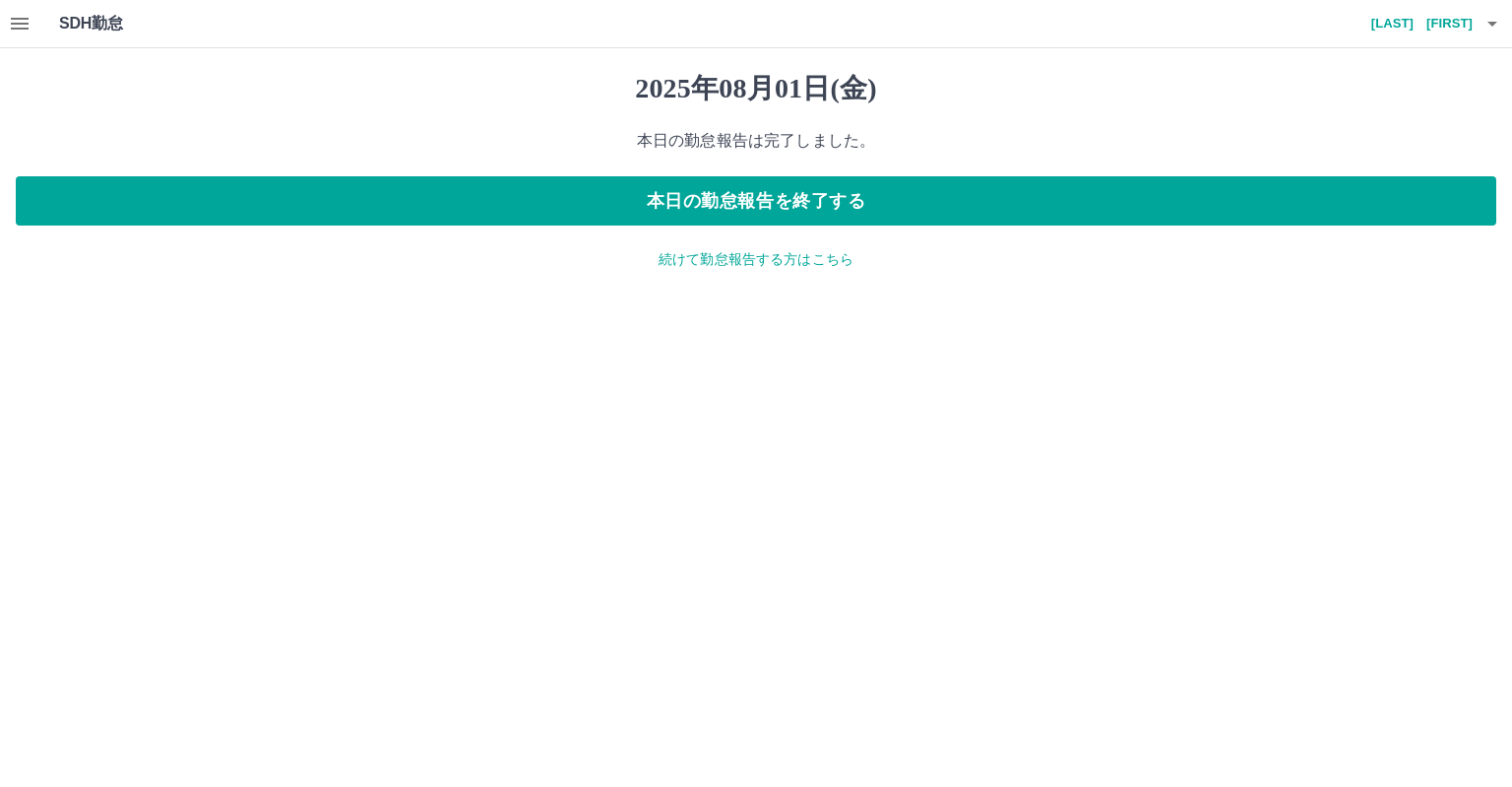 click on "続けて勤怠報告する方はこちら" at bounding box center (756, 259) 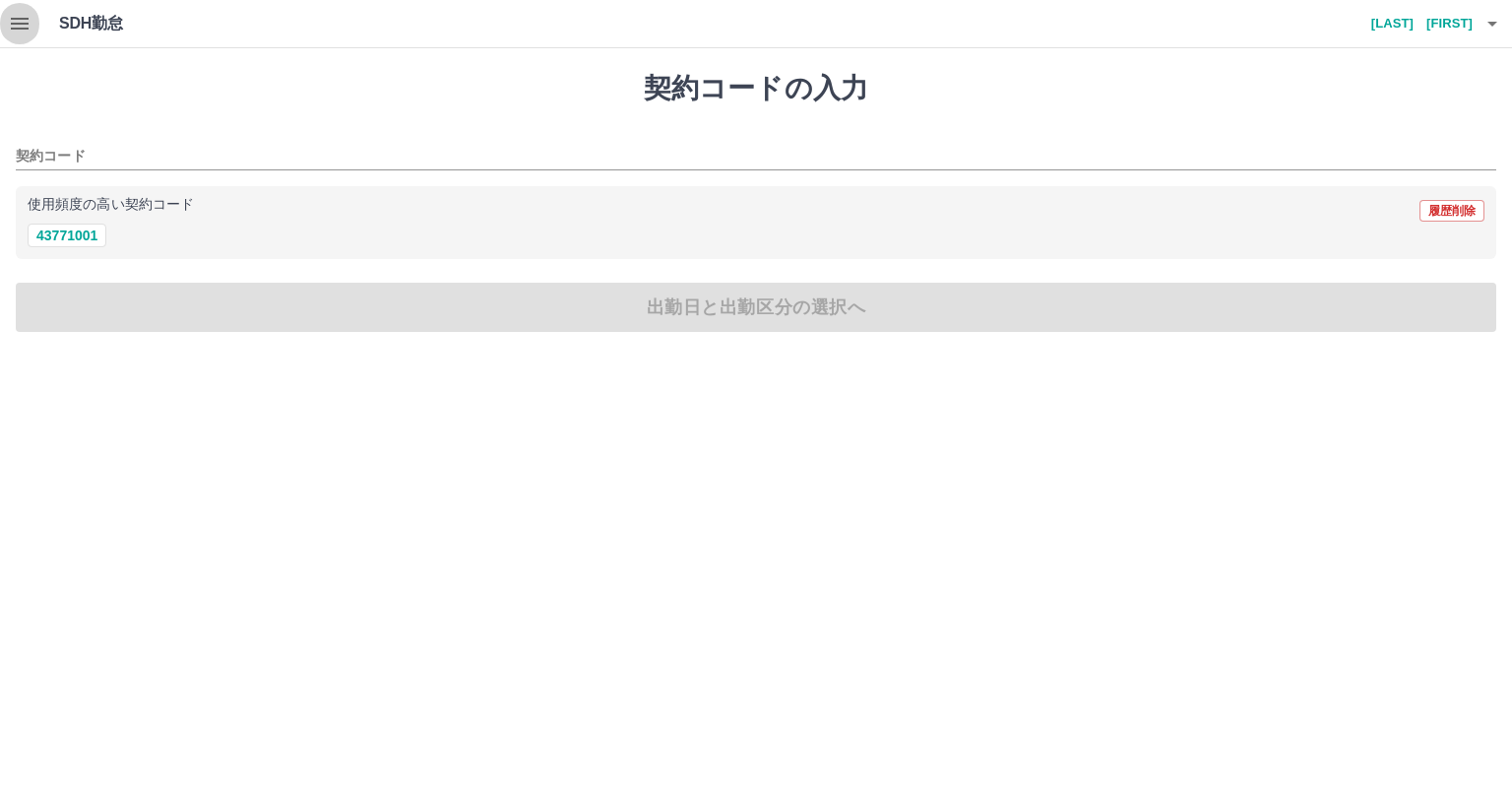 click 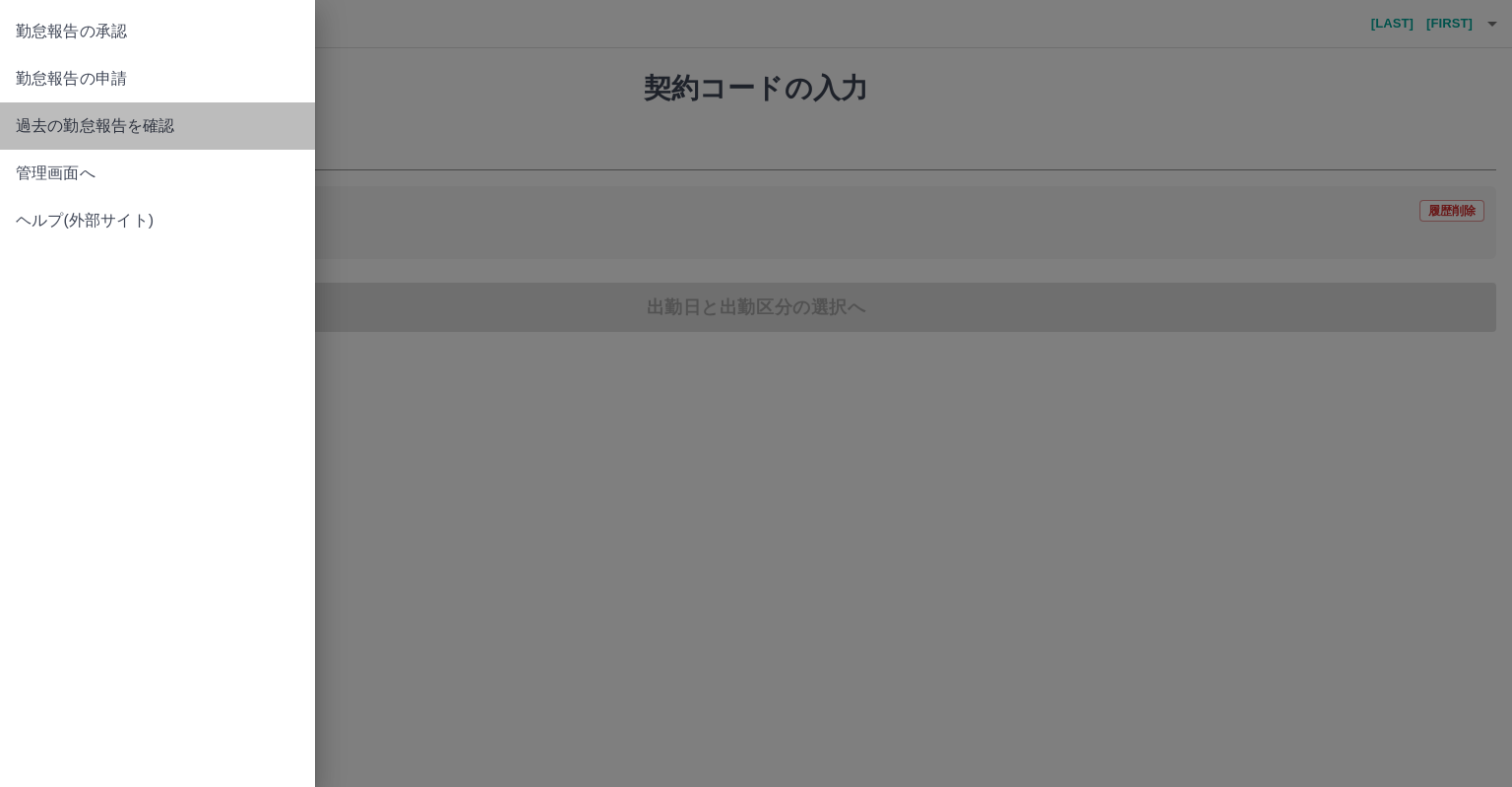 click on "過去の勤怠報告を確認" at bounding box center [158, 126] 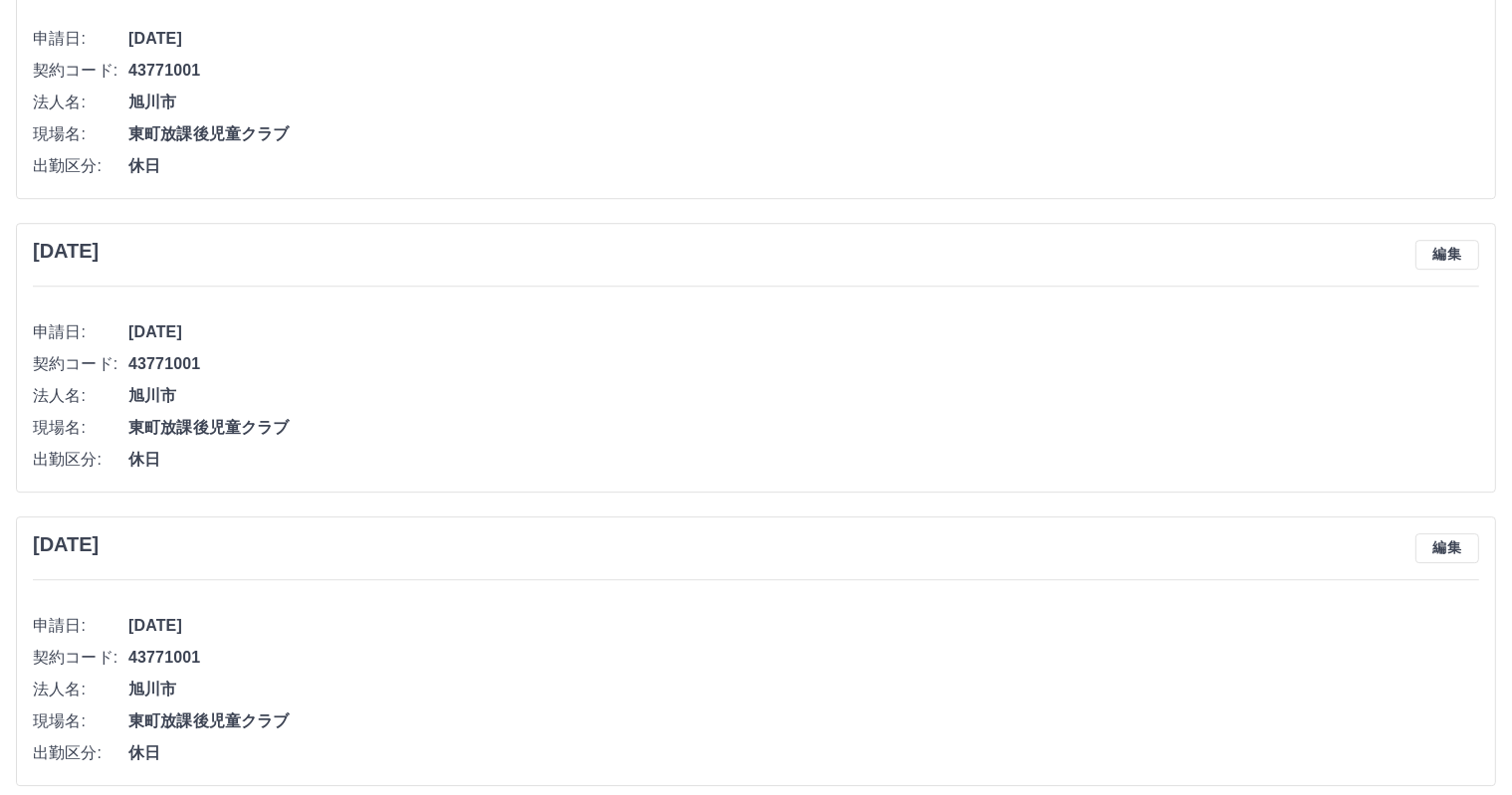 scroll, scrollTop: 5882, scrollLeft: 0, axis: vertical 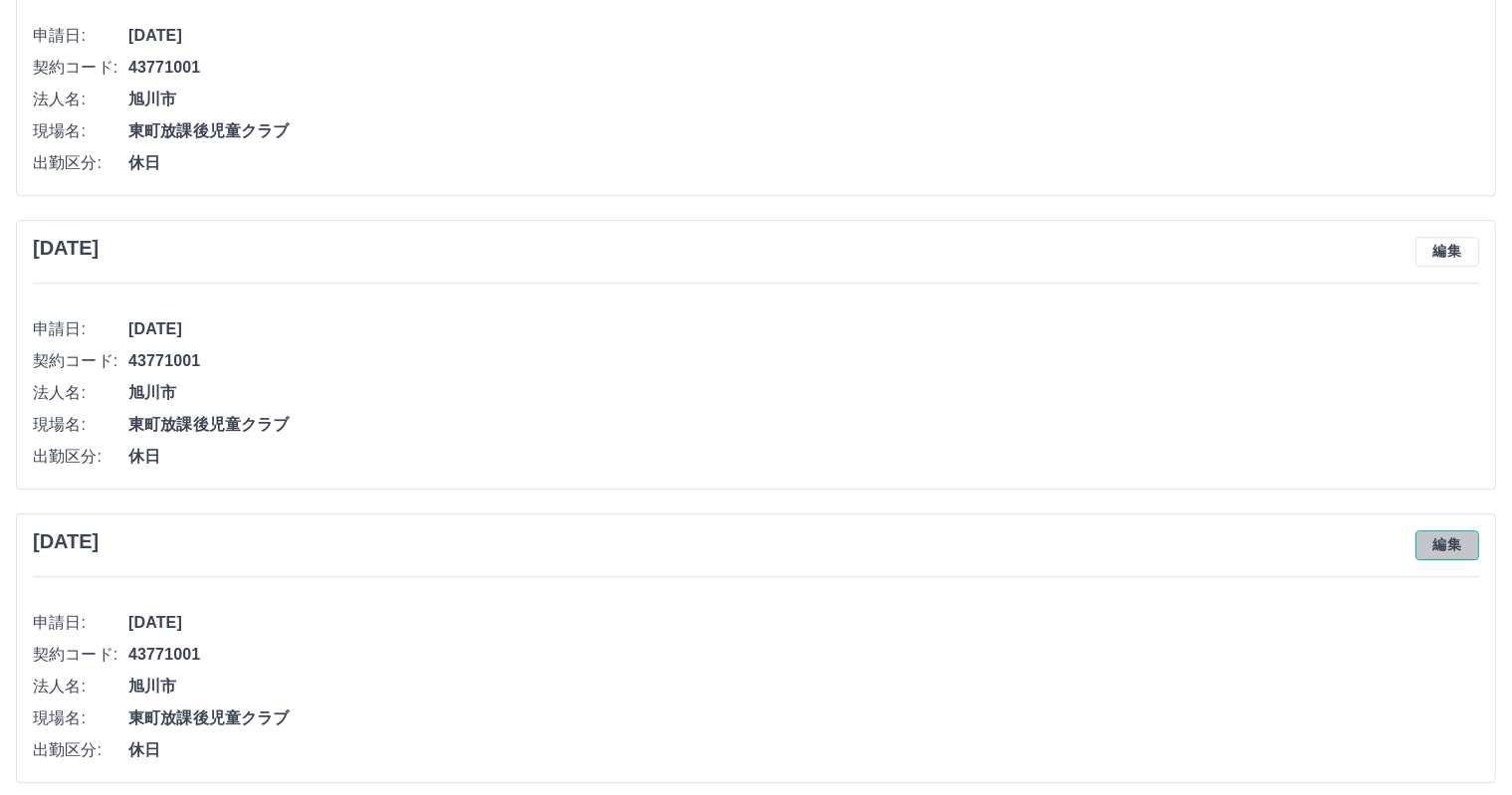 click on "編集" at bounding box center (1447, 545) 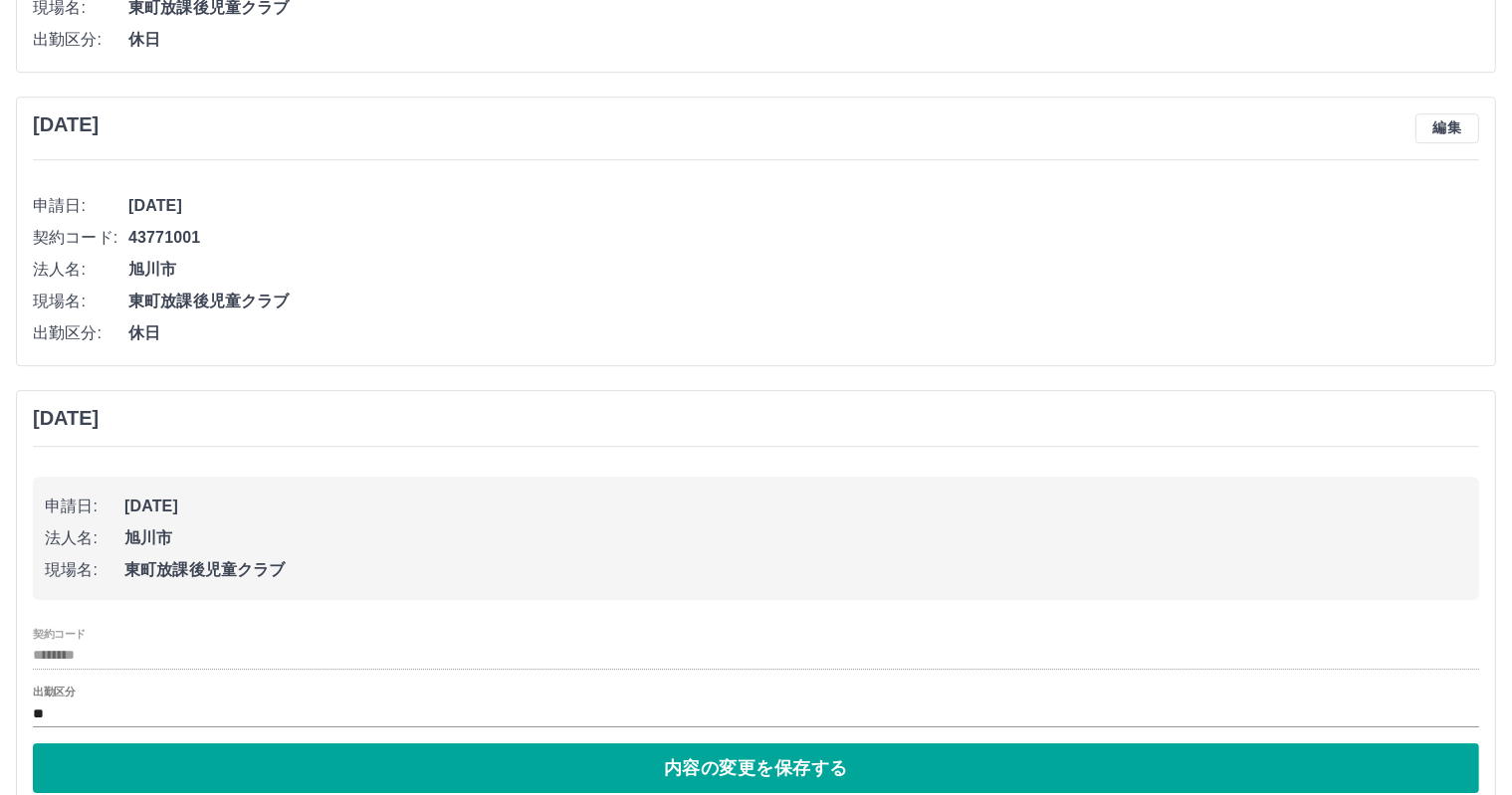 scroll, scrollTop: 6099, scrollLeft: 0, axis: vertical 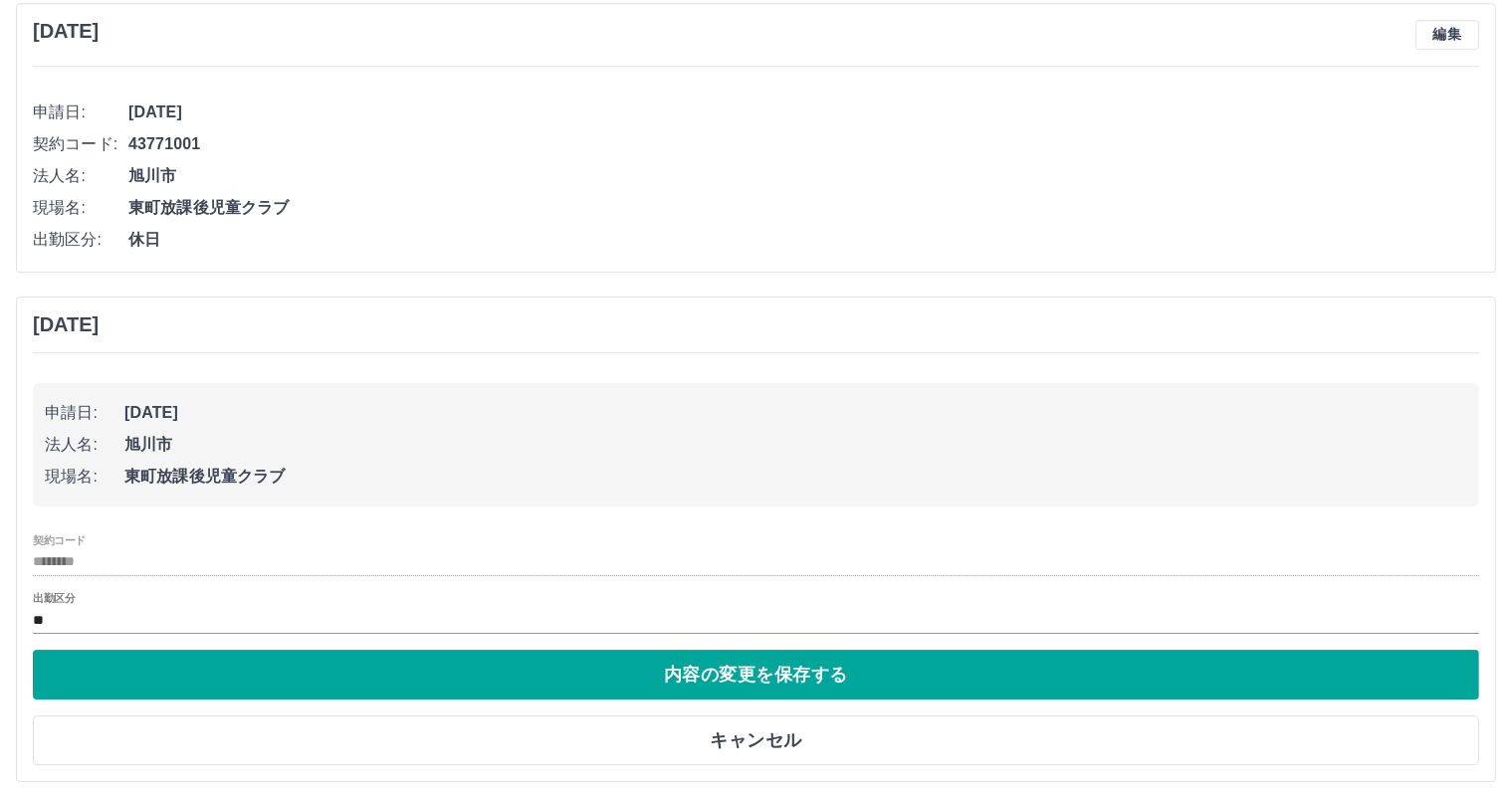click on "出勤区分 **" at bounding box center (756, 613) 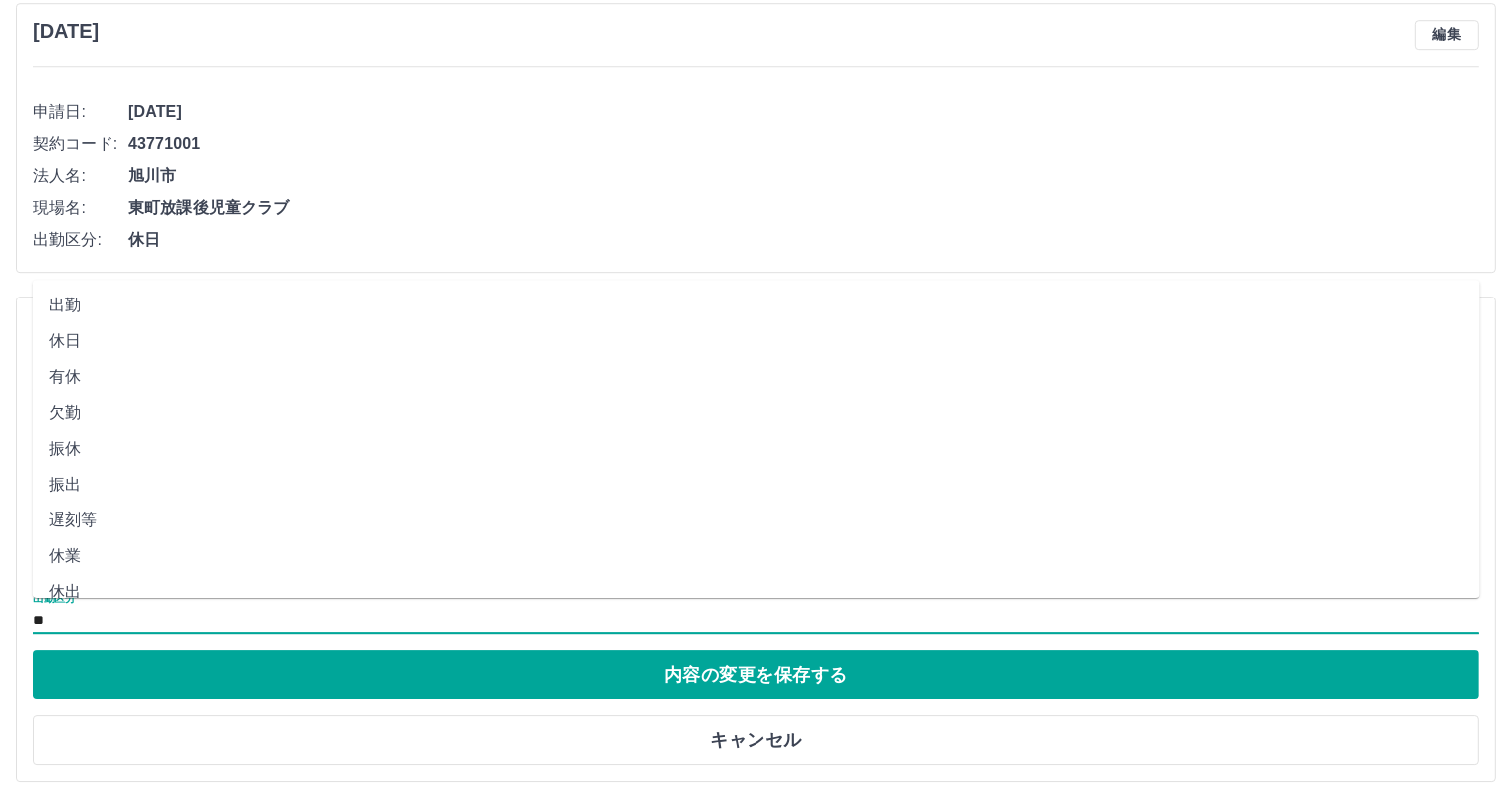 click on "**" at bounding box center (756, 620) 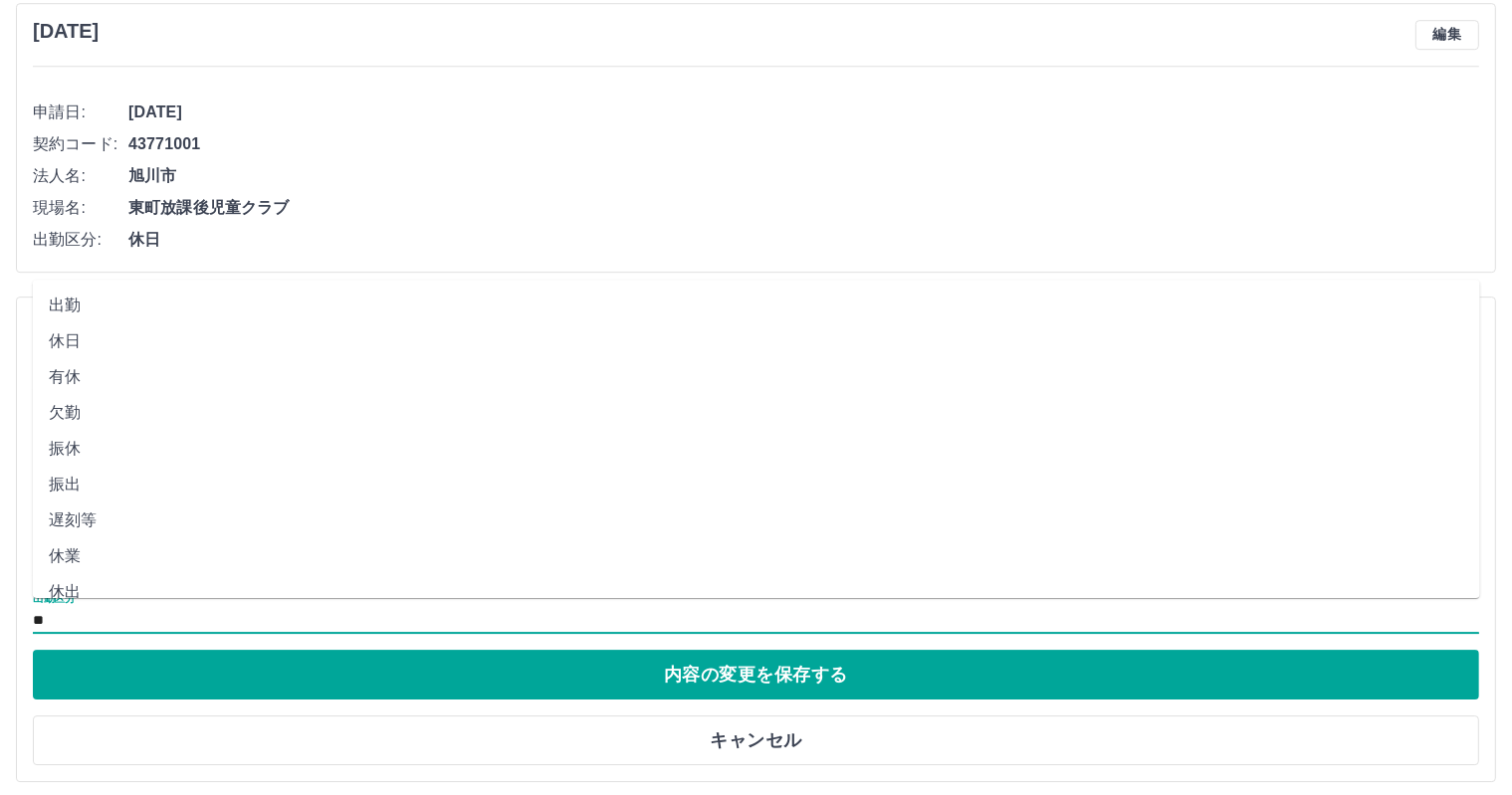 click on "出勤" at bounding box center [756, 305] 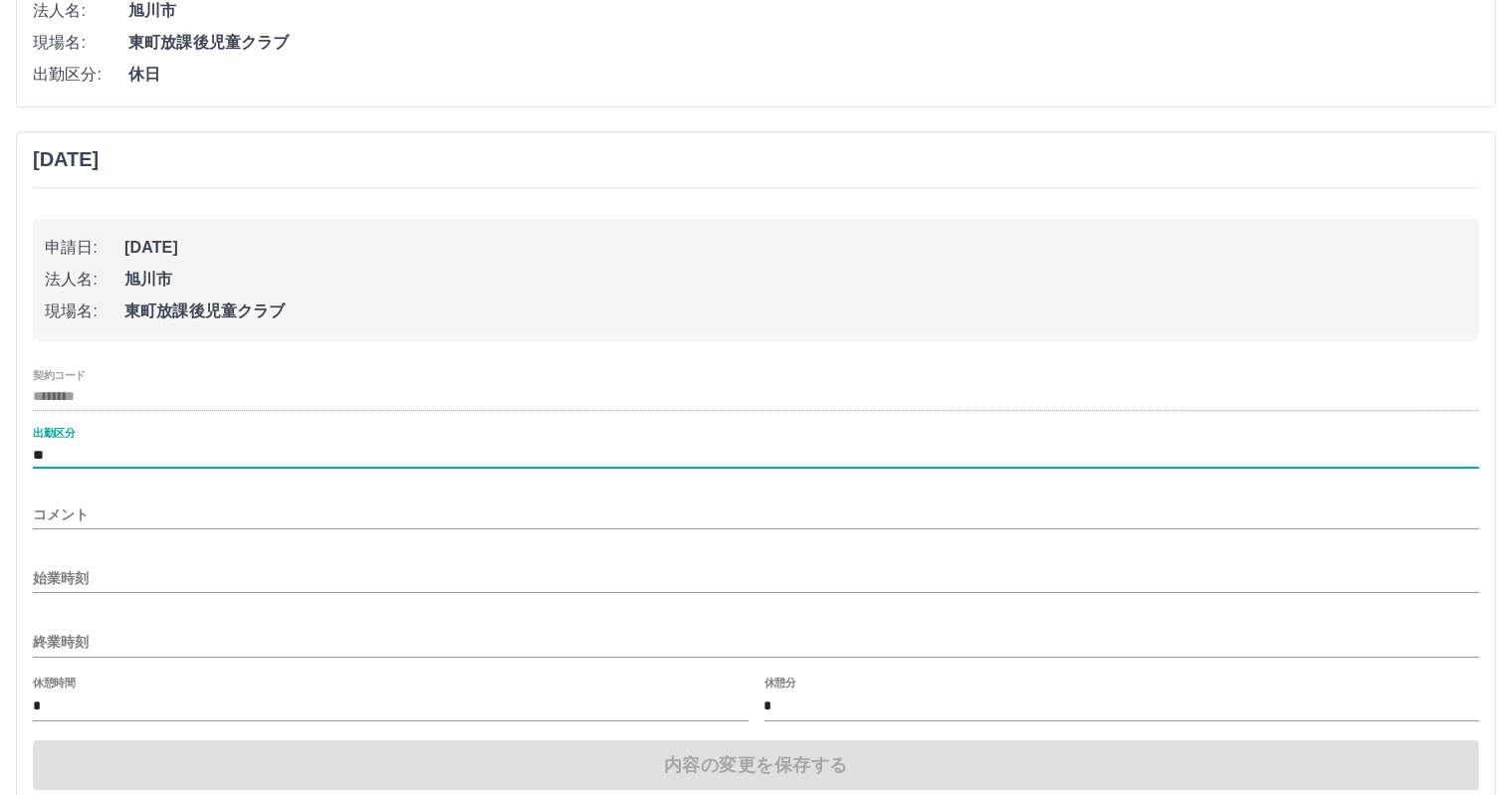 scroll, scrollTop: 6298, scrollLeft: 0, axis: vertical 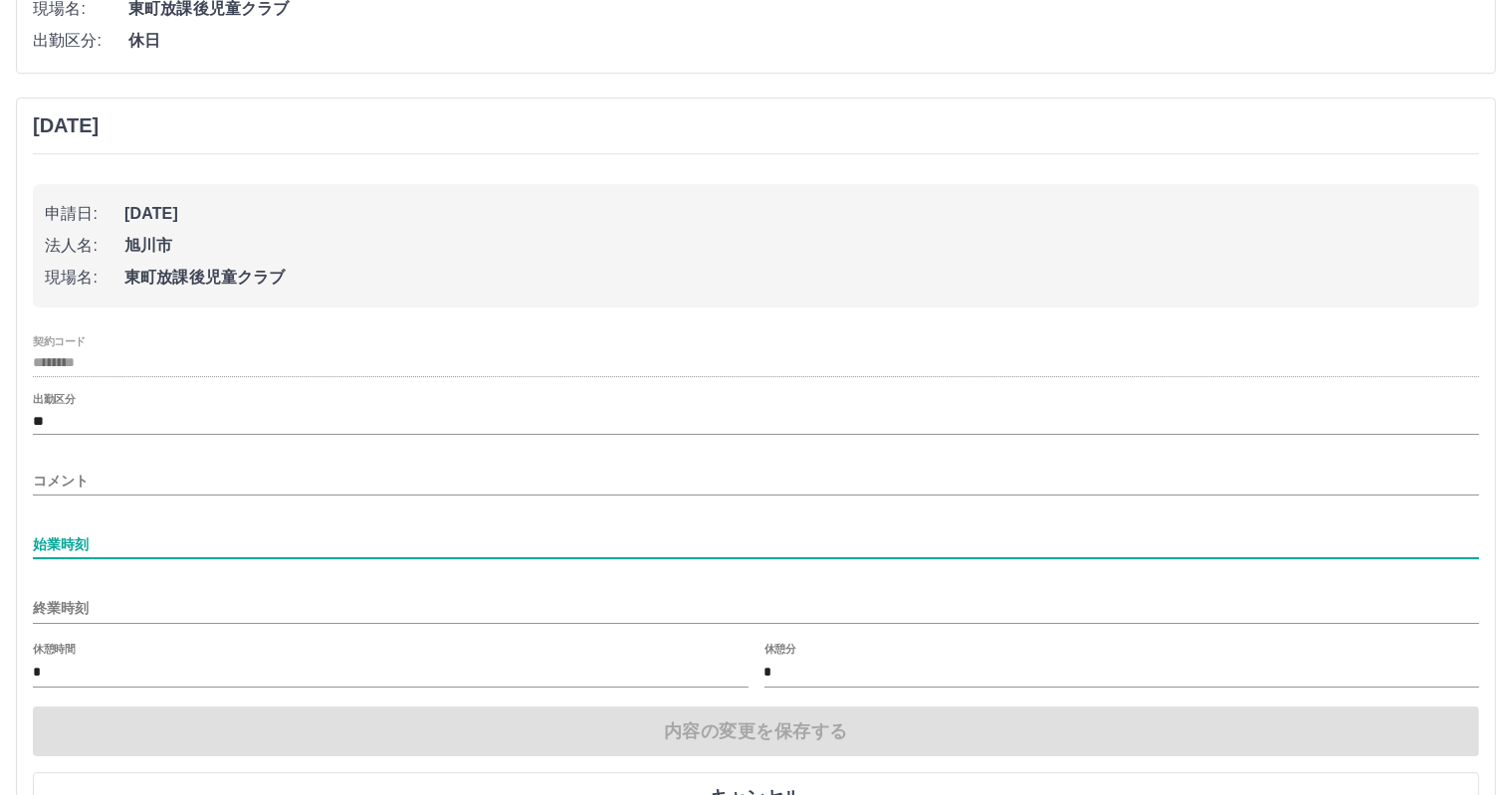 click on "始業時刻" at bounding box center (756, 544) 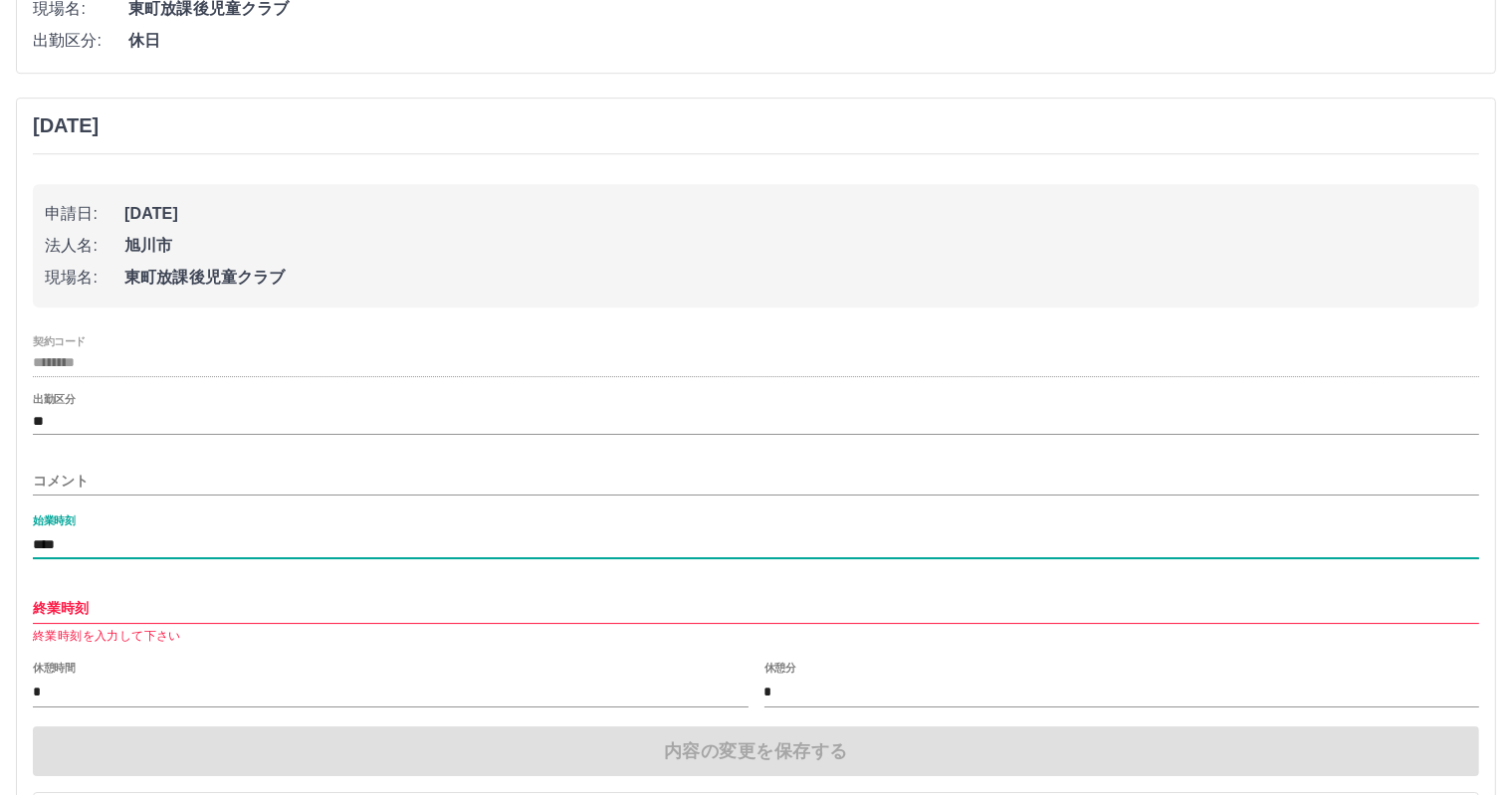 type on "****" 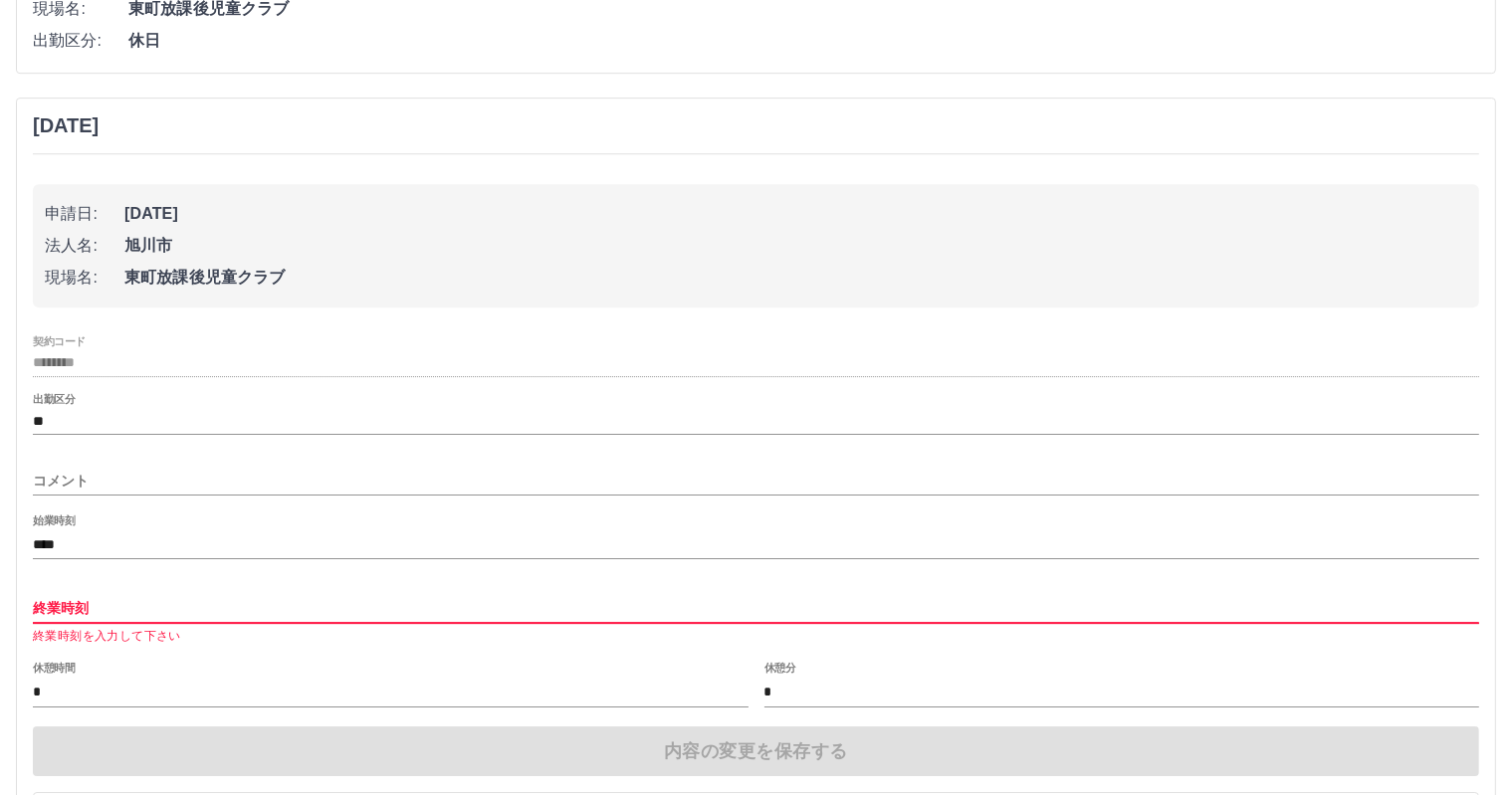 click on "終業時刻" at bounding box center (756, 608) 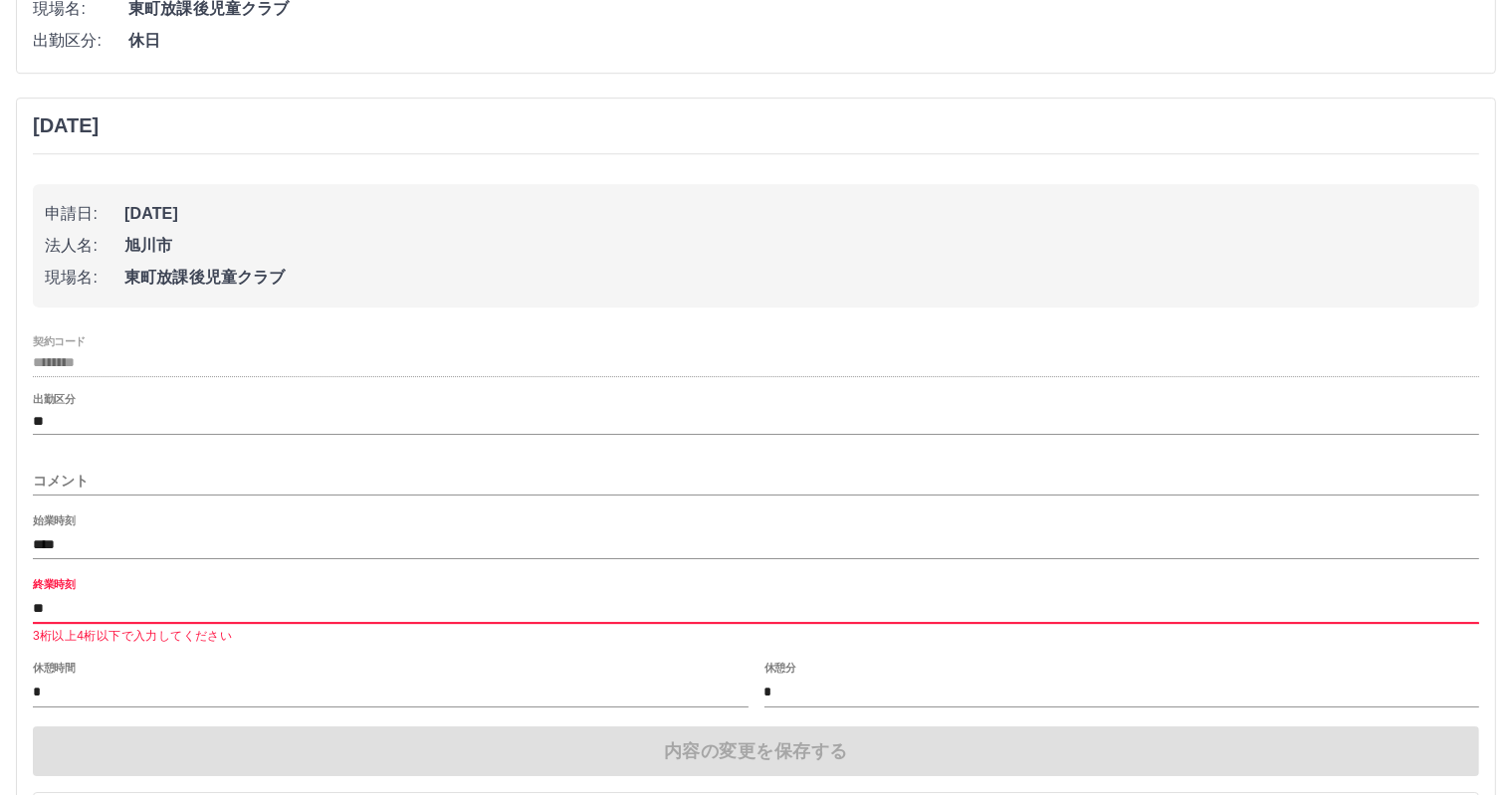 type on "*" 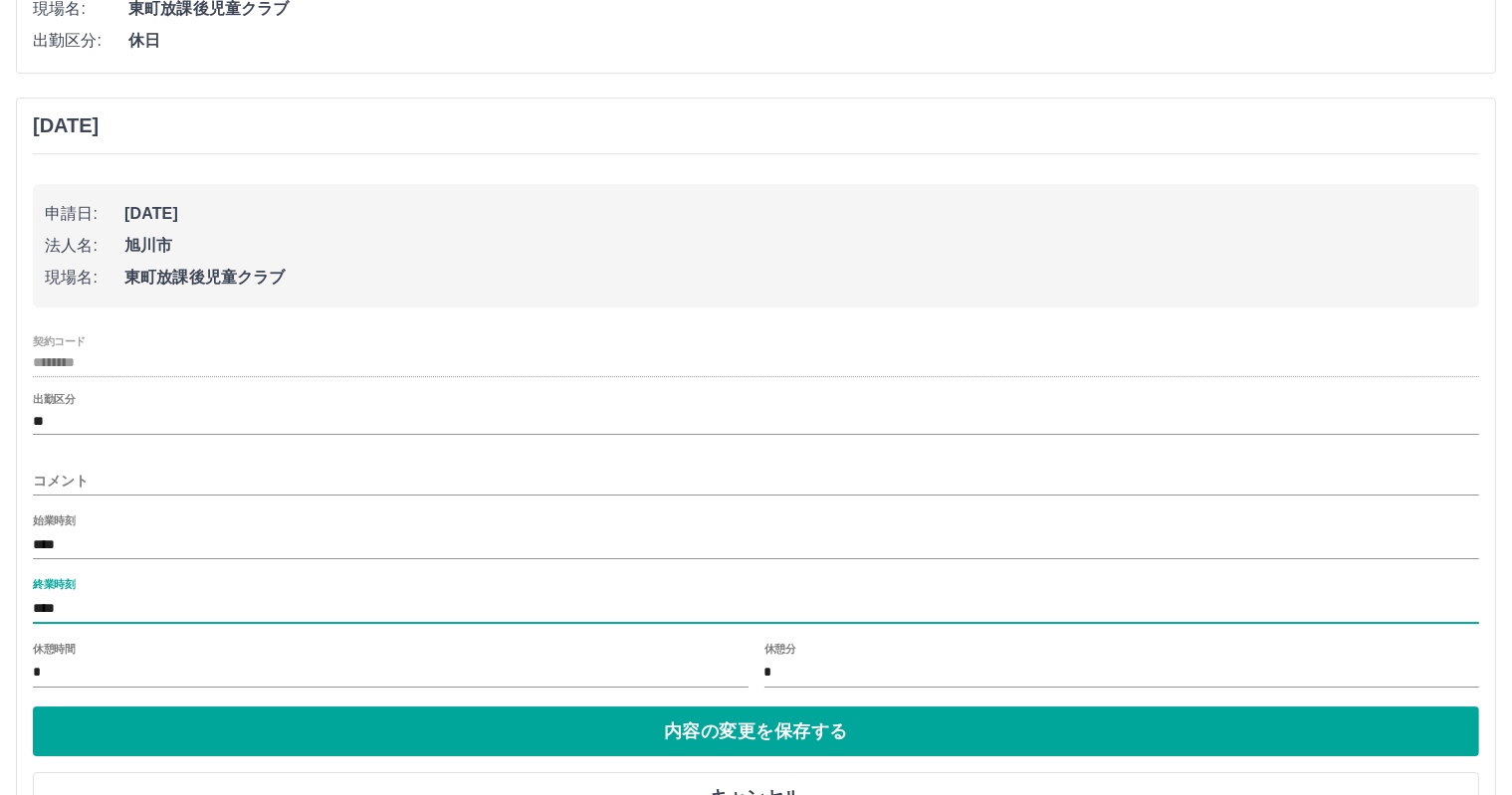 type on "****" 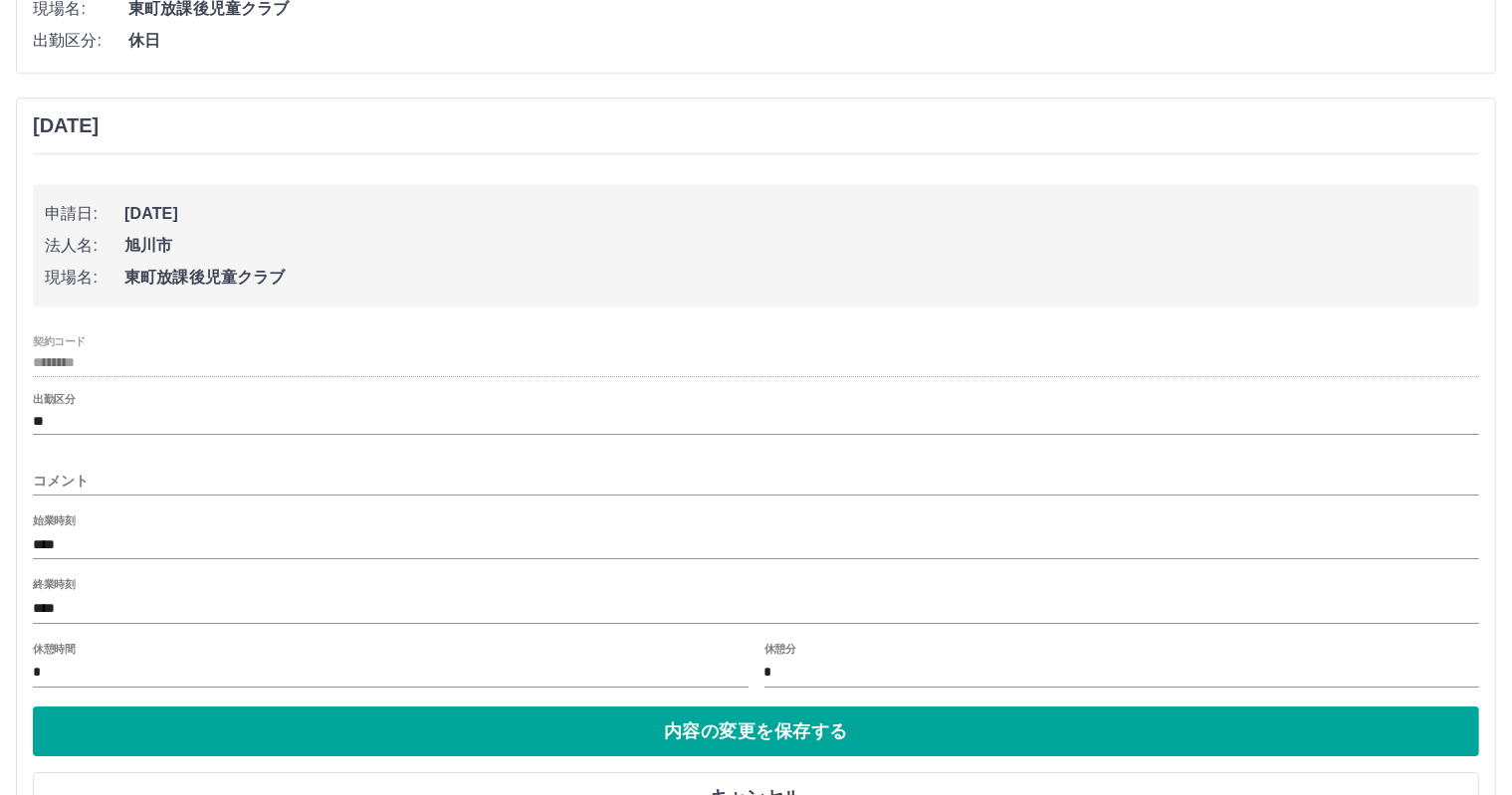 click on "申請日: 2025年7月1日(火) 法人名: 旭川市 現場名: 東町放課後児童クラブ 契約コード ******** 出勤区分 ** コメント 始業時刻 **** 終業時刻 **** 休憩時間 * 休憩分 * 内容の変更を保存する キャンセル" at bounding box center (756, 496) 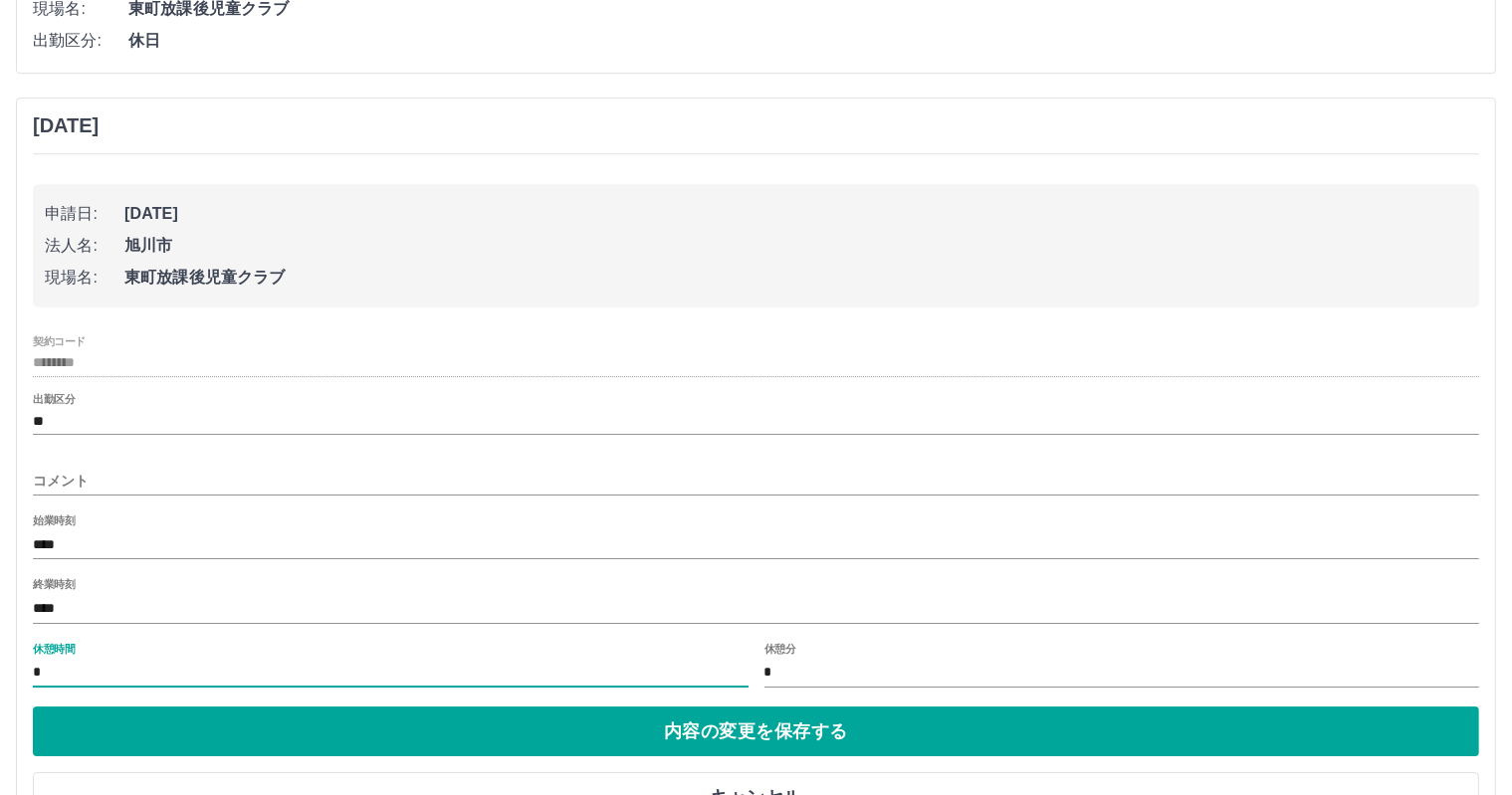 click on "*" at bounding box center (390, 673) 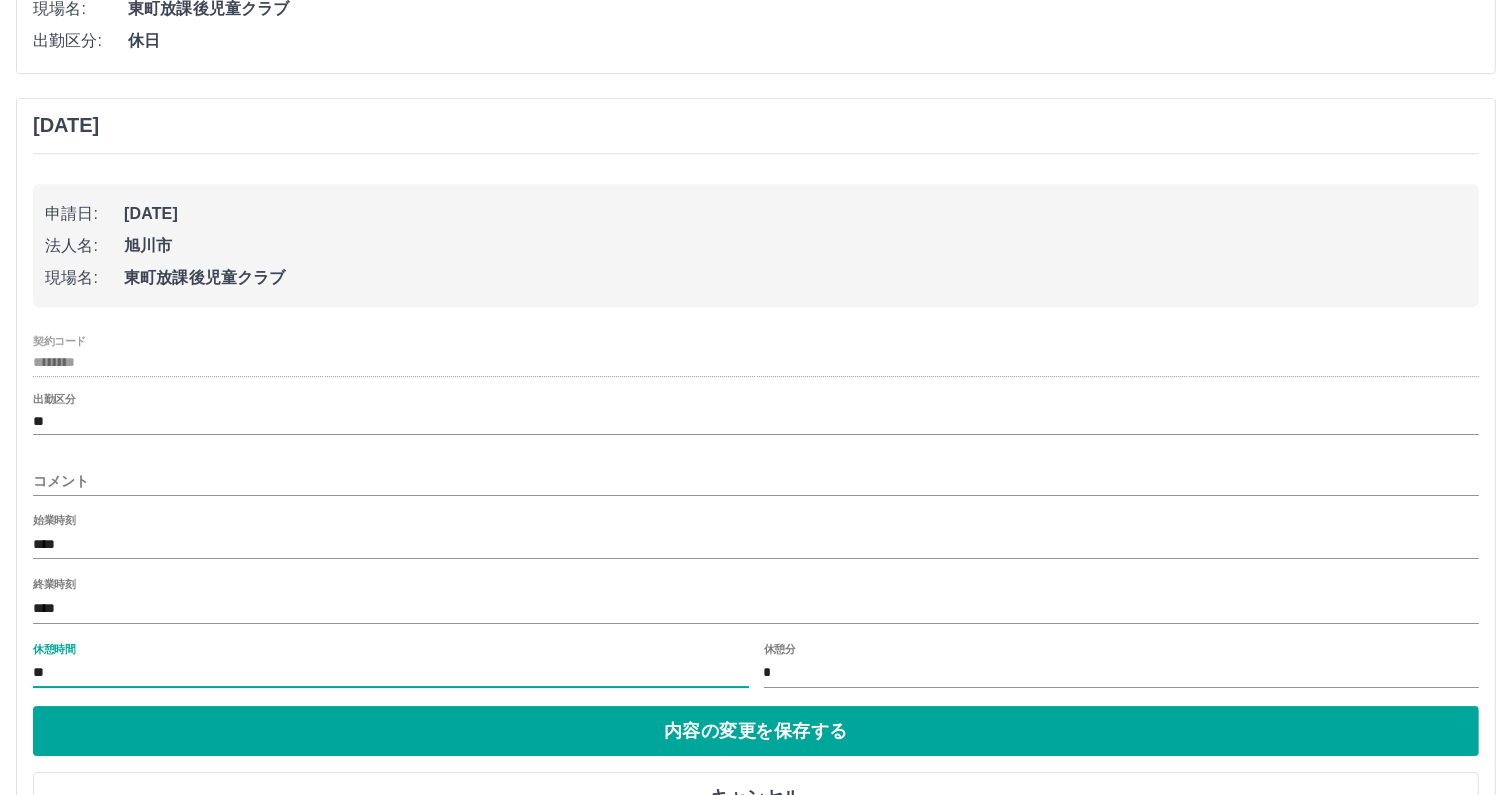 type on "*" 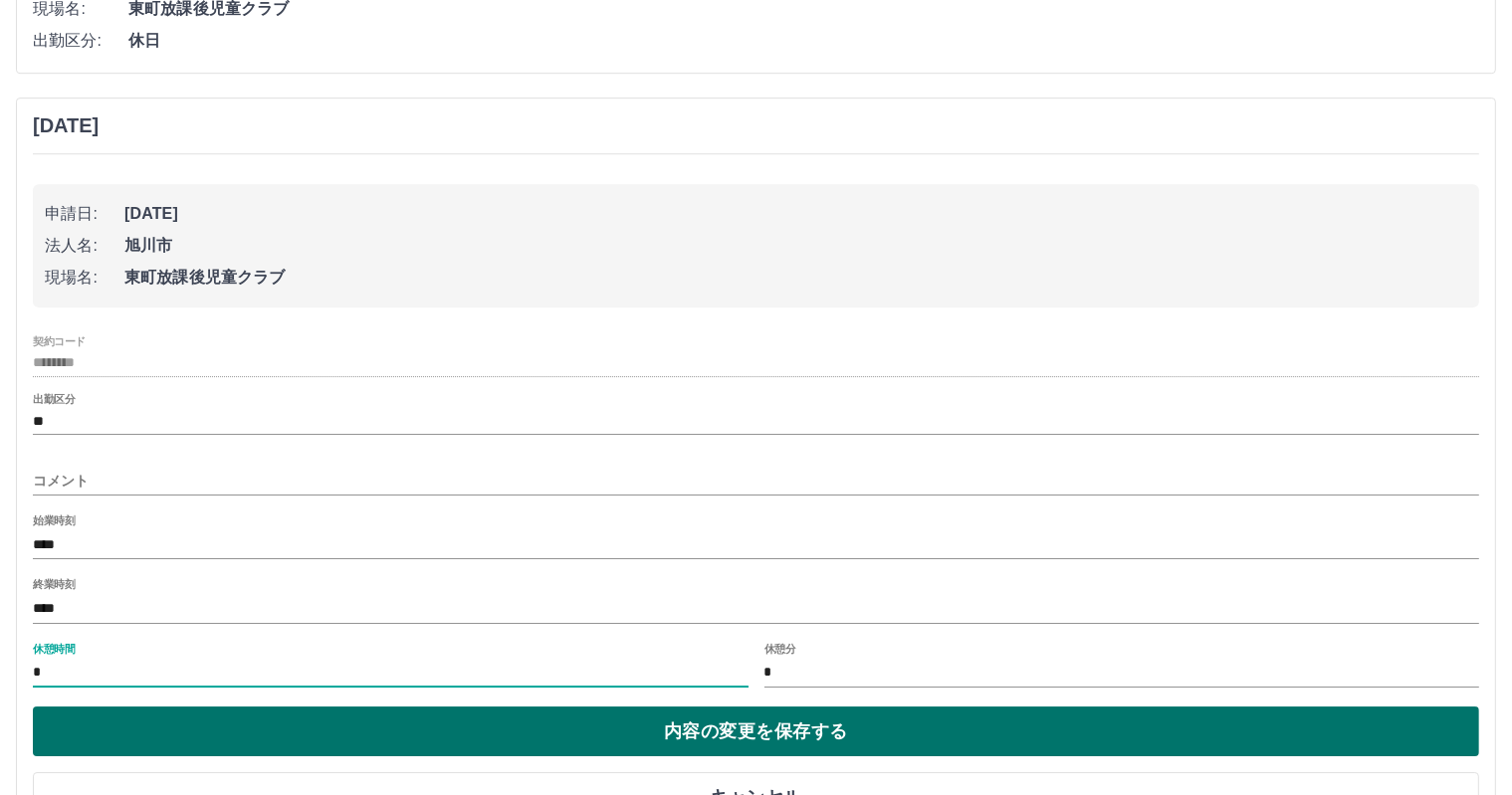 type on "*" 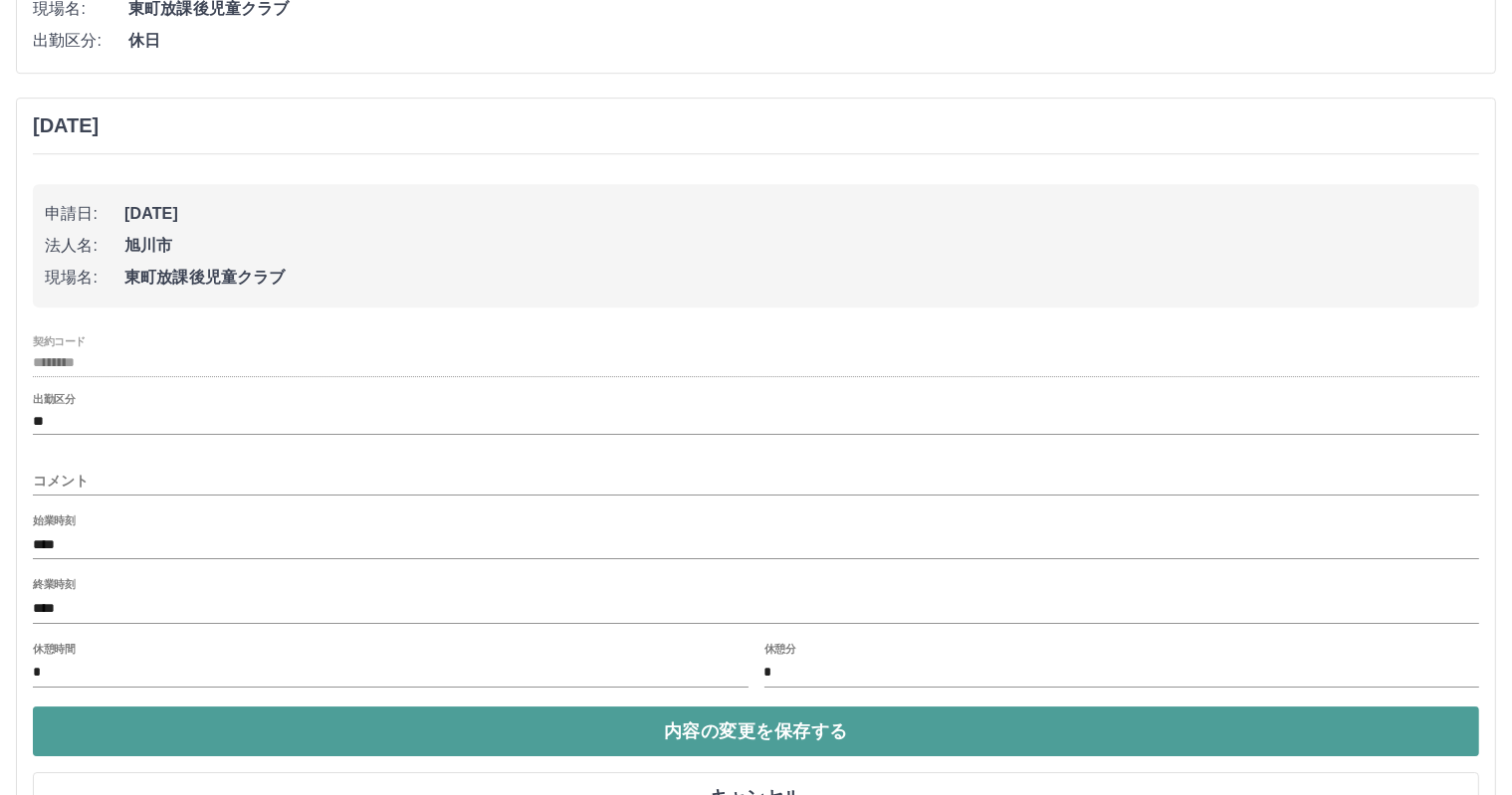 click on "内容の変更を保存する" at bounding box center (756, 731) 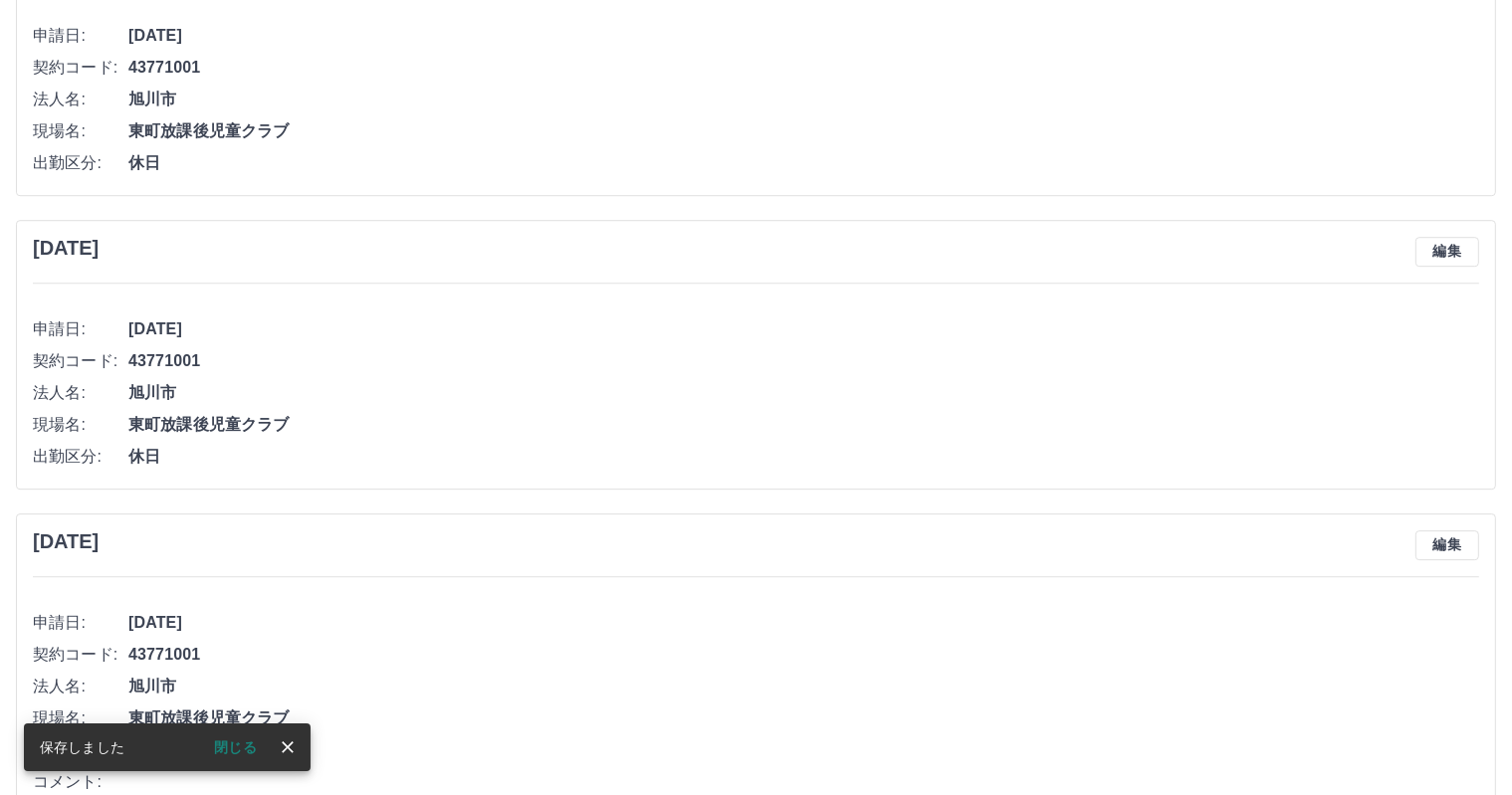 scroll, scrollTop: 6010, scrollLeft: 0, axis: vertical 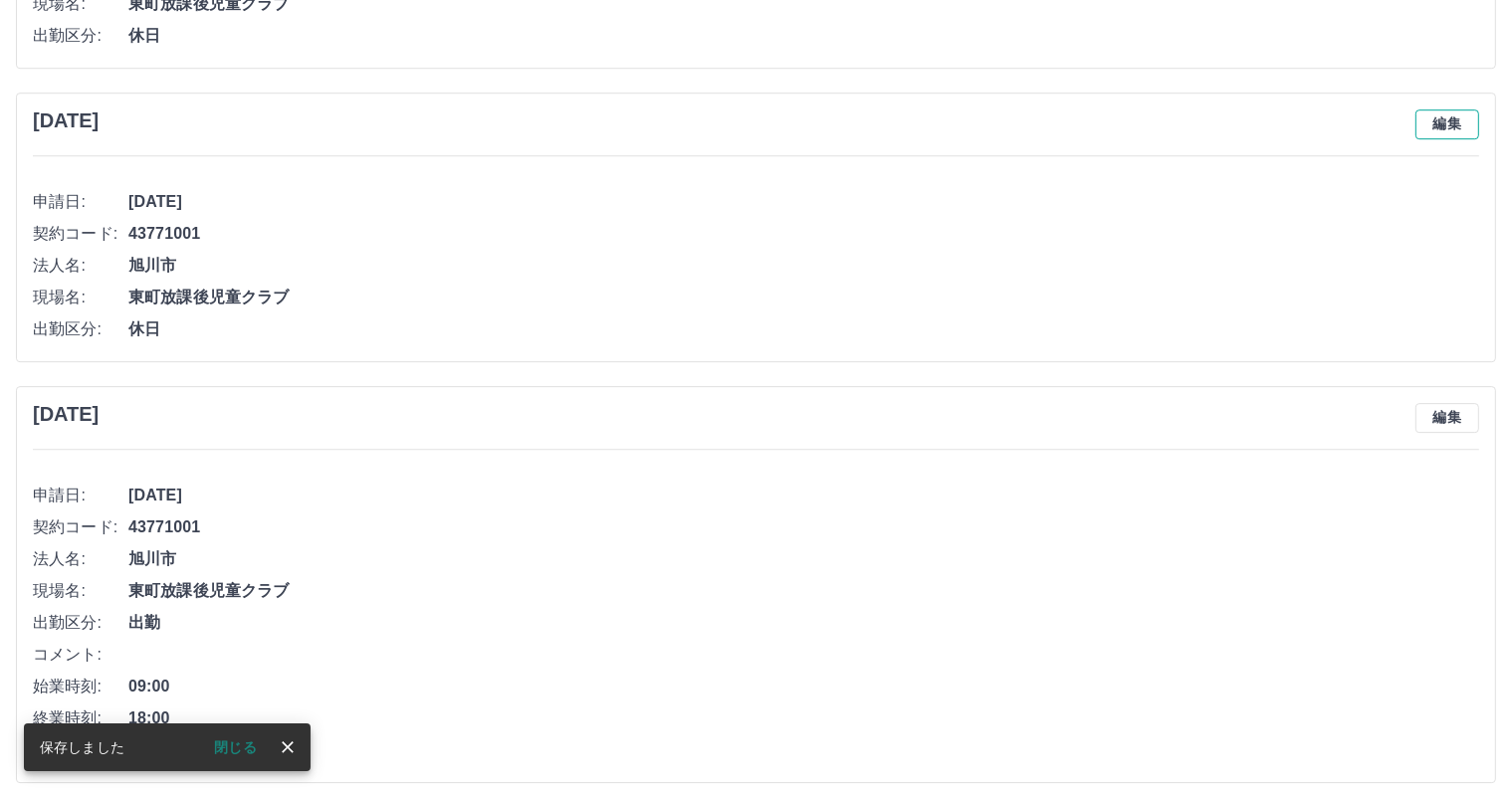 click on "編集" at bounding box center [1447, 124] 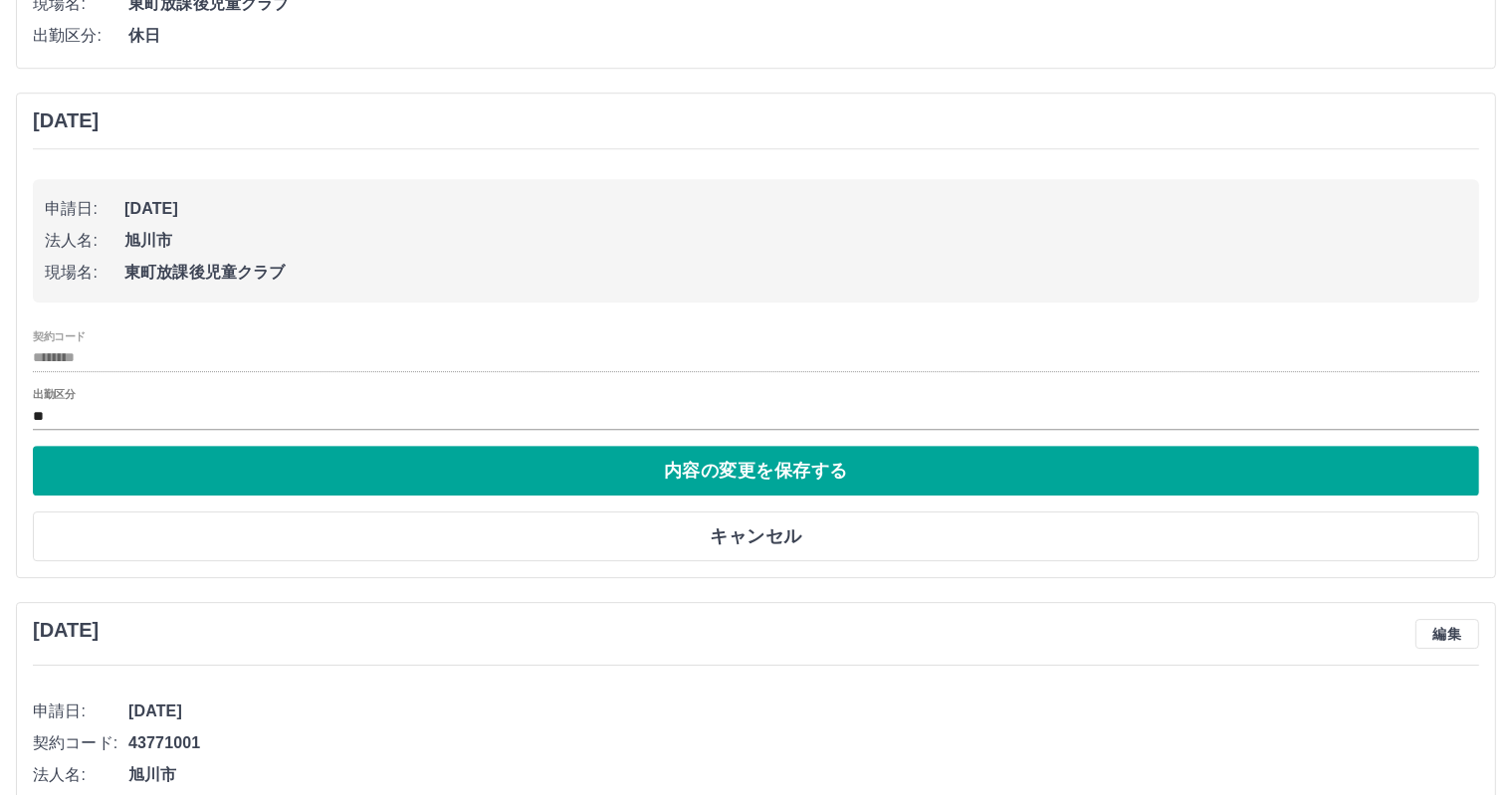 click on "出勤区分 **" at bounding box center [756, 409] 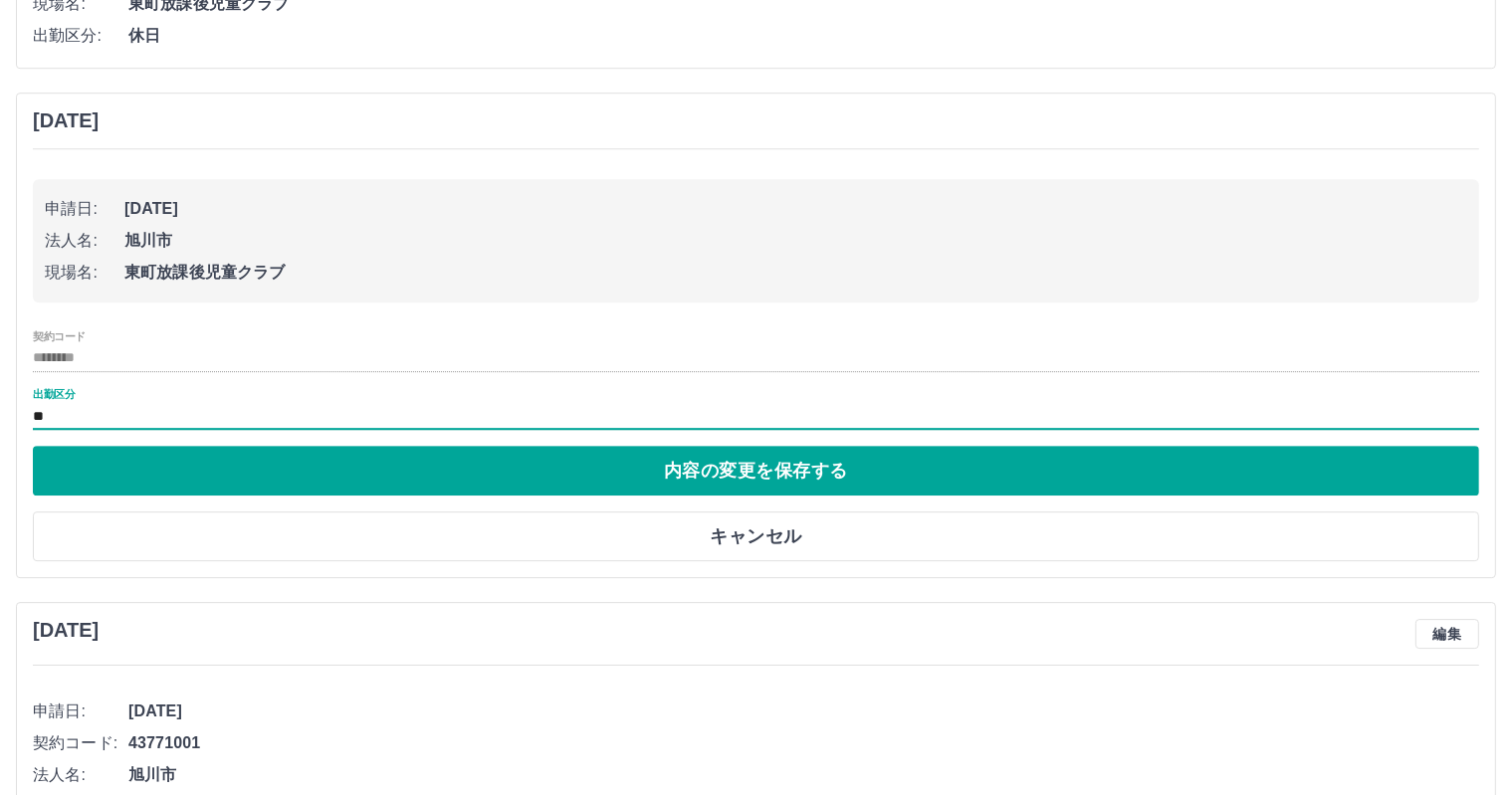 click on "**" at bounding box center [756, 416] 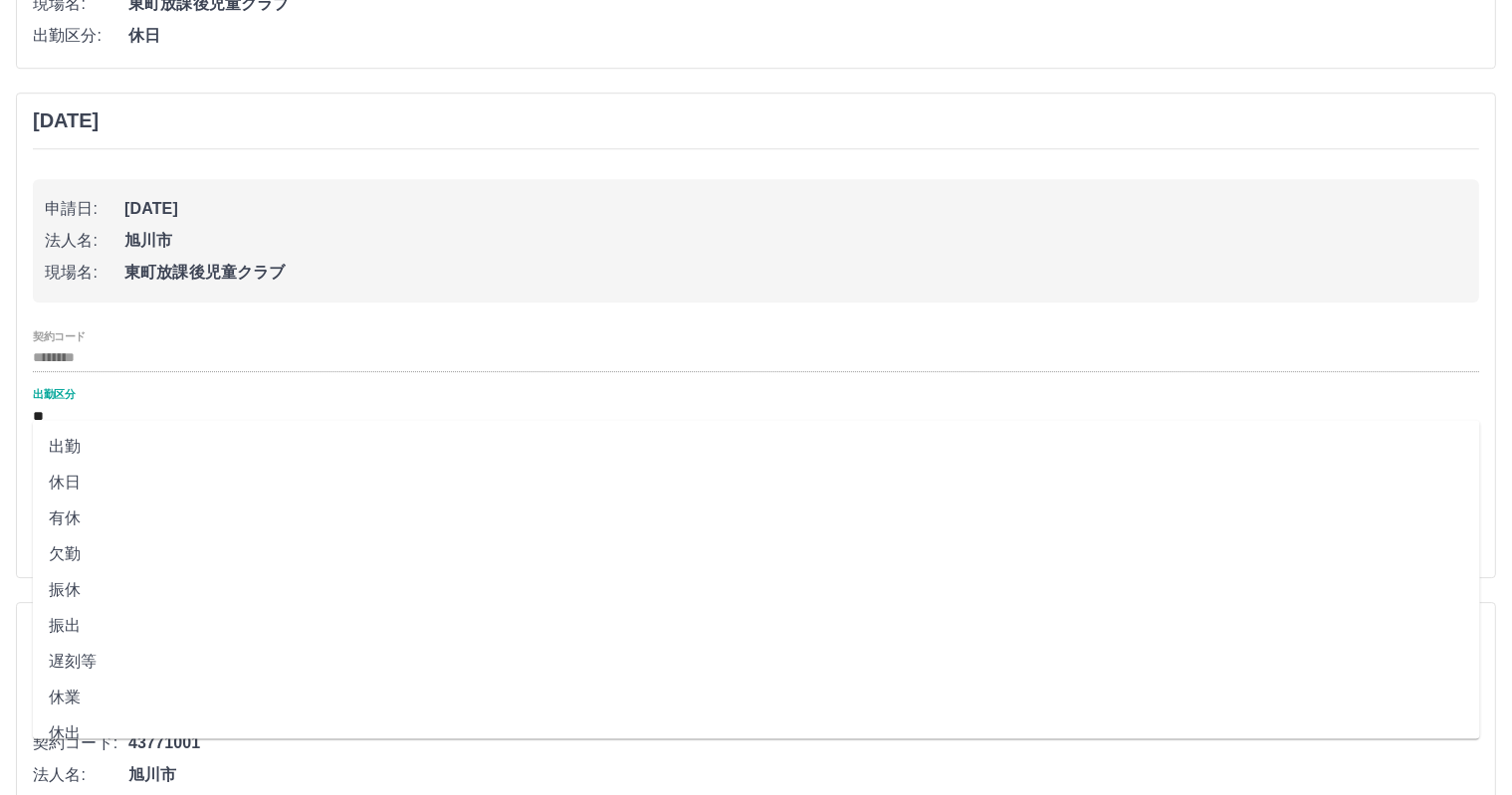 click on "出勤" at bounding box center (756, 446) 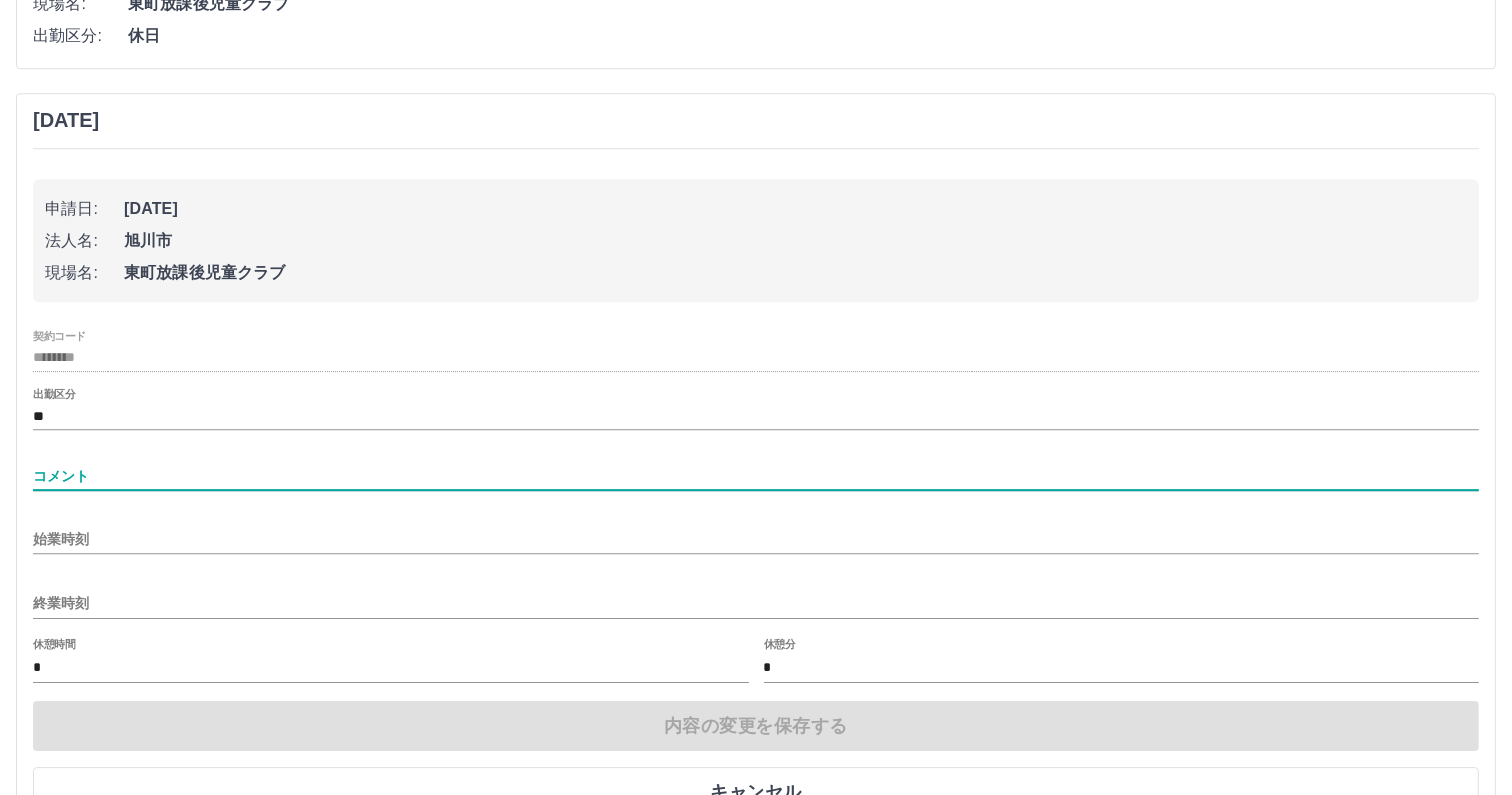 click on "コメント" at bounding box center (756, 476) 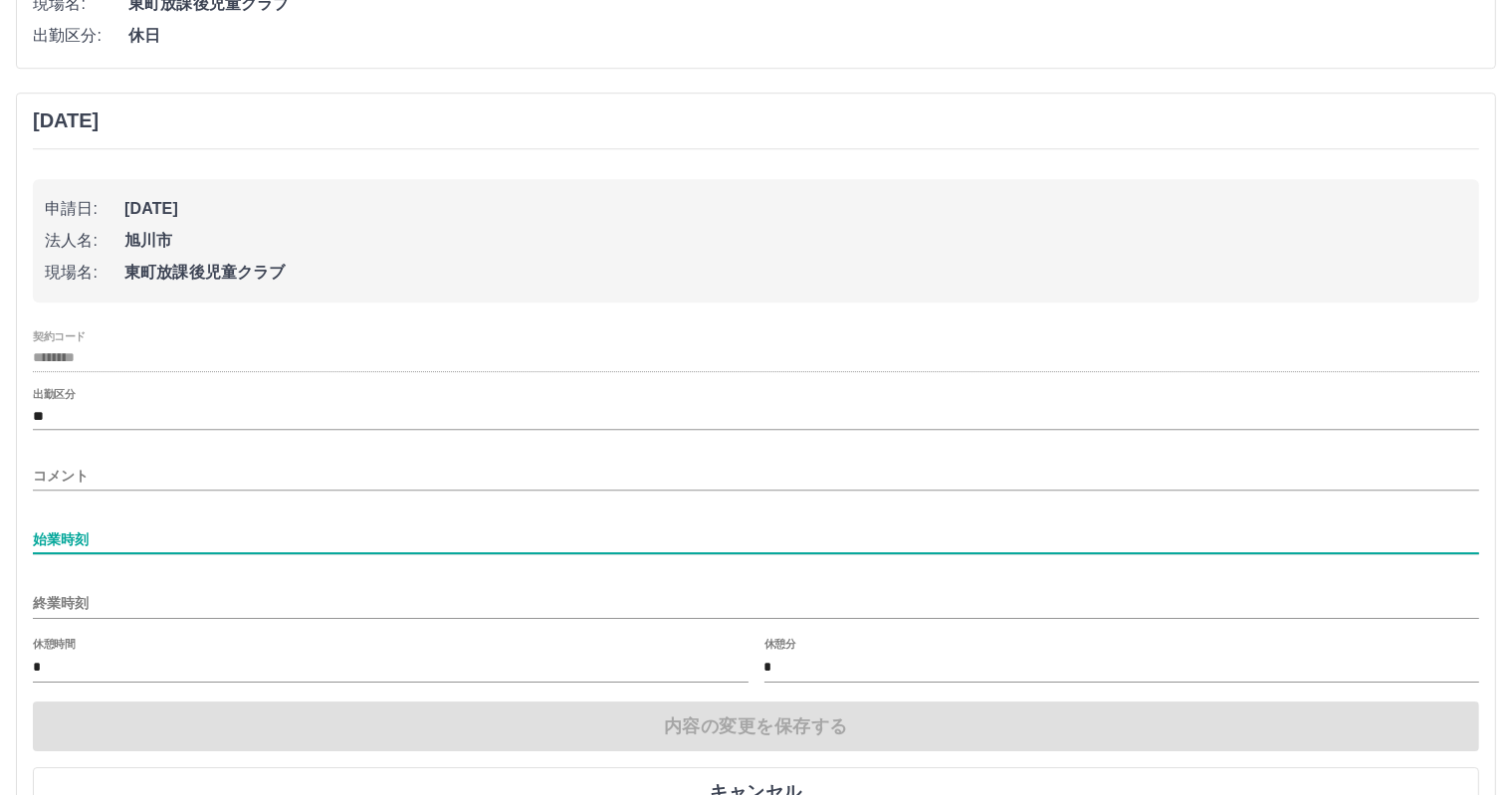 click on "始業時刻" at bounding box center (756, 539) 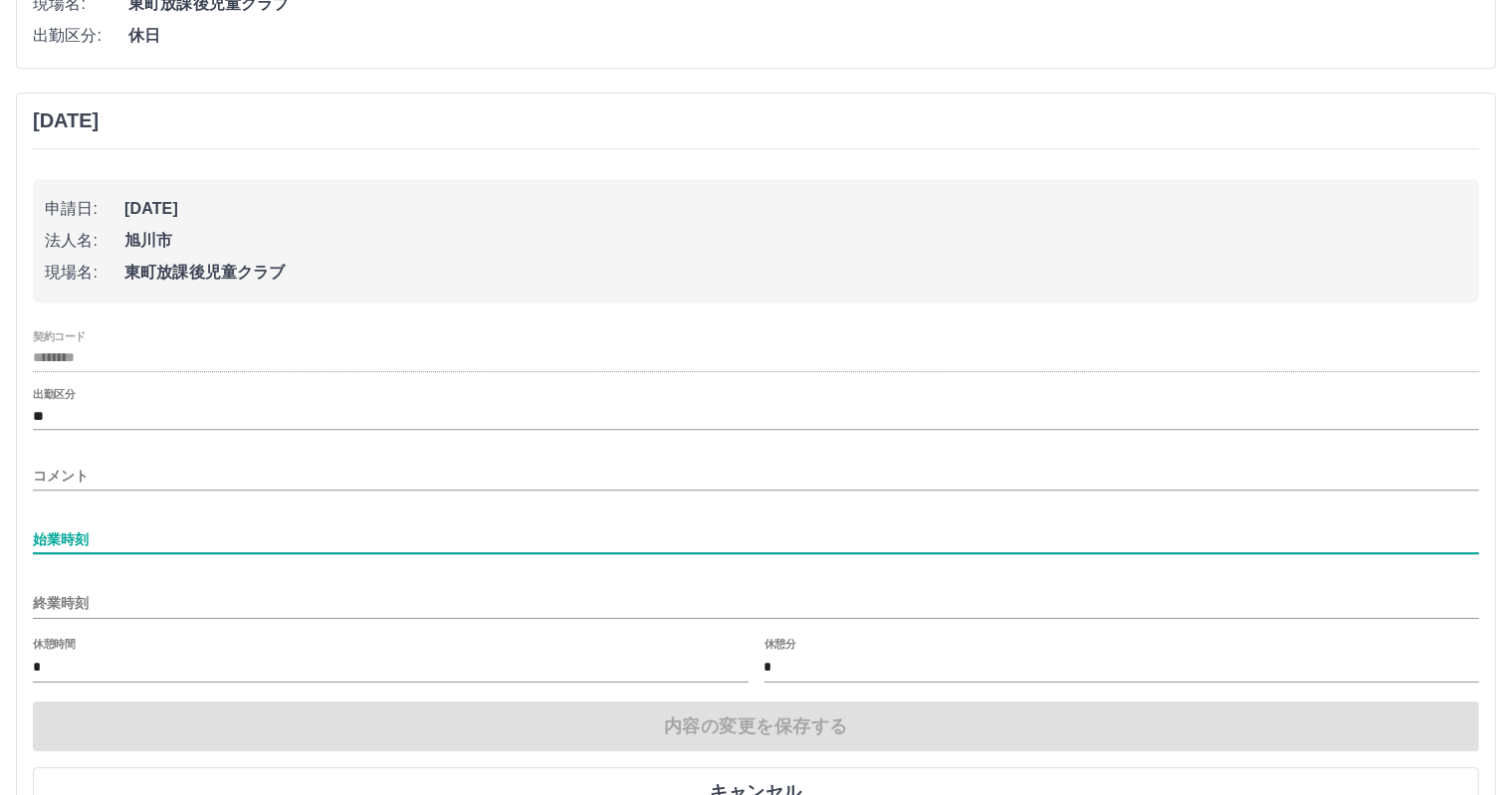 type on "****" 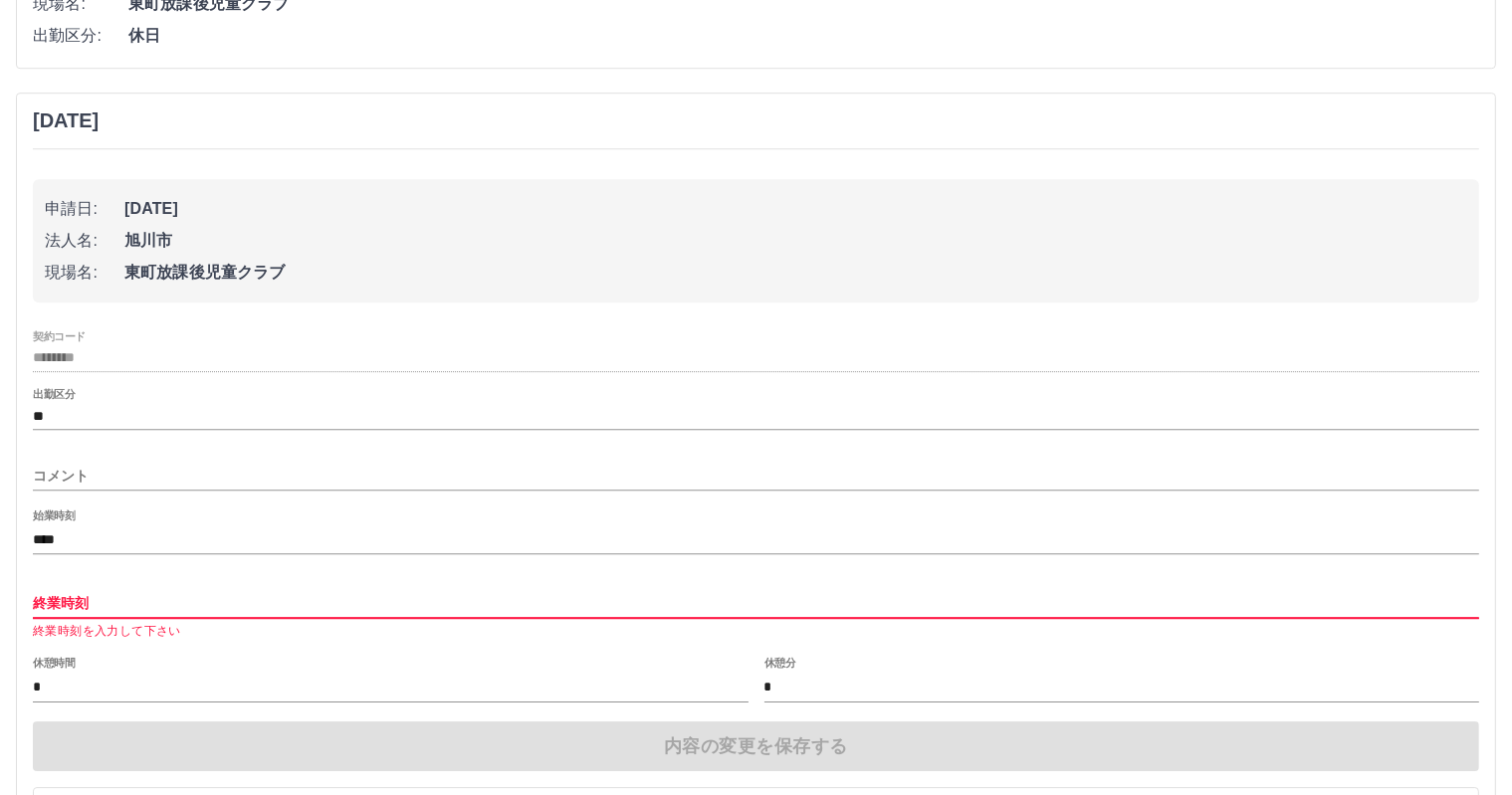 click on "終業時刻" at bounding box center [756, 603] 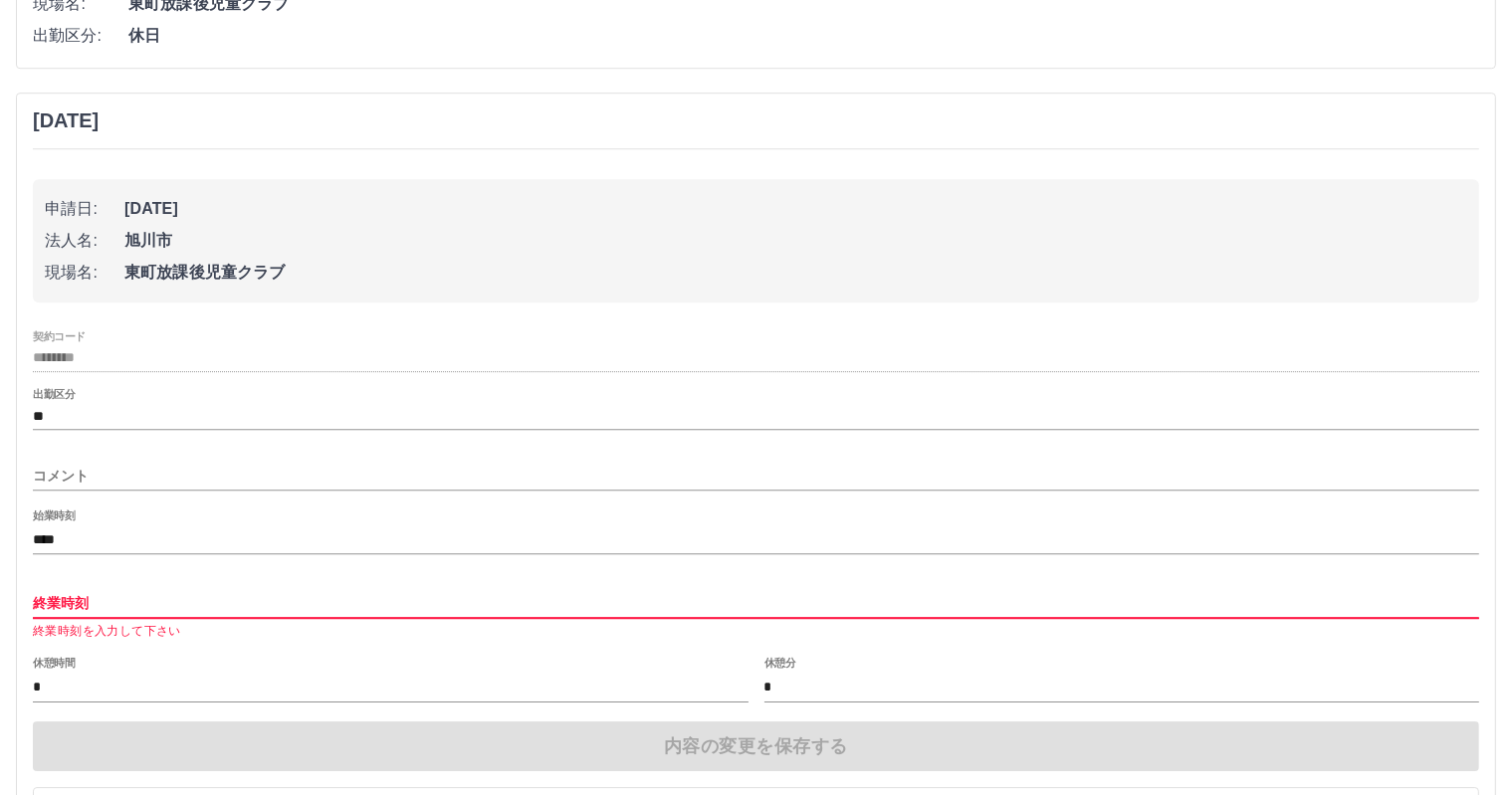 type on "****" 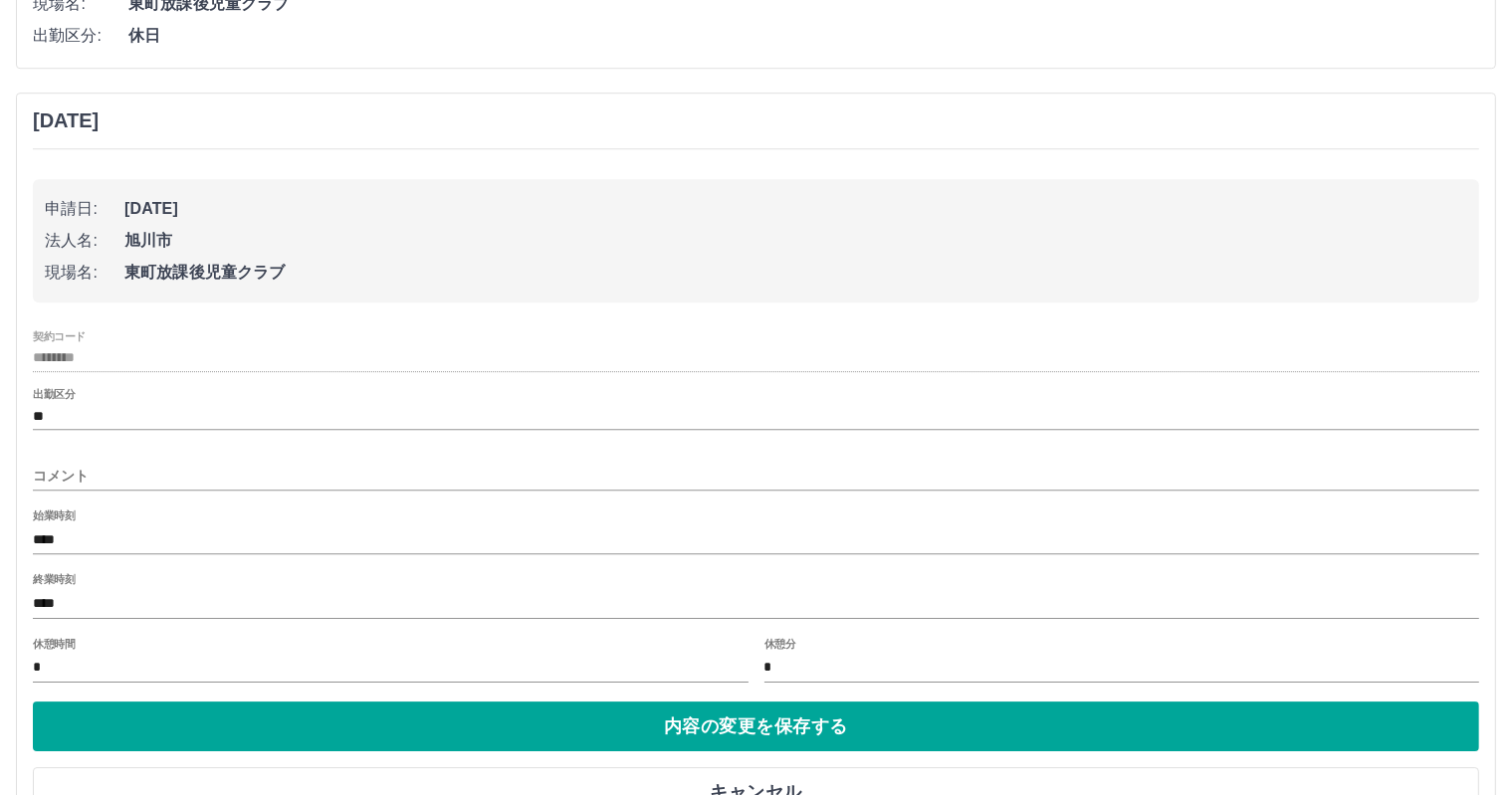 click on "休憩時間 *" at bounding box center [390, 662] 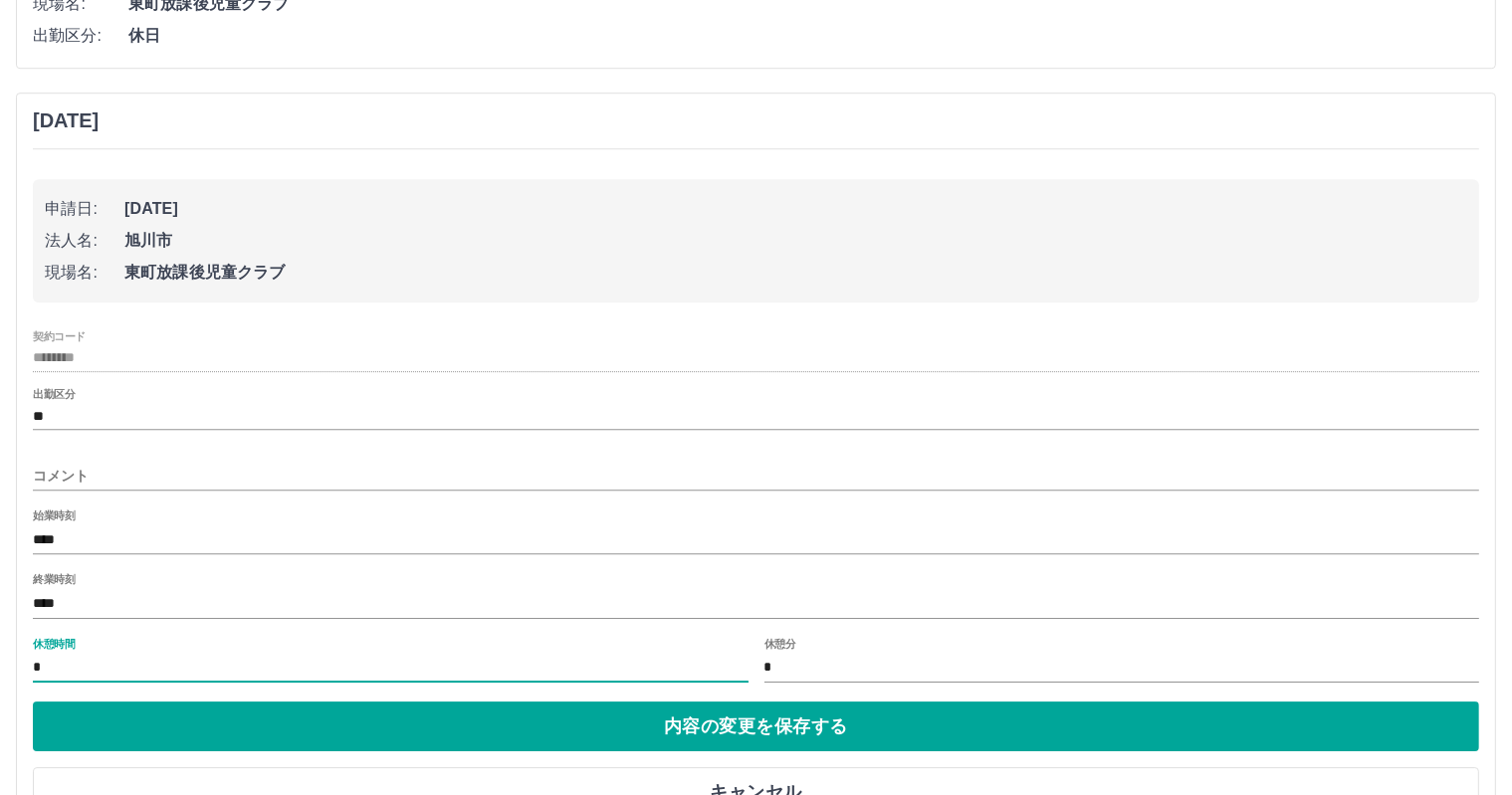 click on "*" at bounding box center [390, 668] 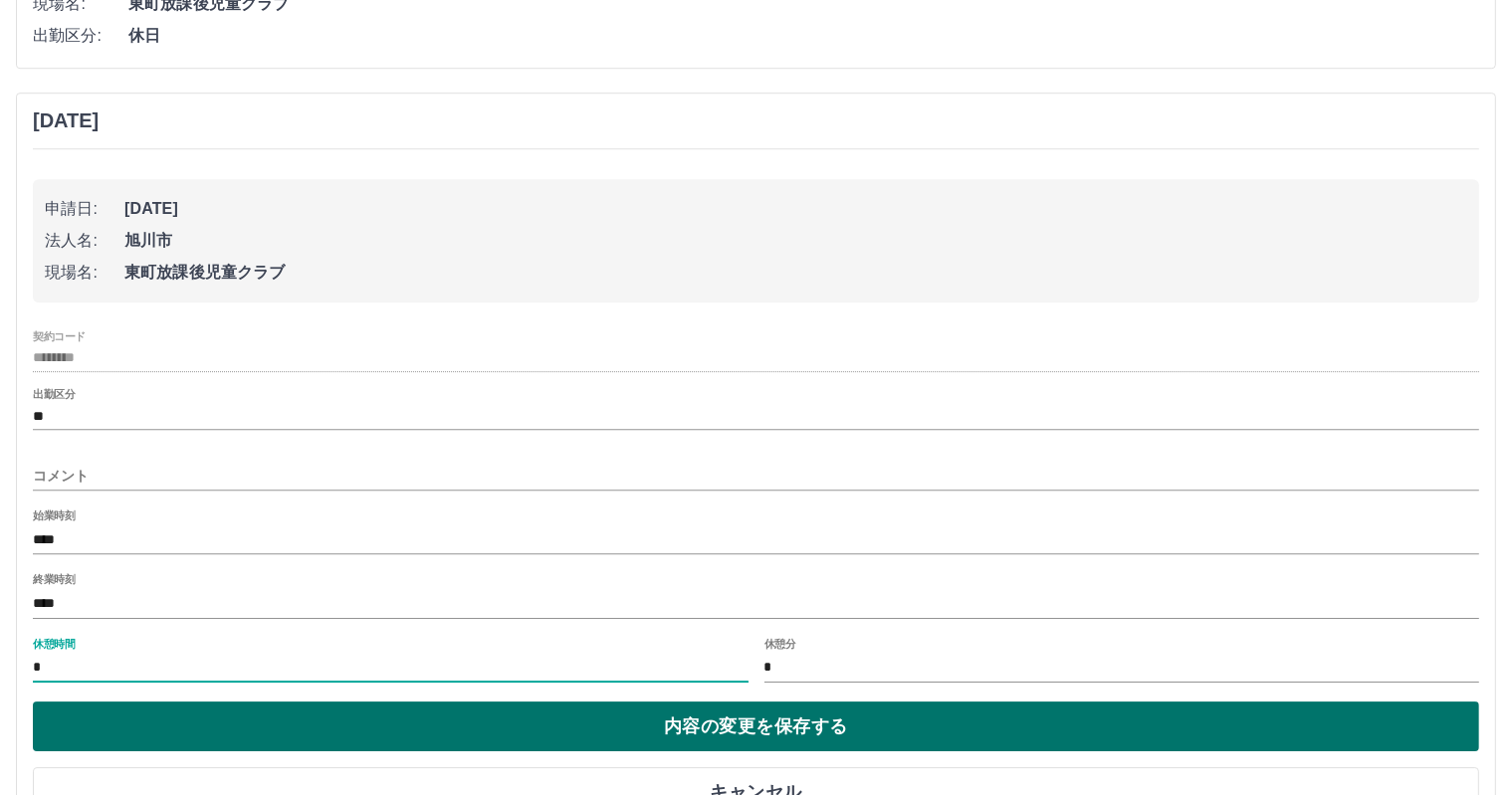 type on "*" 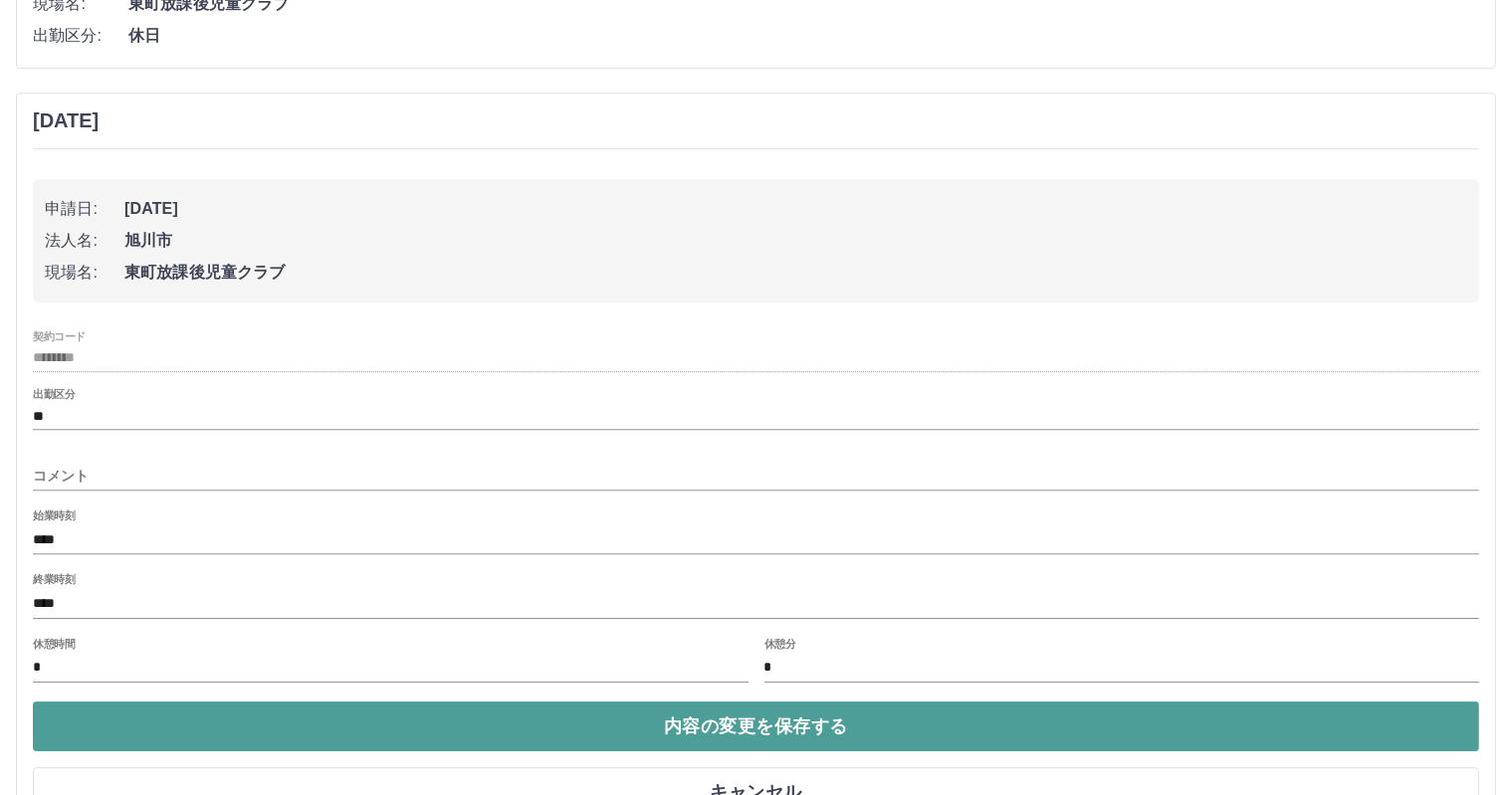 click on "内容の変更を保存する" at bounding box center [756, 726] 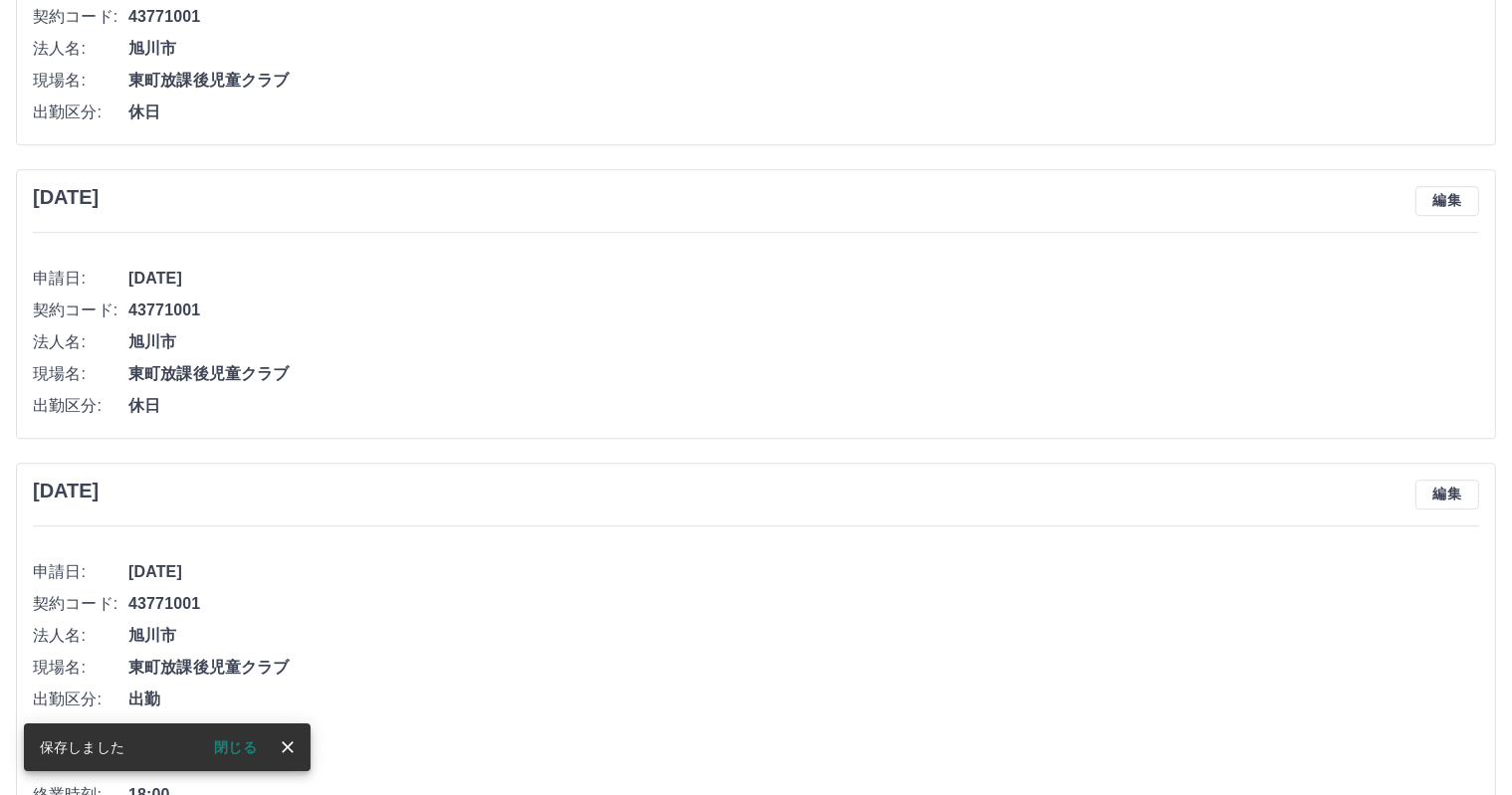 scroll, scrollTop: 5612, scrollLeft: 0, axis: vertical 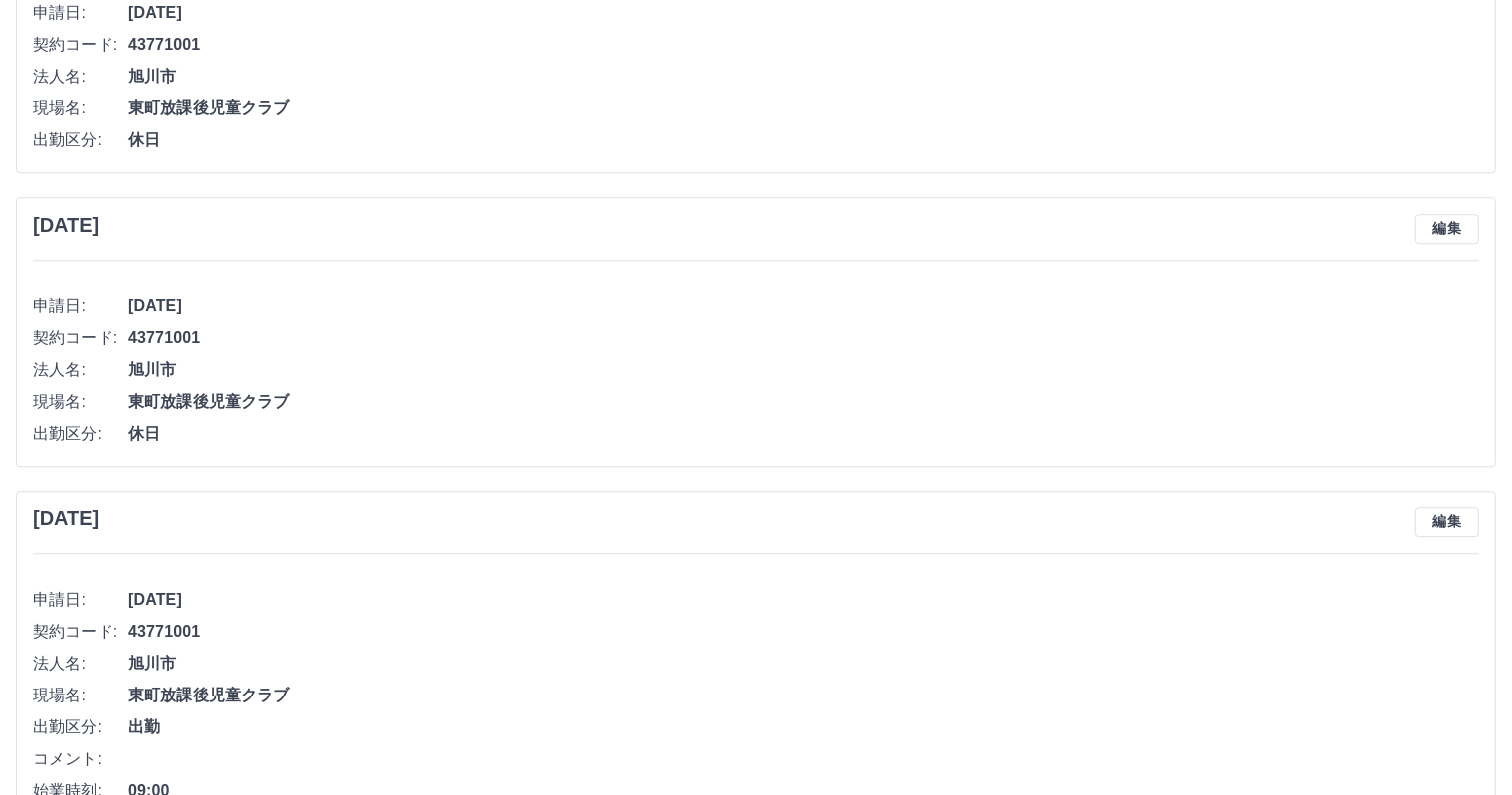 click on "編集" at bounding box center (1447, 229) 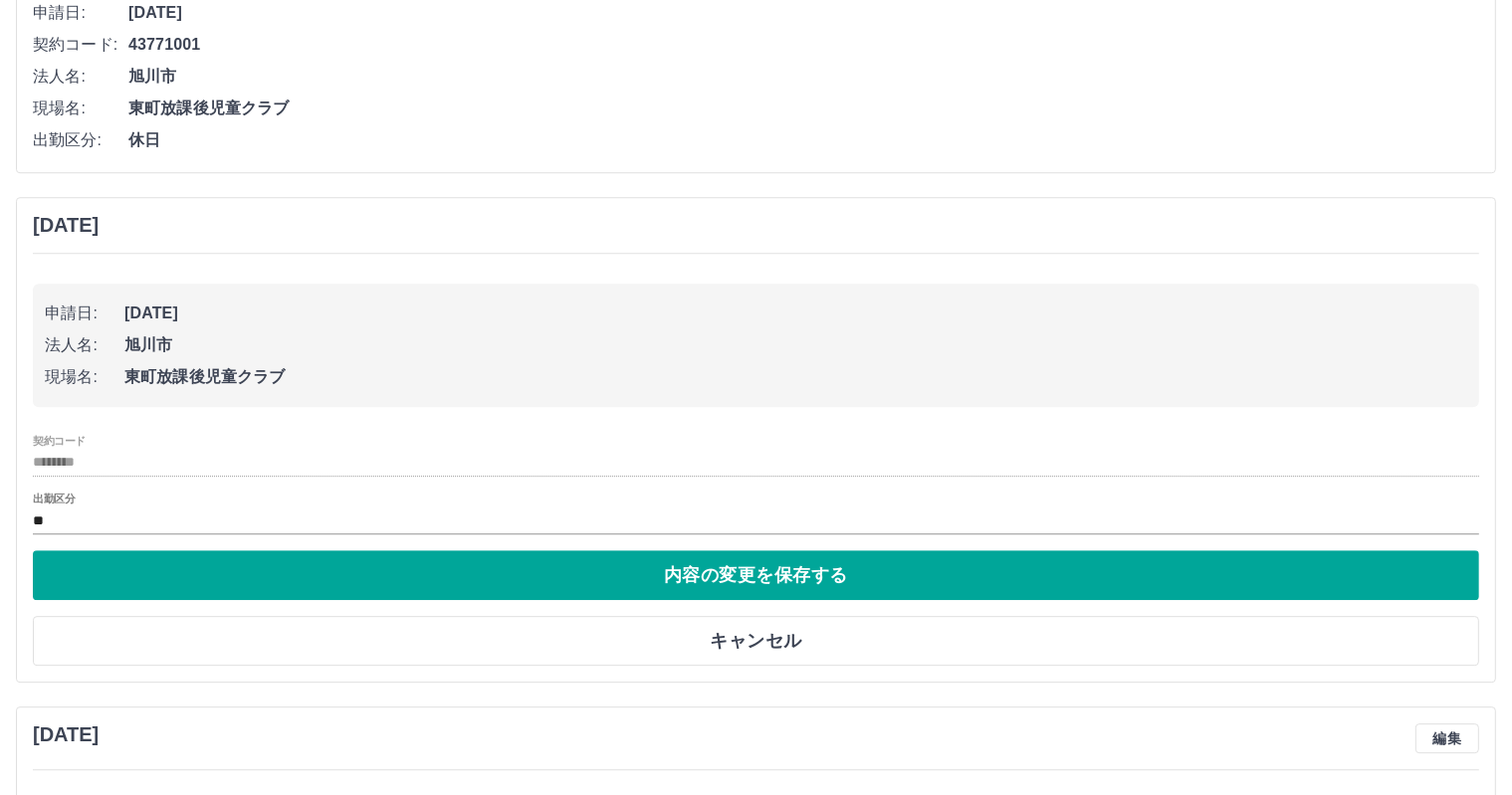 click on "出勤区分" at bounding box center [54, 498] 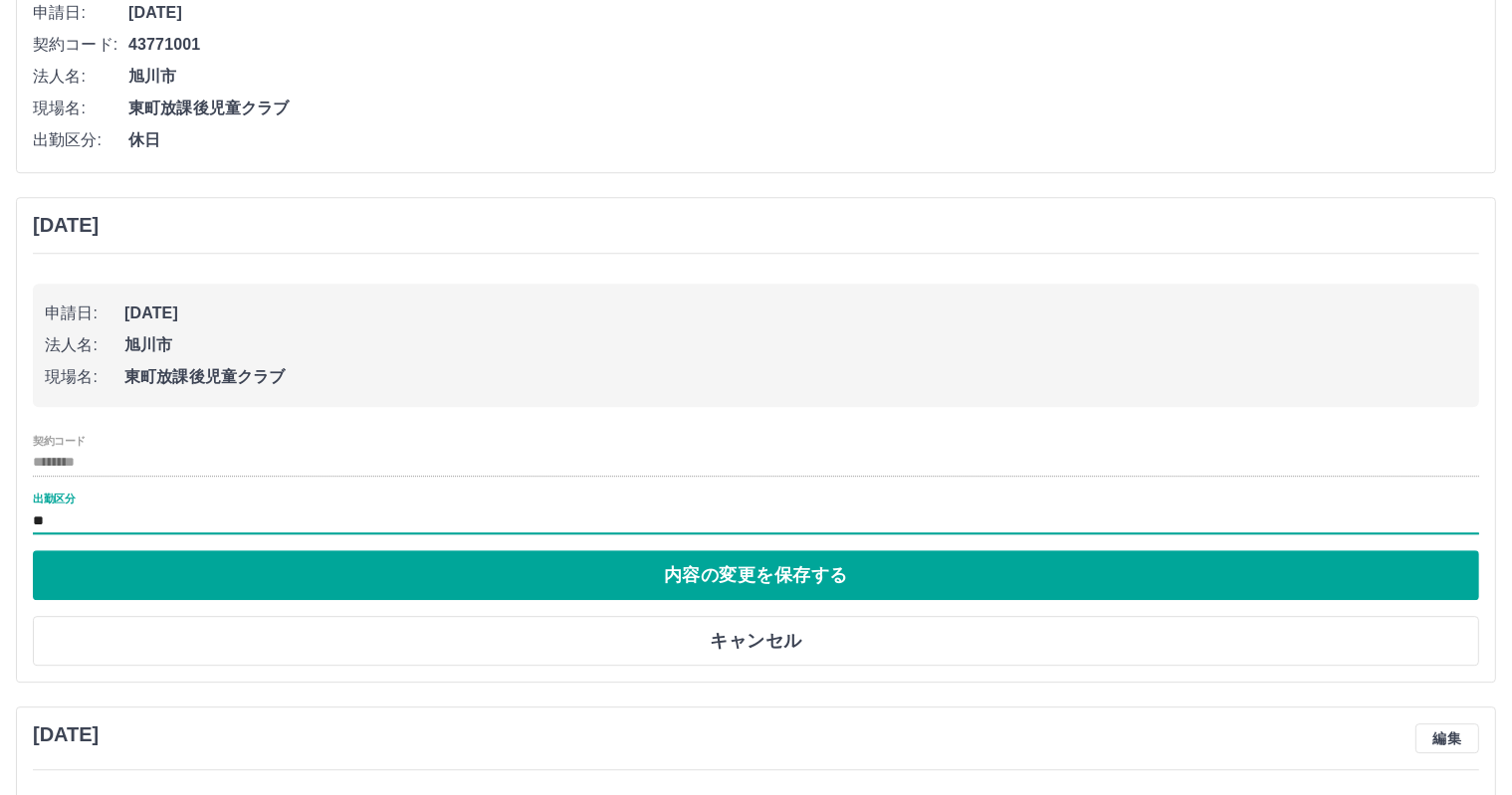click on "**" at bounding box center (756, 520) 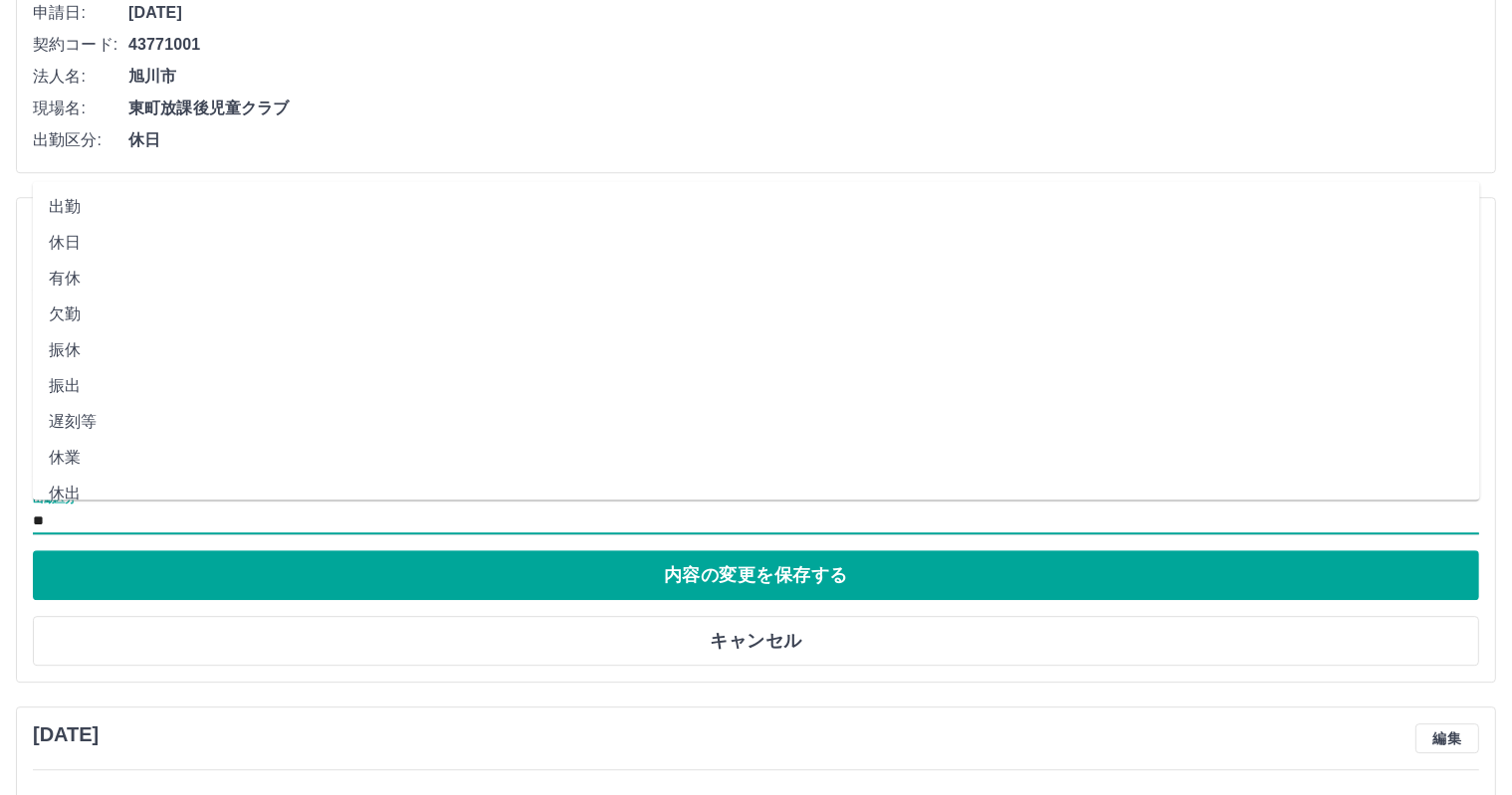 click on "有休" at bounding box center (756, 280) 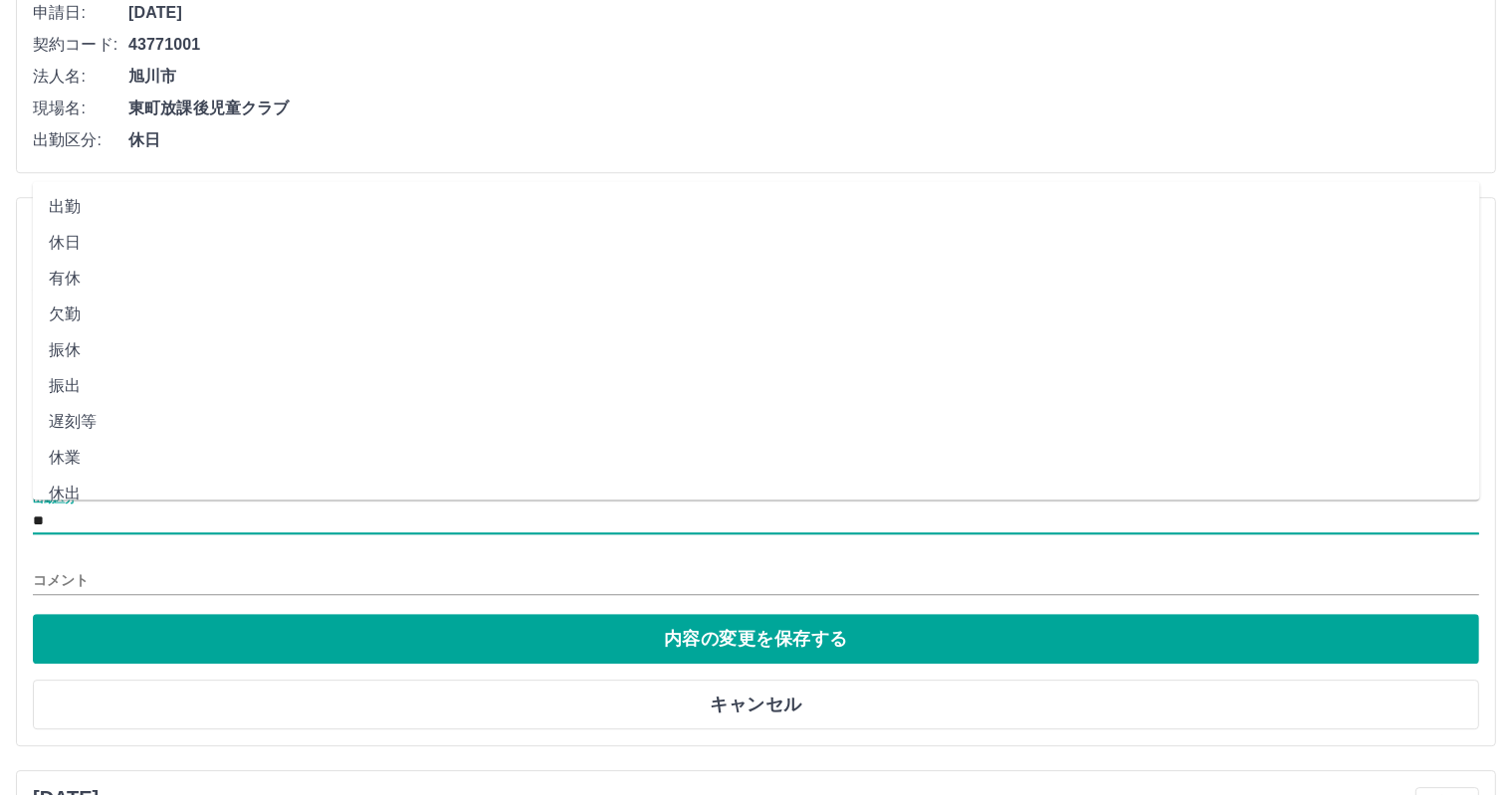 click on "**" at bounding box center [756, 520] 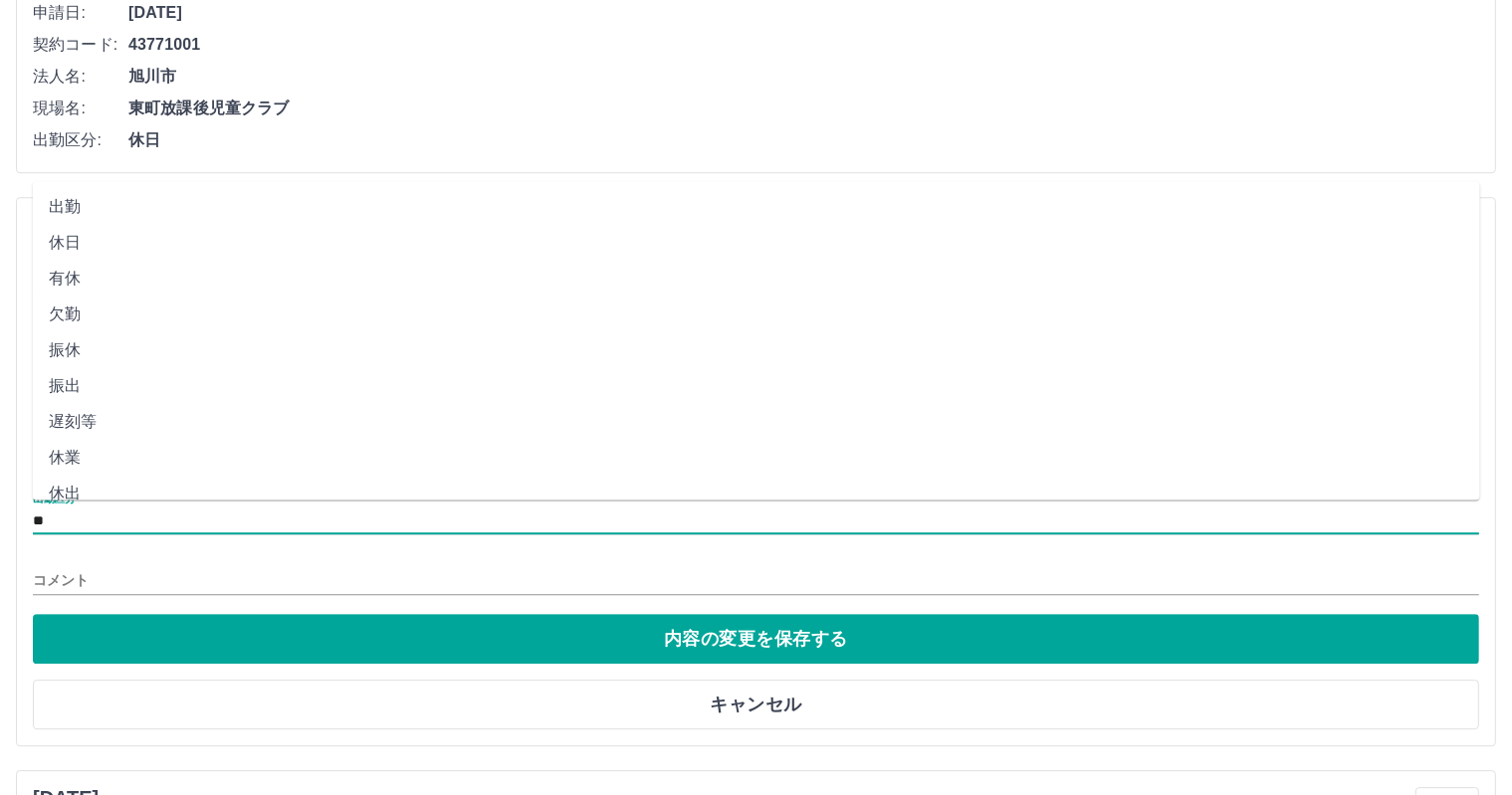 click on "欠勤" at bounding box center (756, 315) 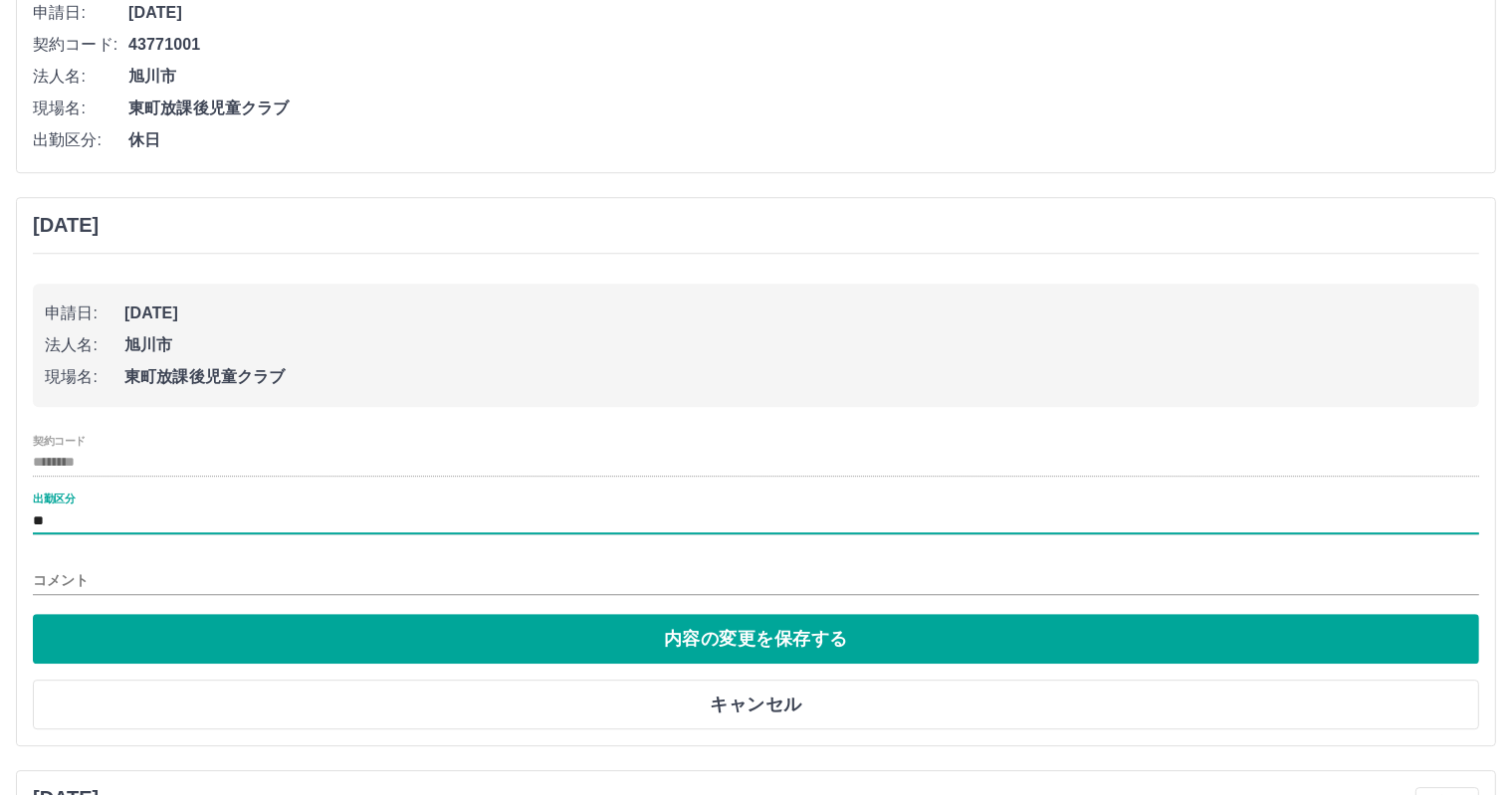 click on "出勤区分 **" at bounding box center [756, 513] 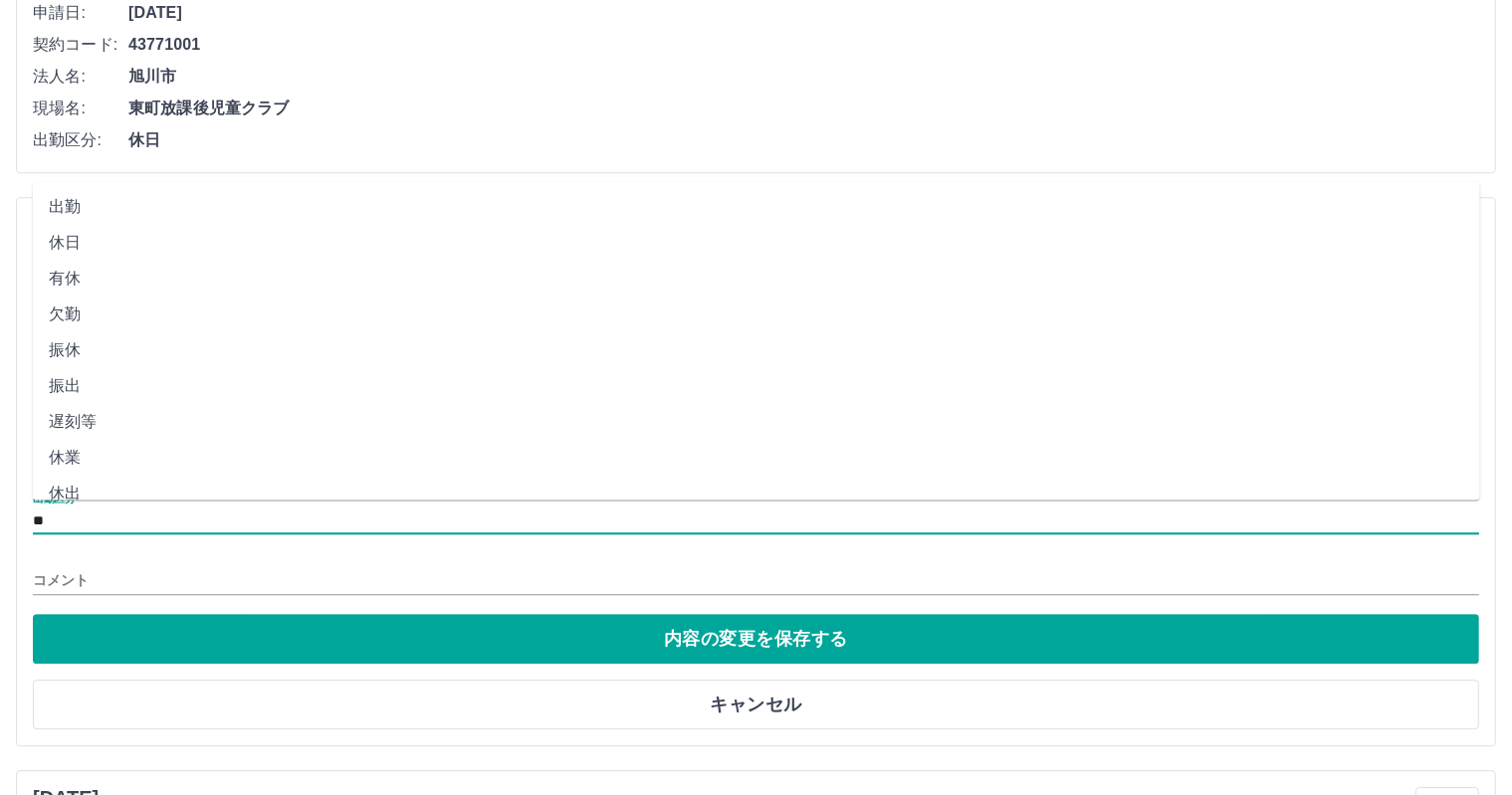 click on "**" at bounding box center [756, 520] 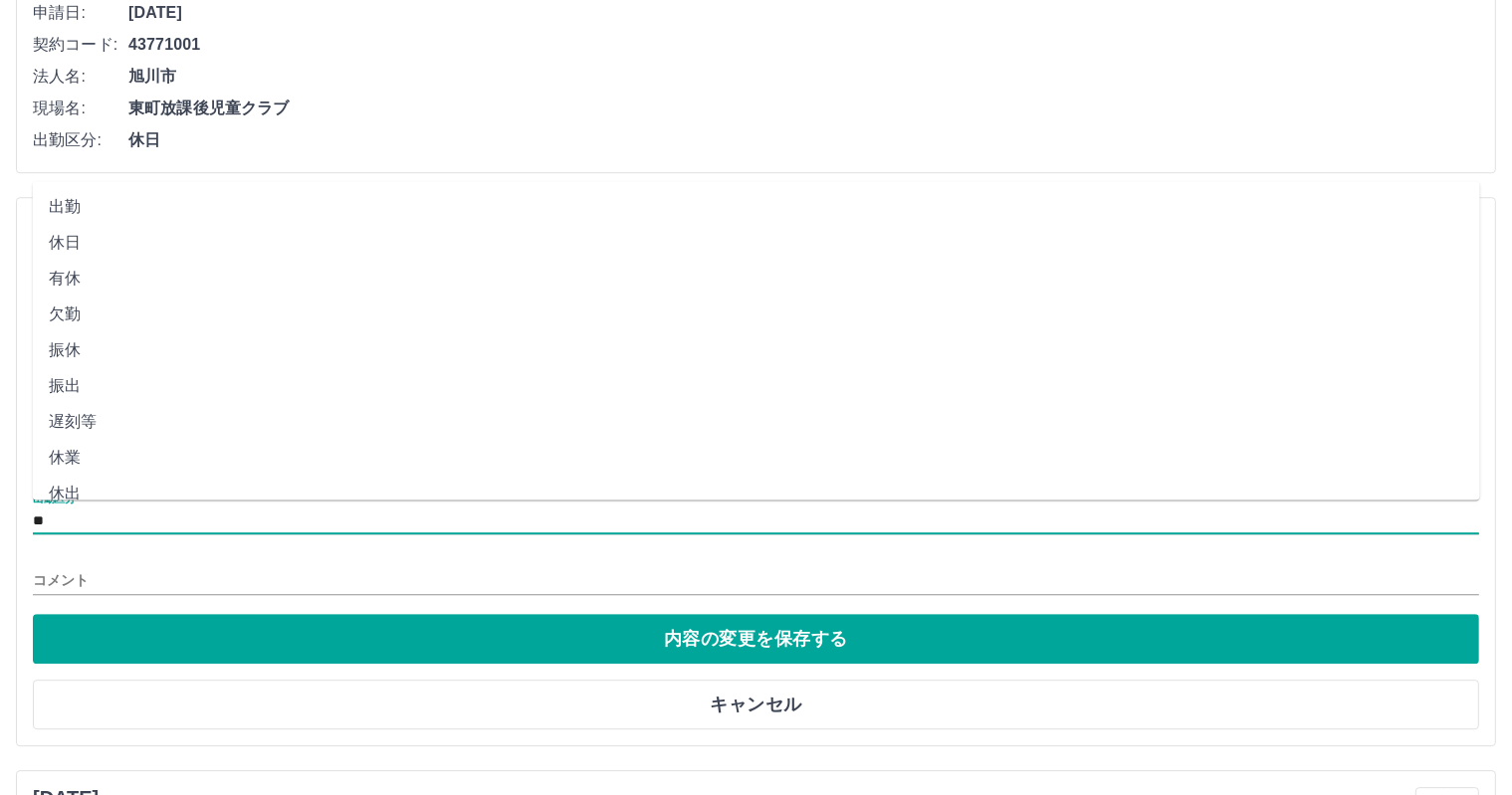 click on "有休" at bounding box center [756, 280] 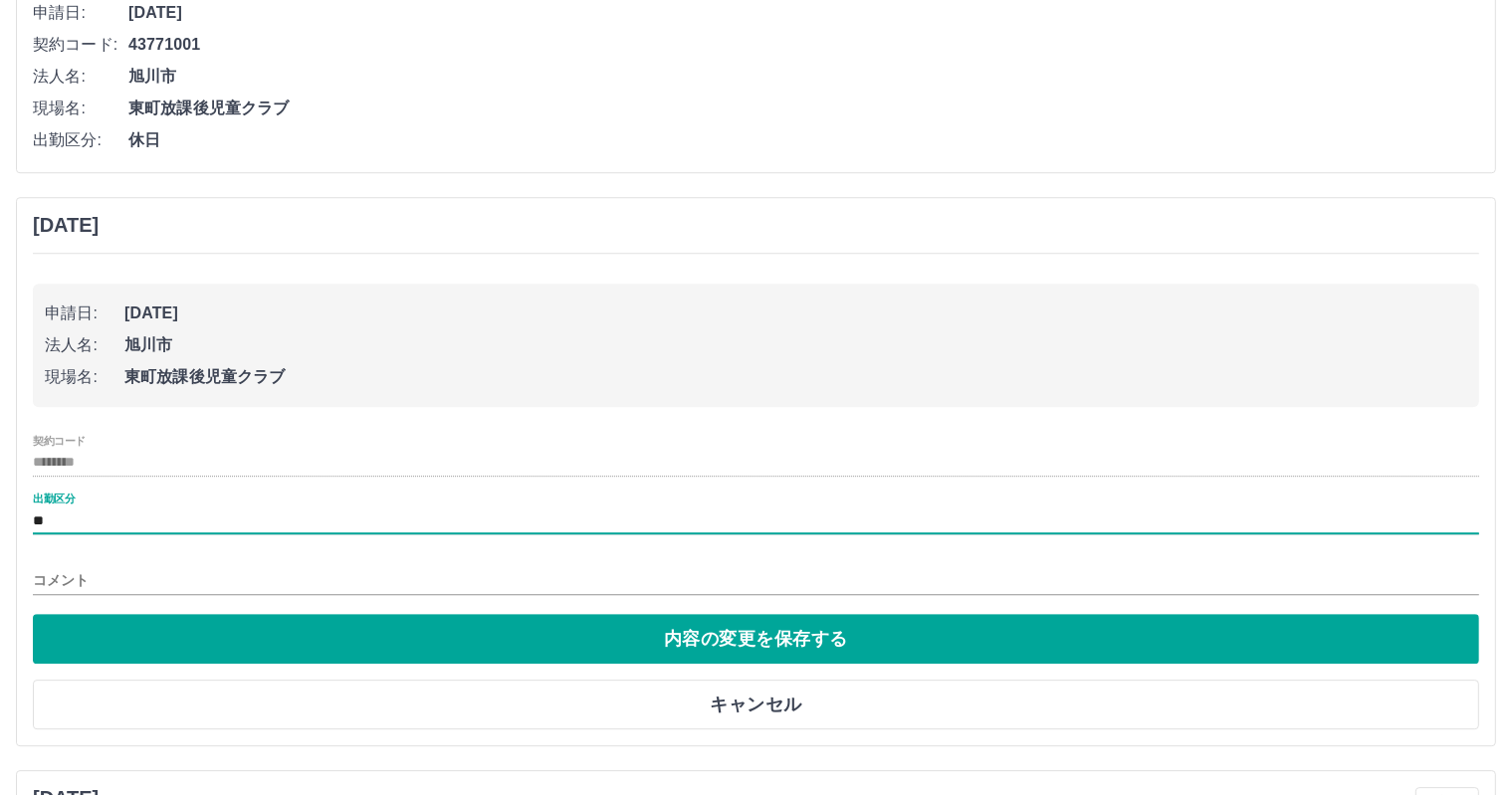 type on "**" 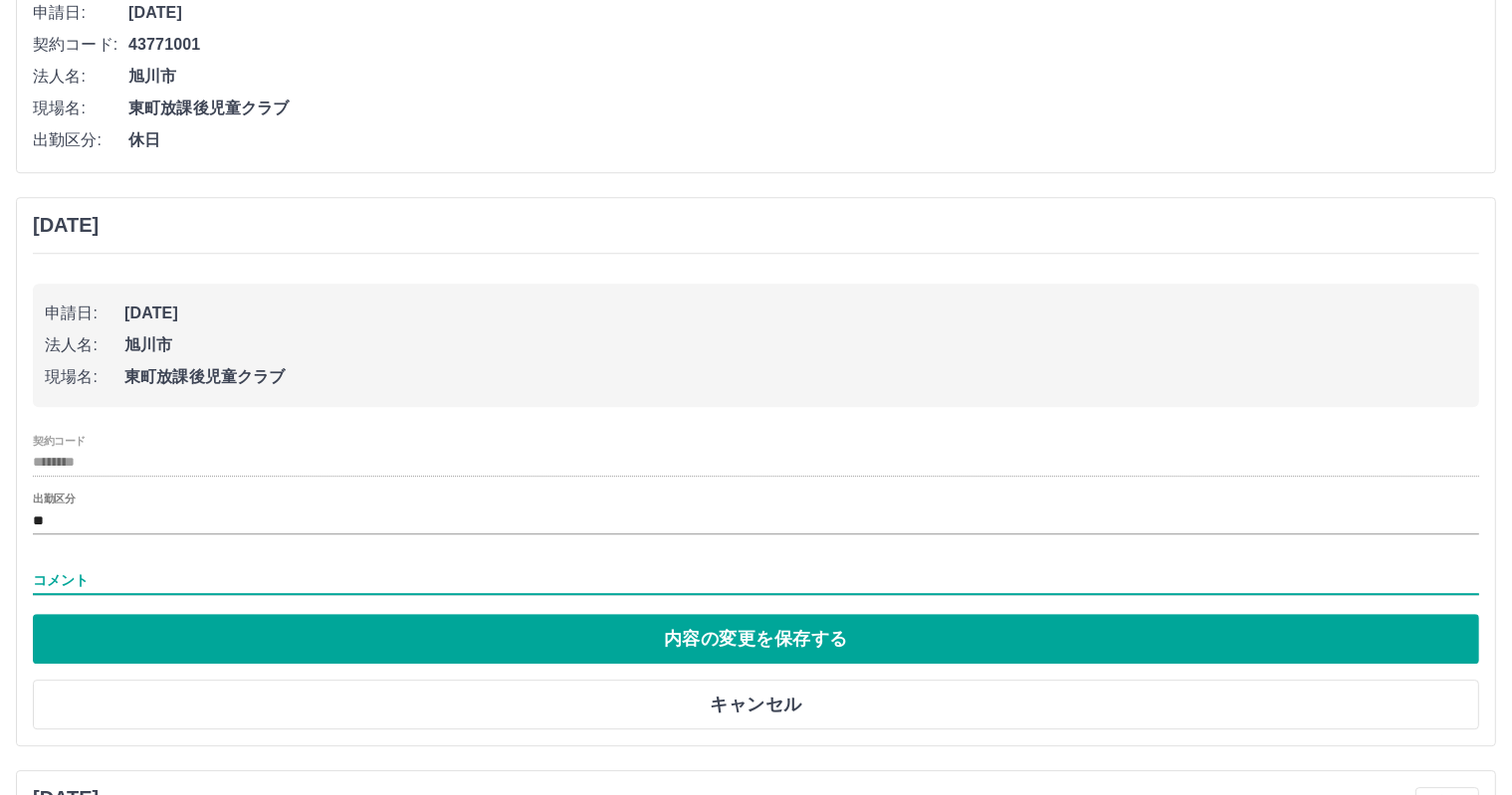 click on "コメント" at bounding box center (756, 580) 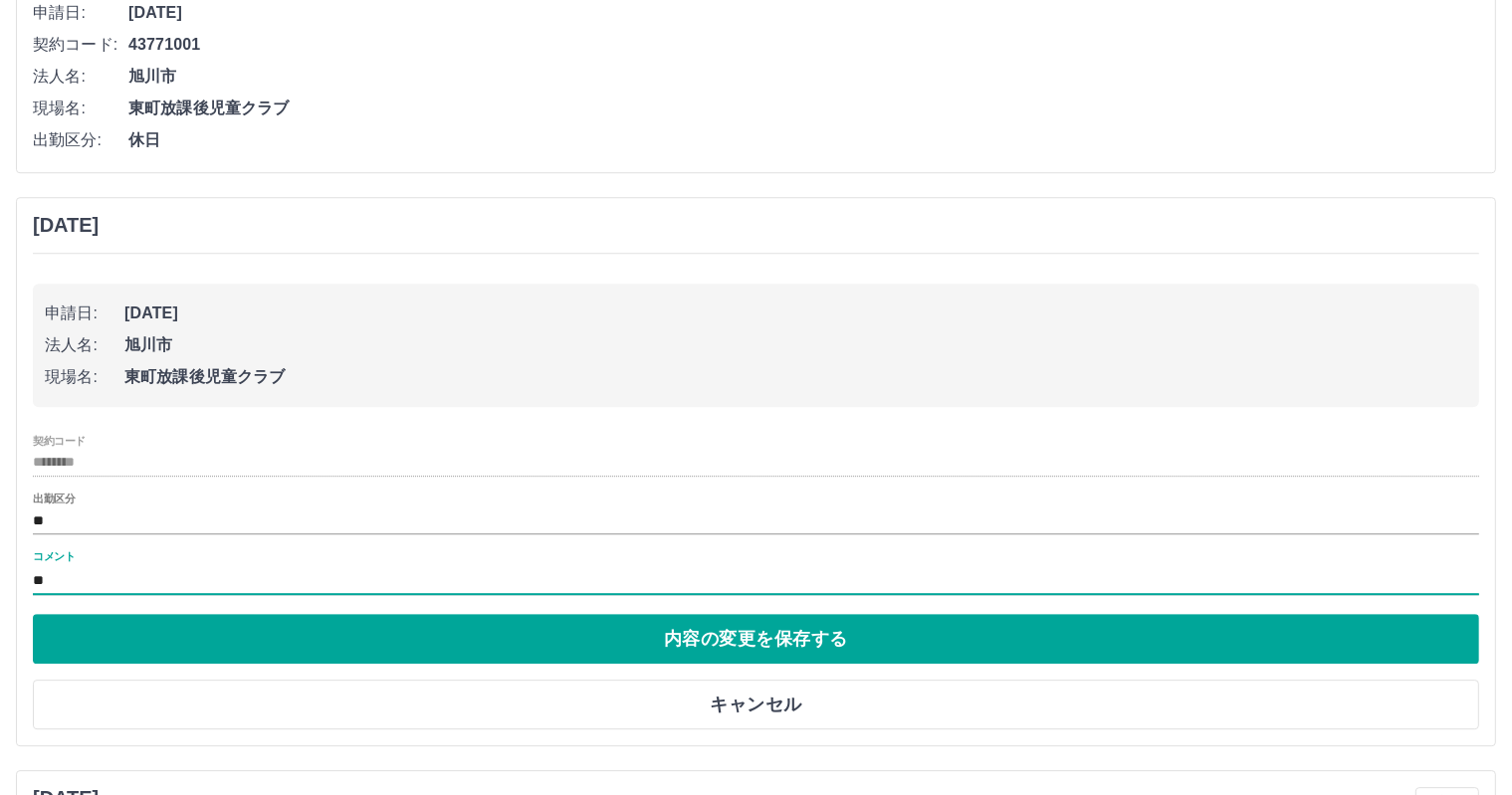 type on "*" 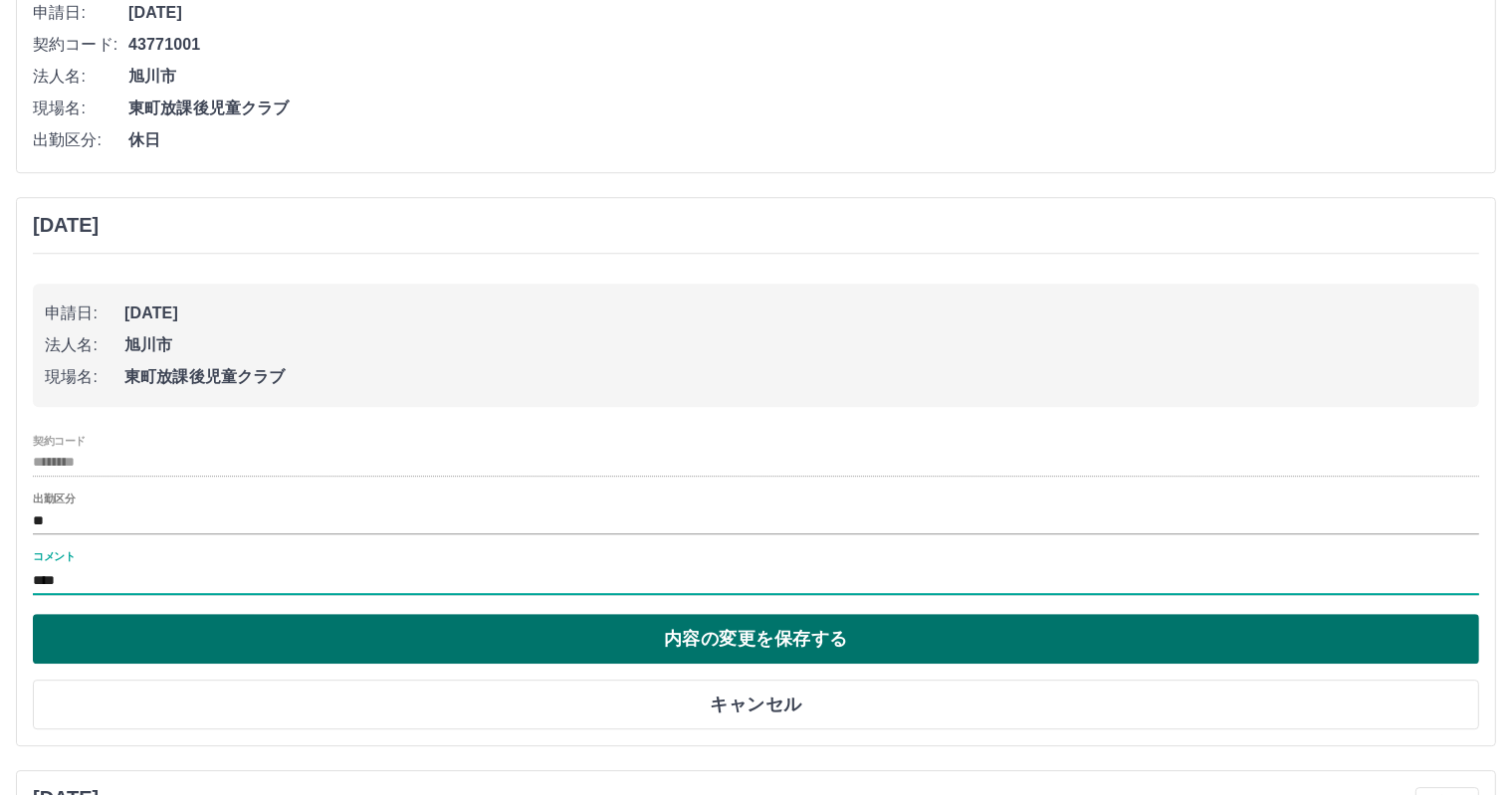 type on "****" 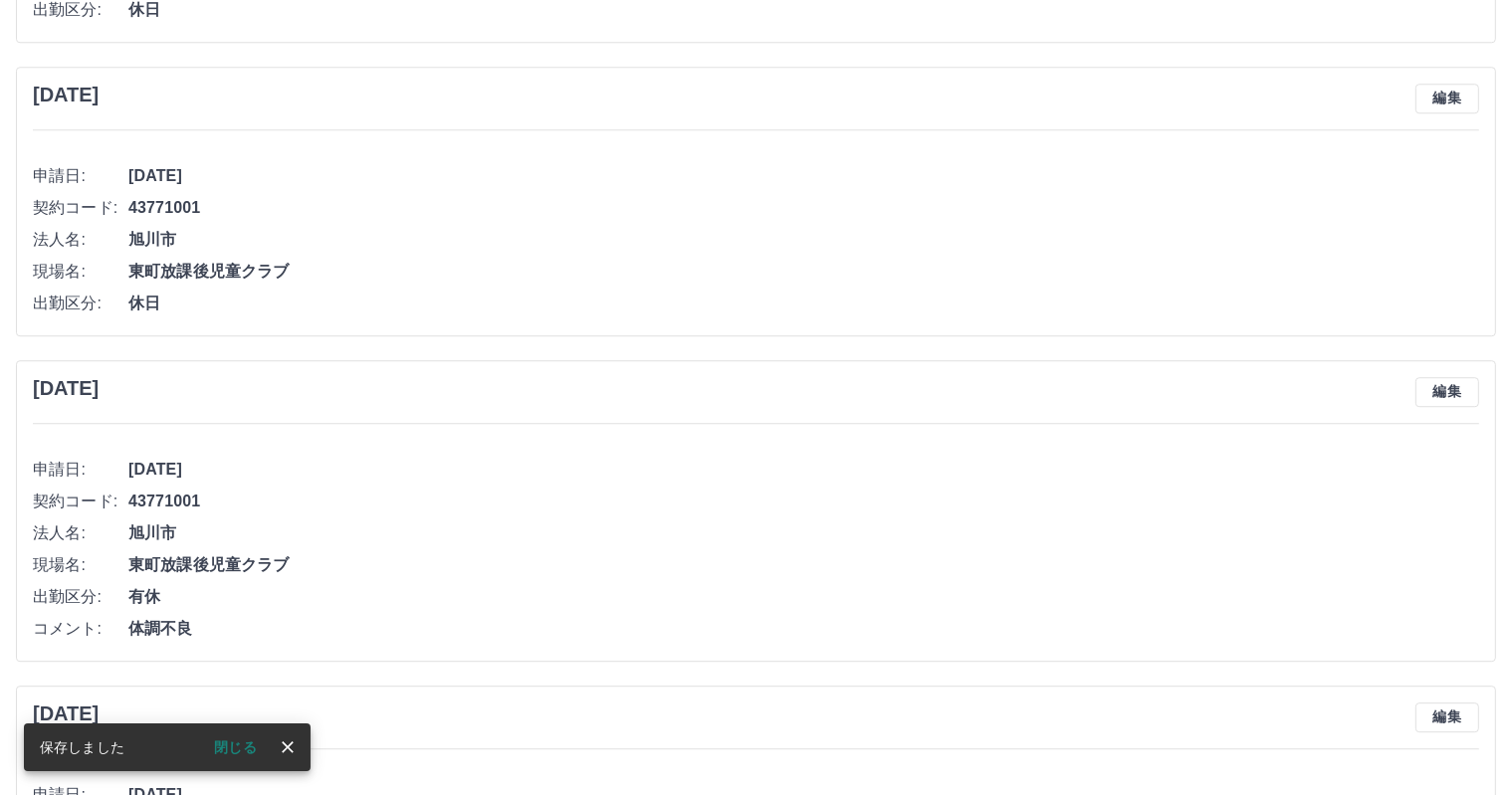 scroll, scrollTop: 5413, scrollLeft: 0, axis: vertical 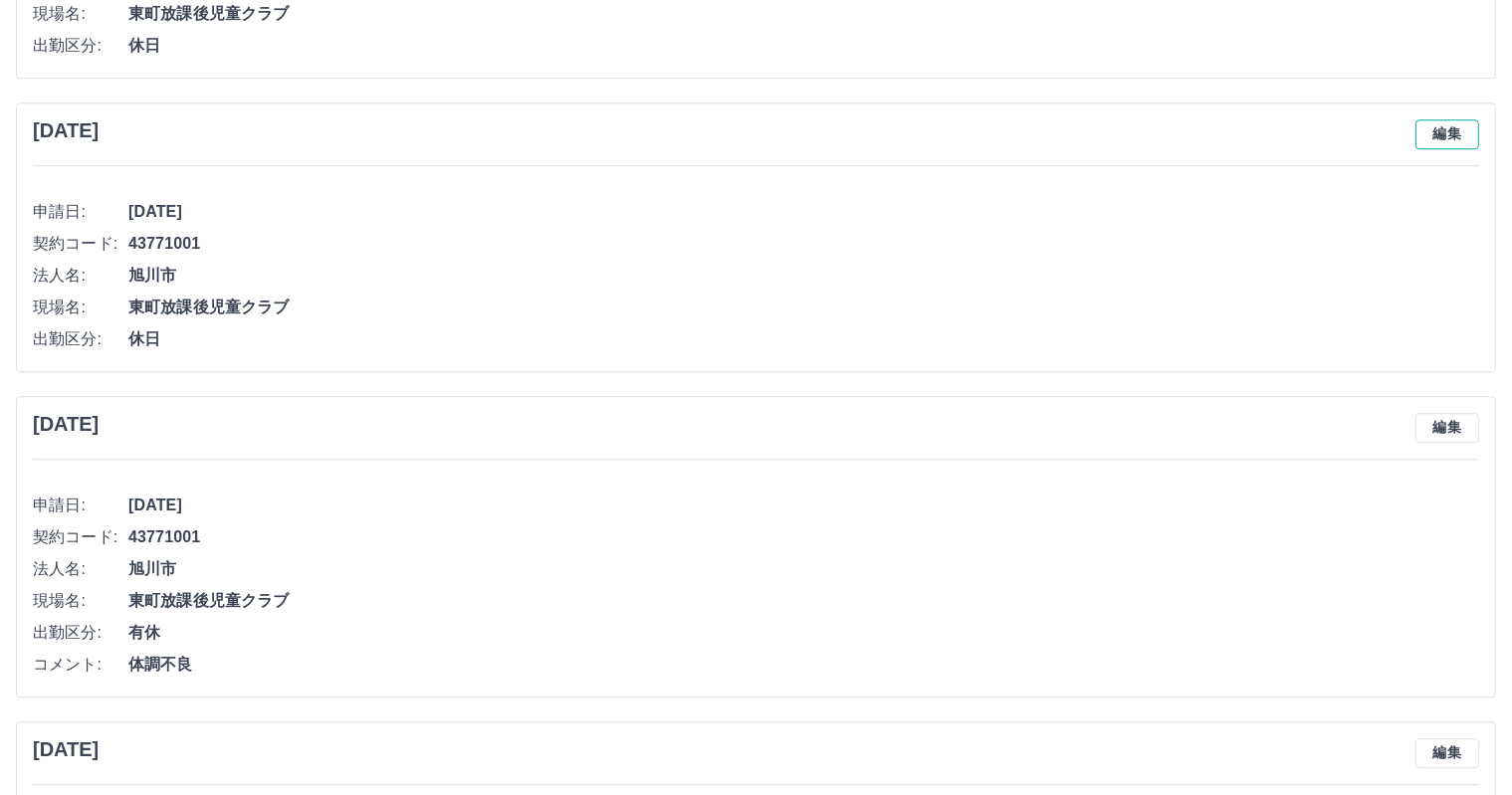 click on "編集" at bounding box center (1447, 134) 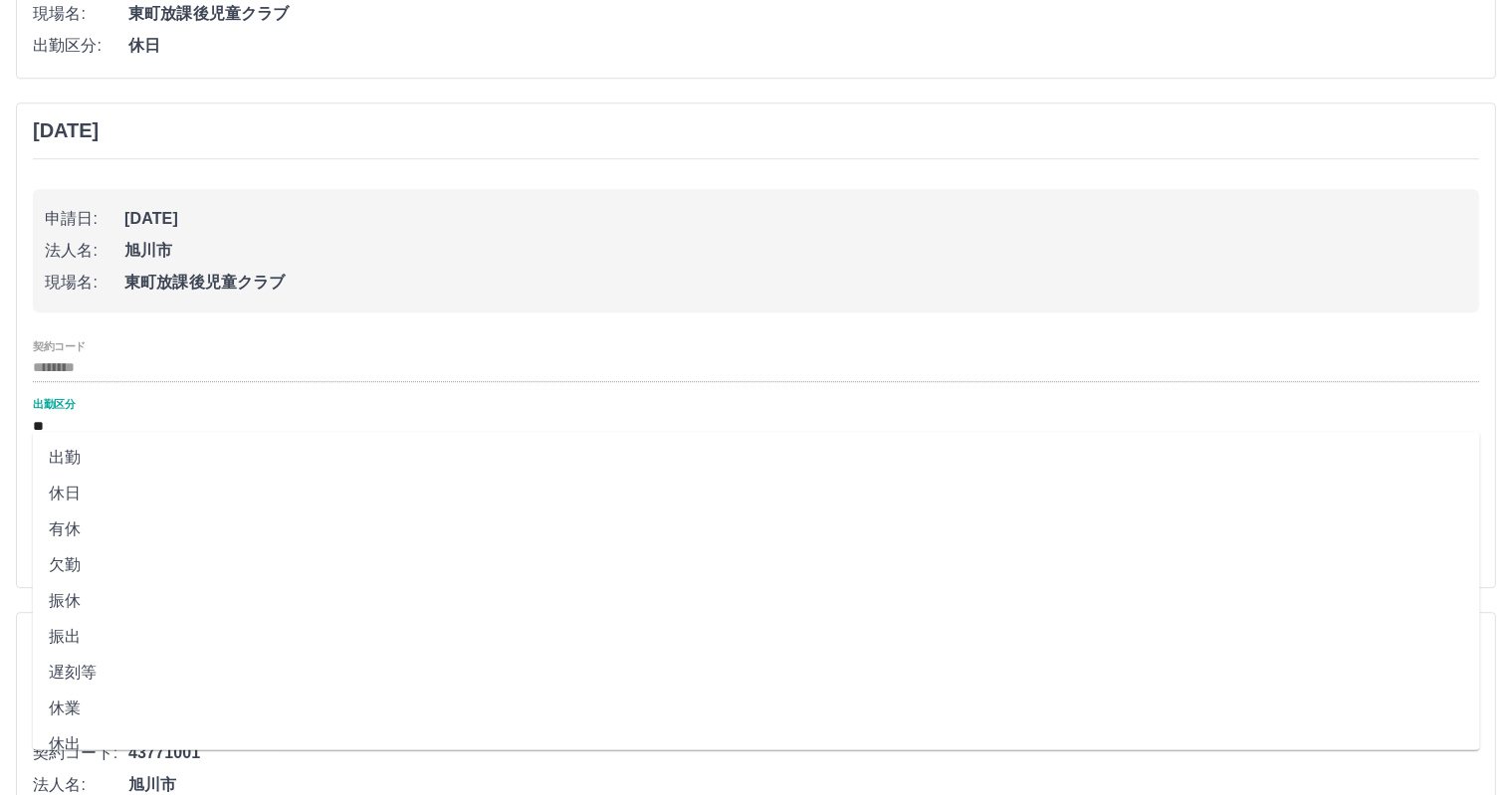 click on "**" at bounding box center [756, 426] 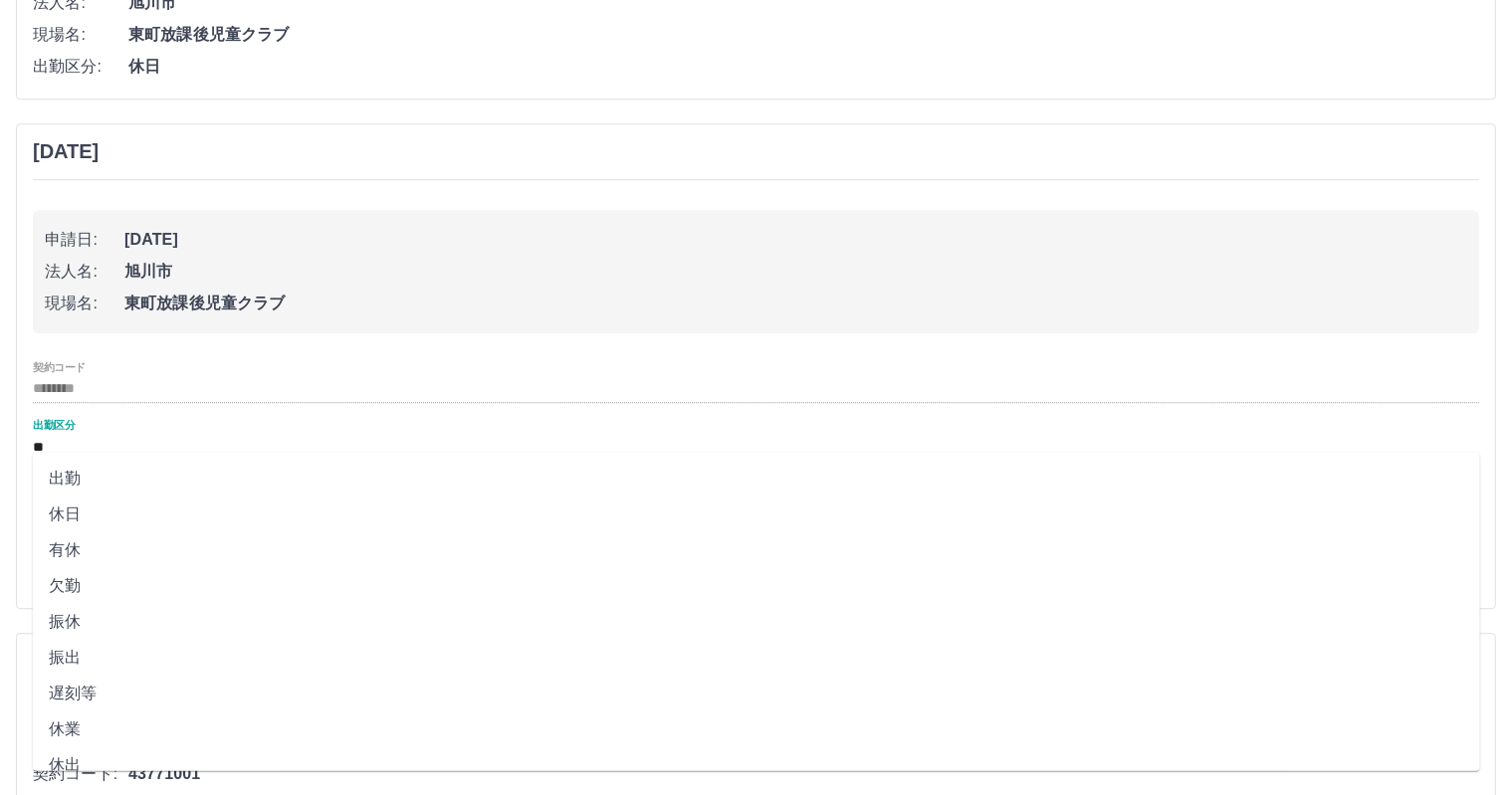 scroll, scrollTop: 5413, scrollLeft: 0, axis: vertical 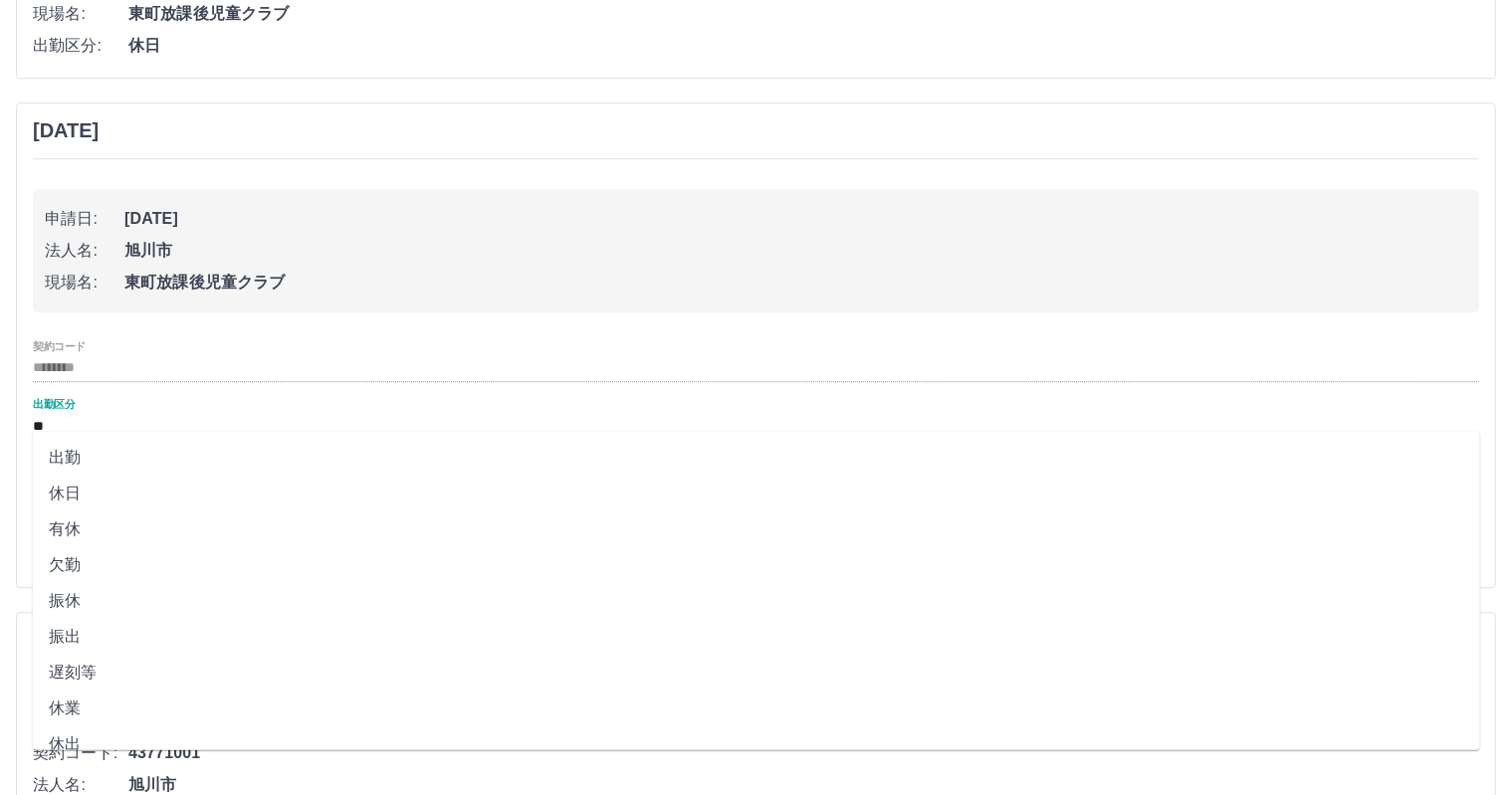 click on "遅刻等" at bounding box center [756, 673] 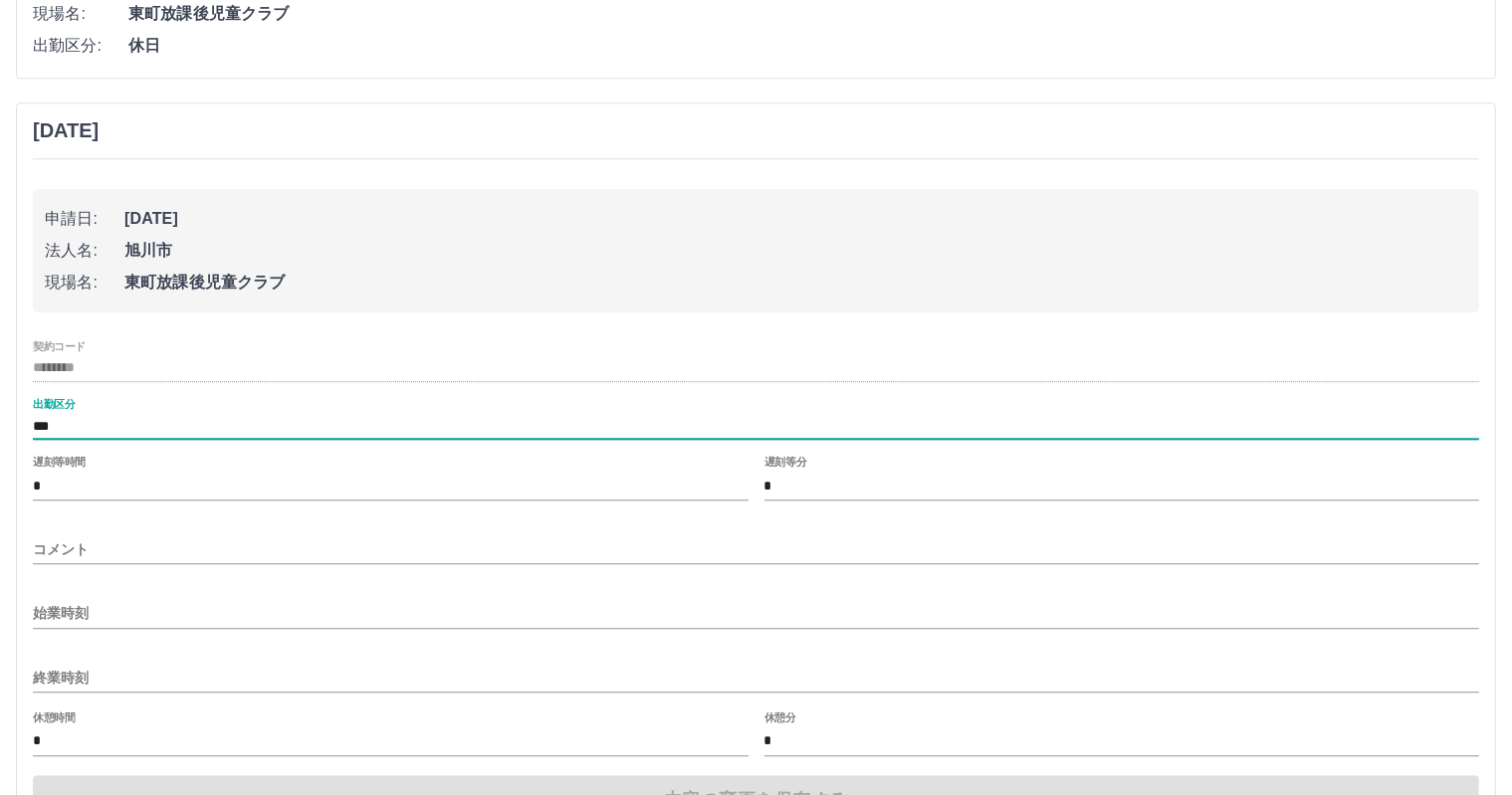 click on "*" at bounding box center [390, 486] 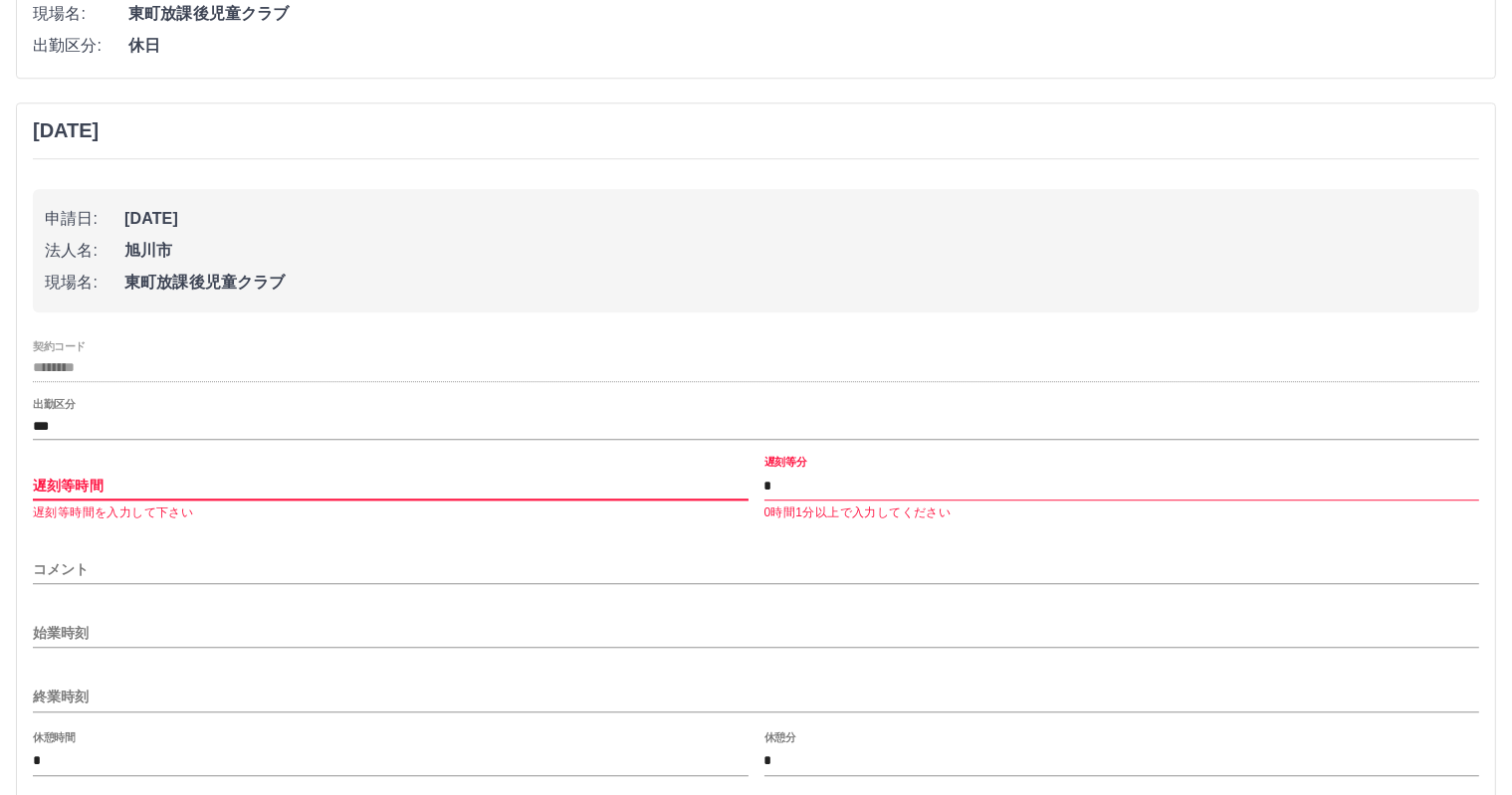 click on "遅刻等時間" at bounding box center (390, 486) 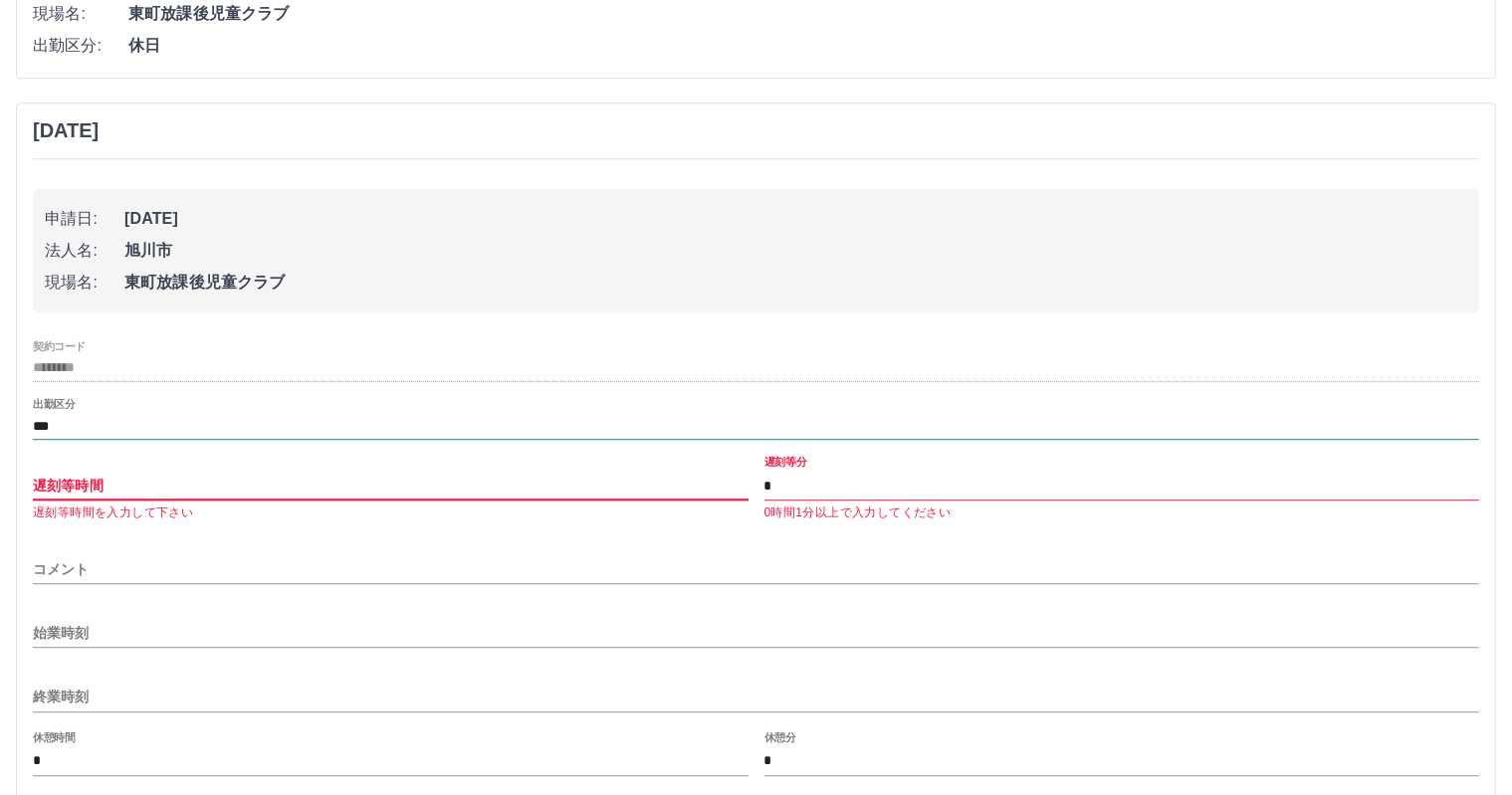type 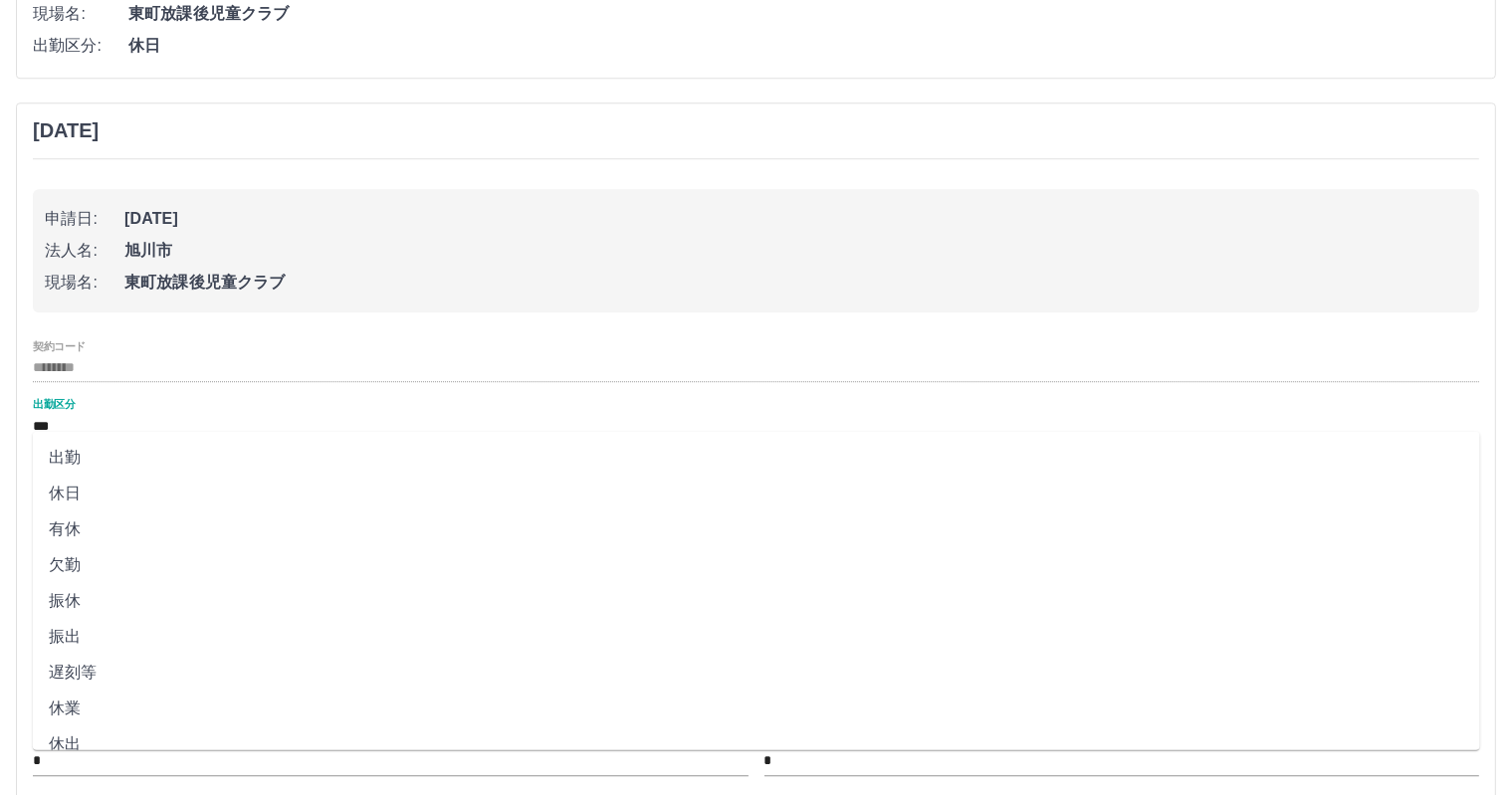 click on "***" at bounding box center (756, 426) 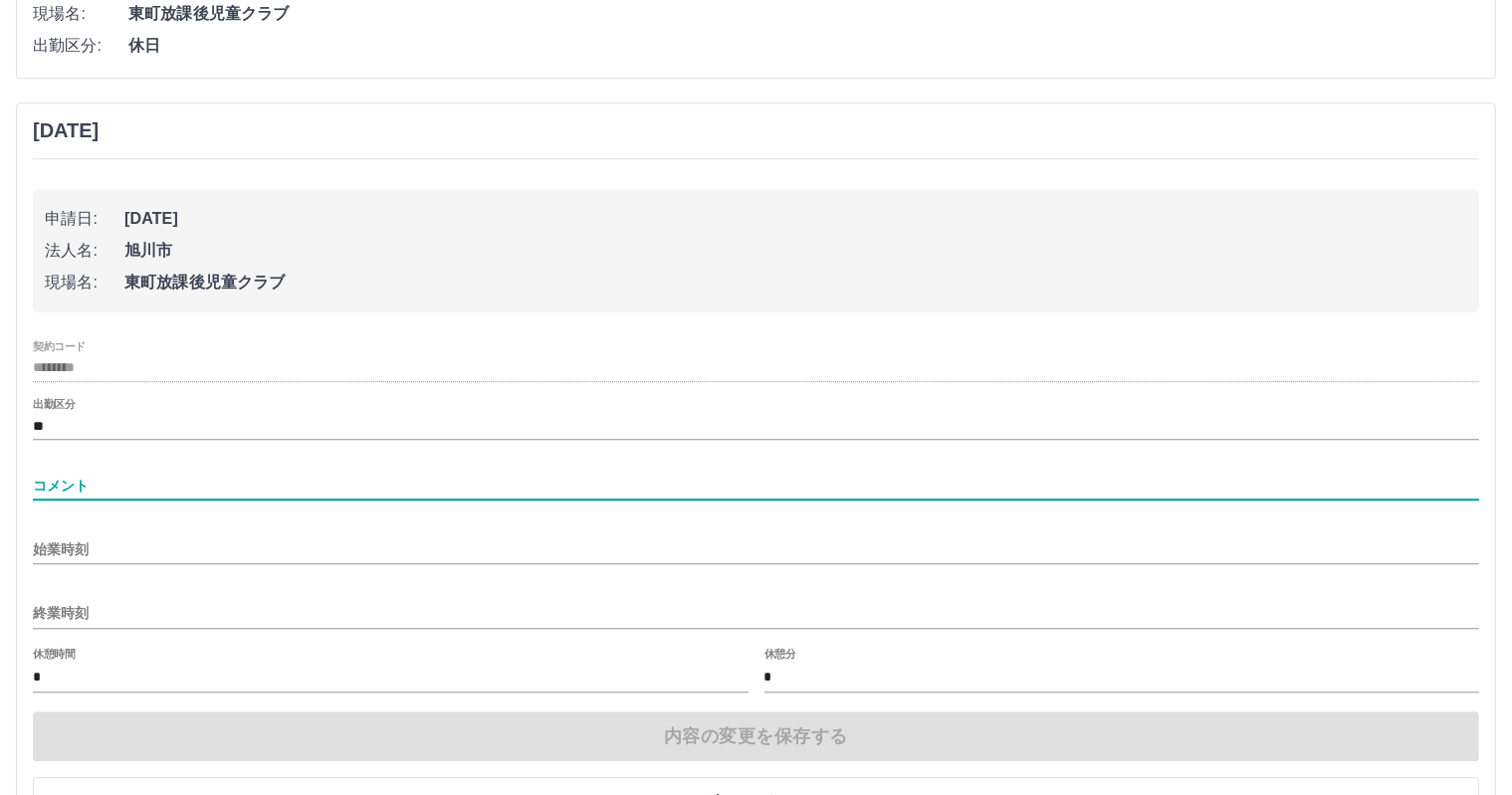 click on "コメント" at bounding box center [756, 486] 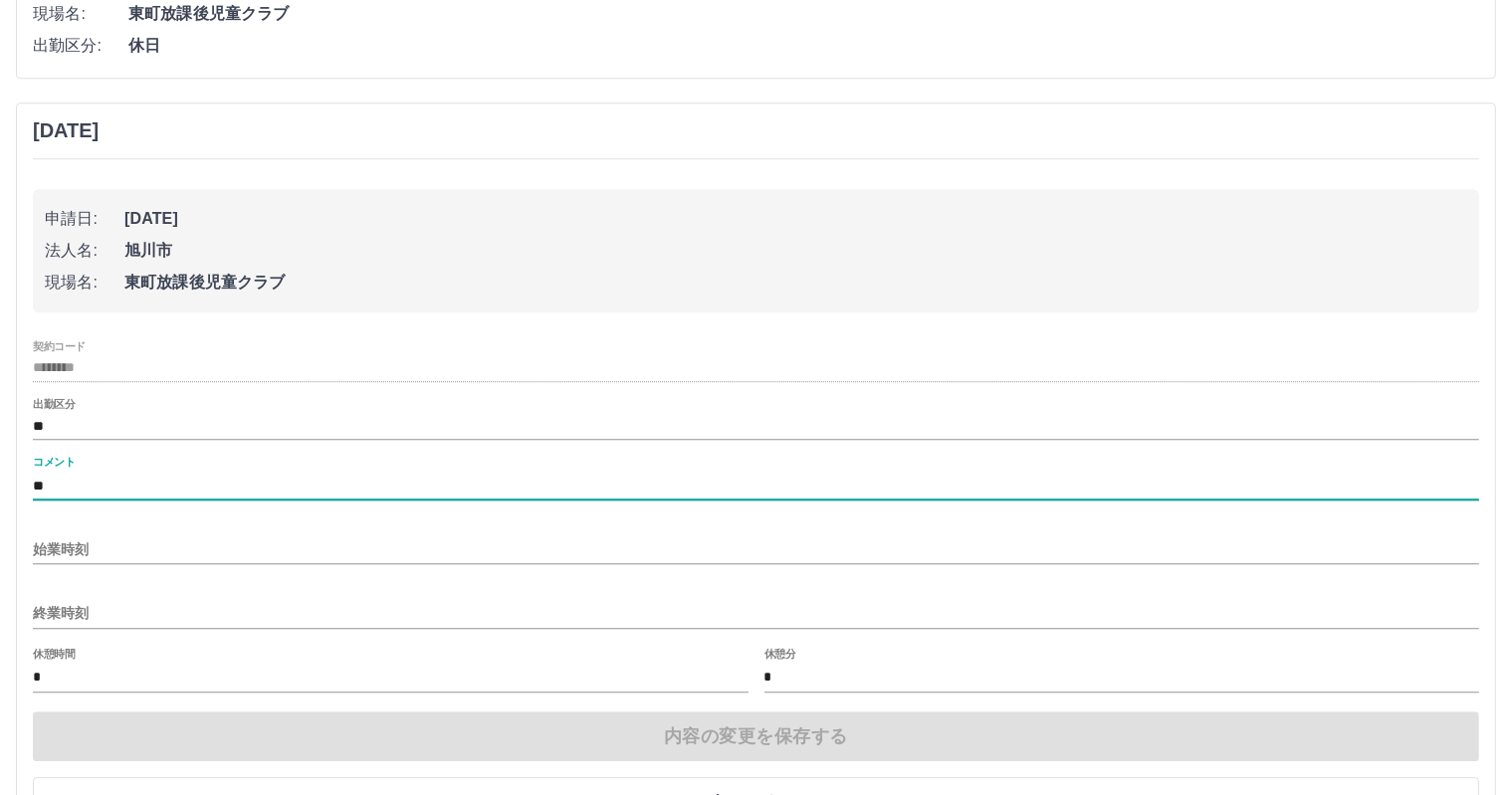 type on "**" 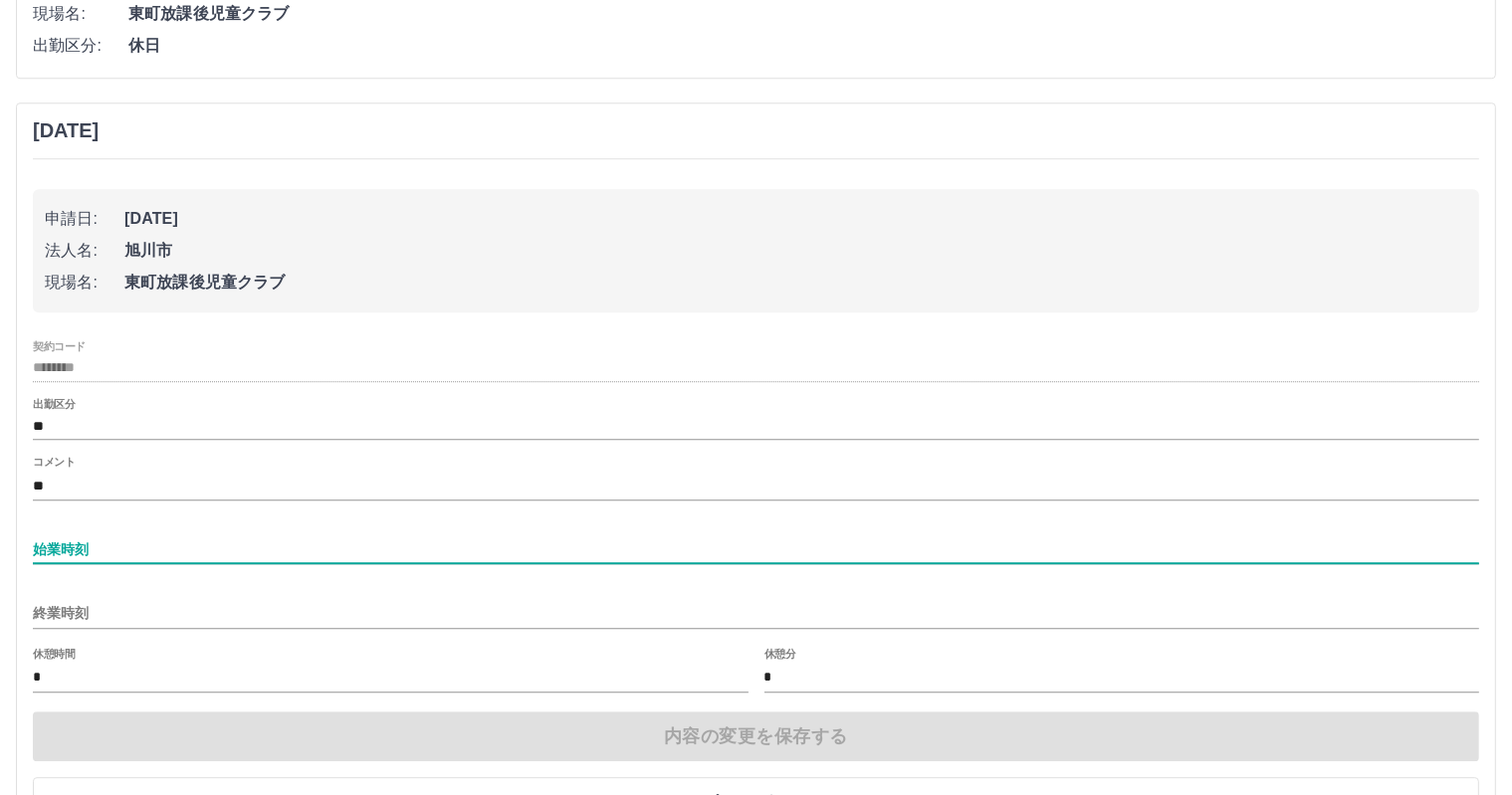 click on "始業時刻" at bounding box center [756, 549] 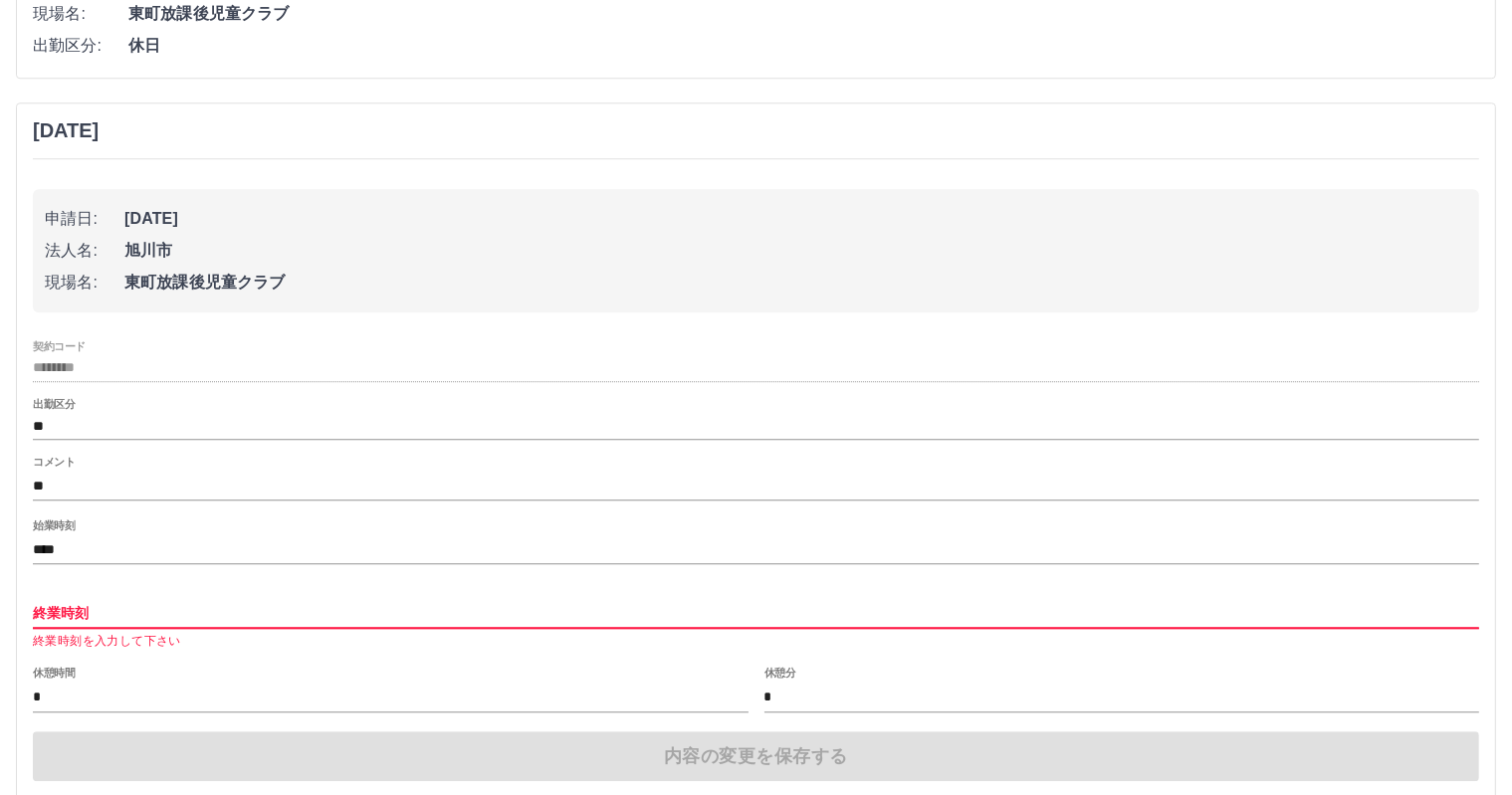 click on "終業時刻" at bounding box center (756, 613) 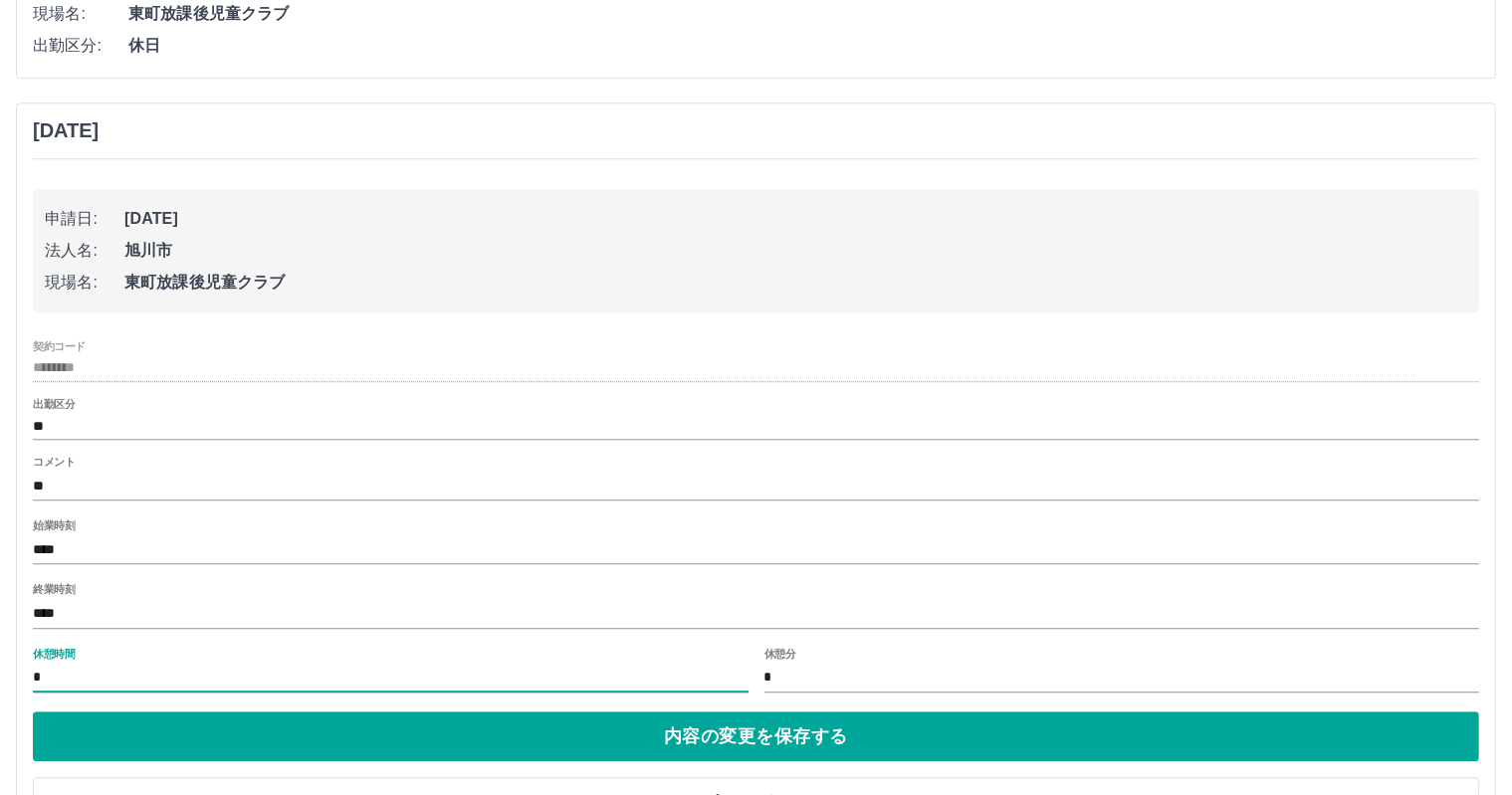 click on "*" at bounding box center (390, 678) 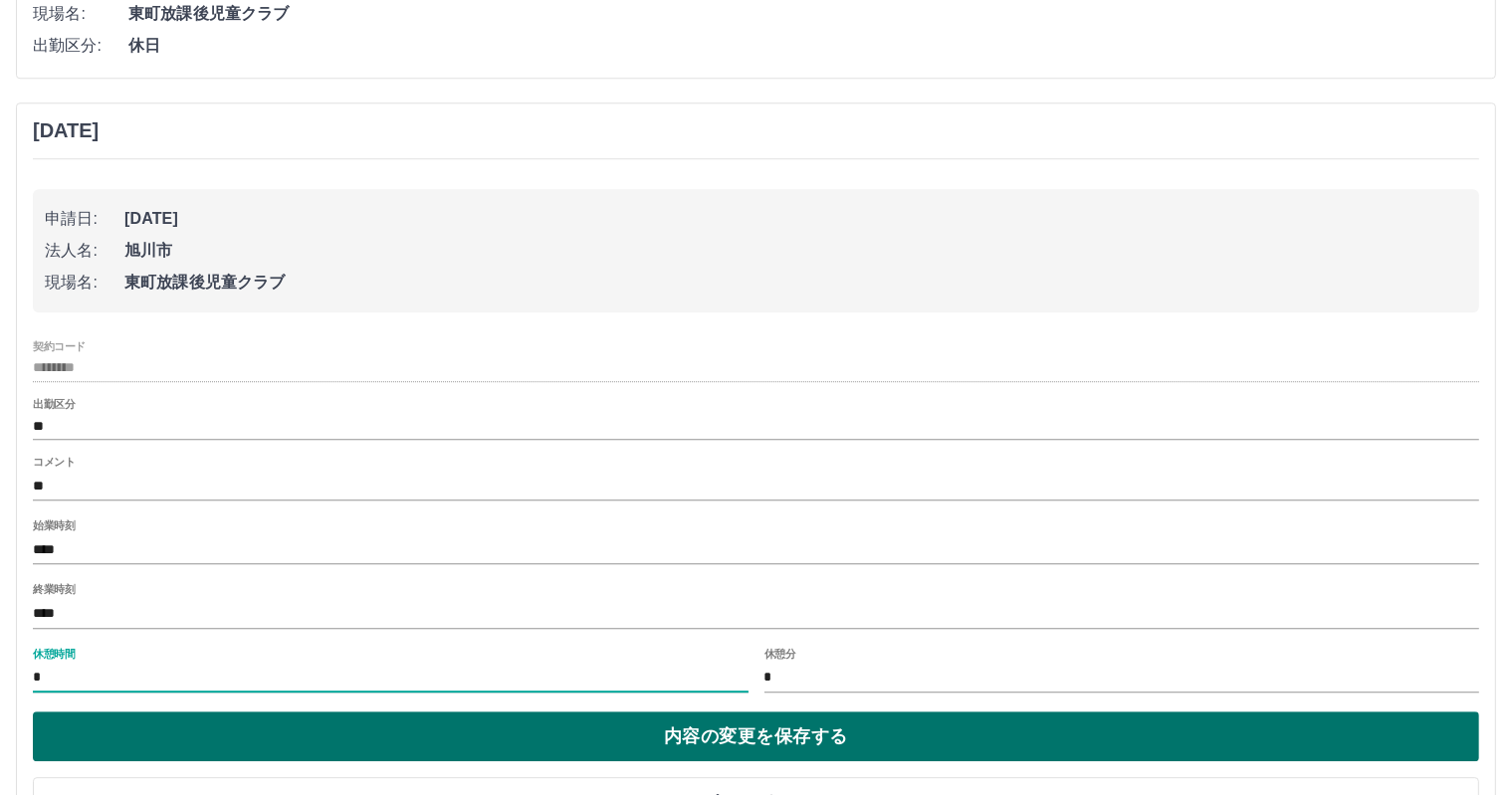 type on "*" 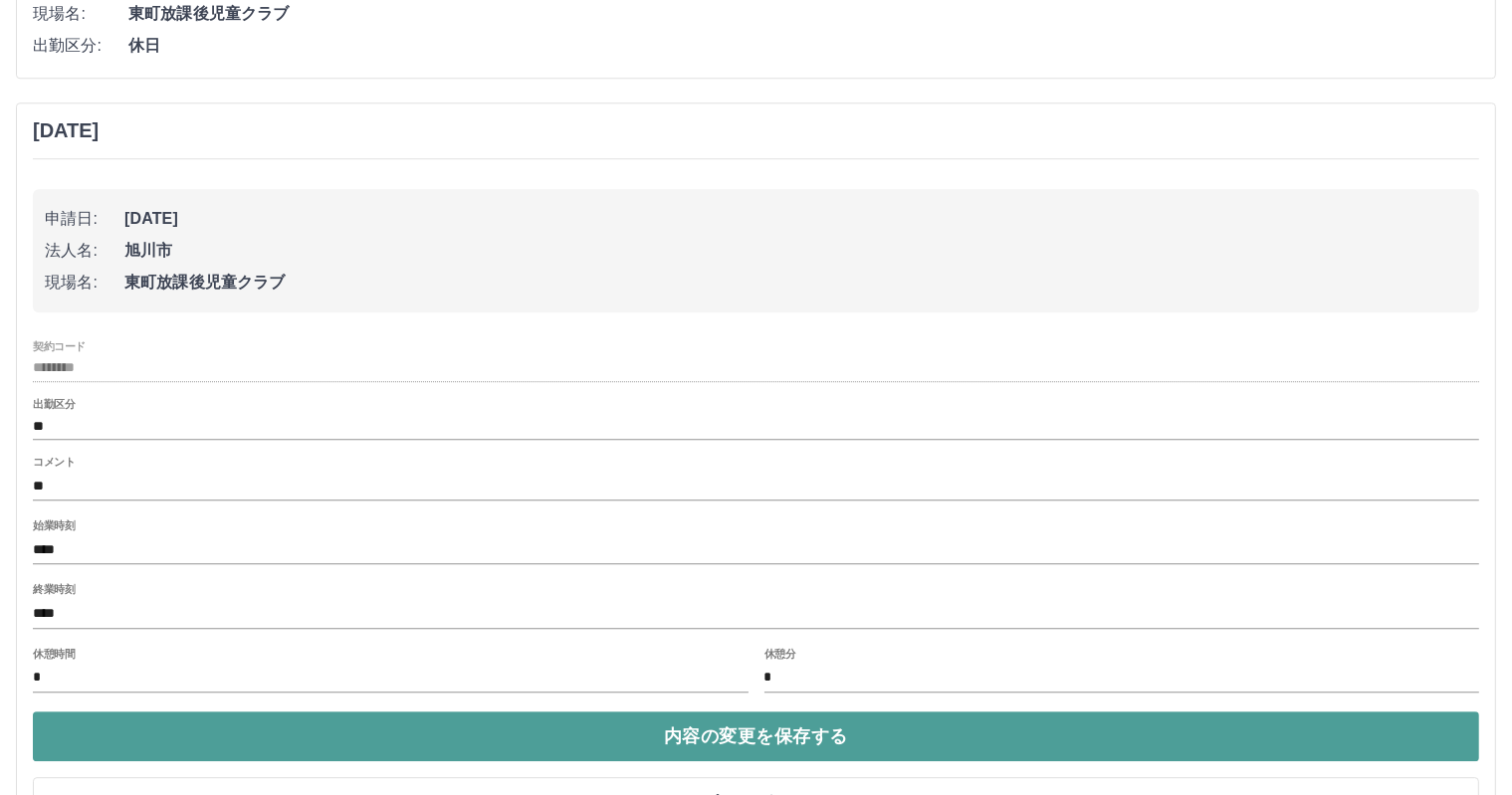 click on "内容の変更を保存する" at bounding box center (756, 736) 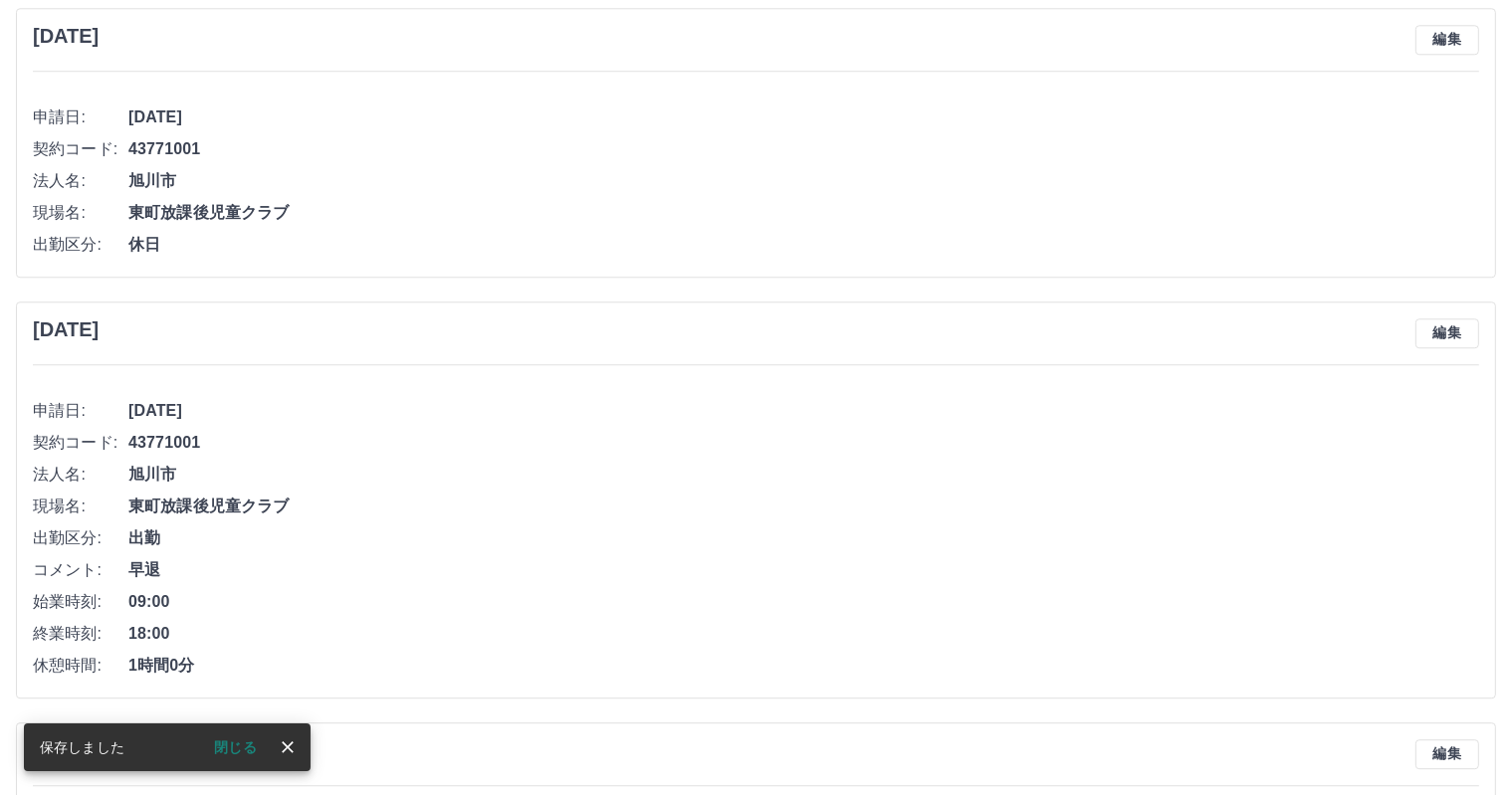 scroll, scrollTop: 5114, scrollLeft: 0, axis: vertical 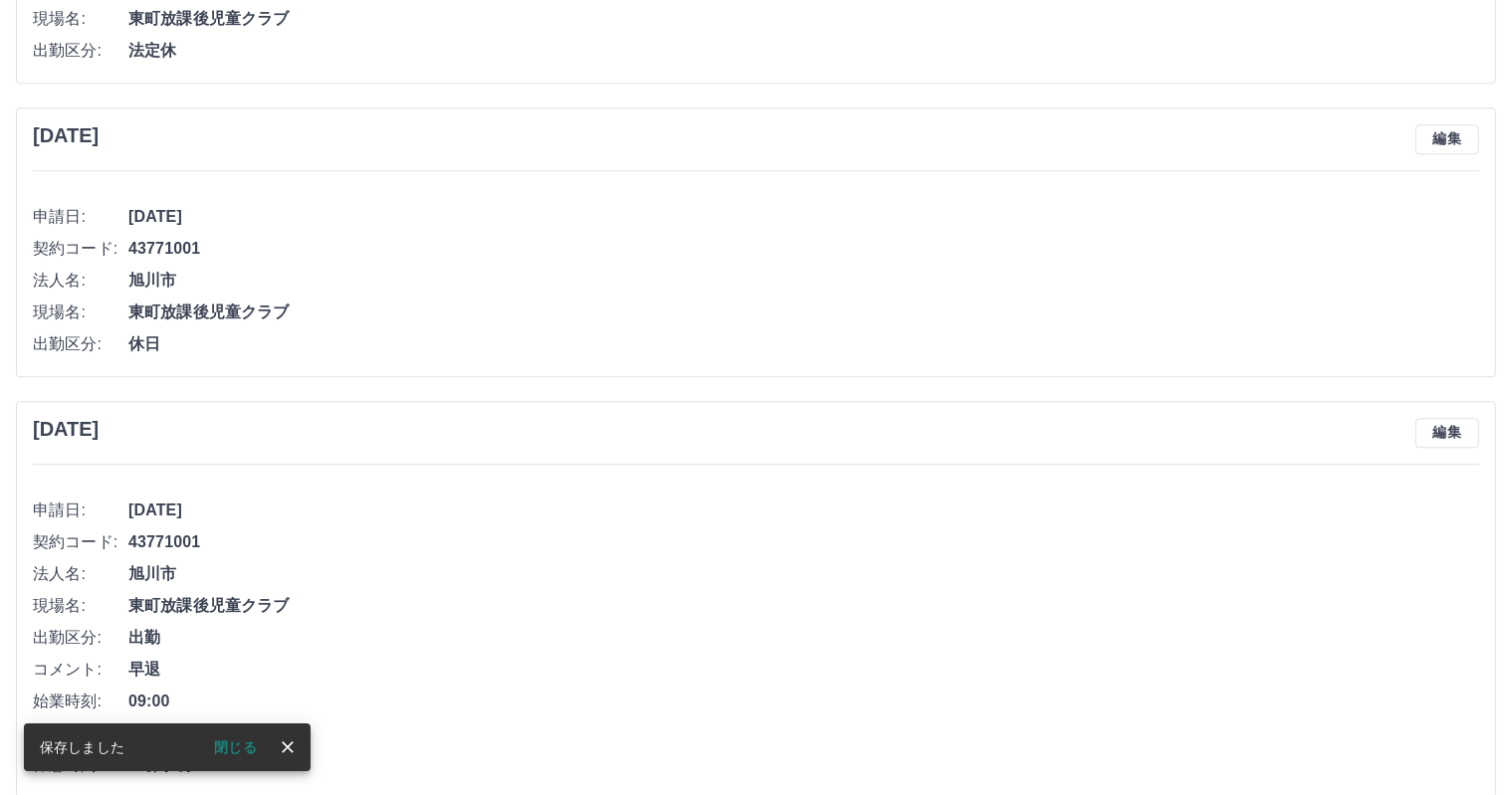 click on "2025年7月5日(土) 編集" at bounding box center [756, 139] 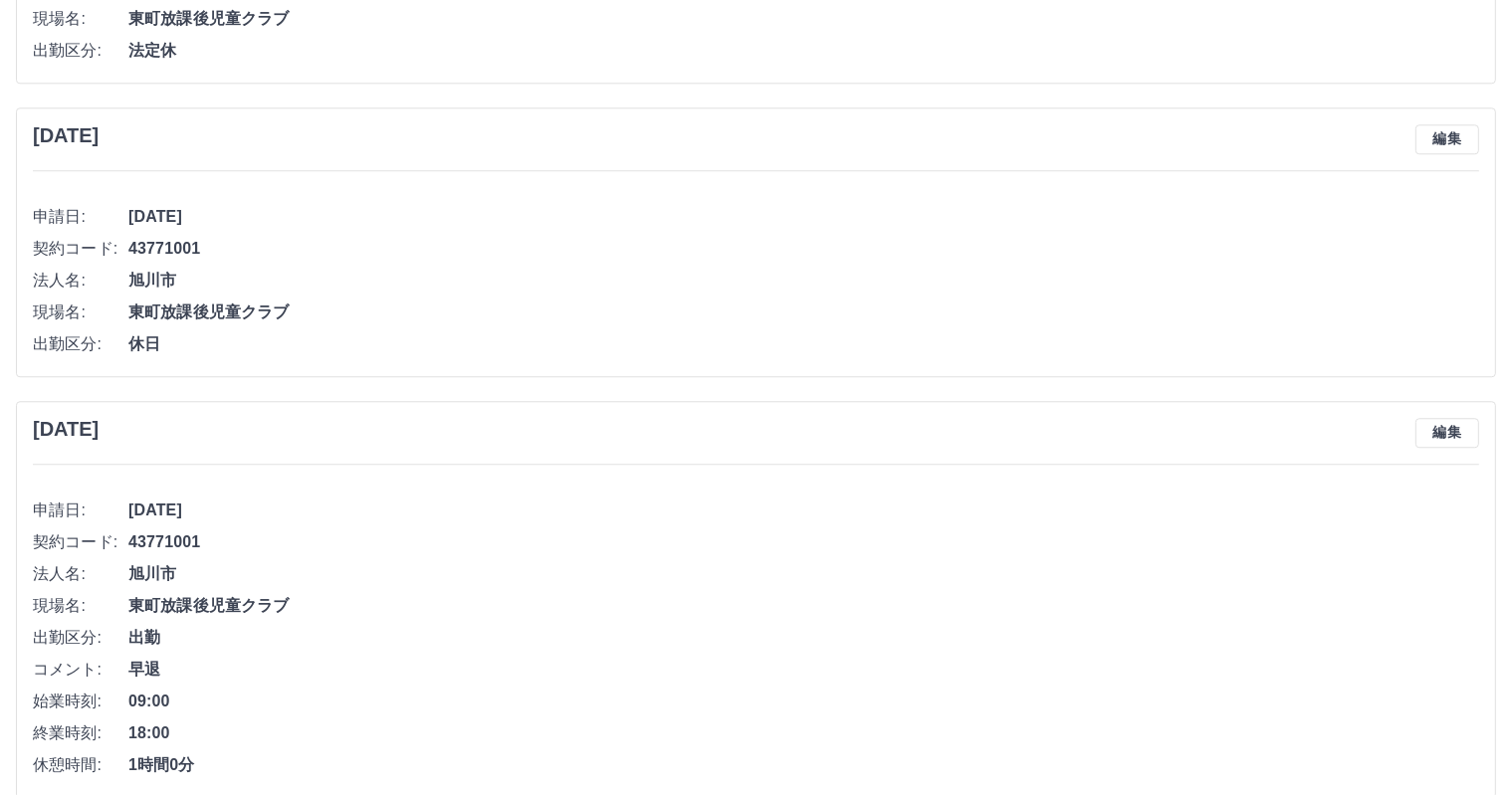 click on "編集" at bounding box center [1447, 139] 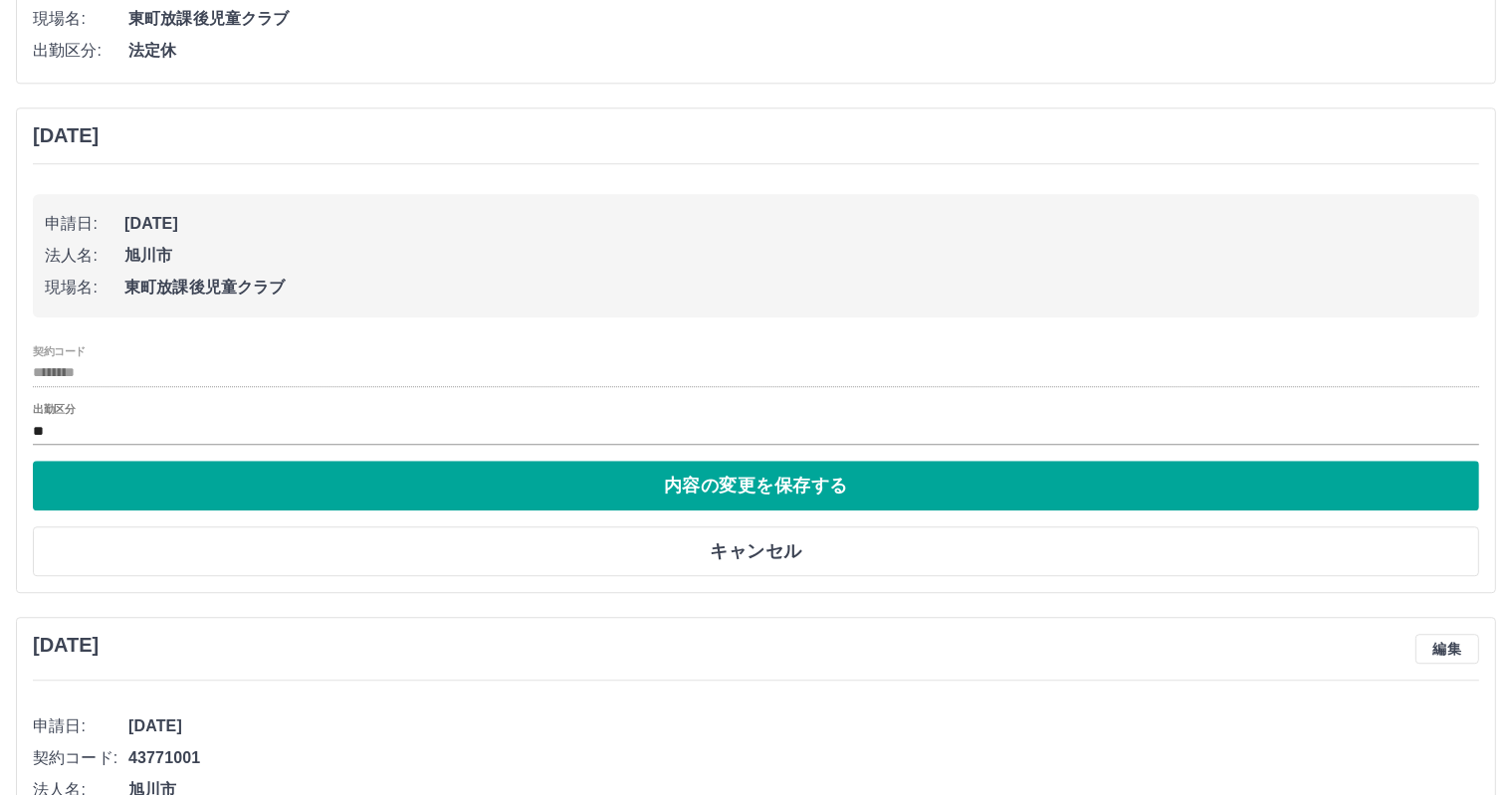 click on "出勤区分" at bounding box center (54, 409) 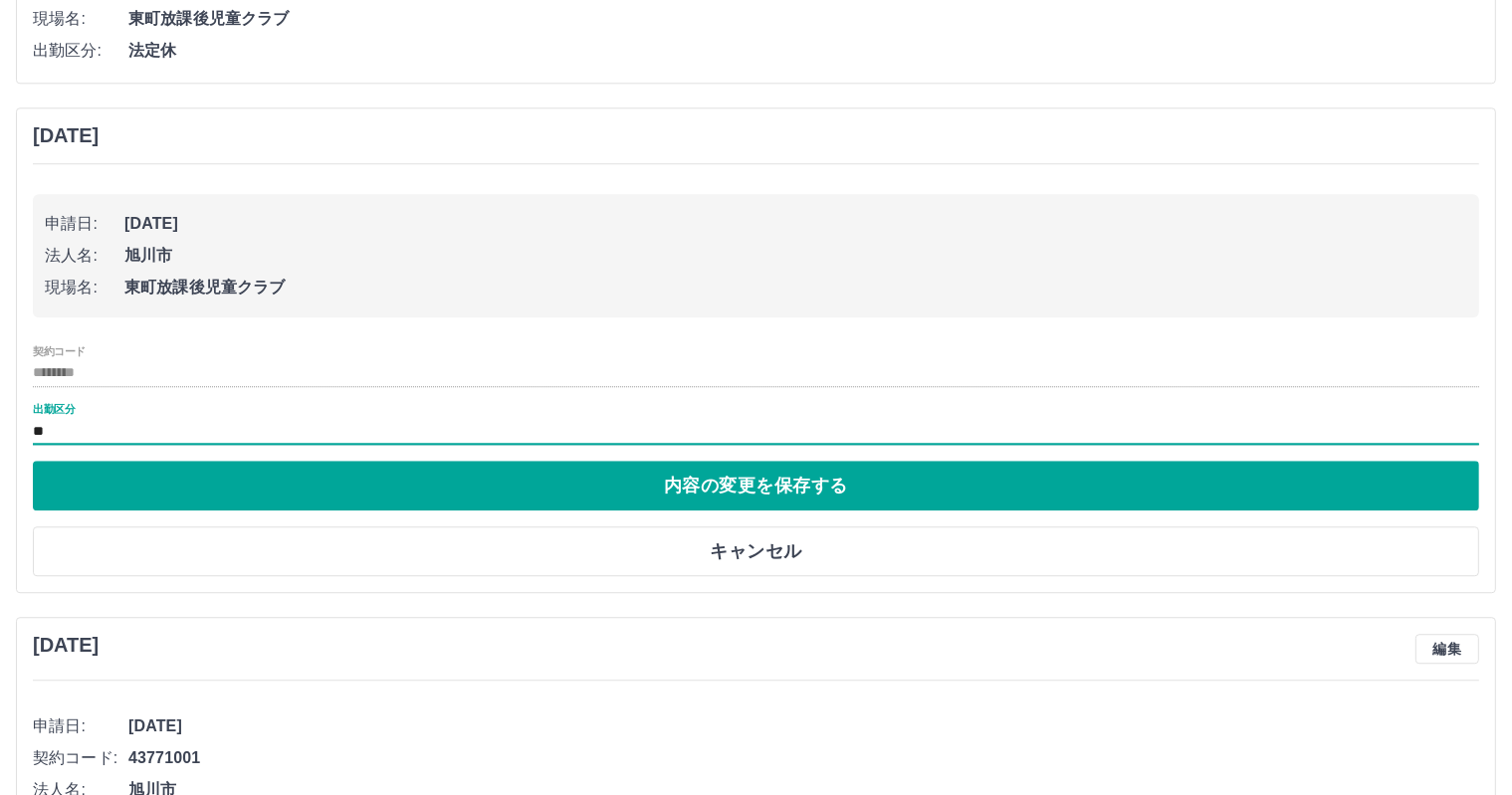 click on "**" at bounding box center [756, 431] 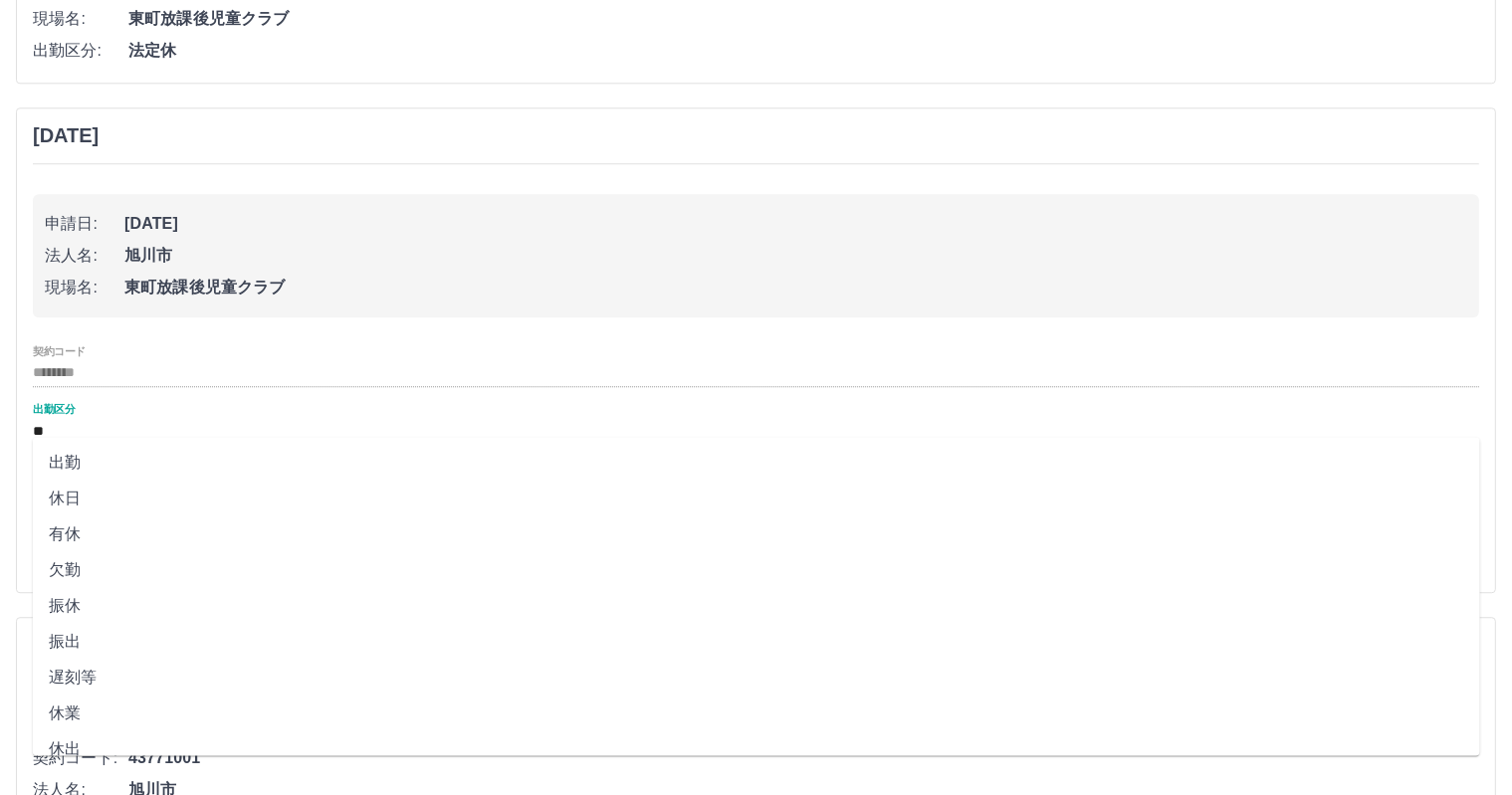 click on "出勤" at bounding box center [756, 463] 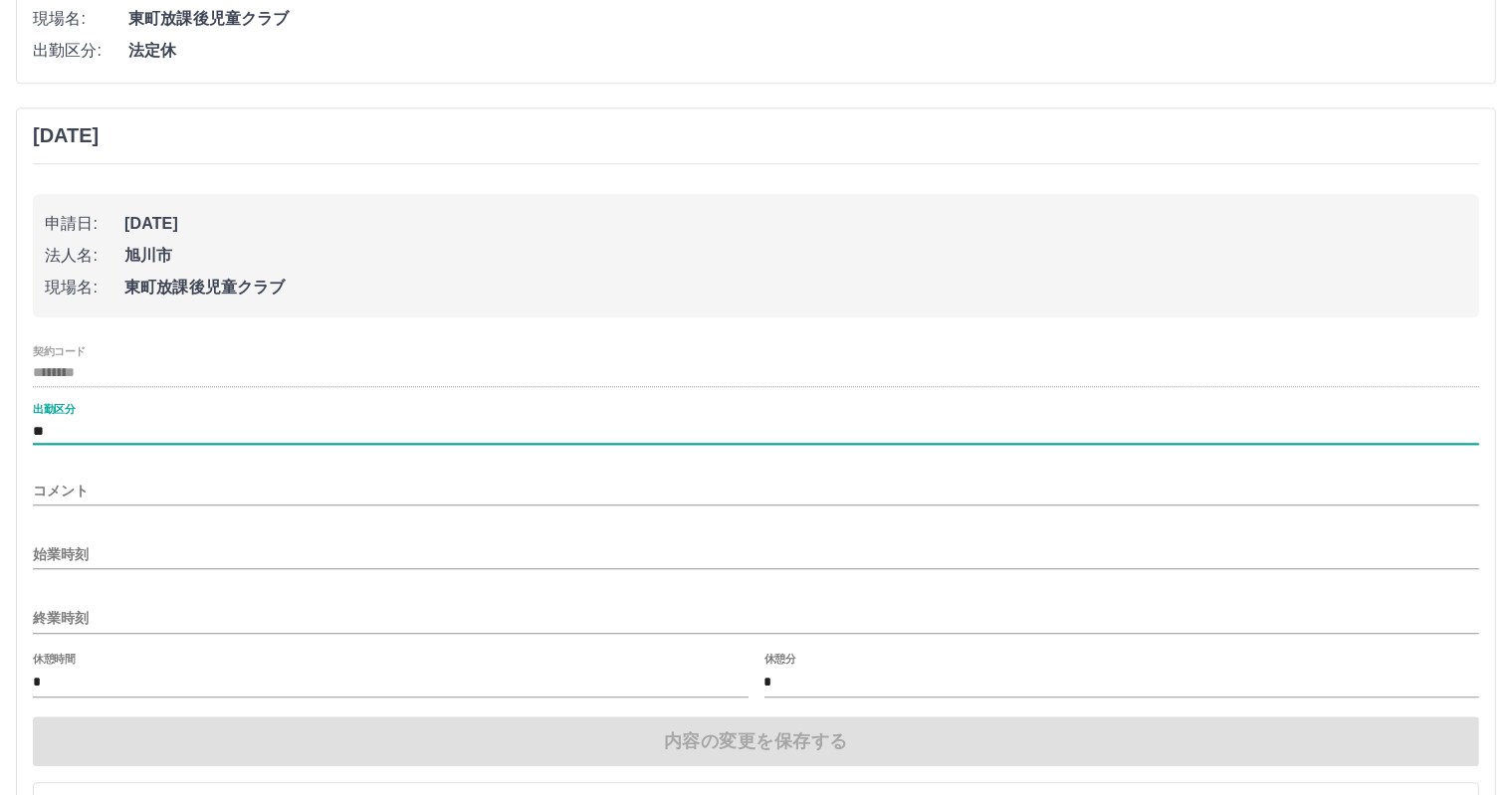 click on "始業時刻" at bounding box center (756, 554) 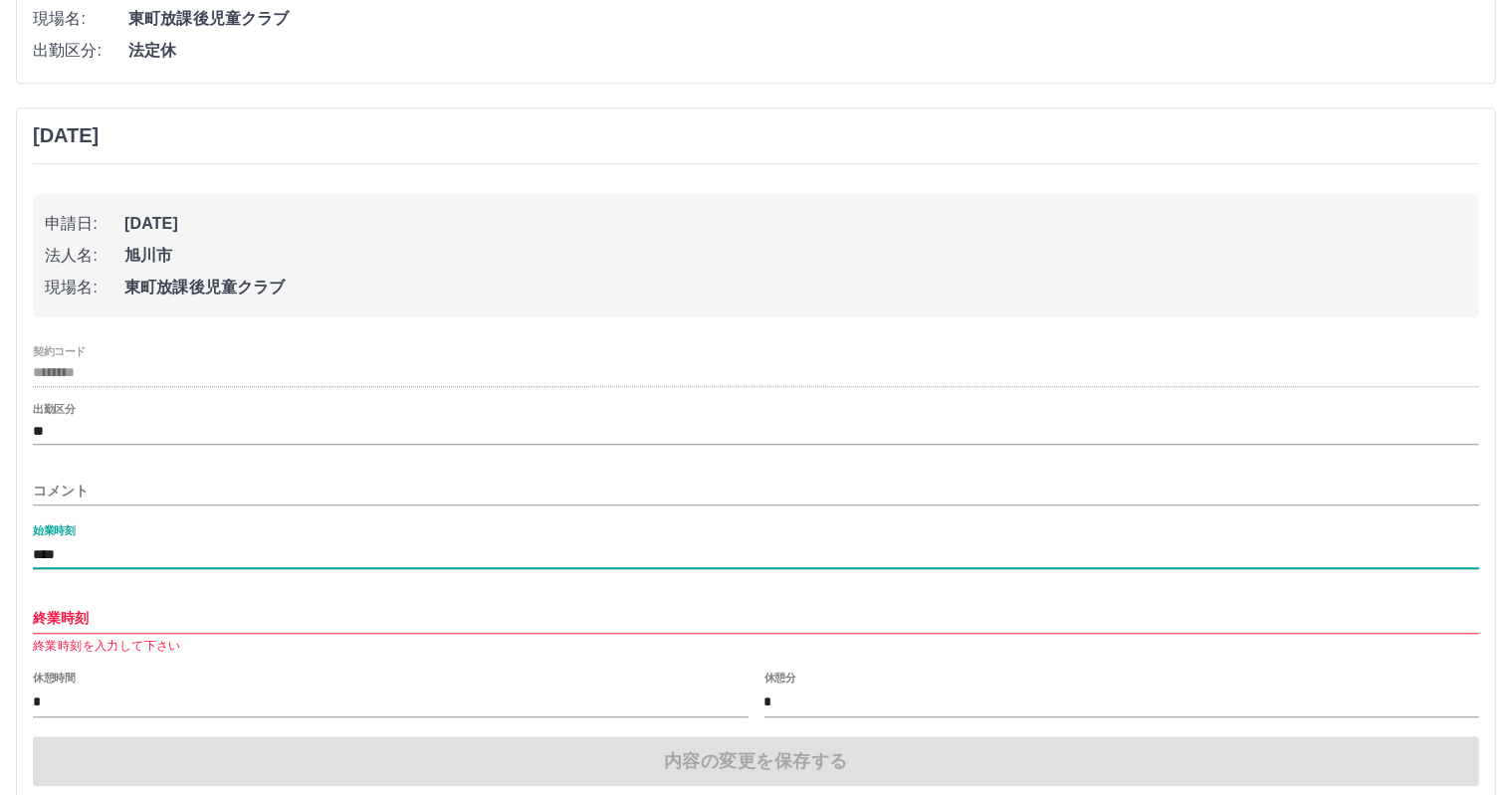 type on "****" 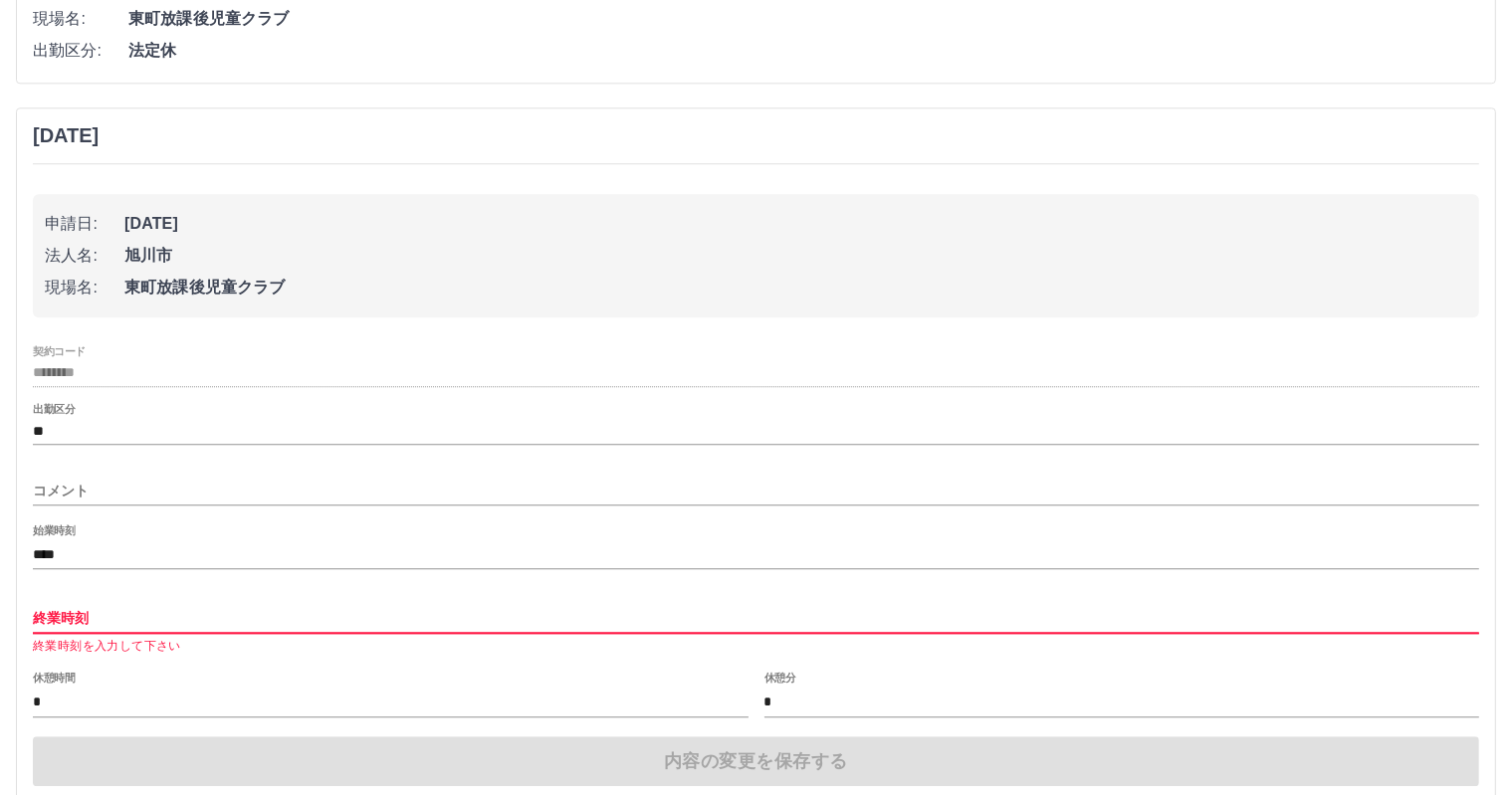 click on "終業時刻" at bounding box center (756, 618) 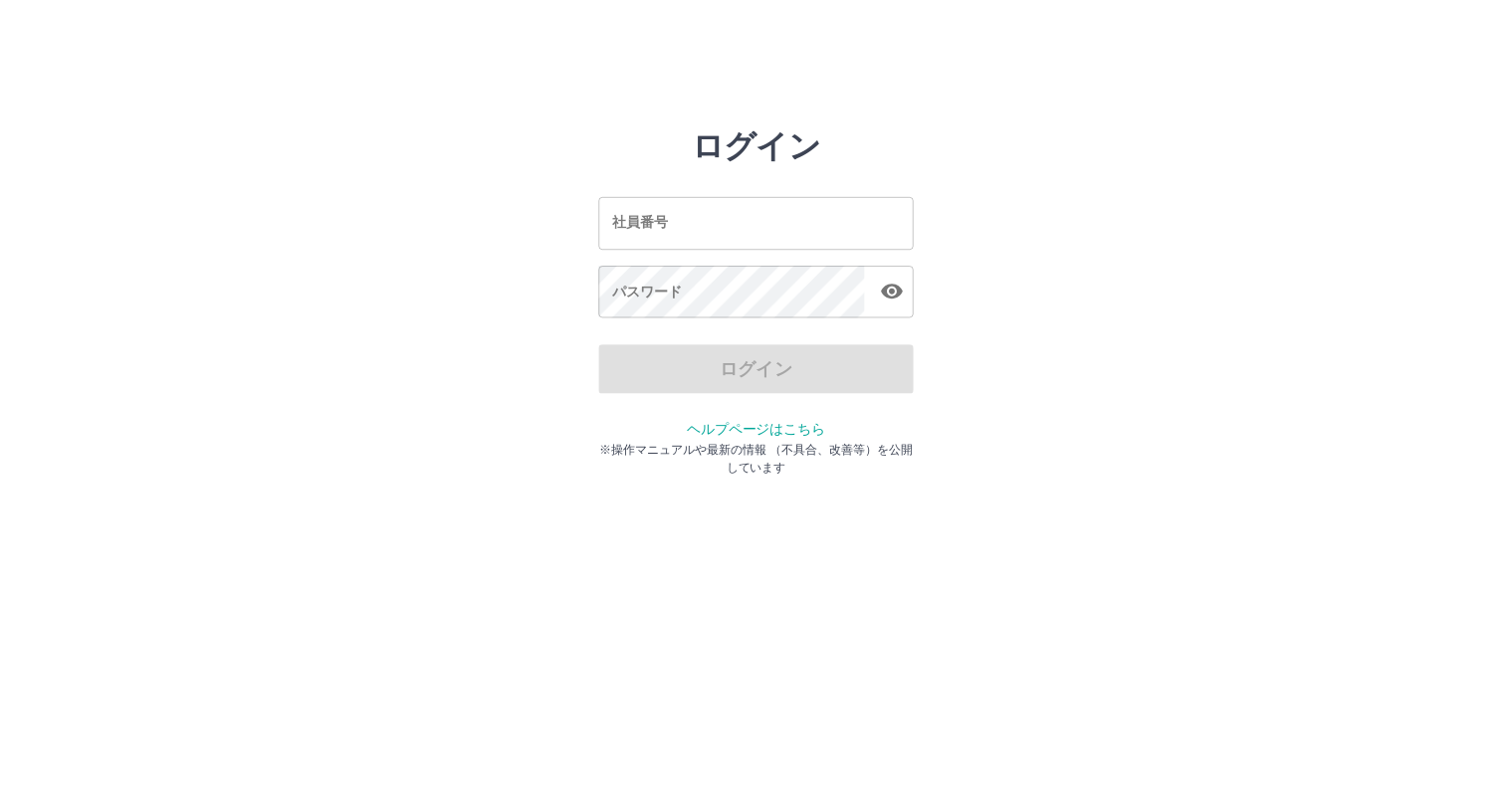 scroll, scrollTop: 0, scrollLeft: 0, axis: both 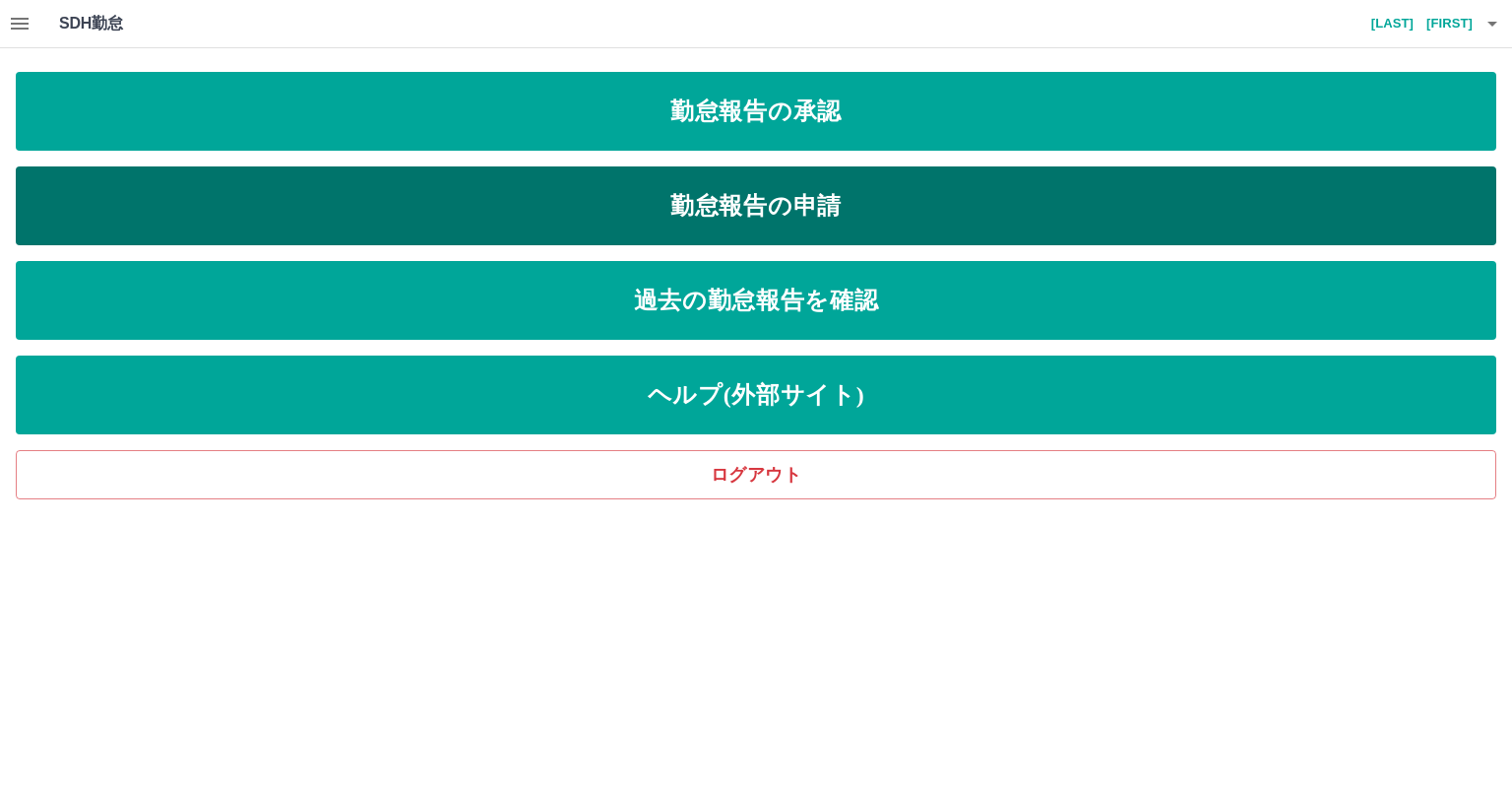 click on "勤怠報告の申請" at bounding box center [756, 206] 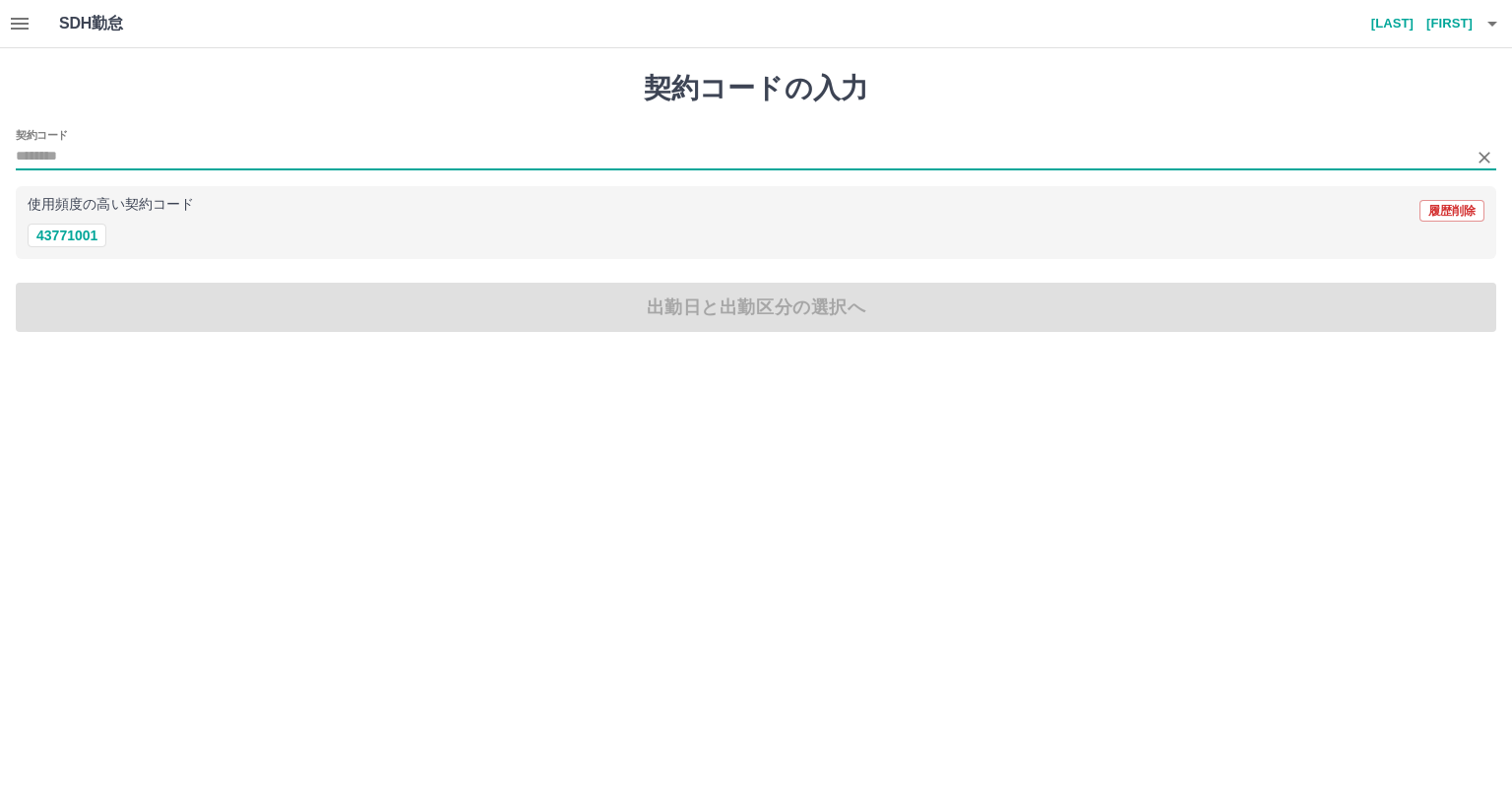 click on "契約コード" at bounding box center [741, 157] 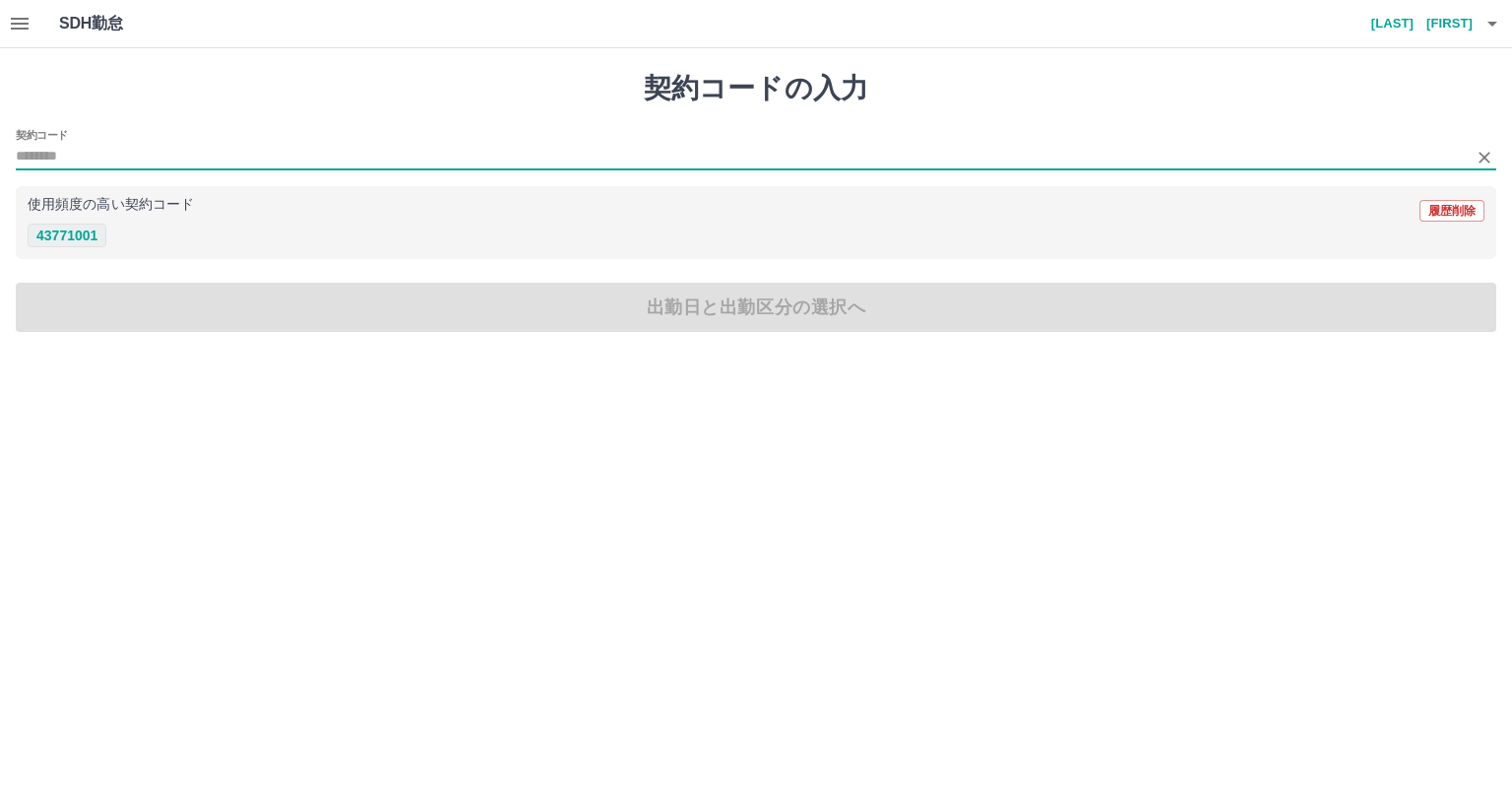 click on "43771001" at bounding box center [67, 235] 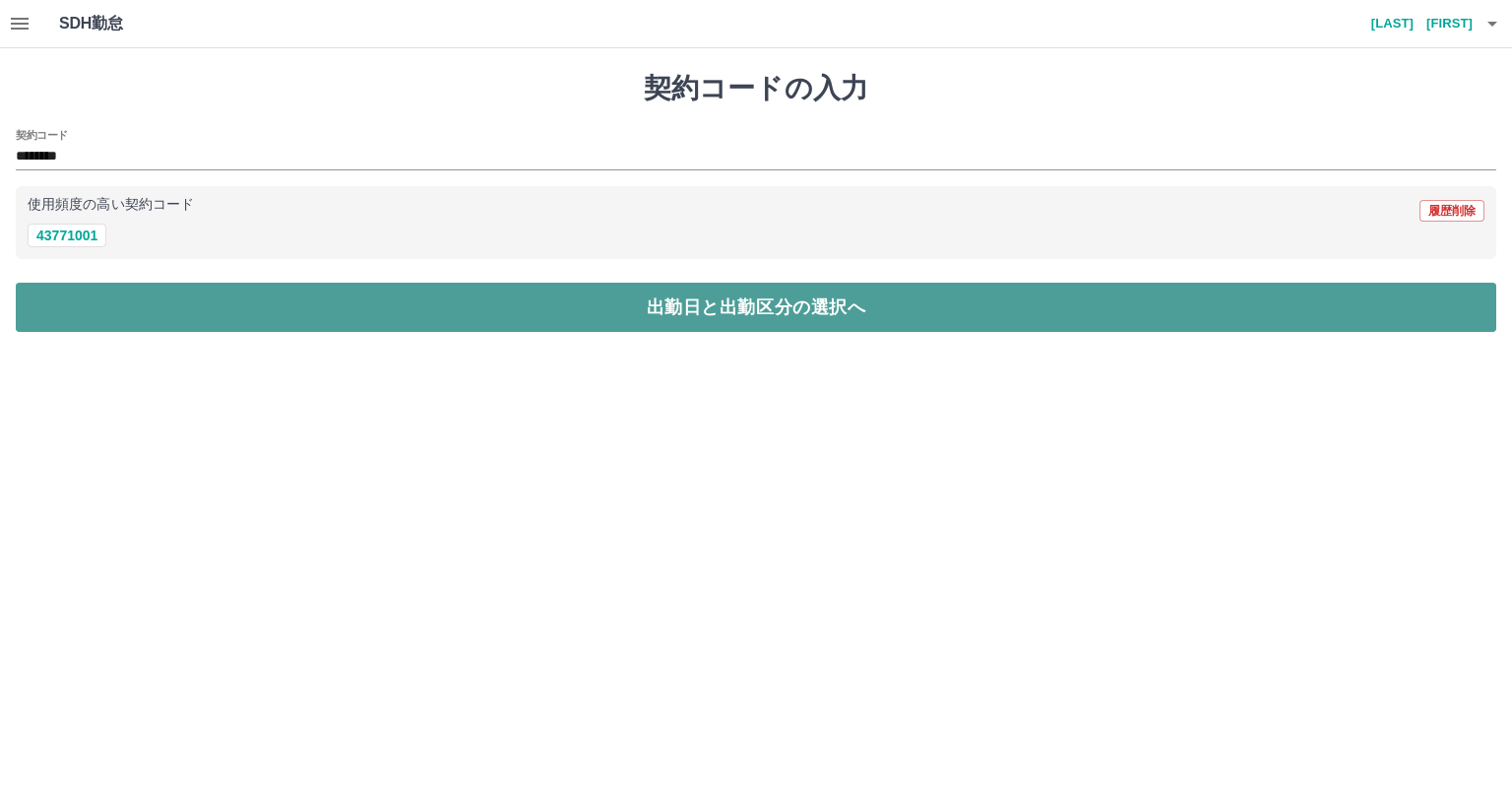 click on "出勤日と出勤区分の選択へ" at bounding box center [756, 307] 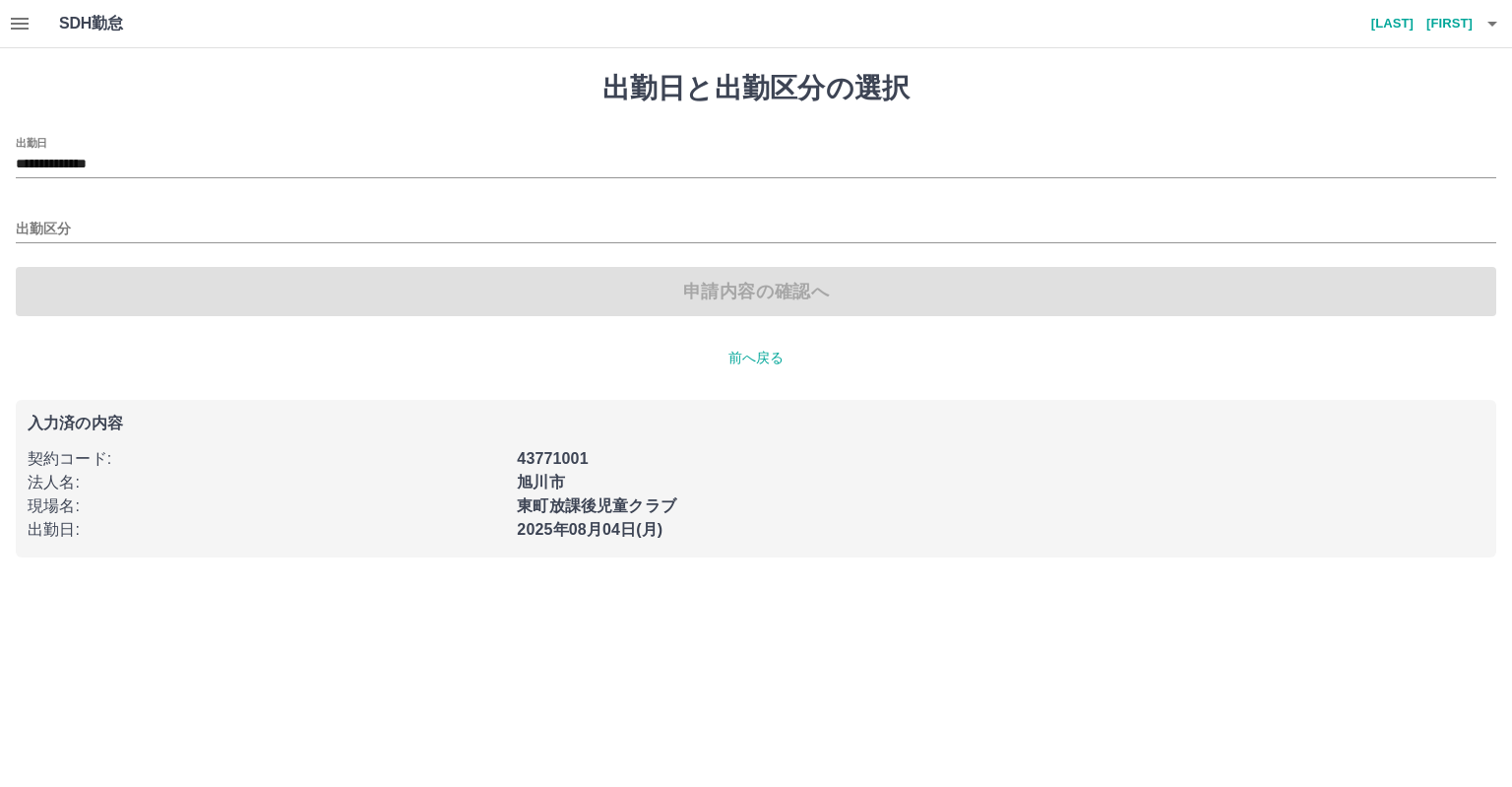 click 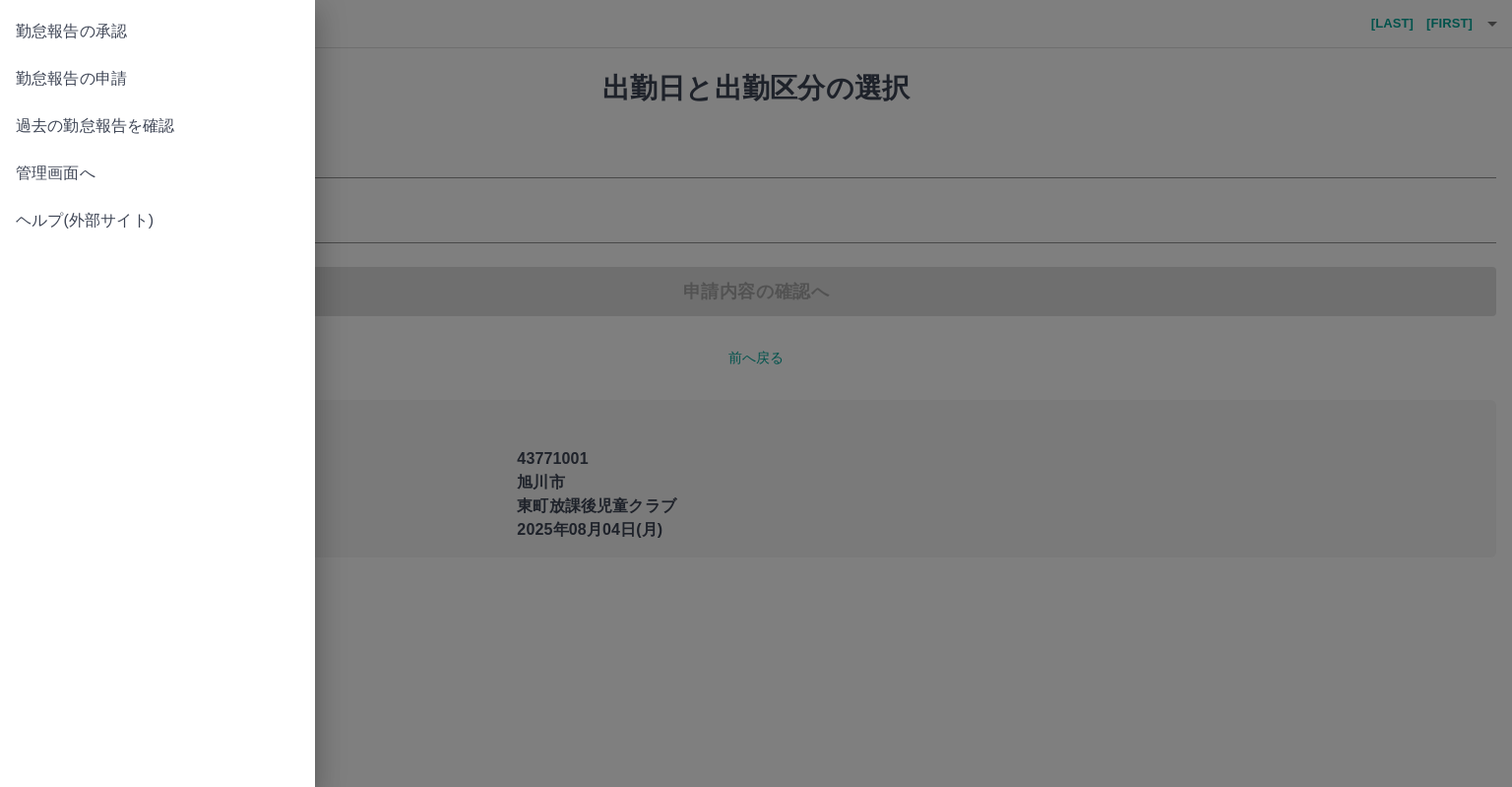 click on "過去の勤怠報告を確認" at bounding box center [158, 126] 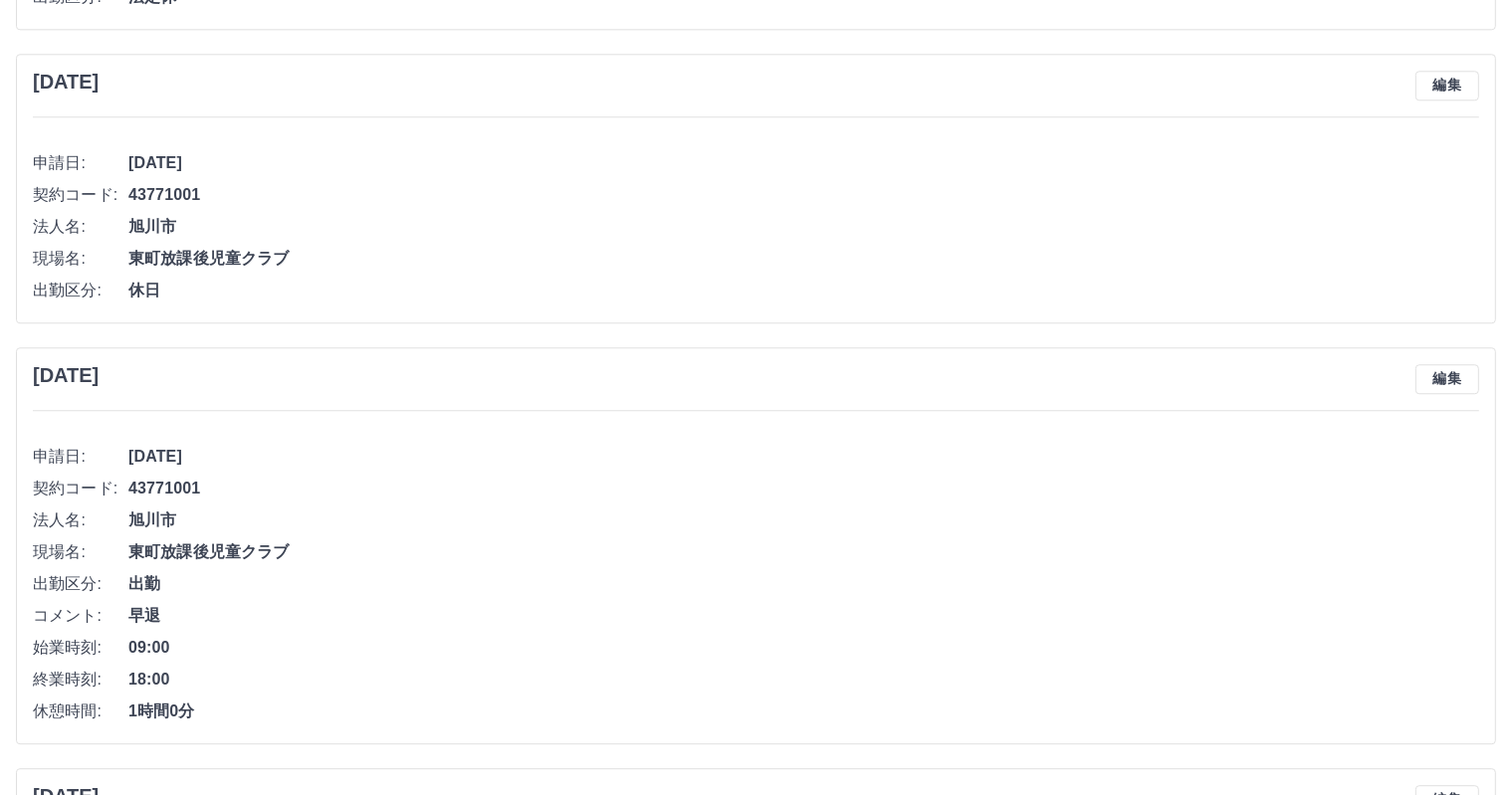 scroll, scrollTop: 5202, scrollLeft: 0, axis: vertical 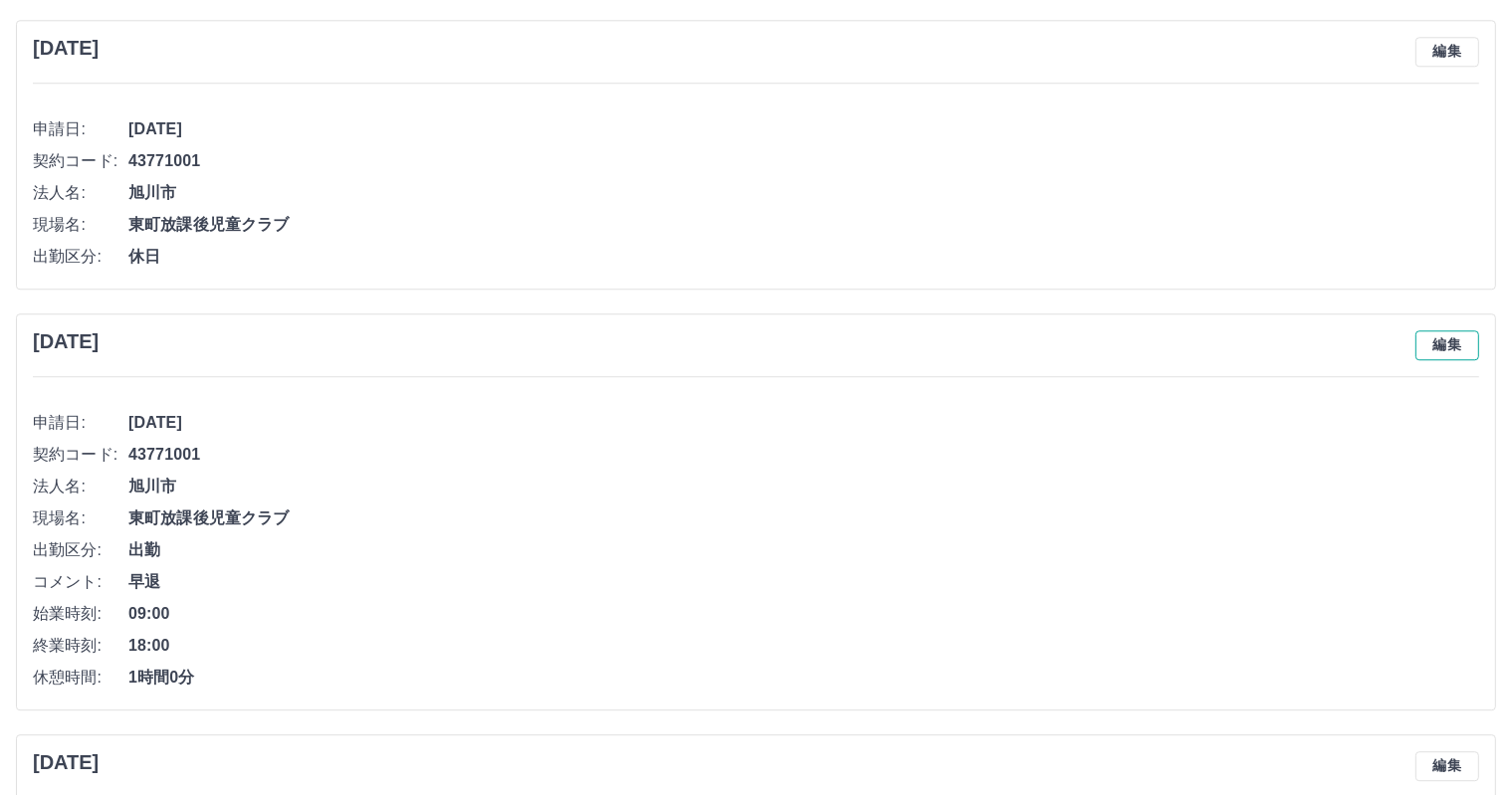 click on "編集" at bounding box center (1447, 345) 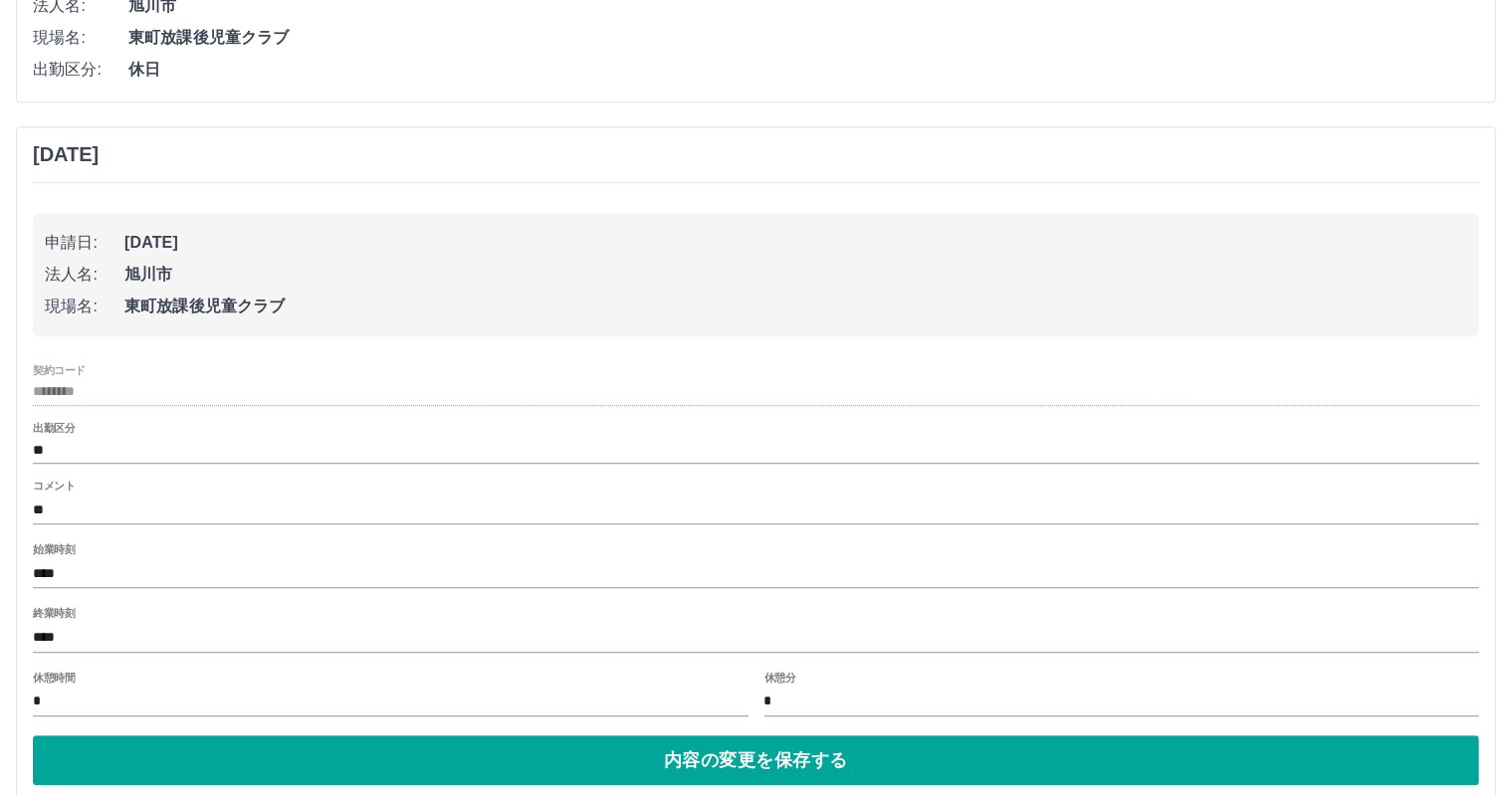 scroll, scrollTop: 5401, scrollLeft: 0, axis: vertical 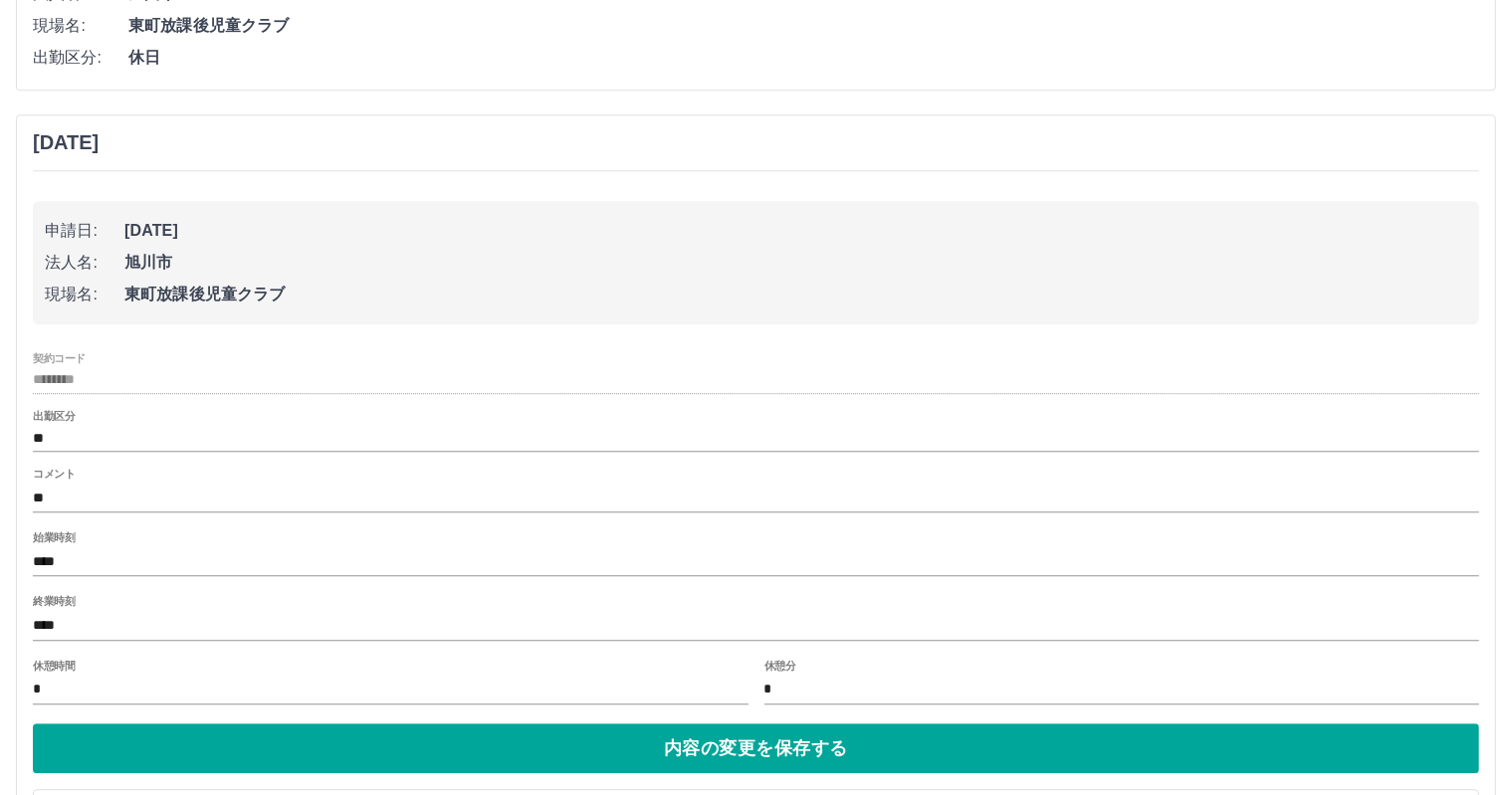 click on "終業時刻 ****" at bounding box center [756, 619] 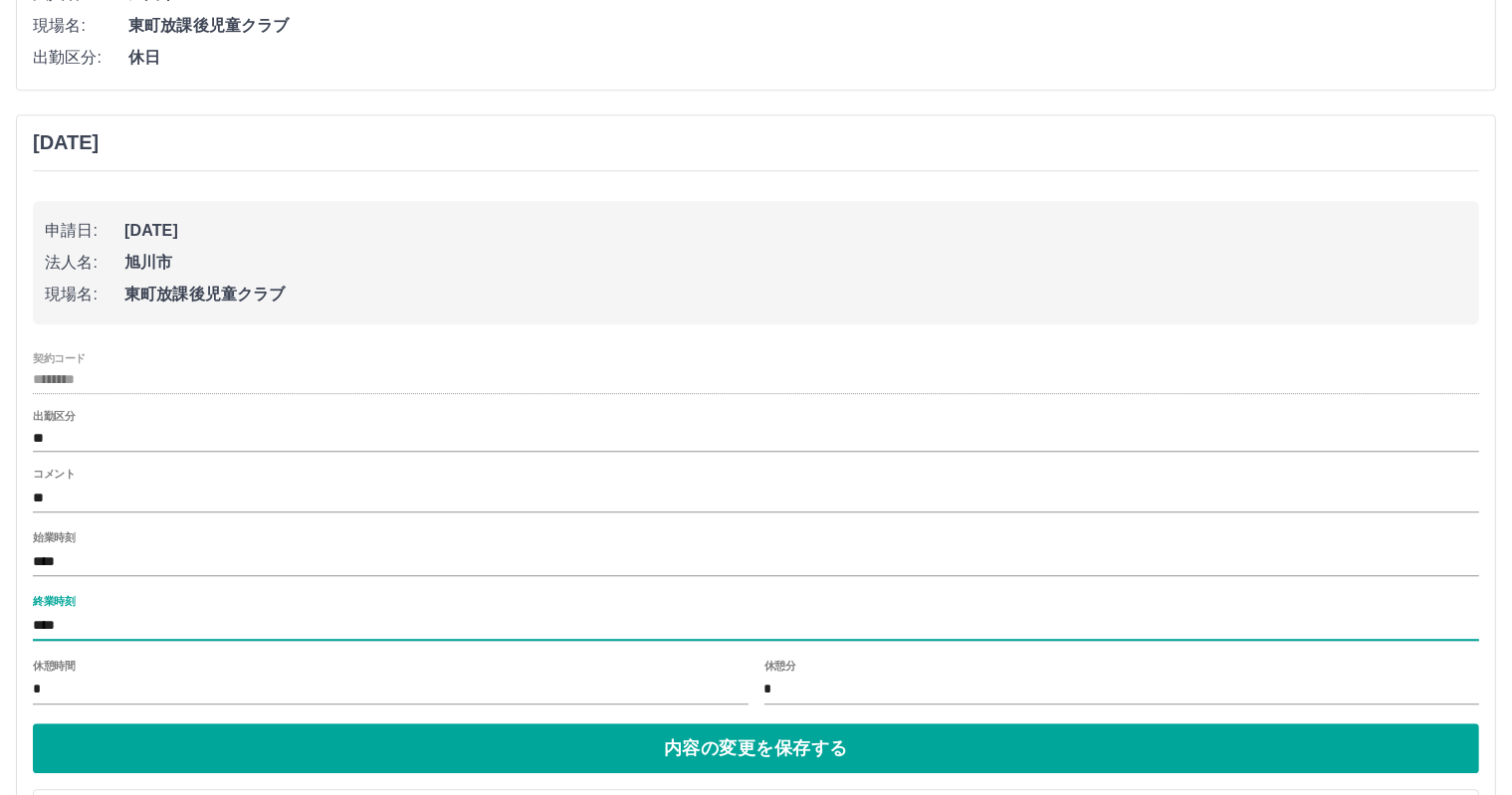 click on "****" at bounding box center (756, 625) 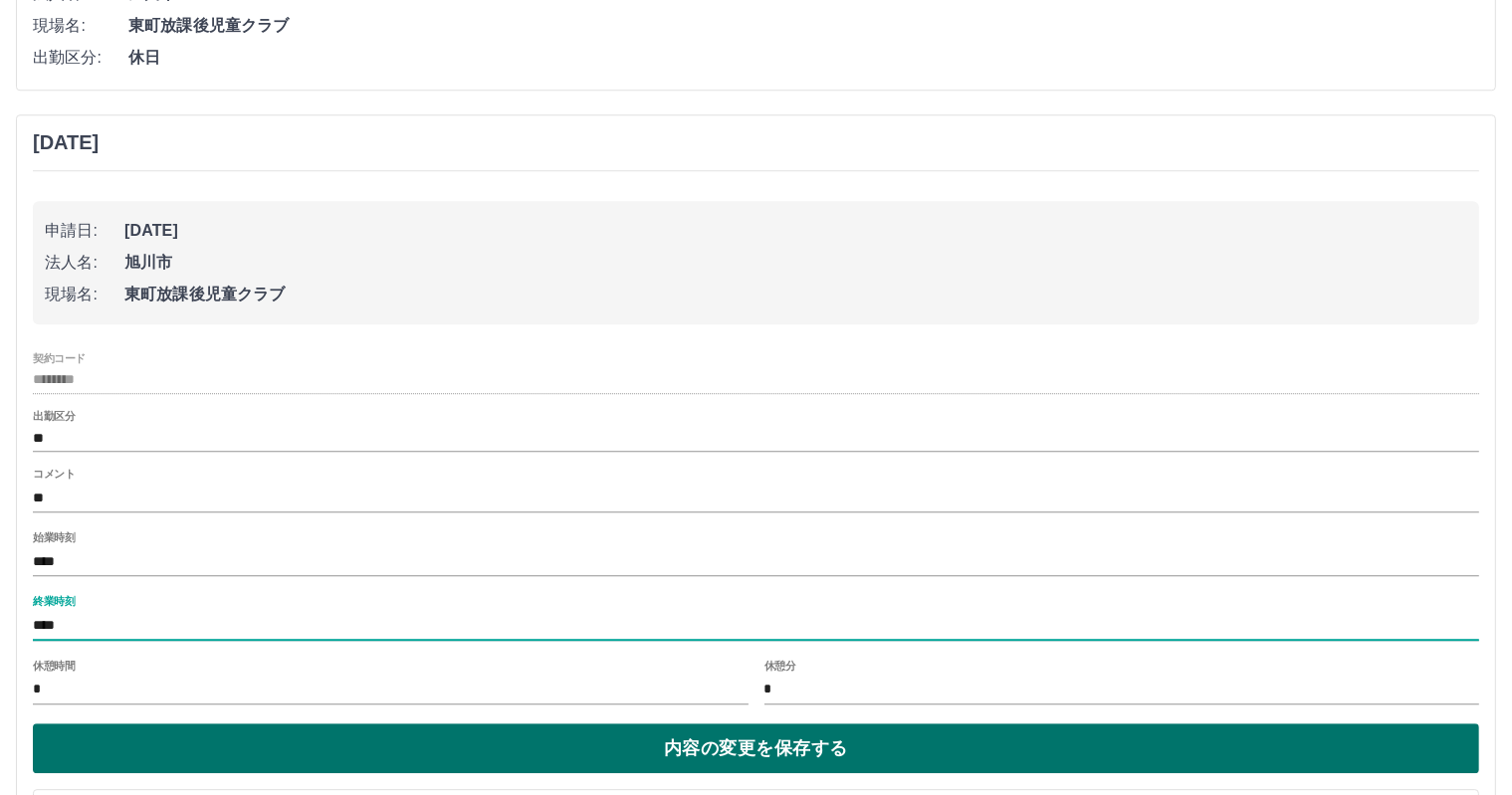 type on "****" 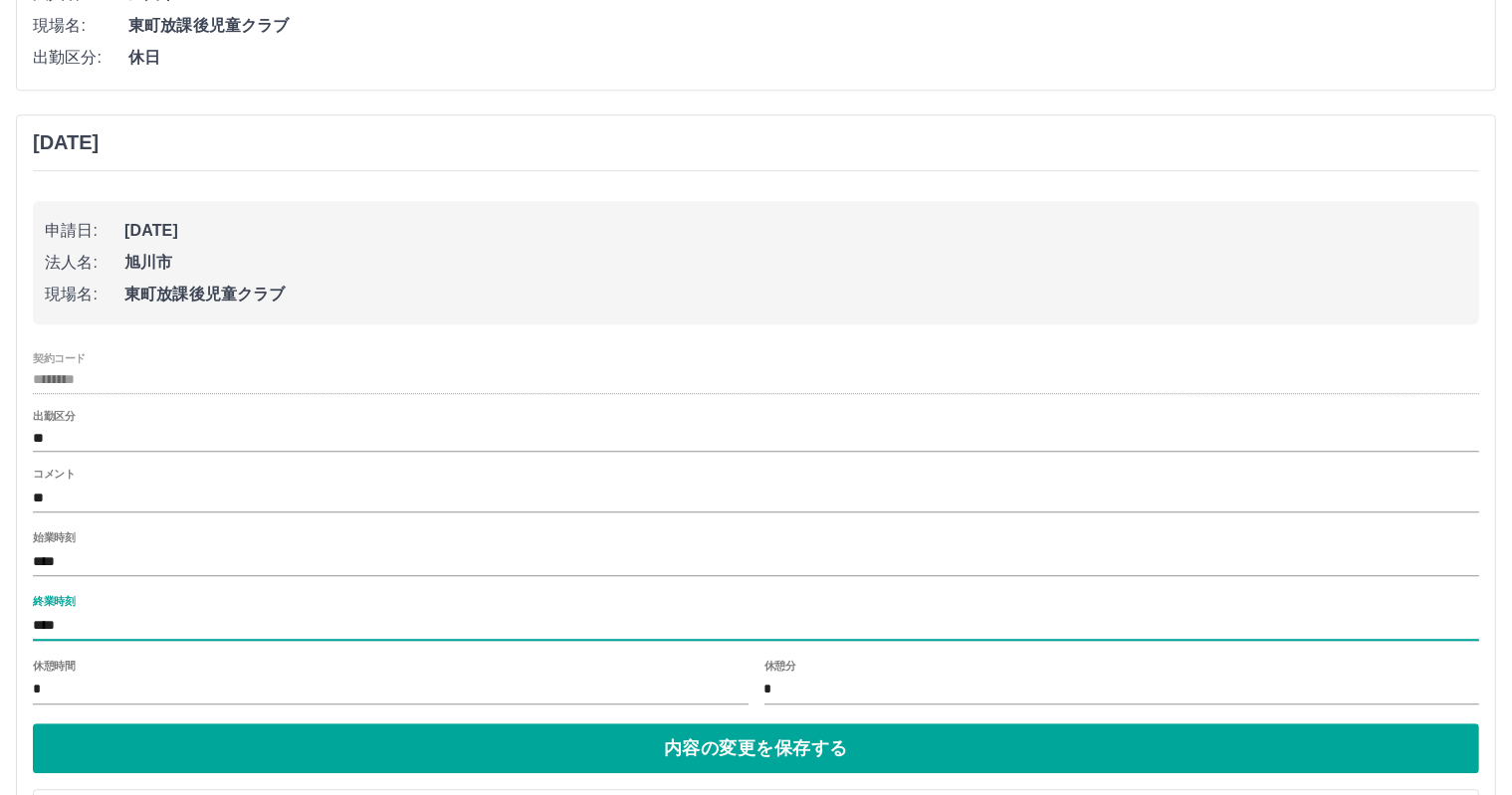 click on "内容の変更を保存する" at bounding box center (756, 748) 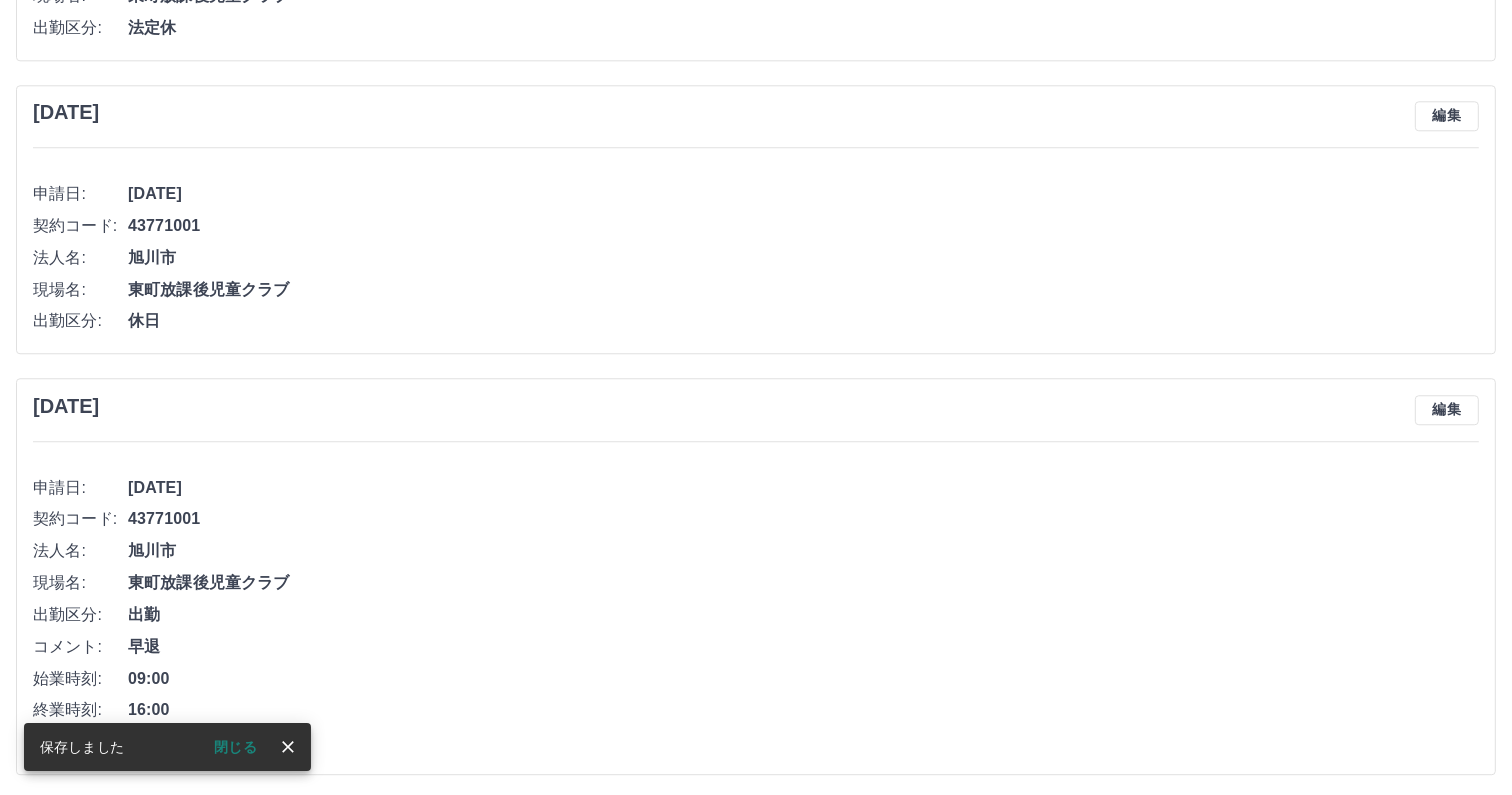 scroll, scrollTop: 5102, scrollLeft: 0, axis: vertical 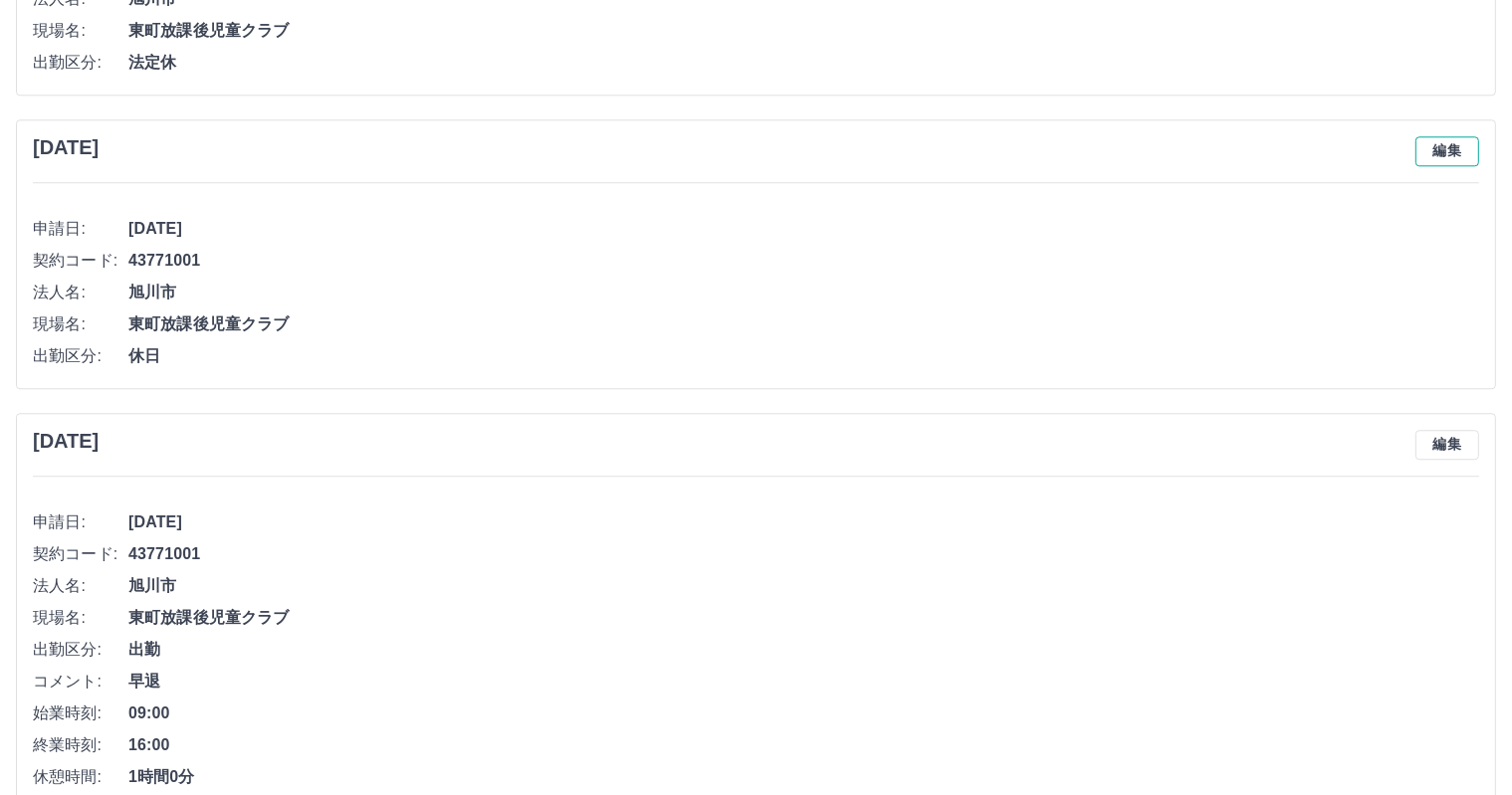 click on "編集" at bounding box center [1447, 151] 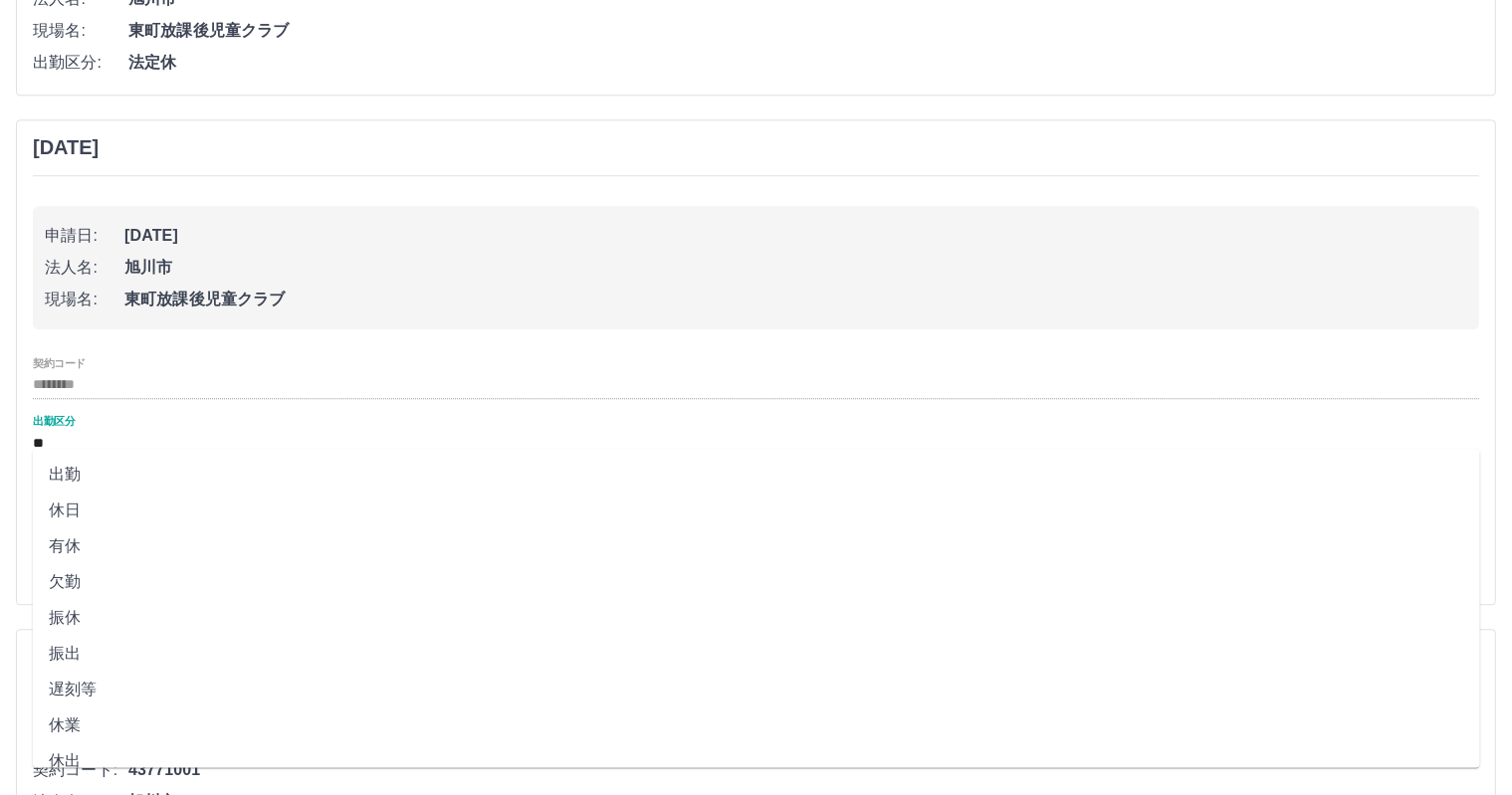 click on "**" at bounding box center [756, 443] 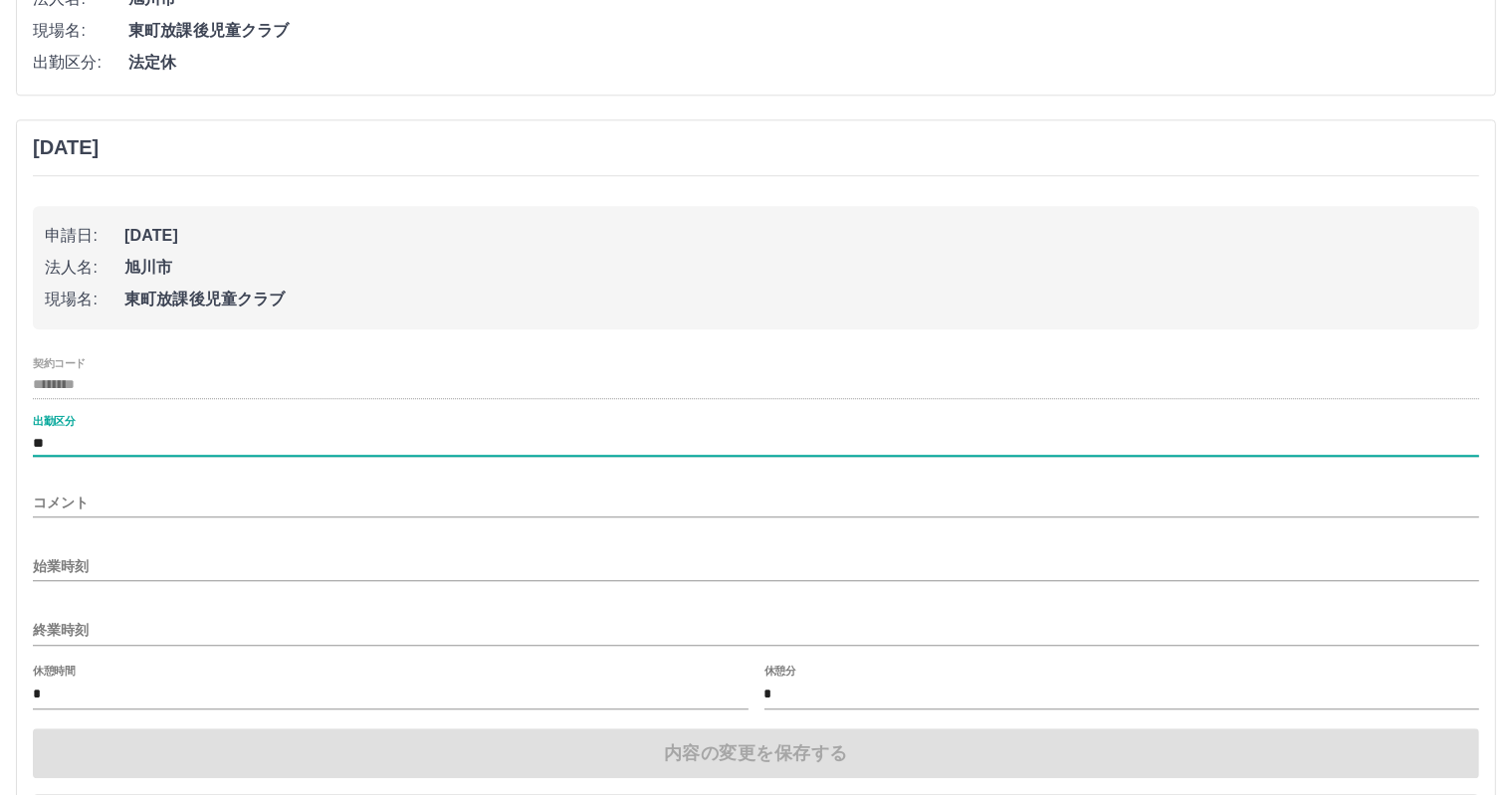 click on "始業時刻" at bounding box center [756, 566] 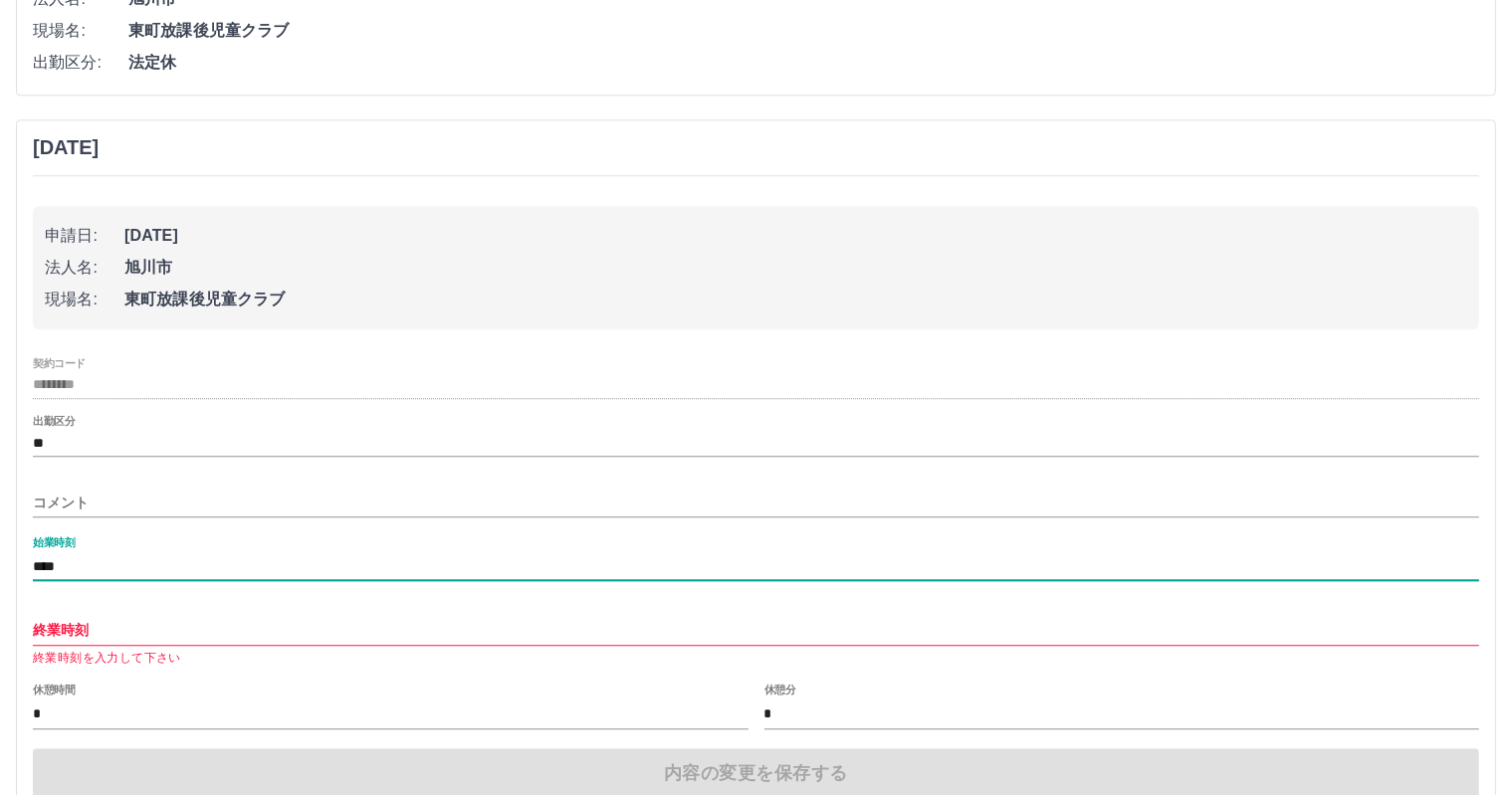 type on "****" 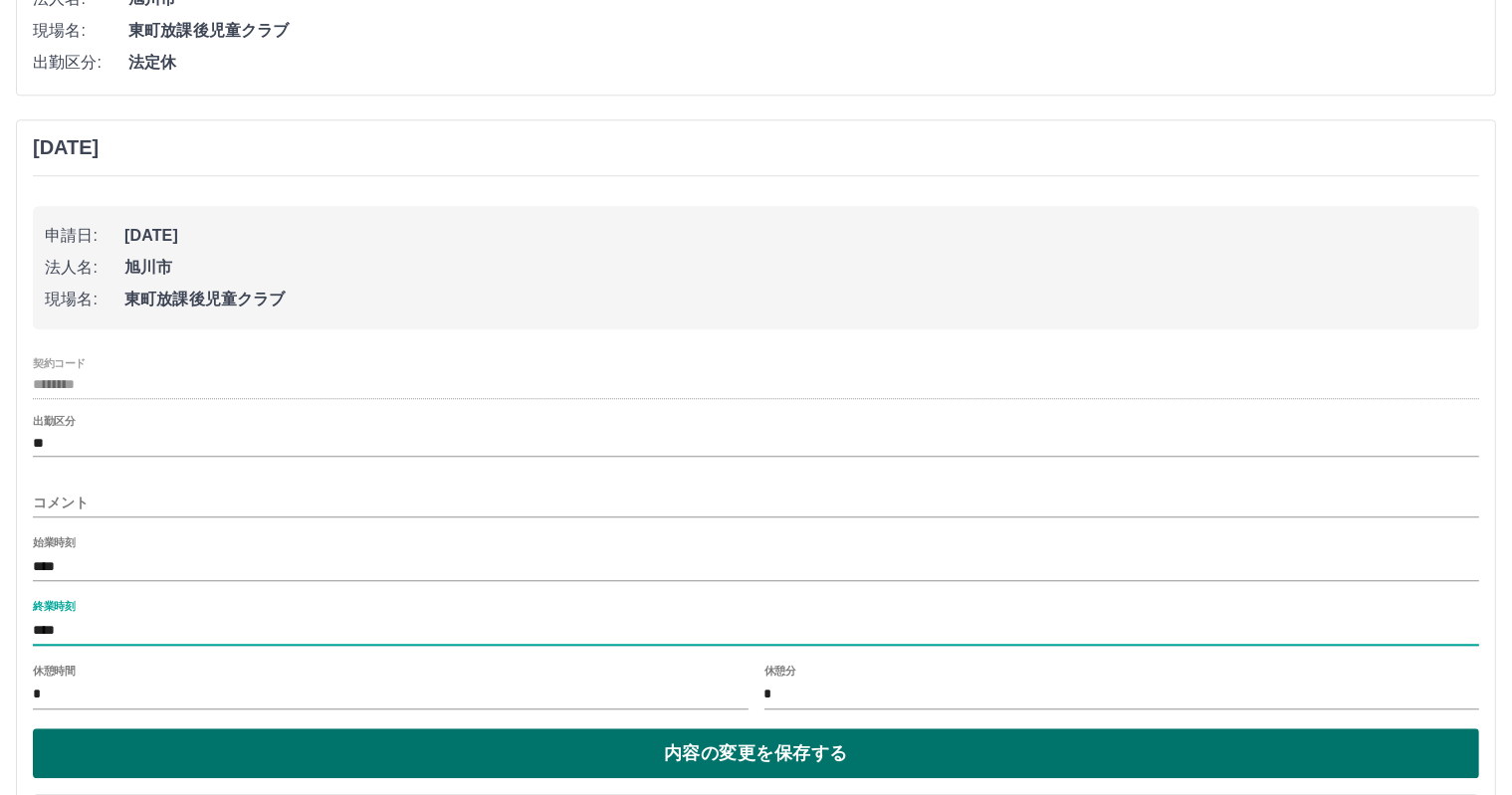type on "****" 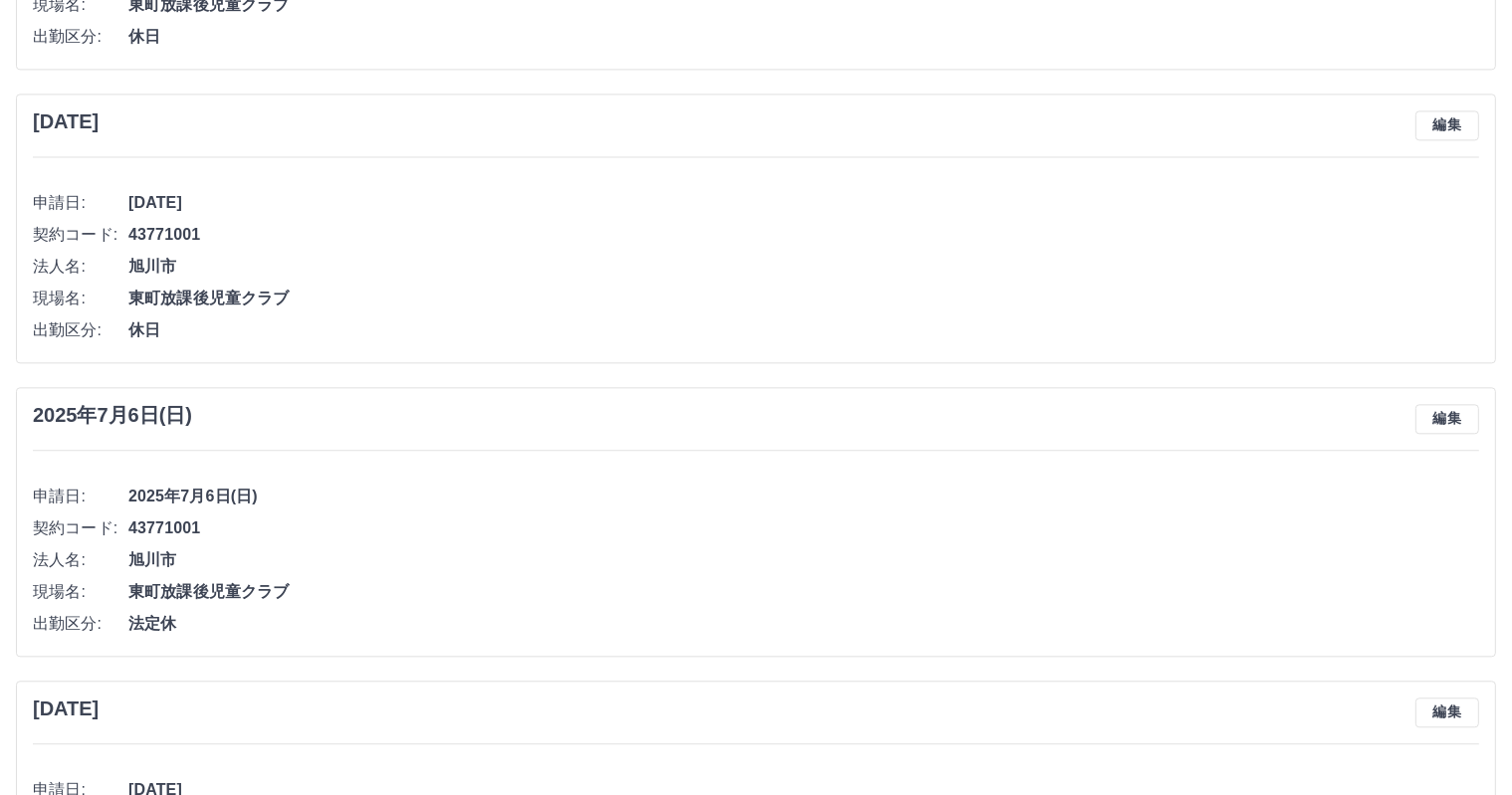 scroll, scrollTop: 4505, scrollLeft: 0, axis: vertical 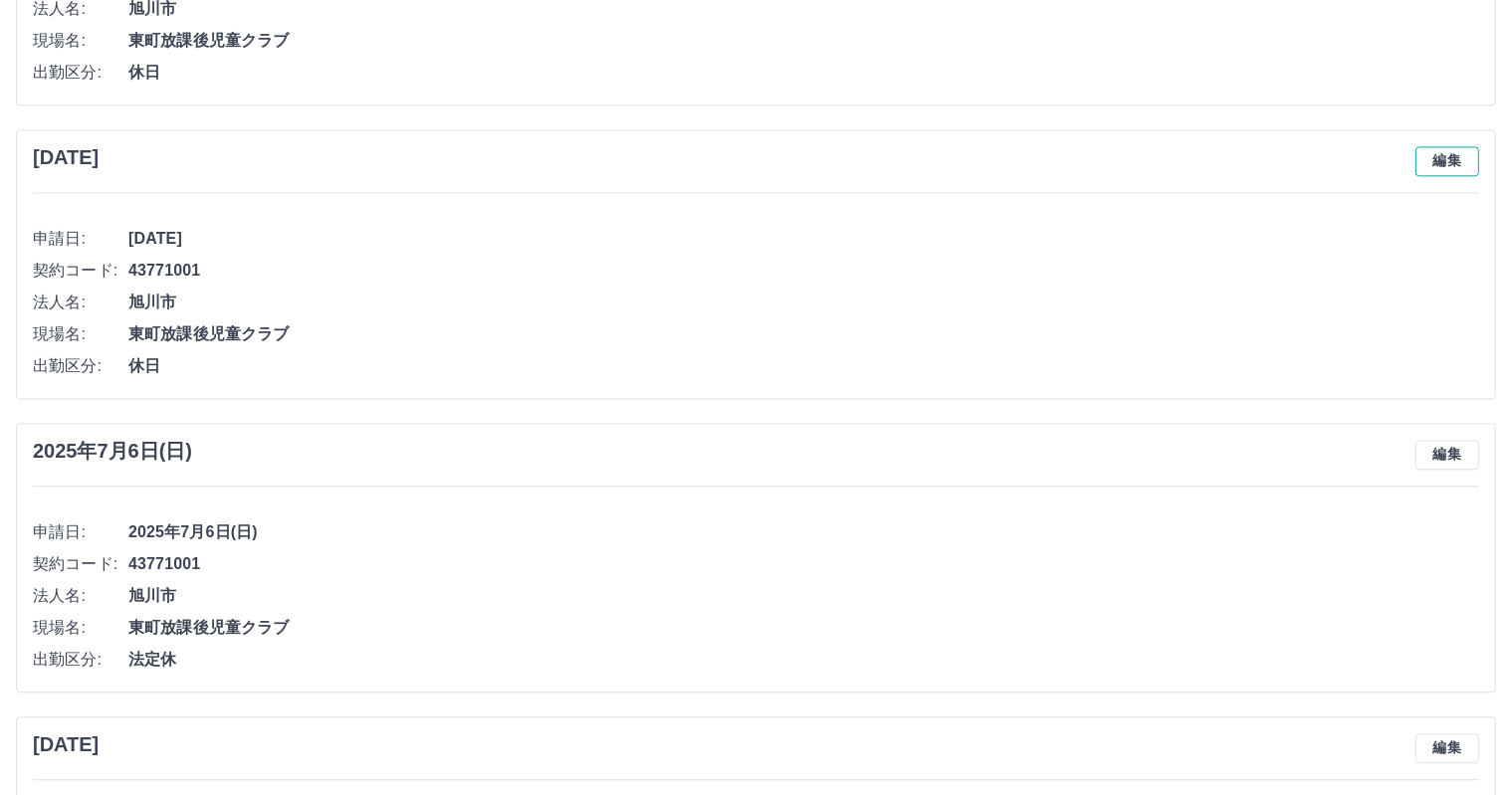 click on "編集" at bounding box center (1447, 161) 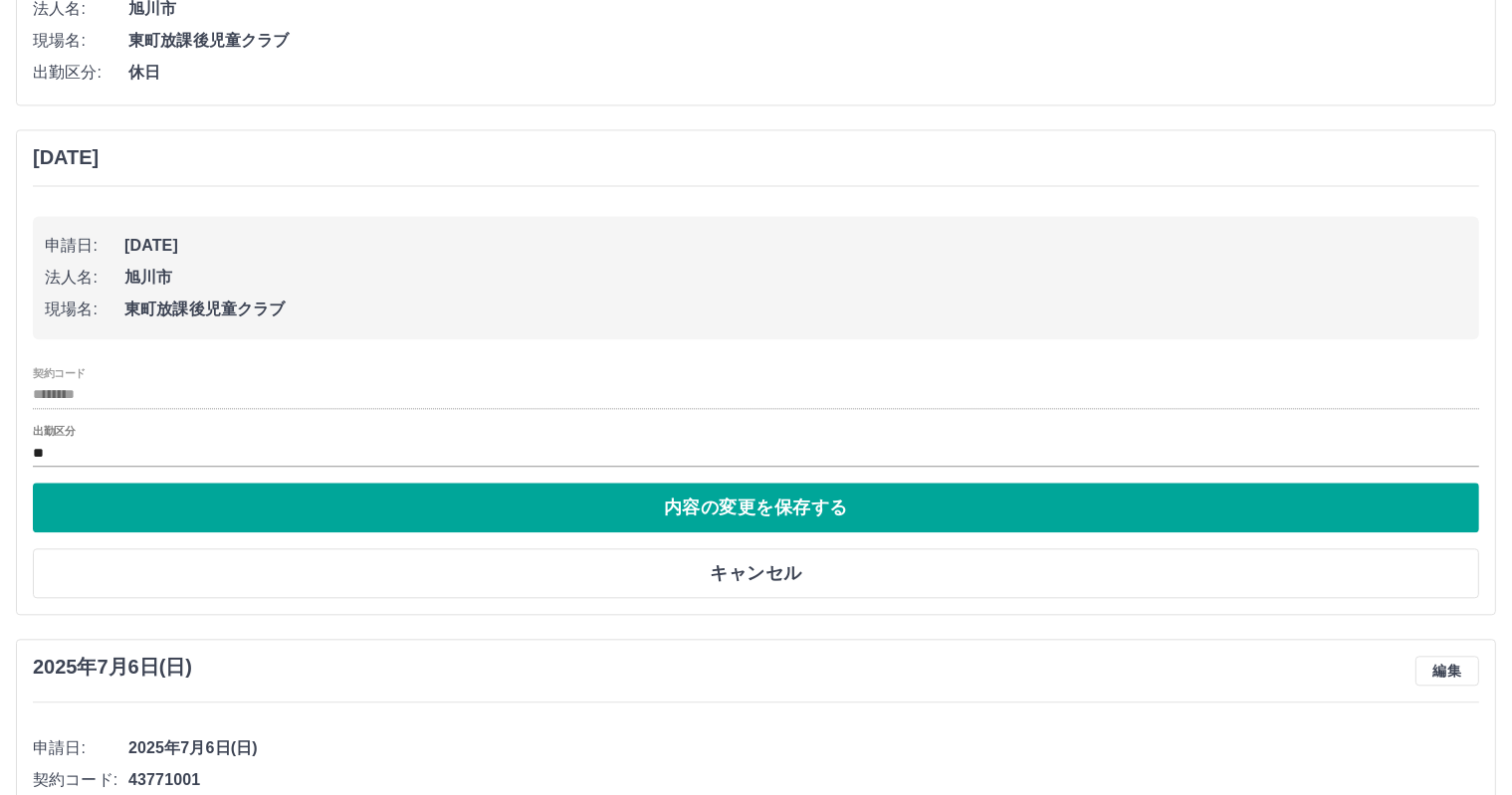 click on "契約コード ******** 出勤区分 **" at bounding box center (756, 417) 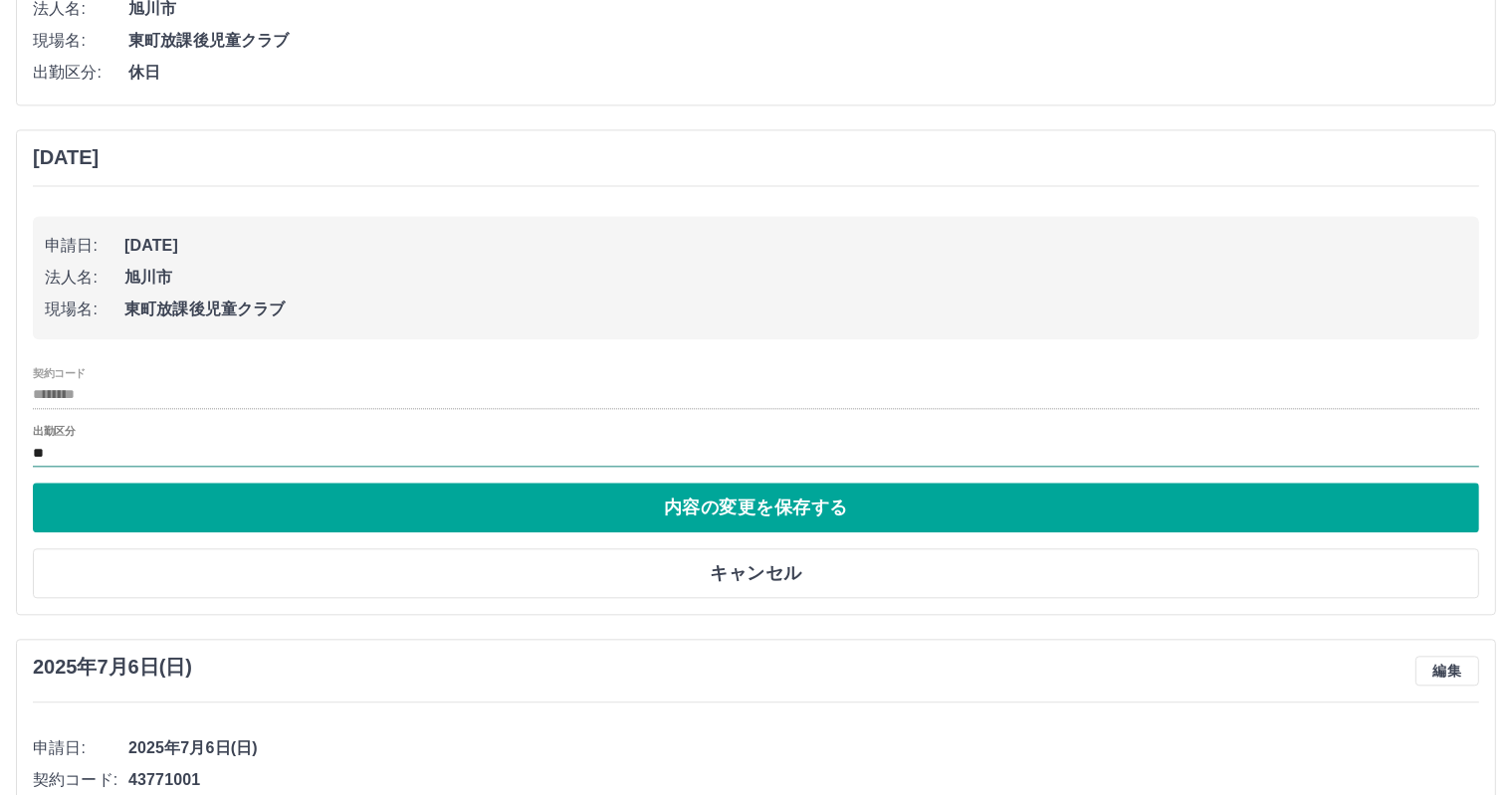 click on "**" at bounding box center [756, 453] 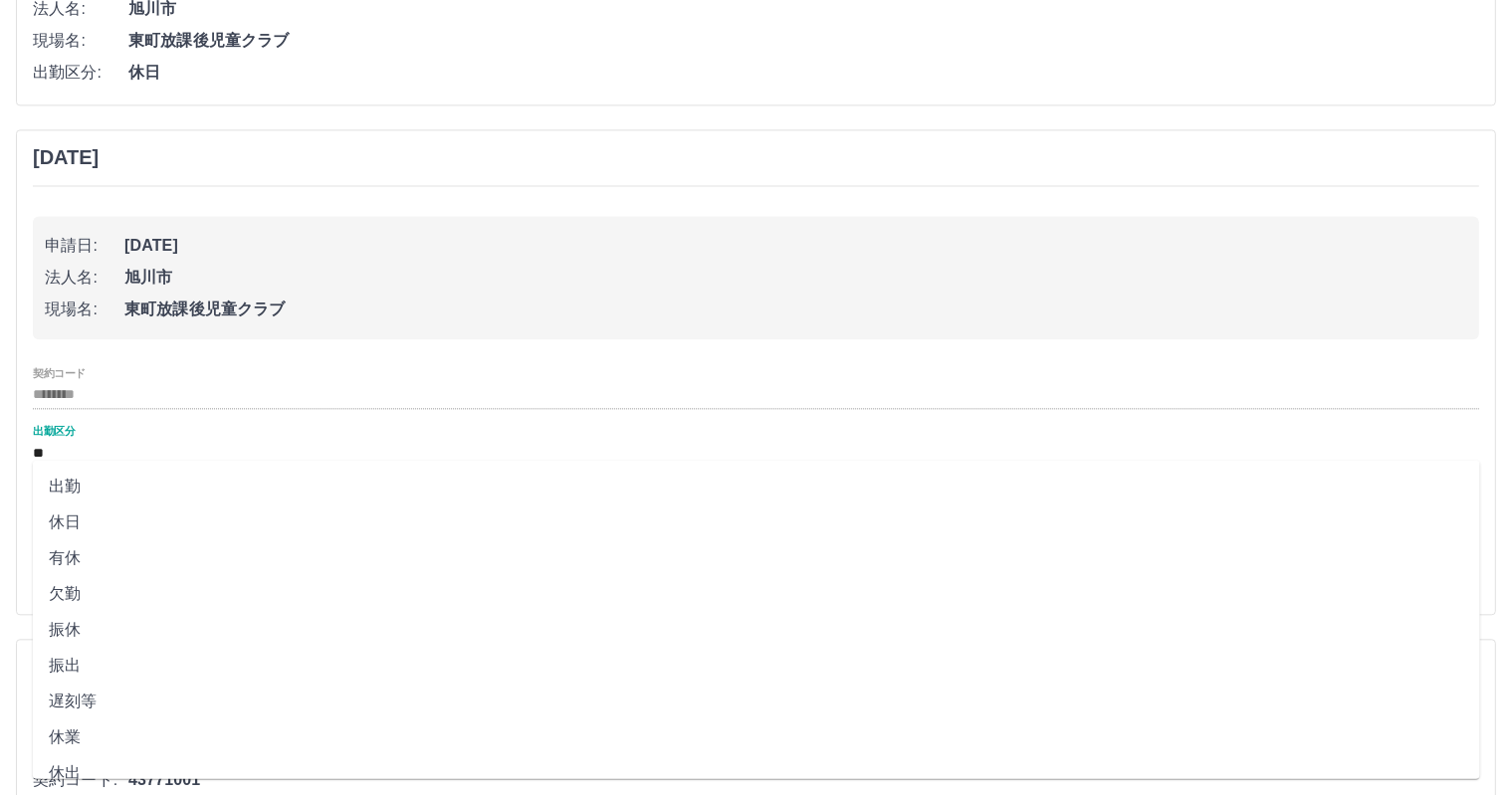 click on "出勤" at bounding box center (756, 486) 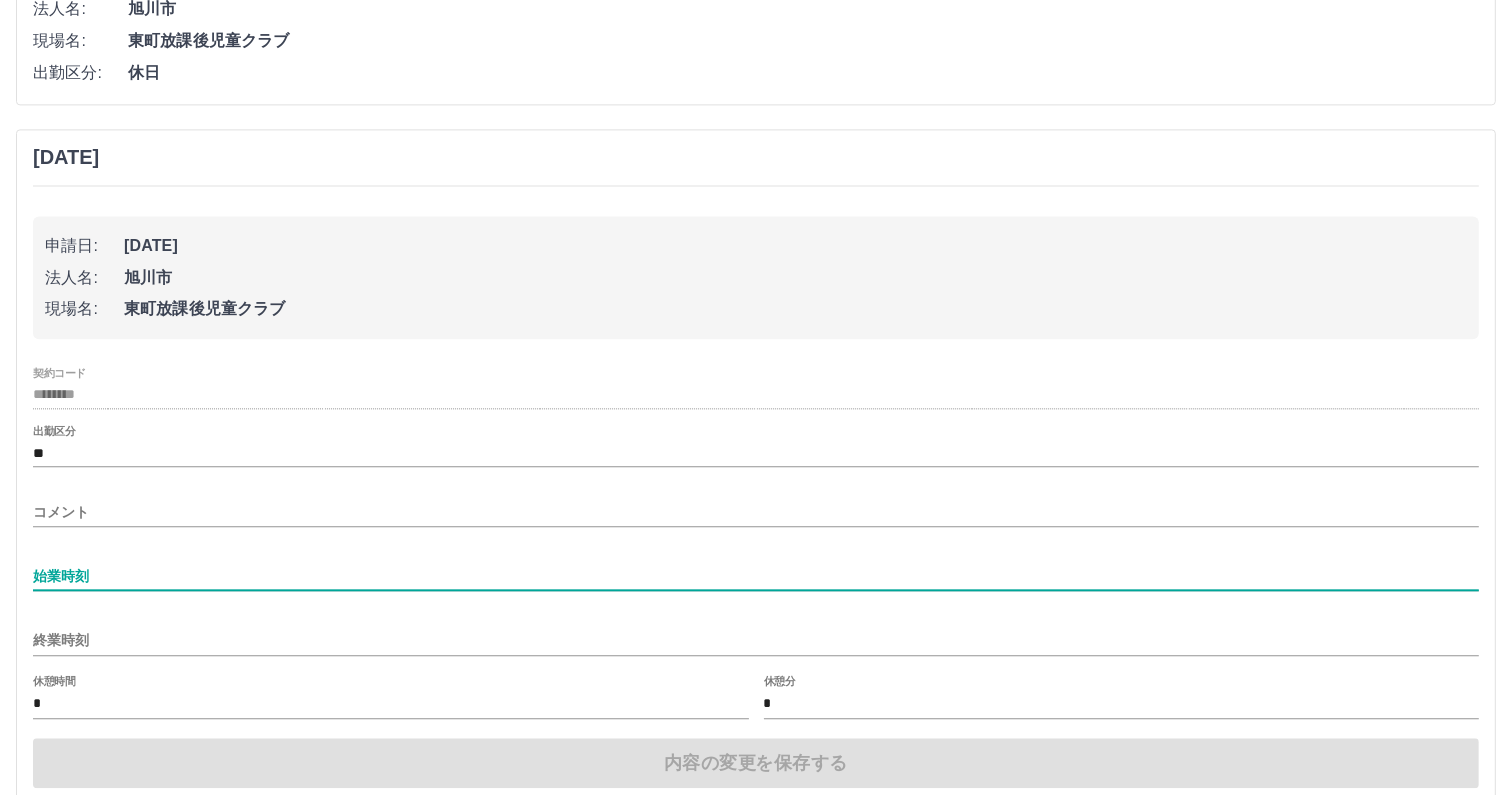 click on "始業時刻" at bounding box center [756, 576] 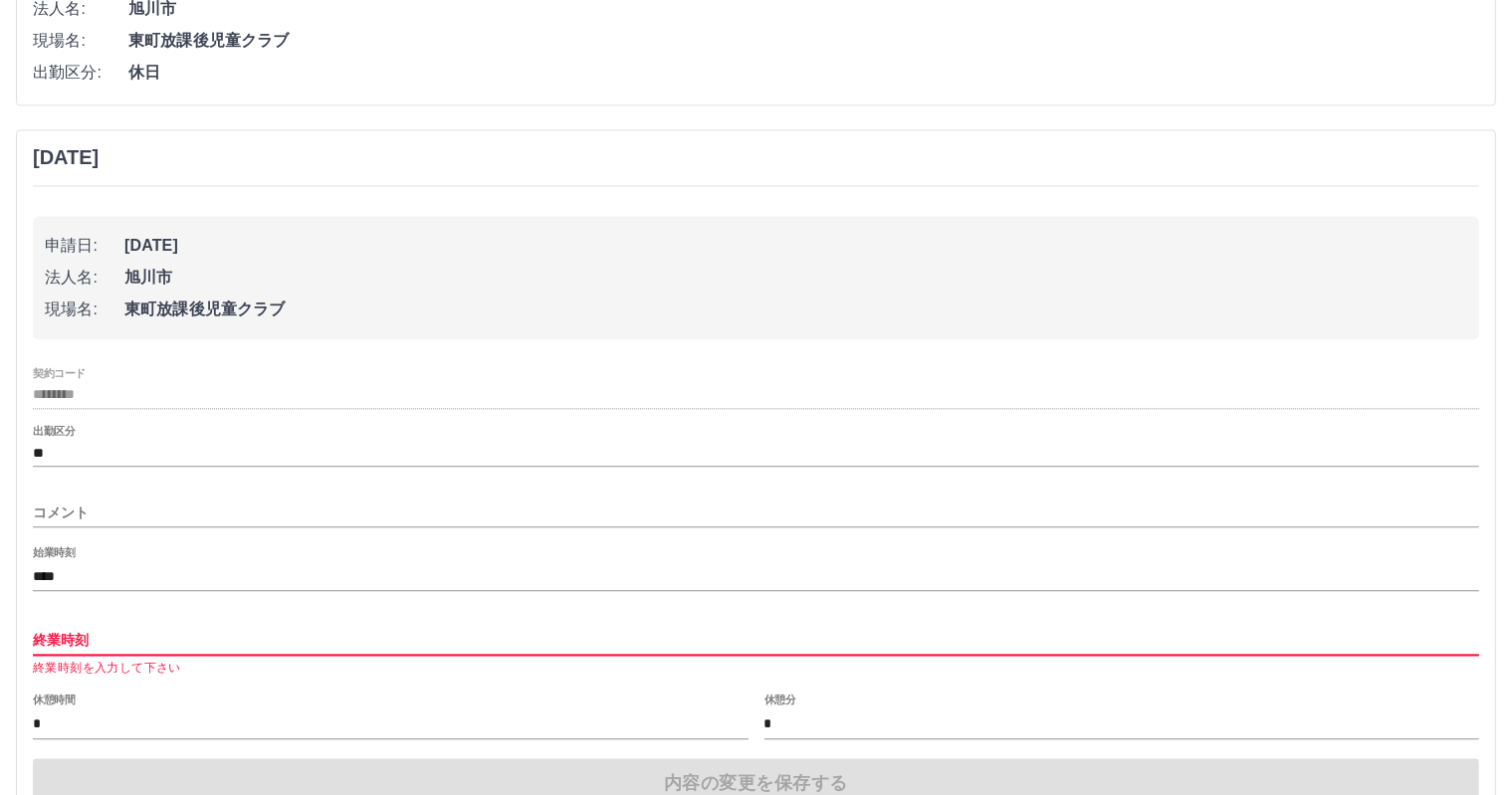 click on "終業時刻" at bounding box center (756, 640) 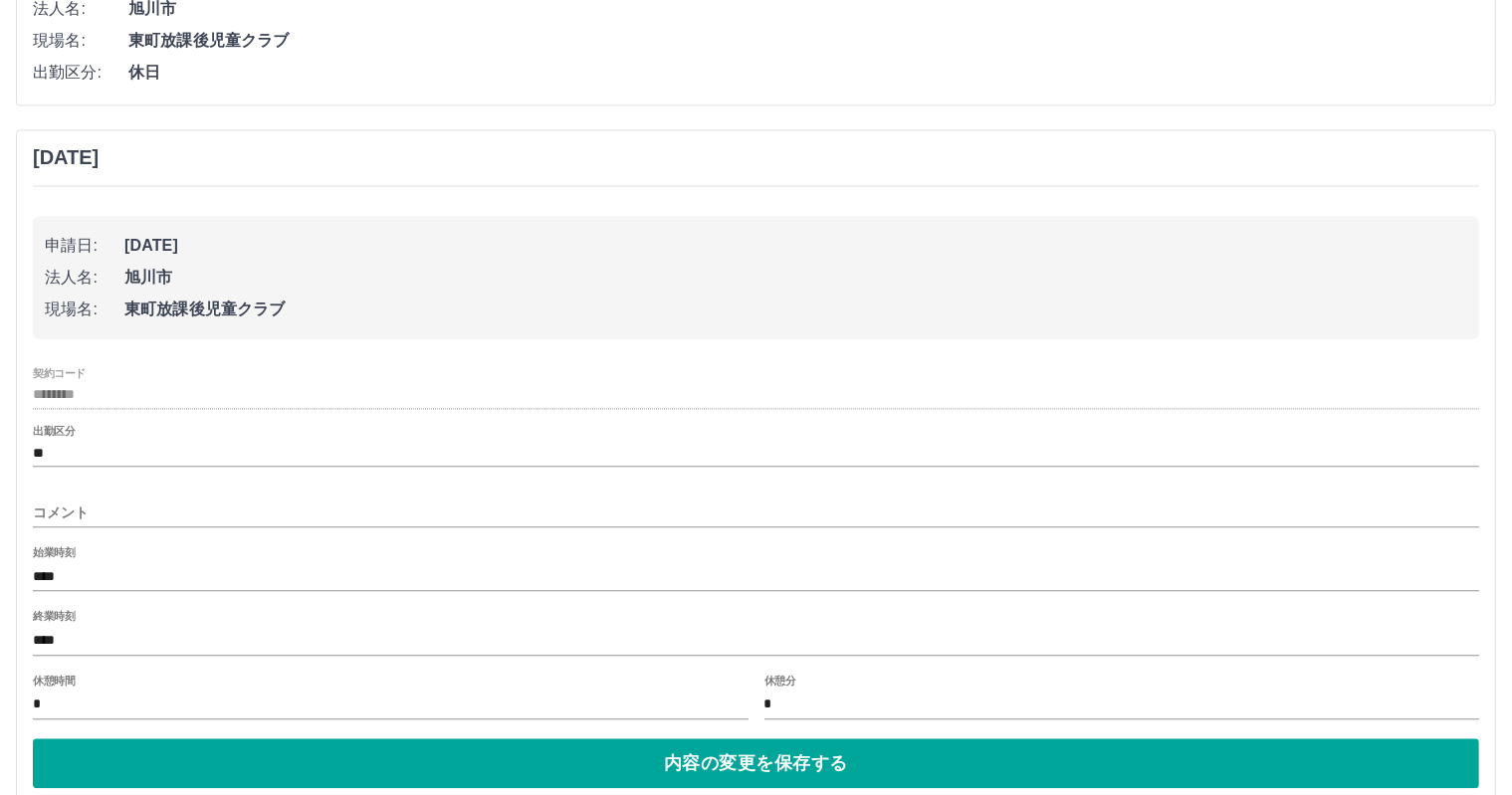 click on "休憩時間 *" at bounding box center [390, 698] 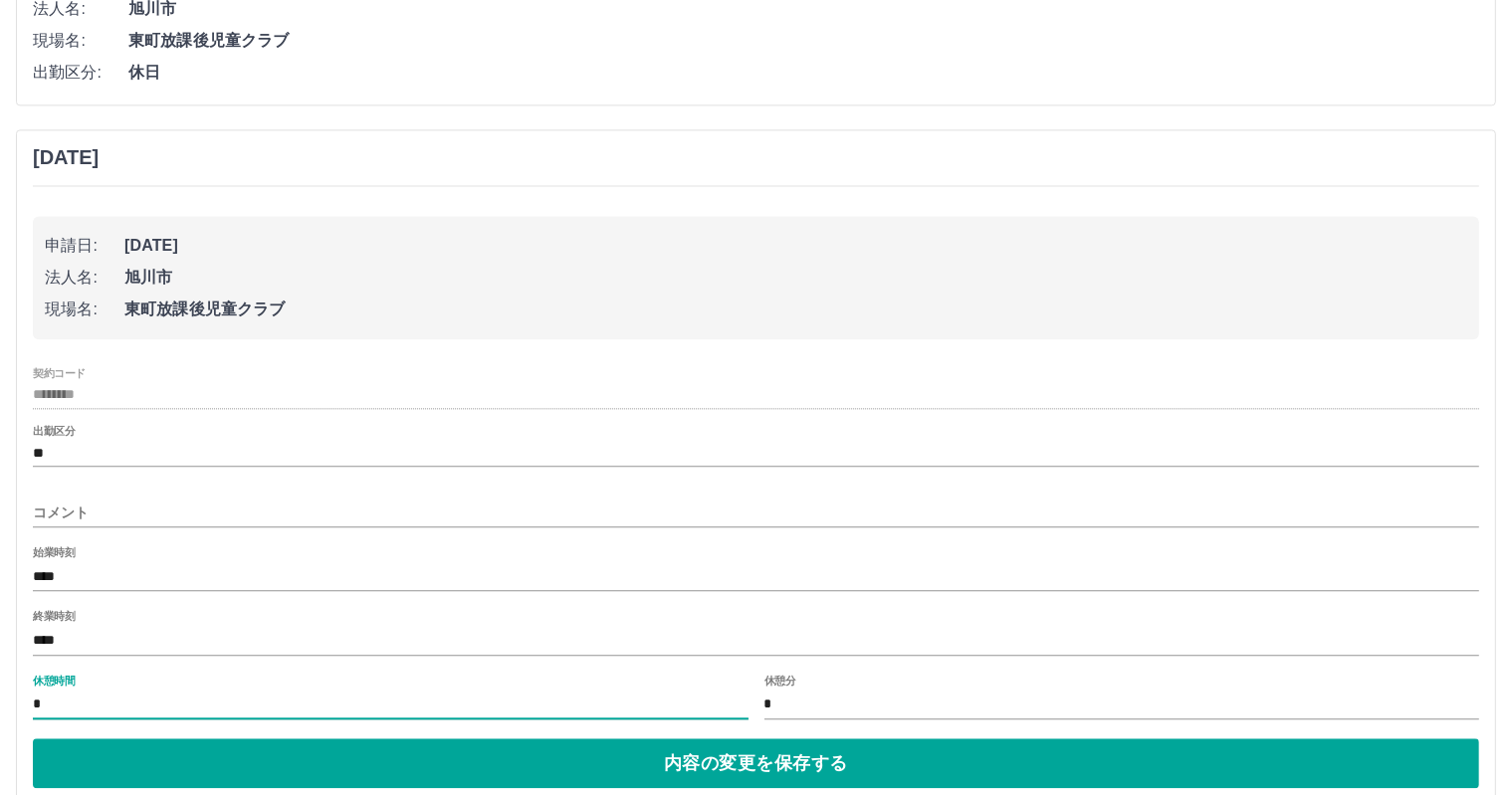 click on "*" at bounding box center (390, 704) 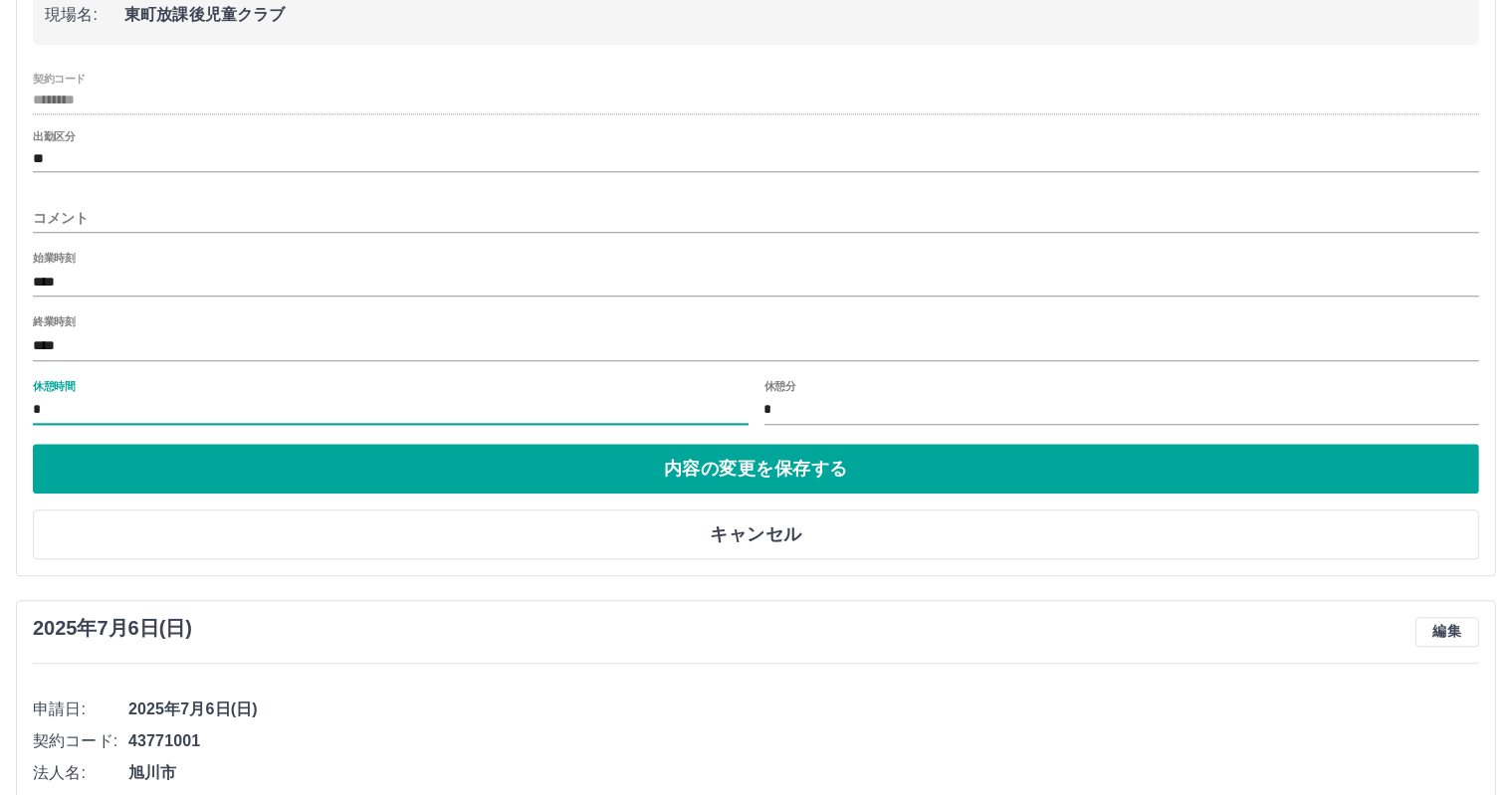 scroll, scrollTop: 4804, scrollLeft: 0, axis: vertical 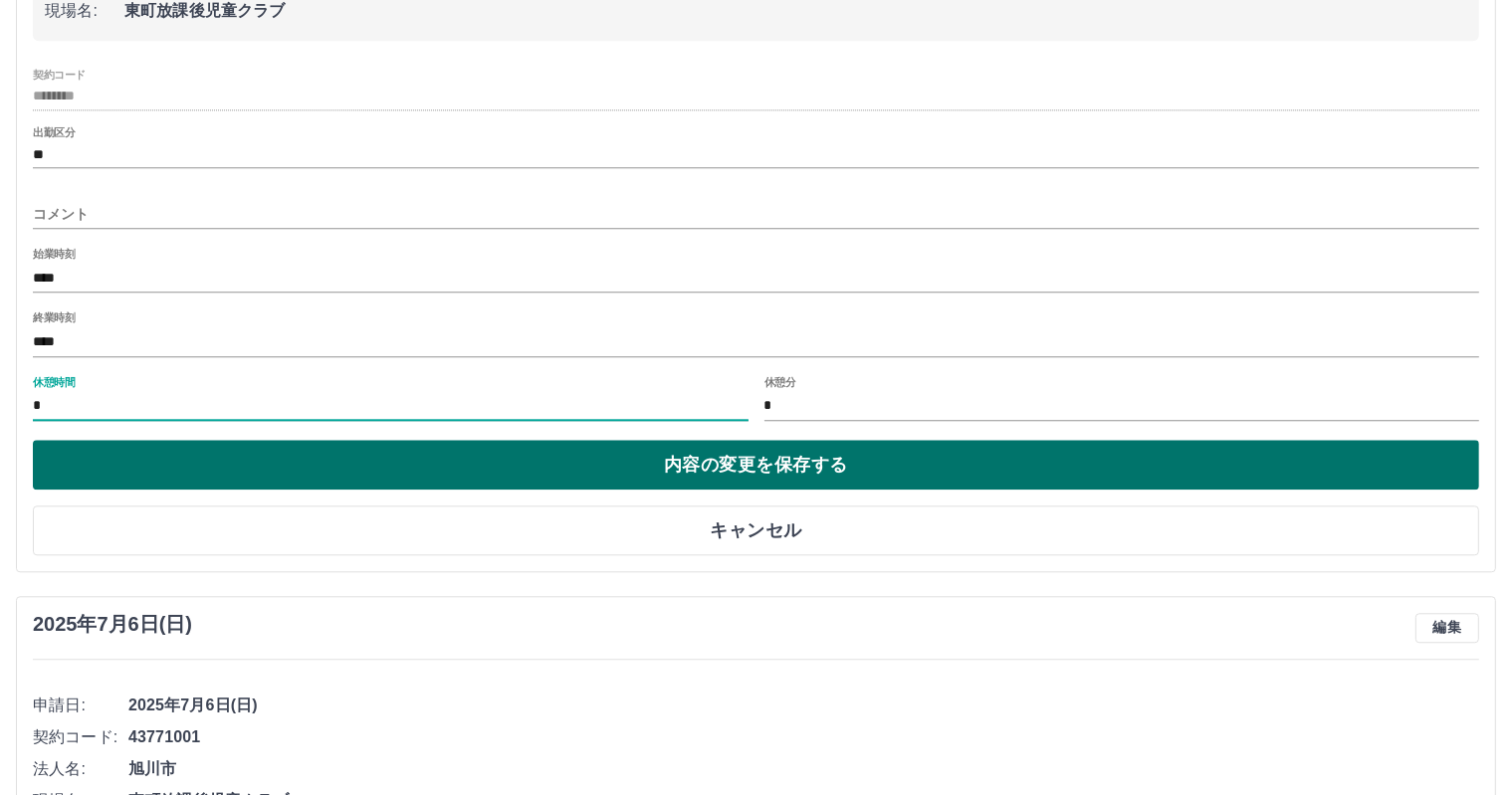 type on "*" 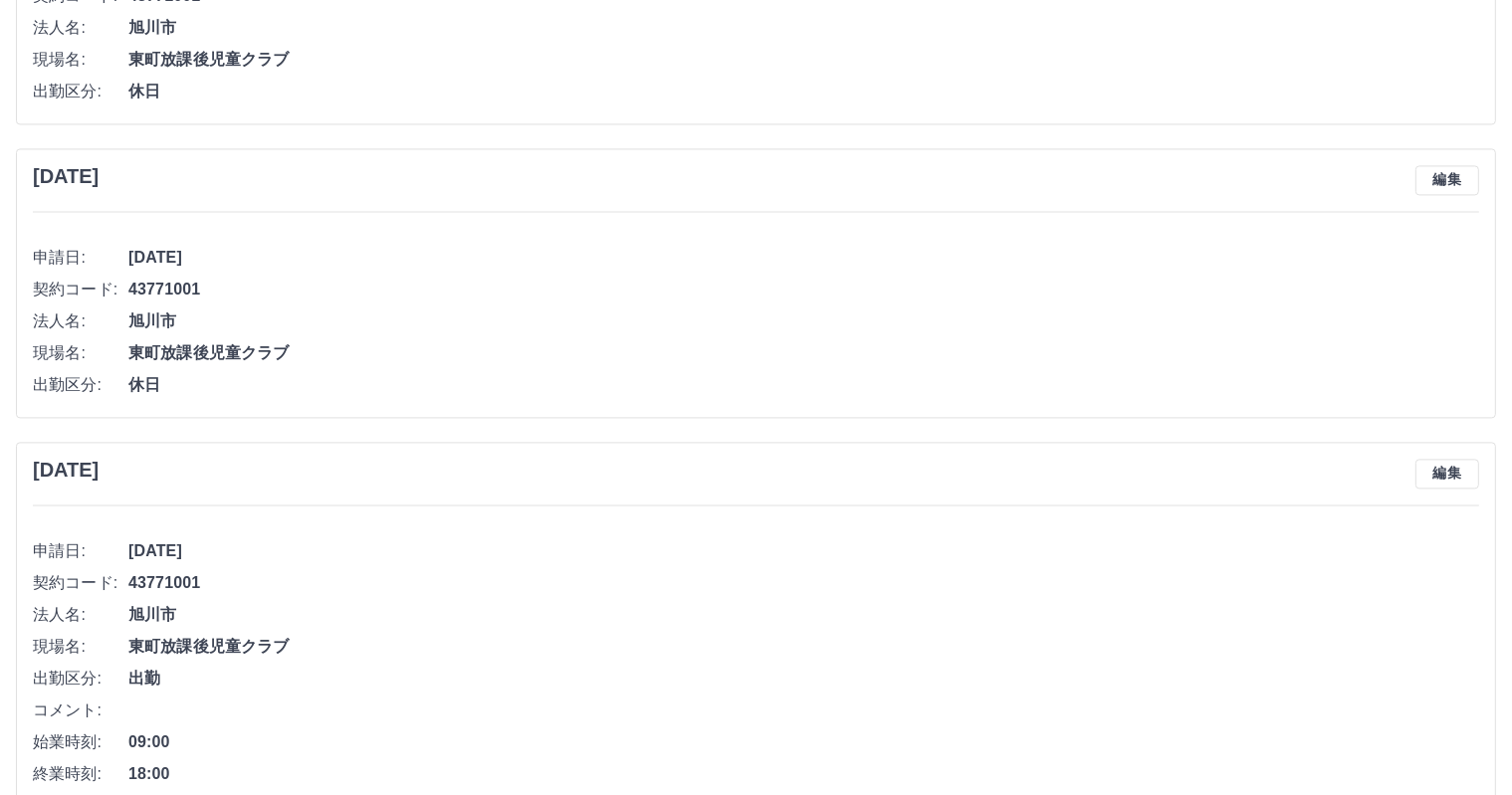scroll, scrollTop: 4115, scrollLeft: 0, axis: vertical 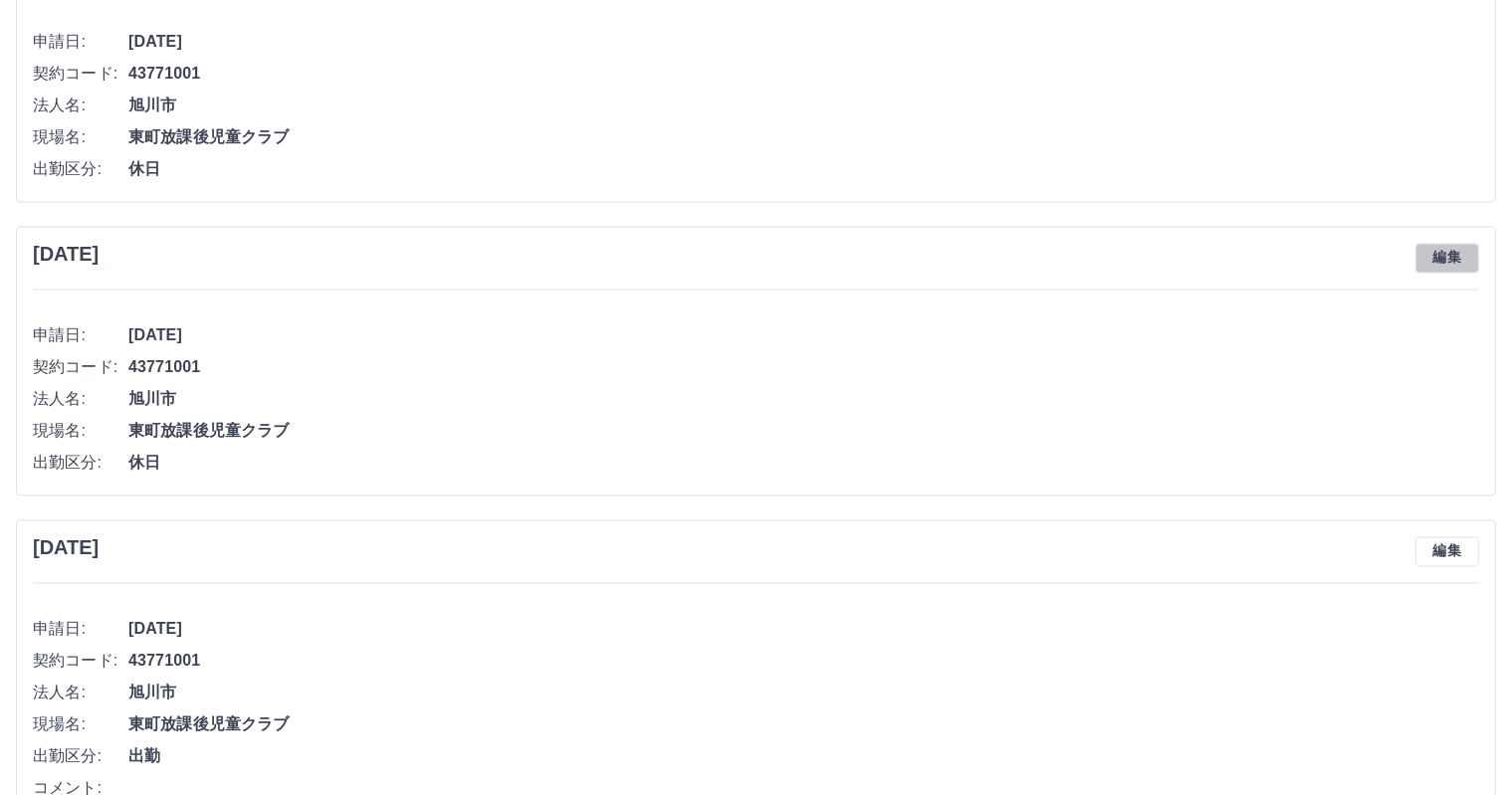 click on "編集" at bounding box center (1447, 258) 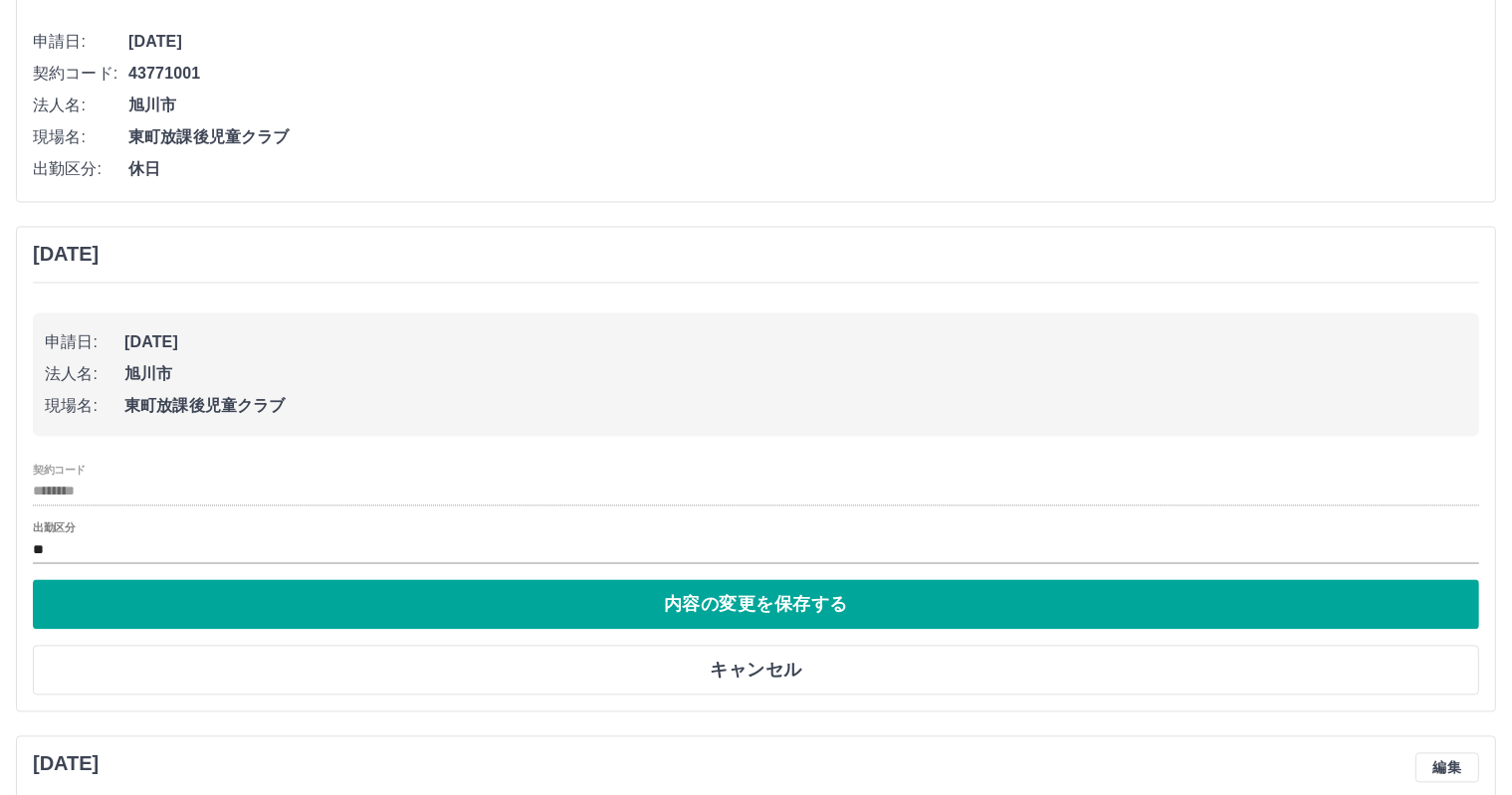 click on "出勤区分 **" at bounding box center (756, 542) 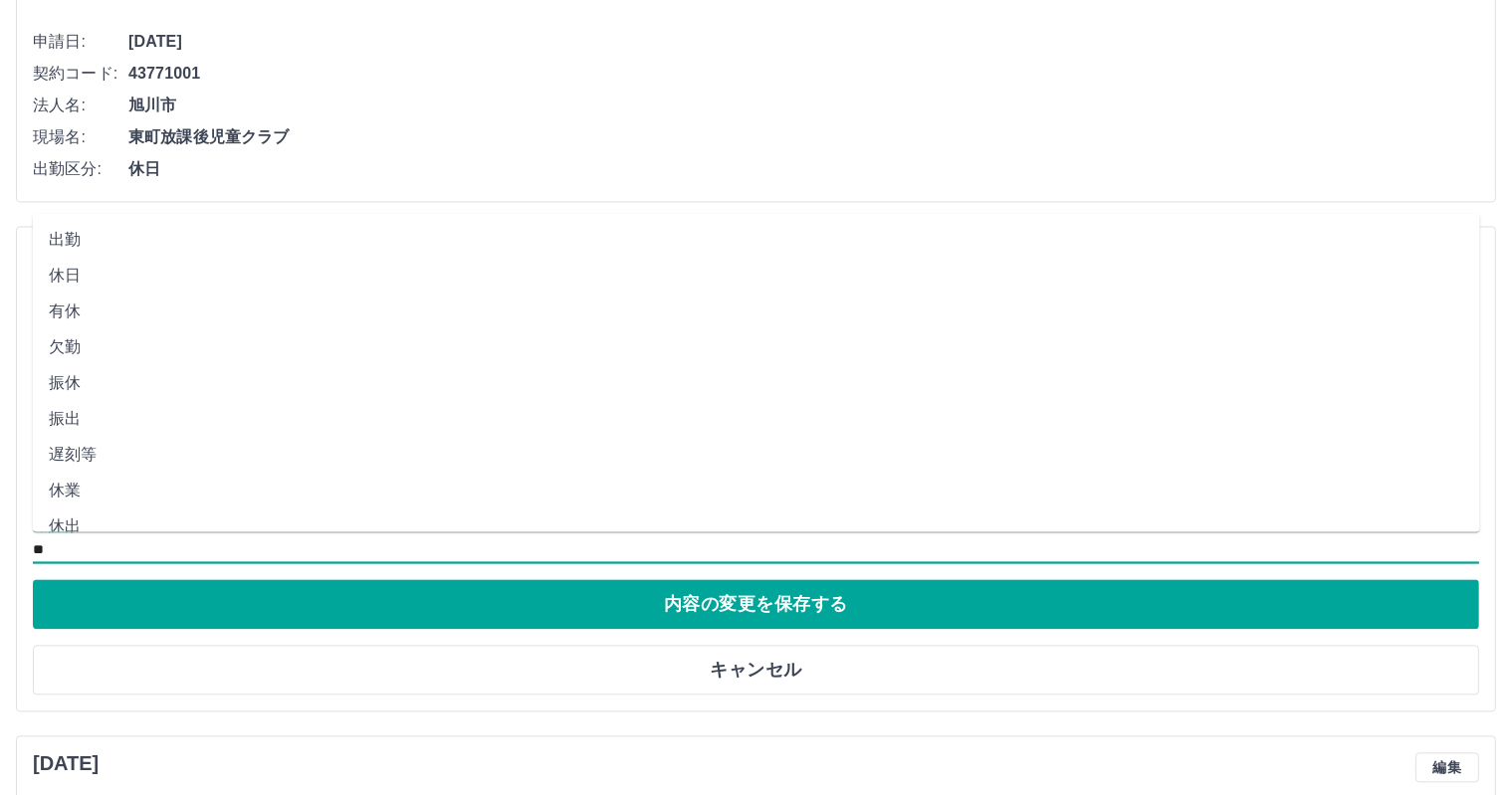 click on "**" at bounding box center [756, 549] 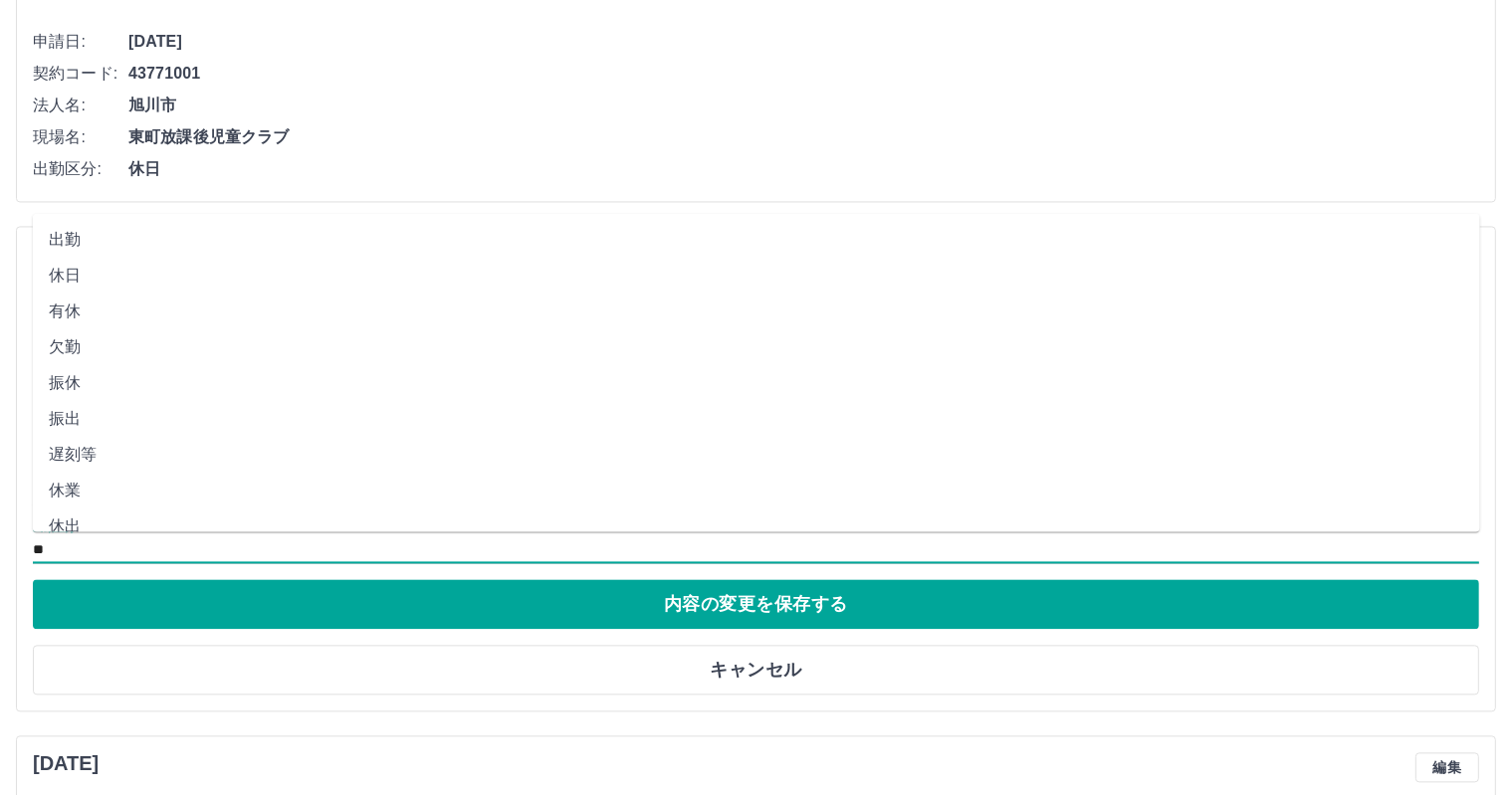 click on "出勤" at bounding box center [756, 240] 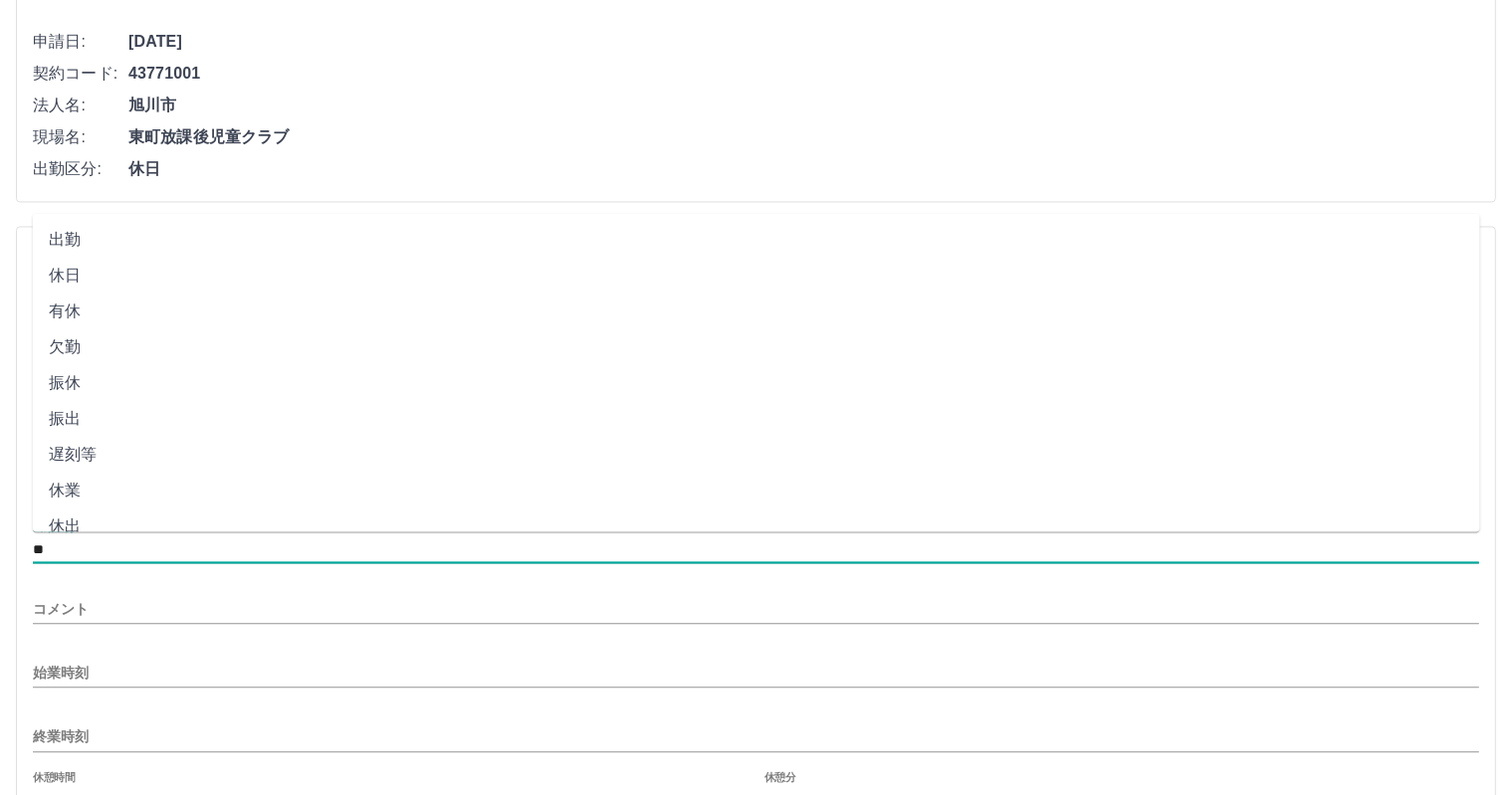 click on "**" at bounding box center [756, 549] 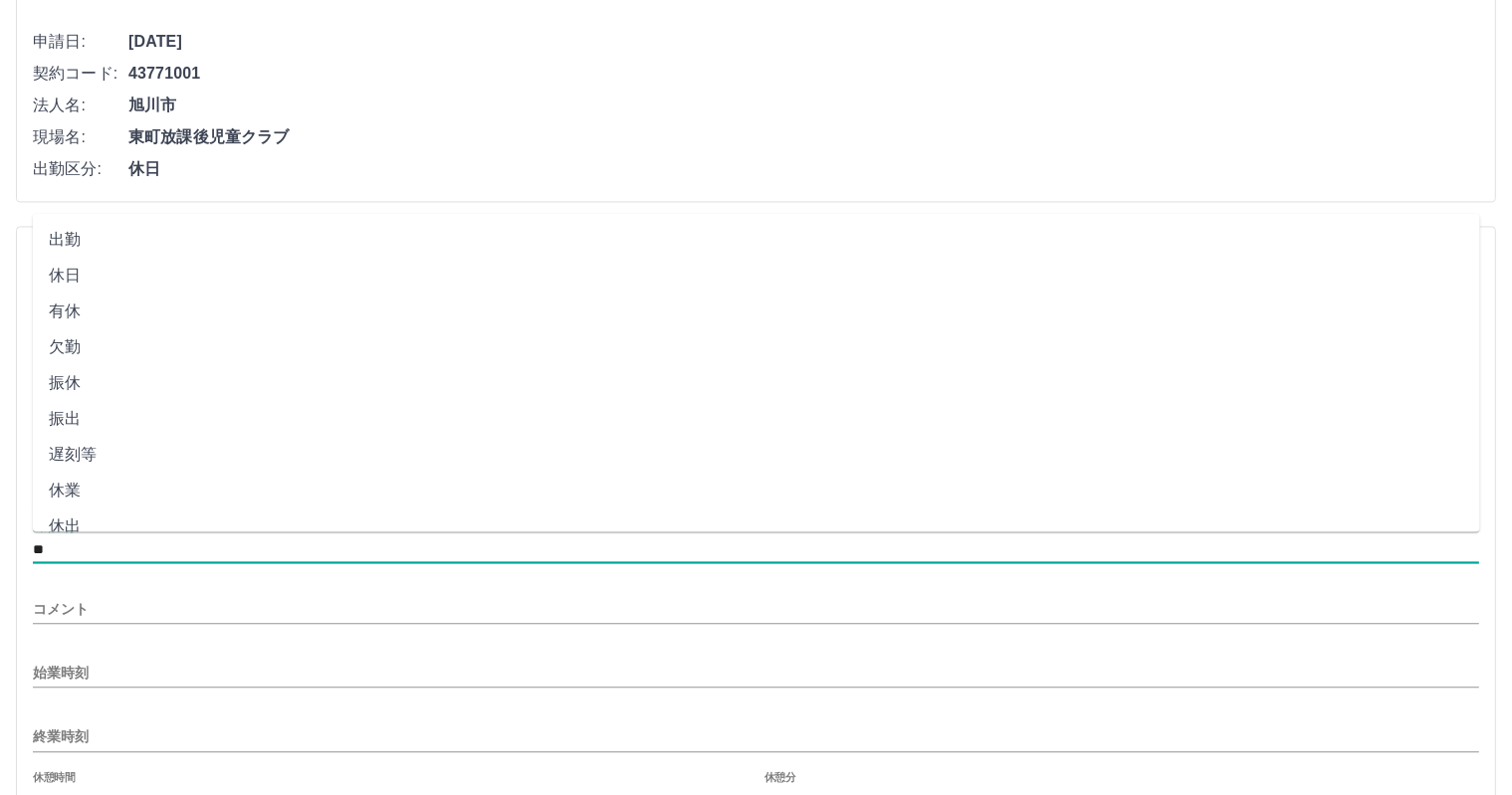 drag, startPoint x: 107, startPoint y: 244, endPoint x: 92, endPoint y: 280, distance: 39 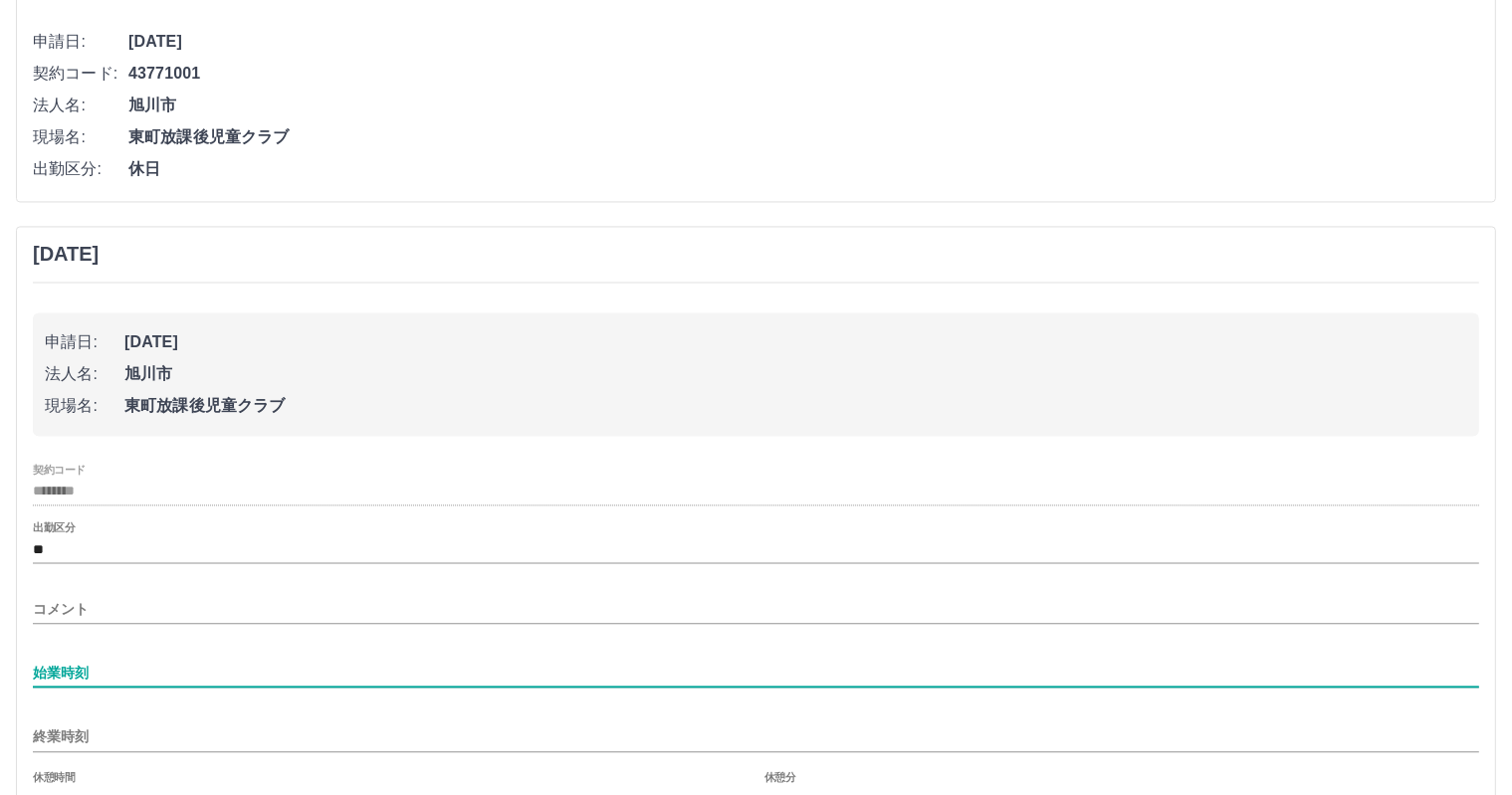 click on "始業時刻" at bounding box center (756, 673) 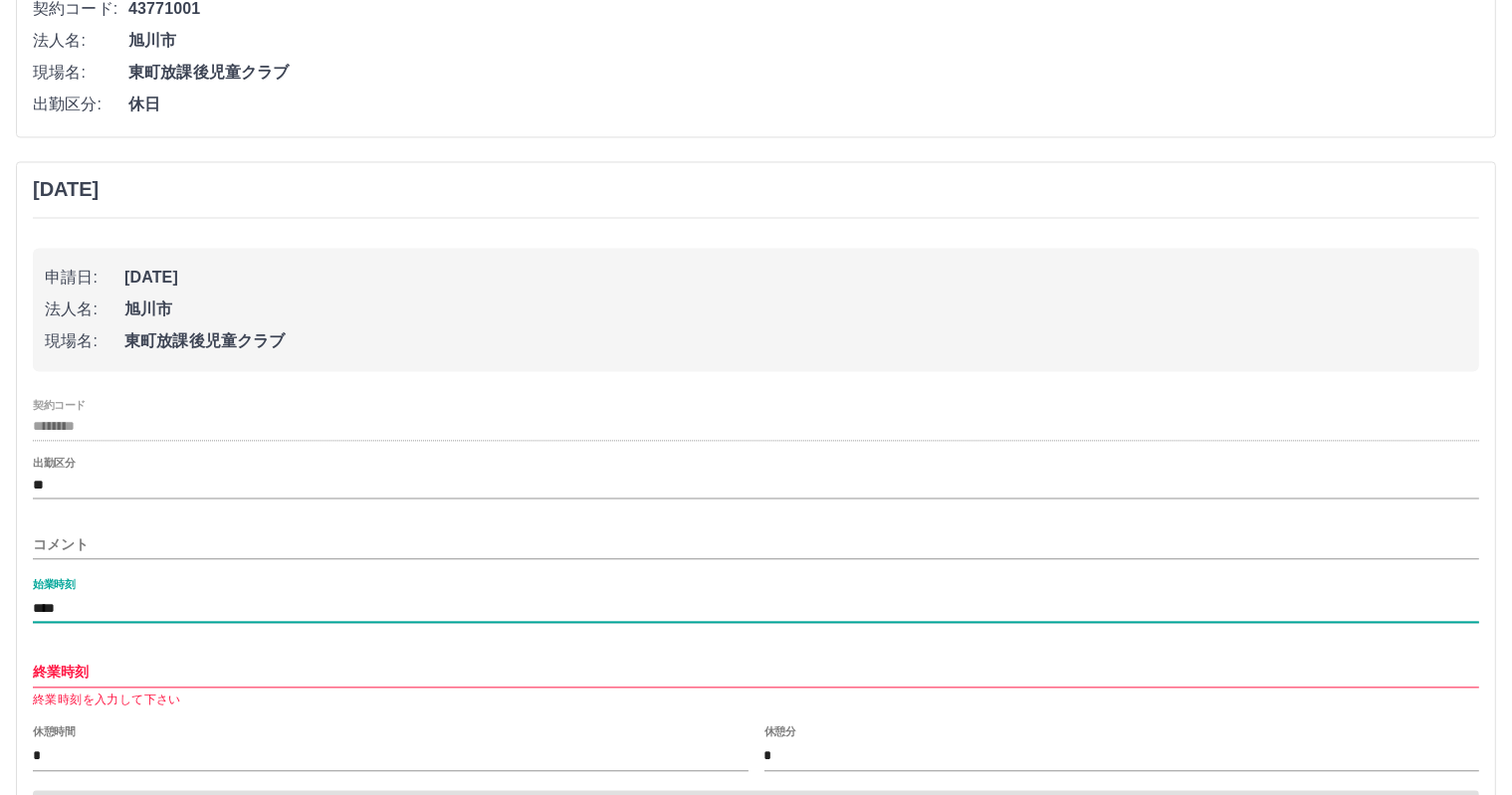 scroll, scrollTop: 4215, scrollLeft: 0, axis: vertical 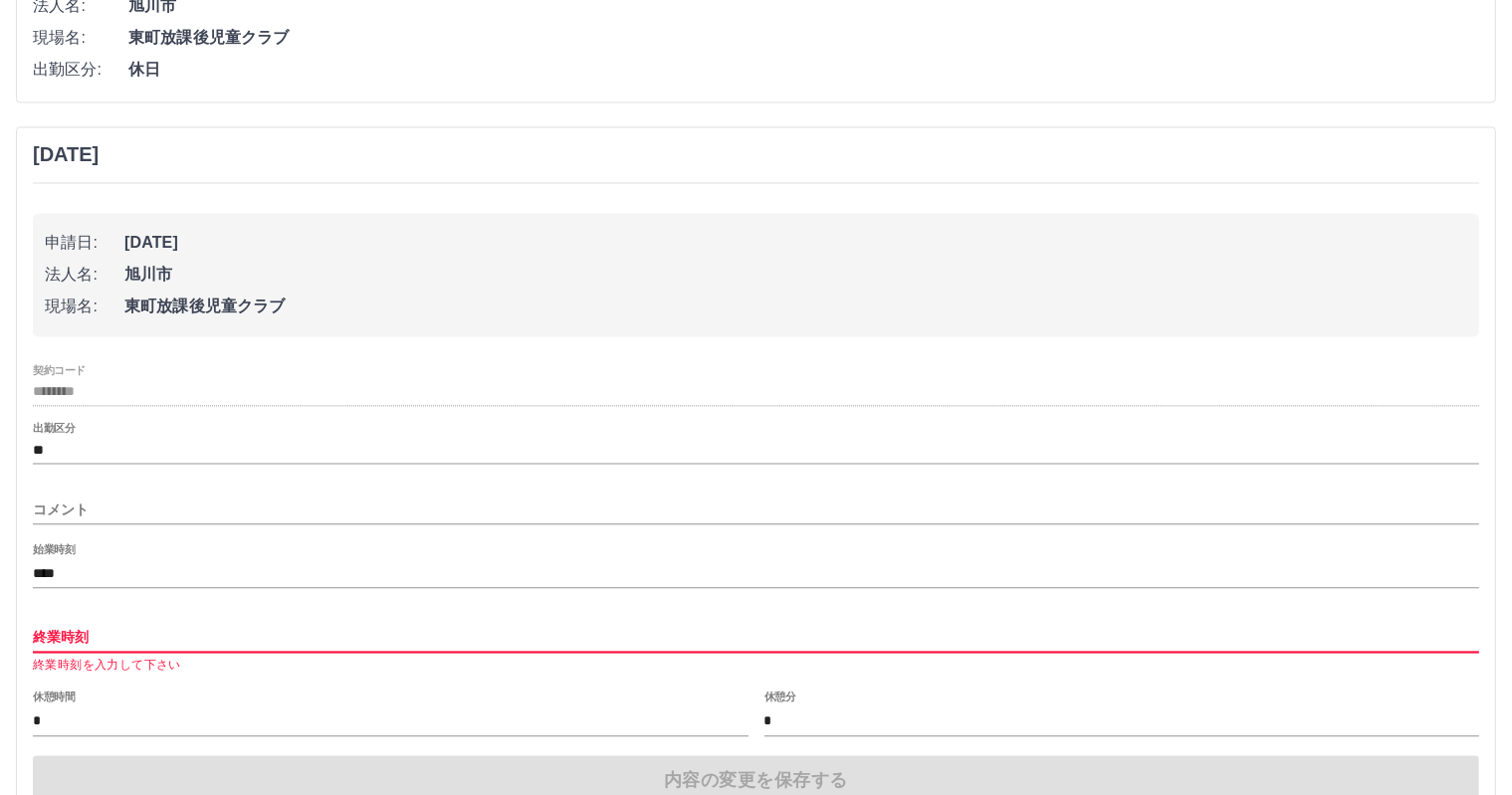 click on "終業時刻" at bounding box center (756, 637) 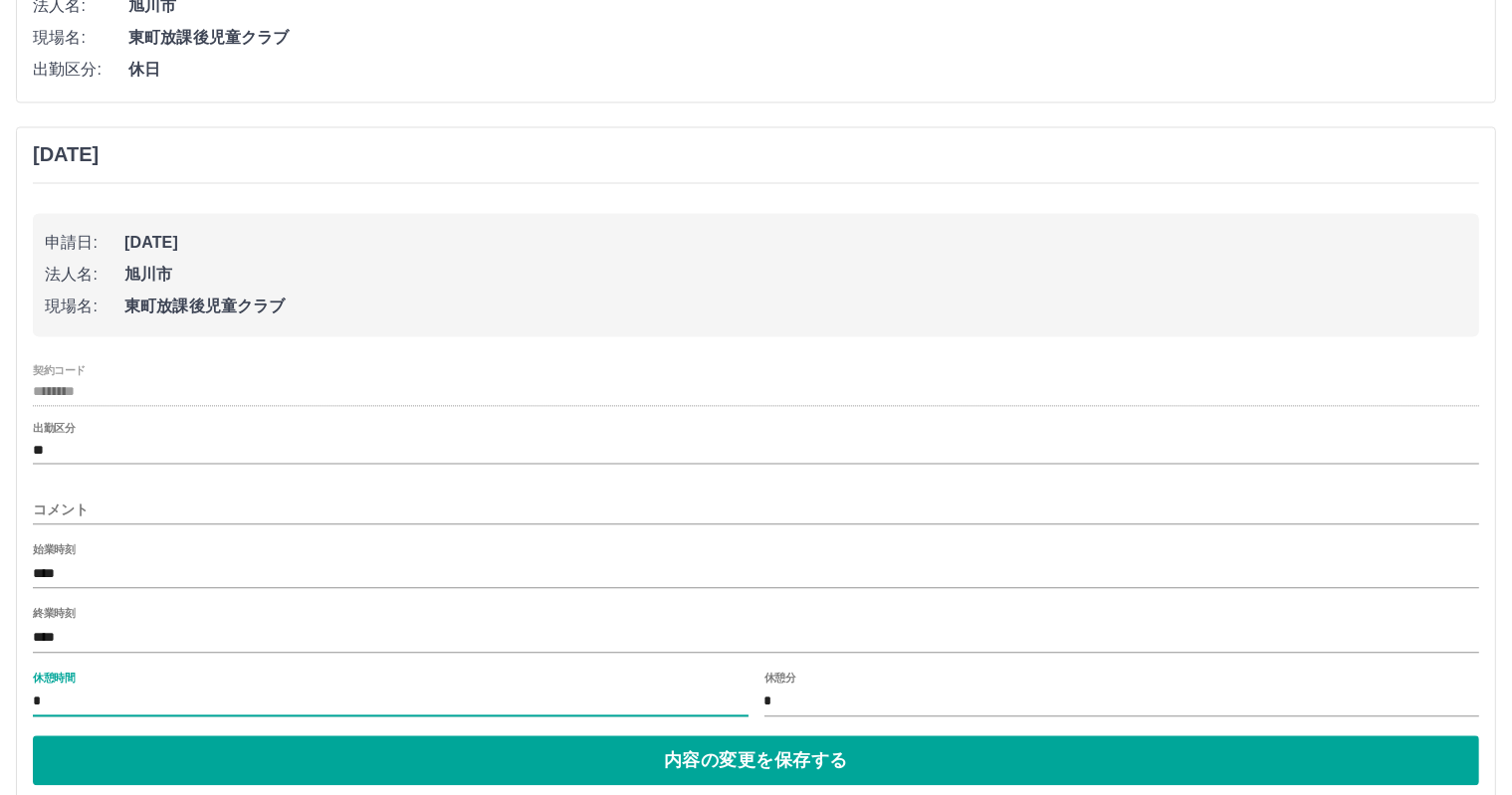 click on "*" at bounding box center (390, 701) 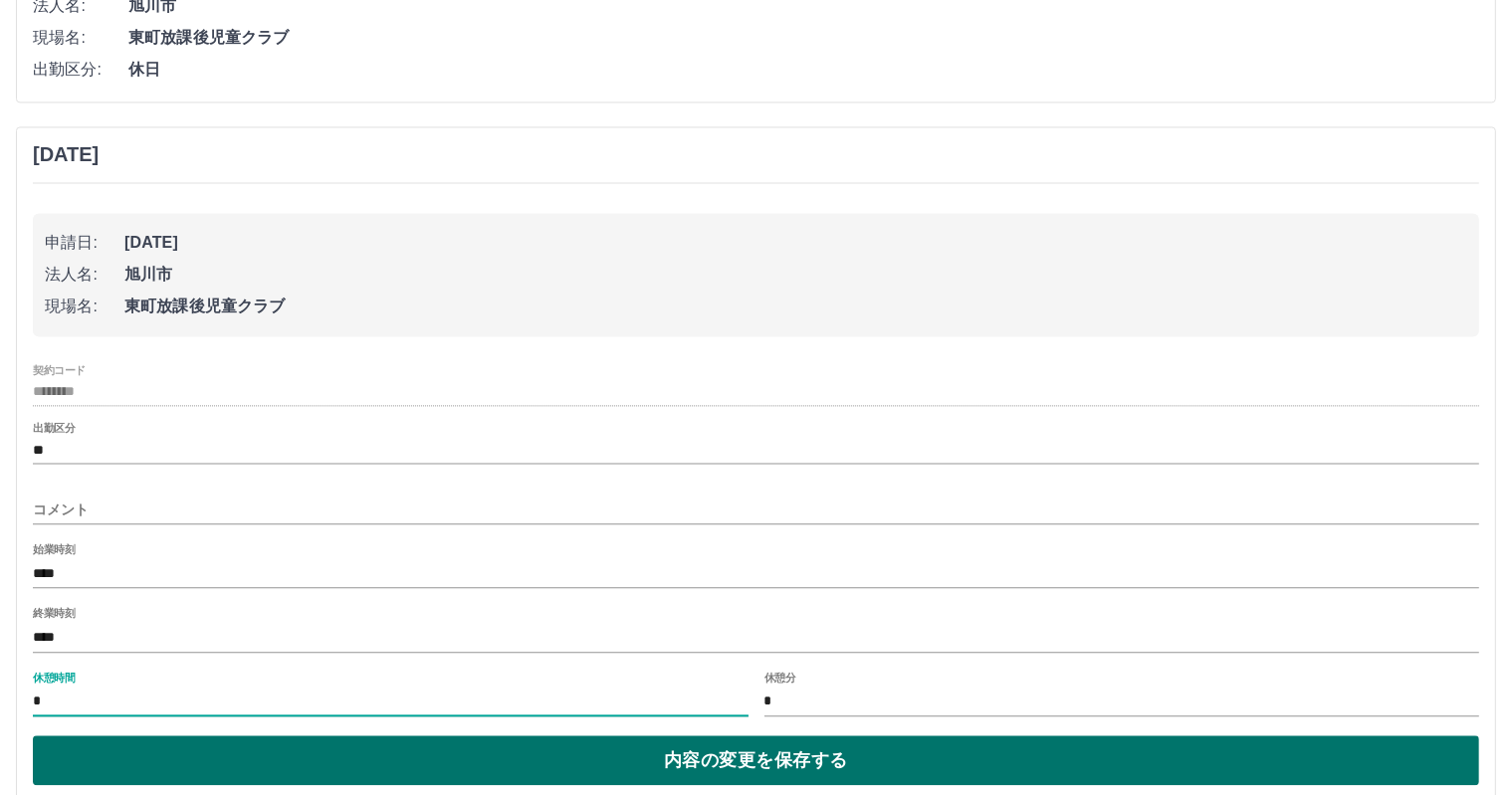 type on "*" 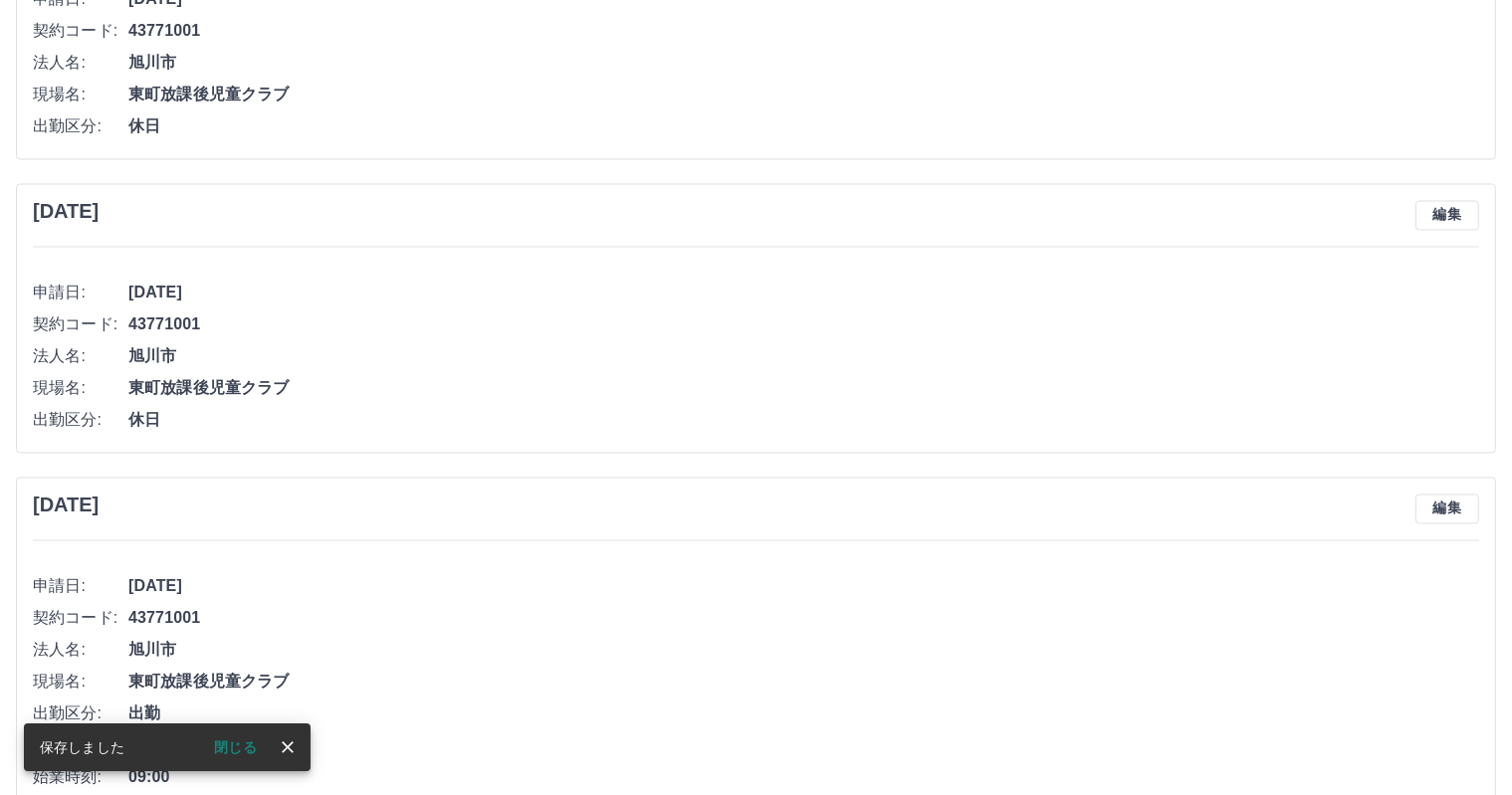 scroll, scrollTop: 3817, scrollLeft: 0, axis: vertical 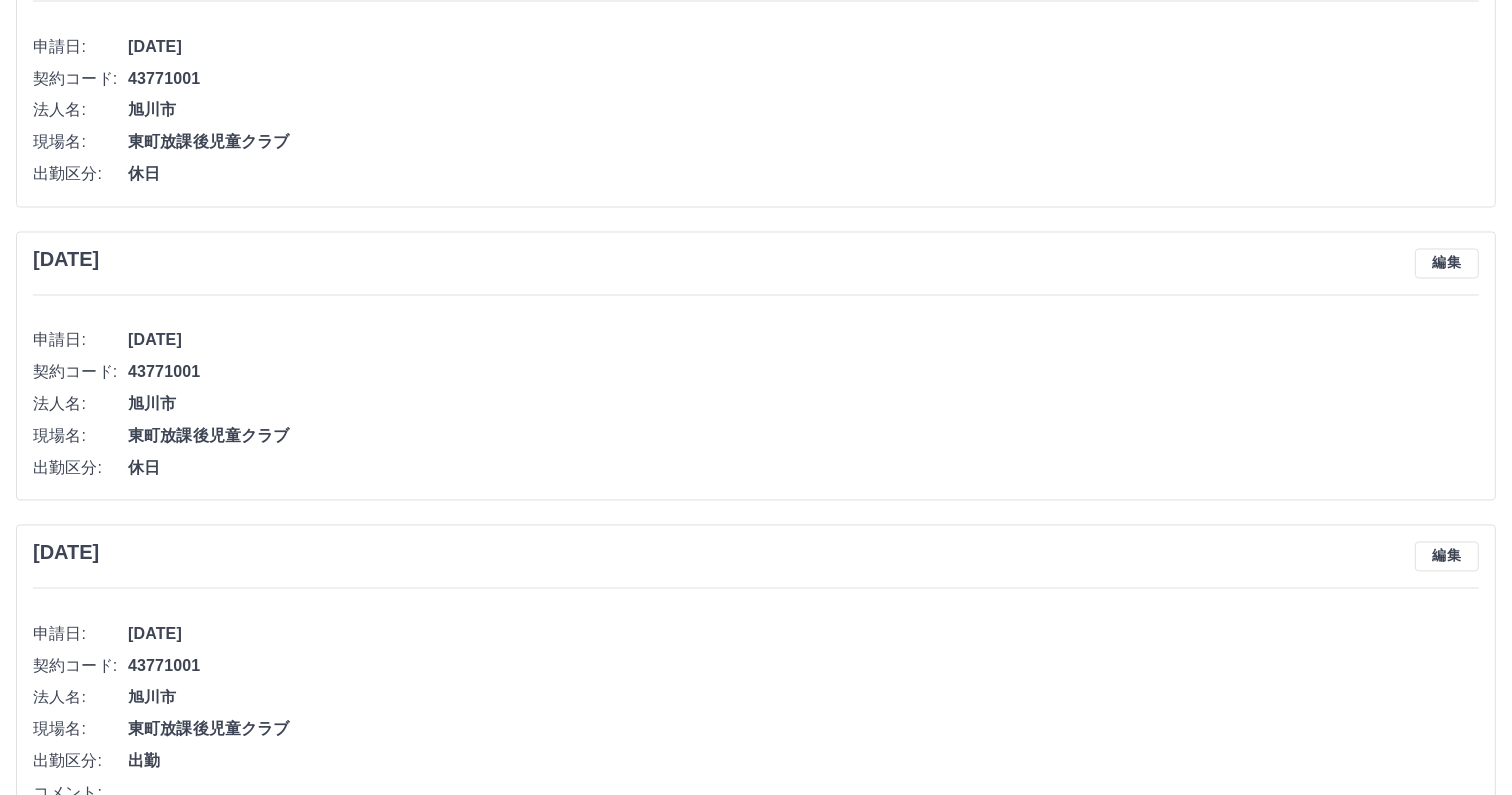 click on "編集" at bounding box center (1447, 263) 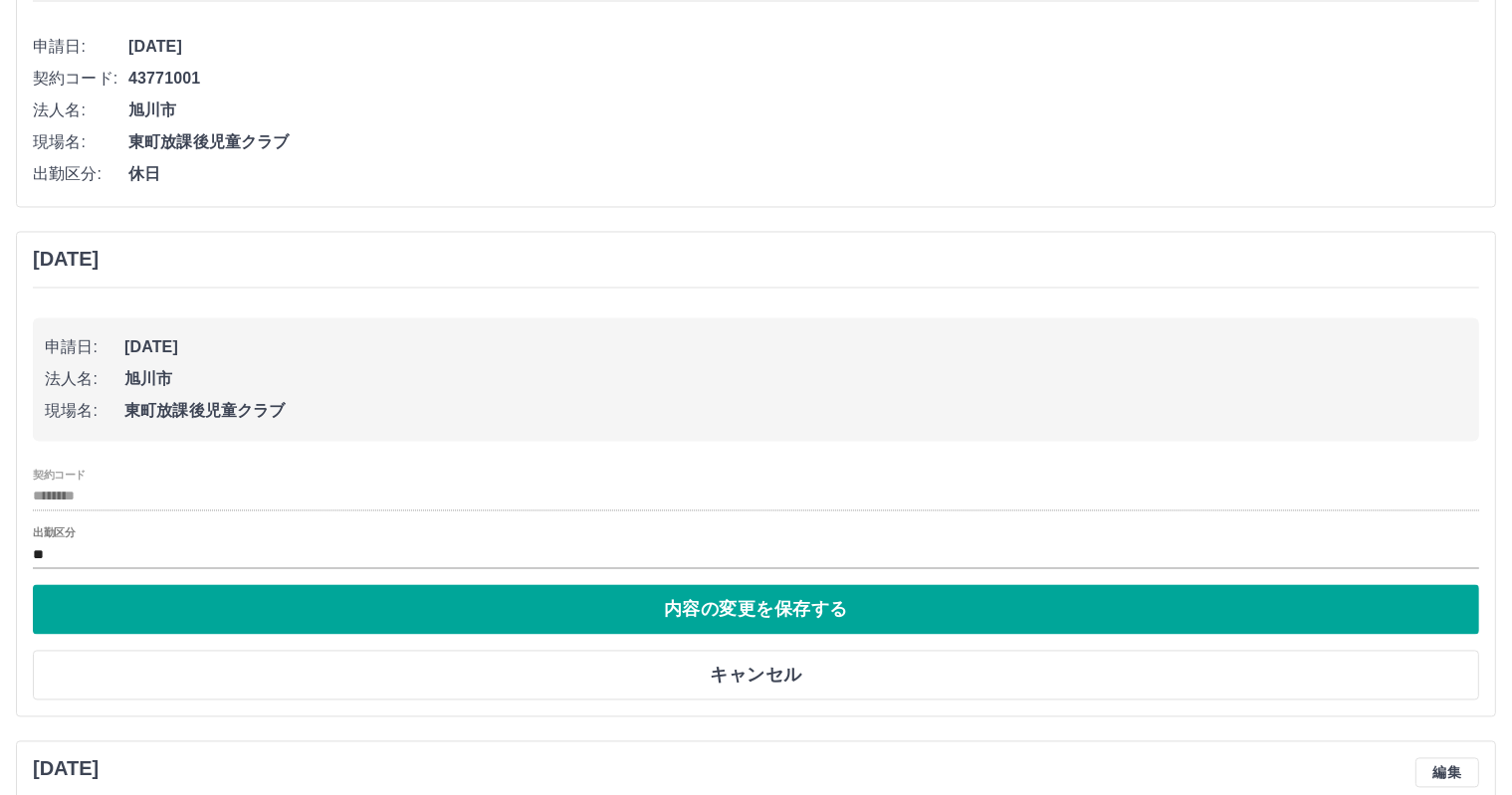 click on "出勤区分 **" at bounding box center [756, 547] 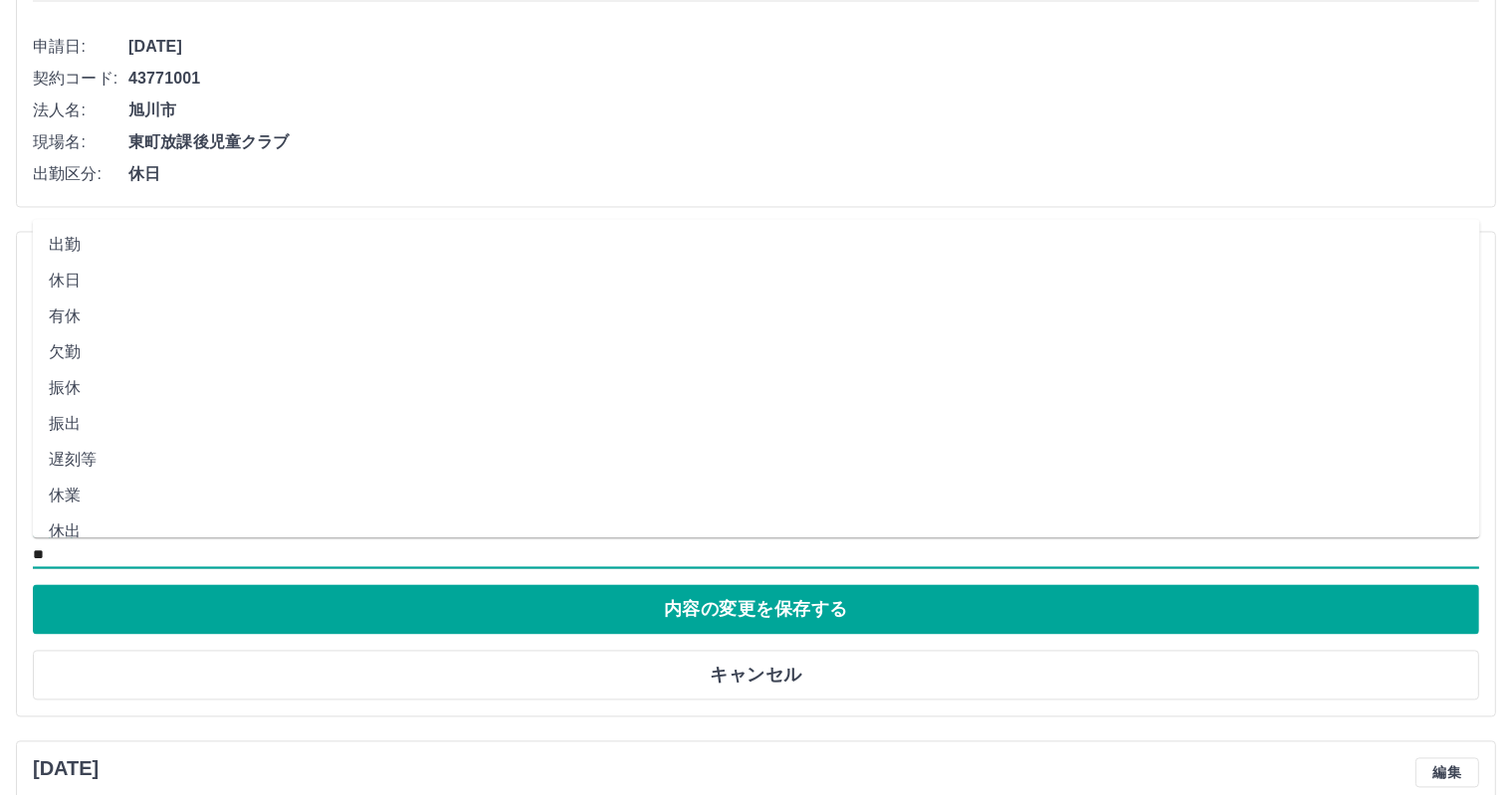 click on "**" at bounding box center (756, 554) 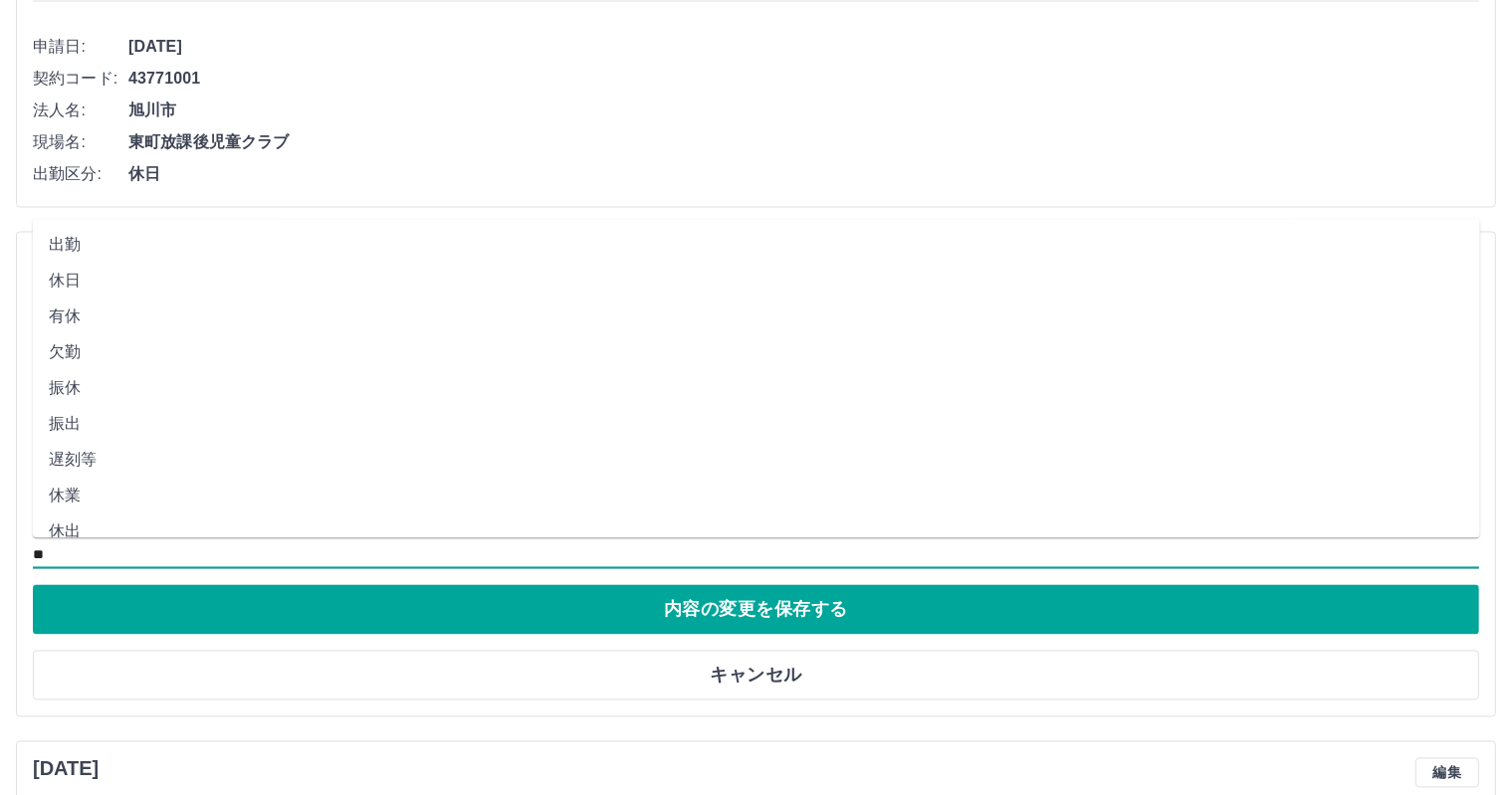 drag, startPoint x: 76, startPoint y: 243, endPoint x: 78, endPoint y: 254, distance: 11.18034 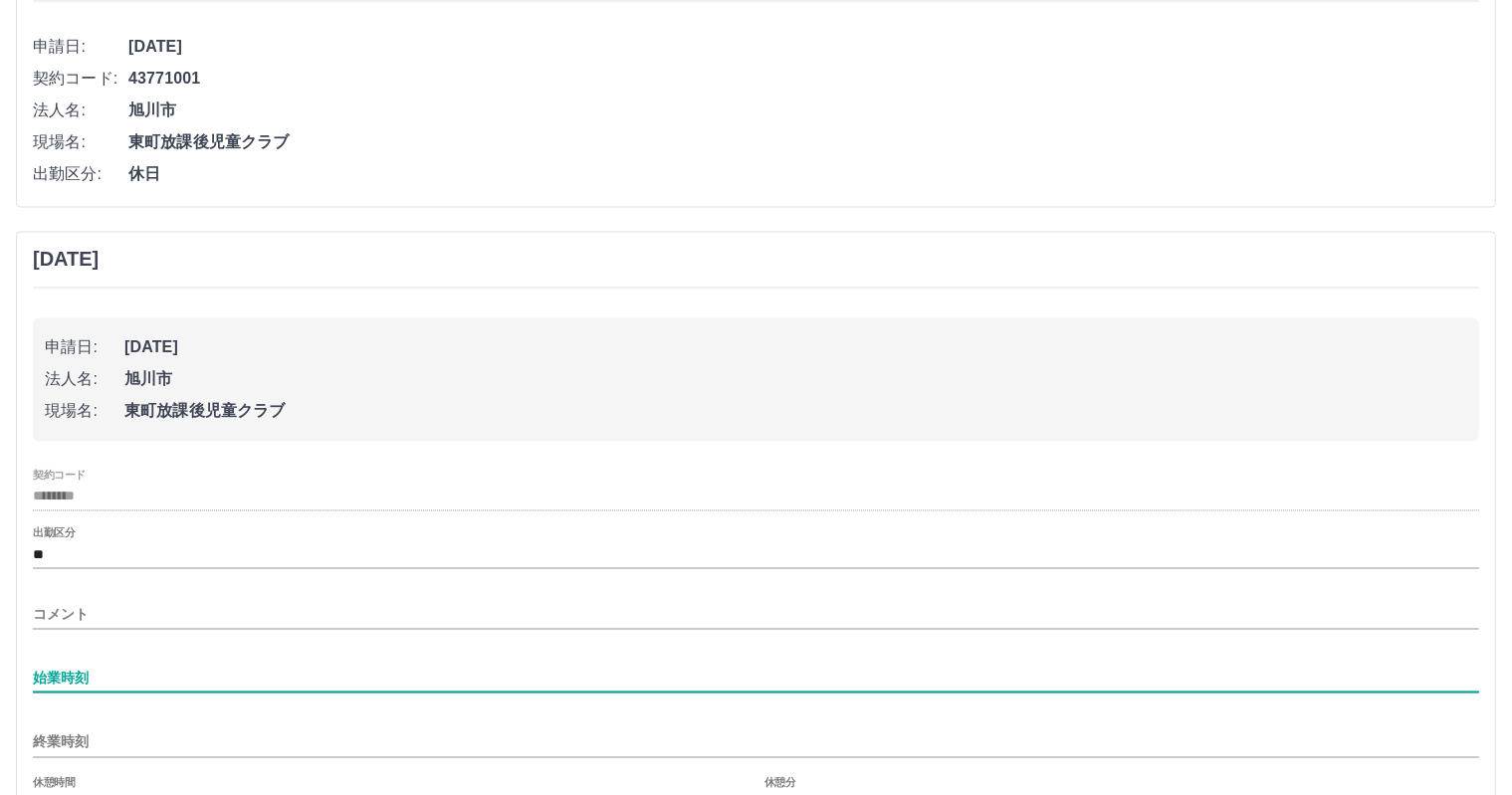 click on "始業時刻" at bounding box center [756, 678] 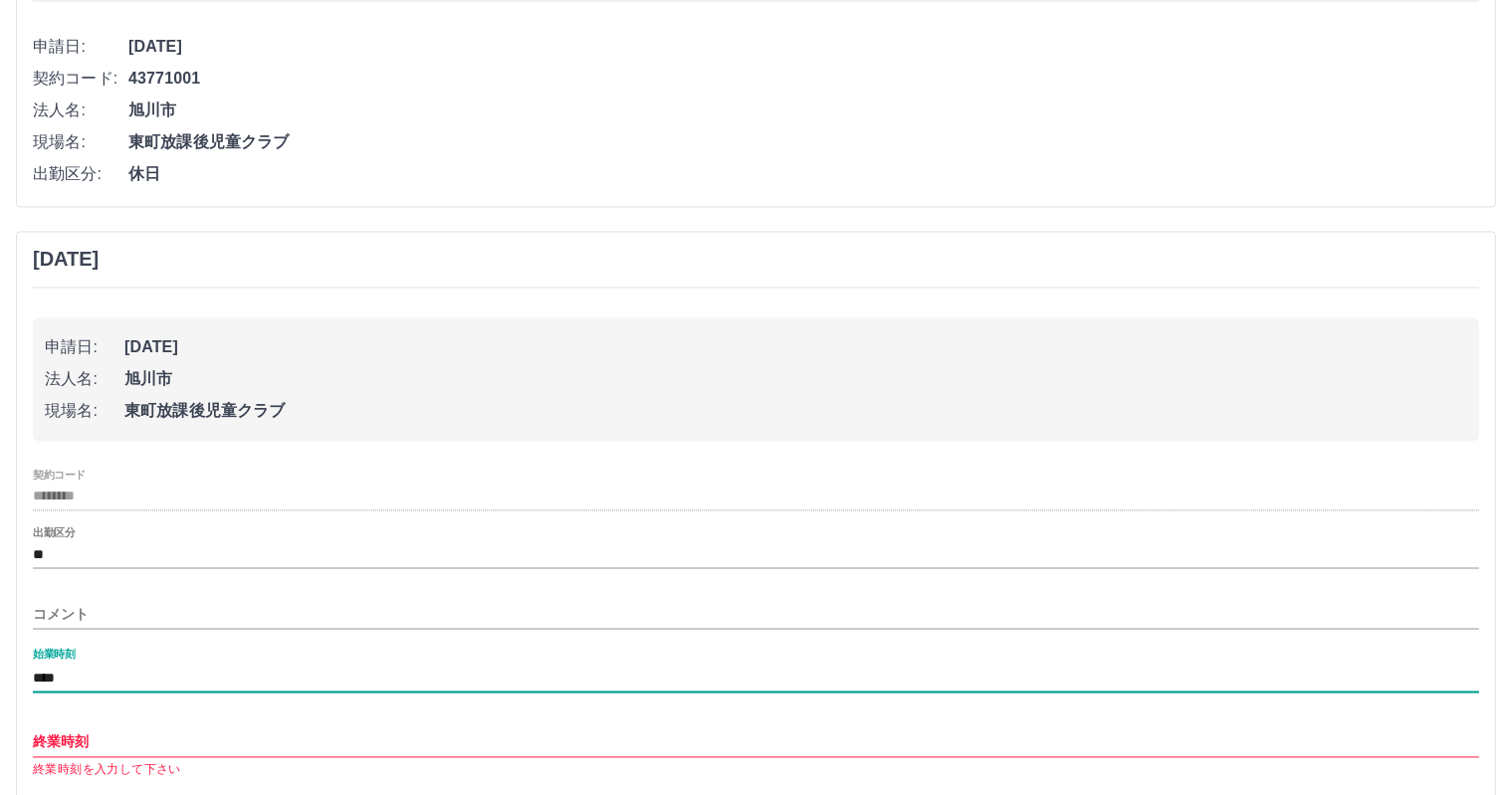click on "終業時刻" at bounding box center (756, 741) 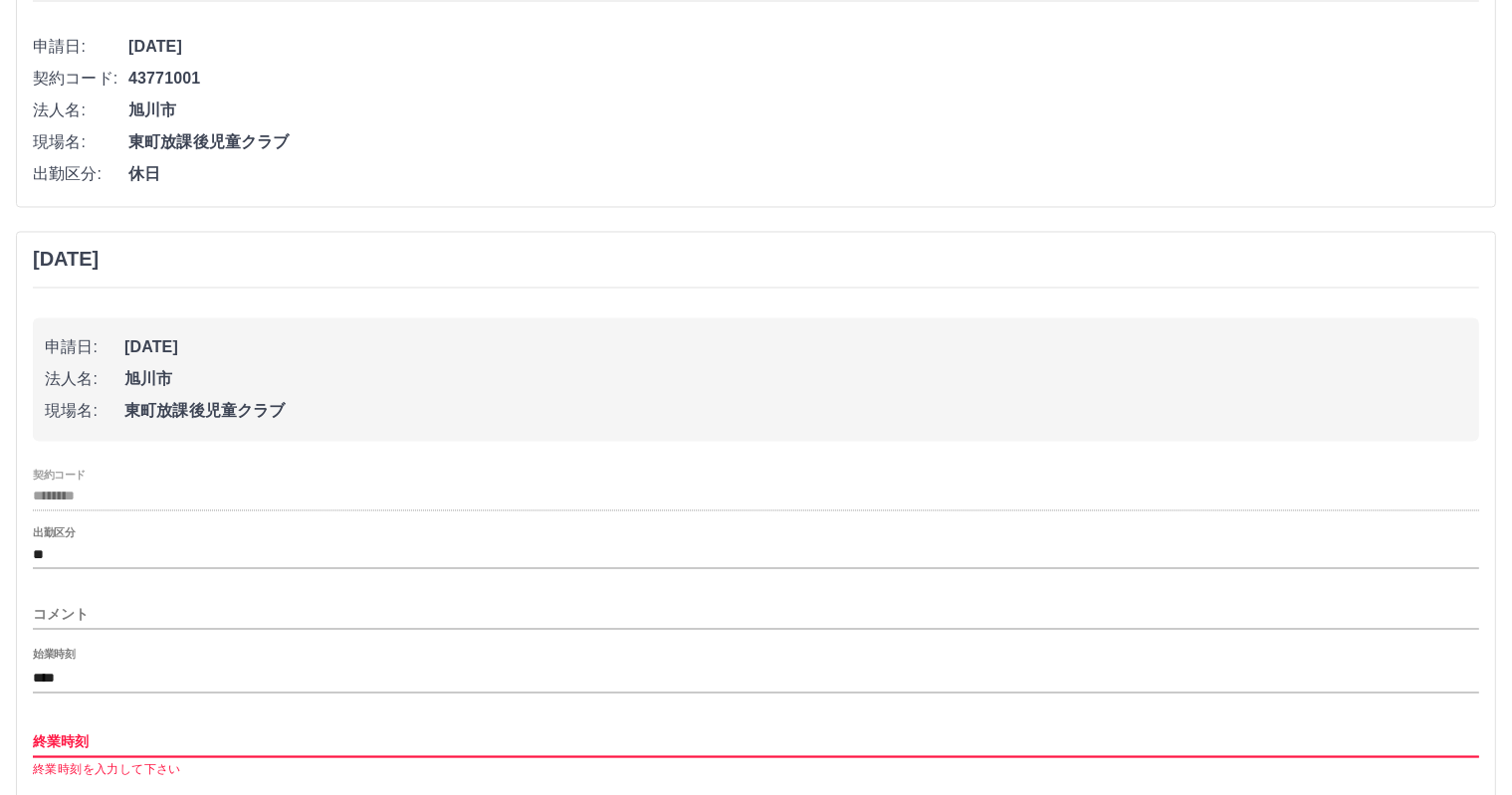 type on "****" 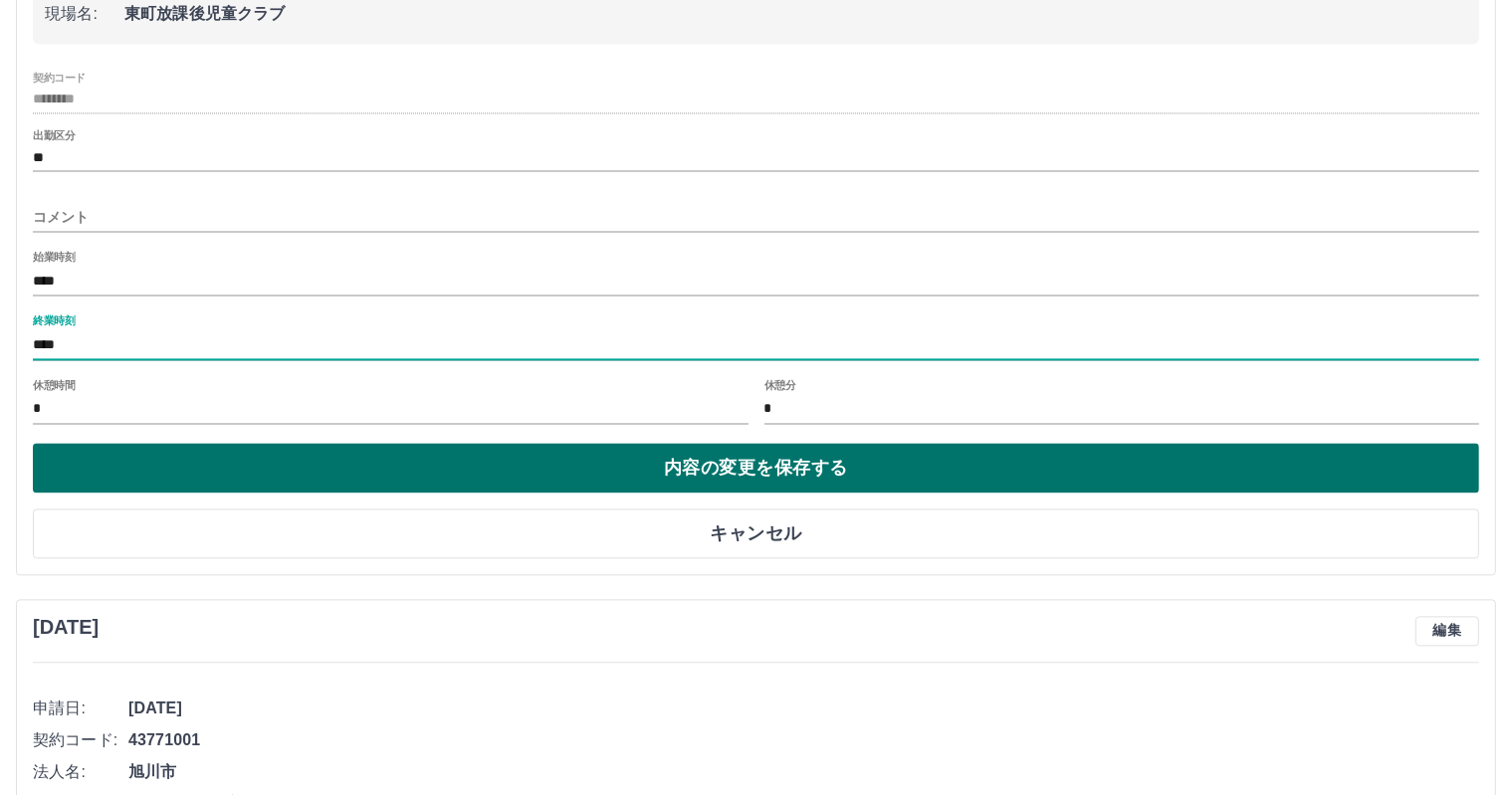 scroll, scrollTop: 4215, scrollLeft: 0, axis: vertical 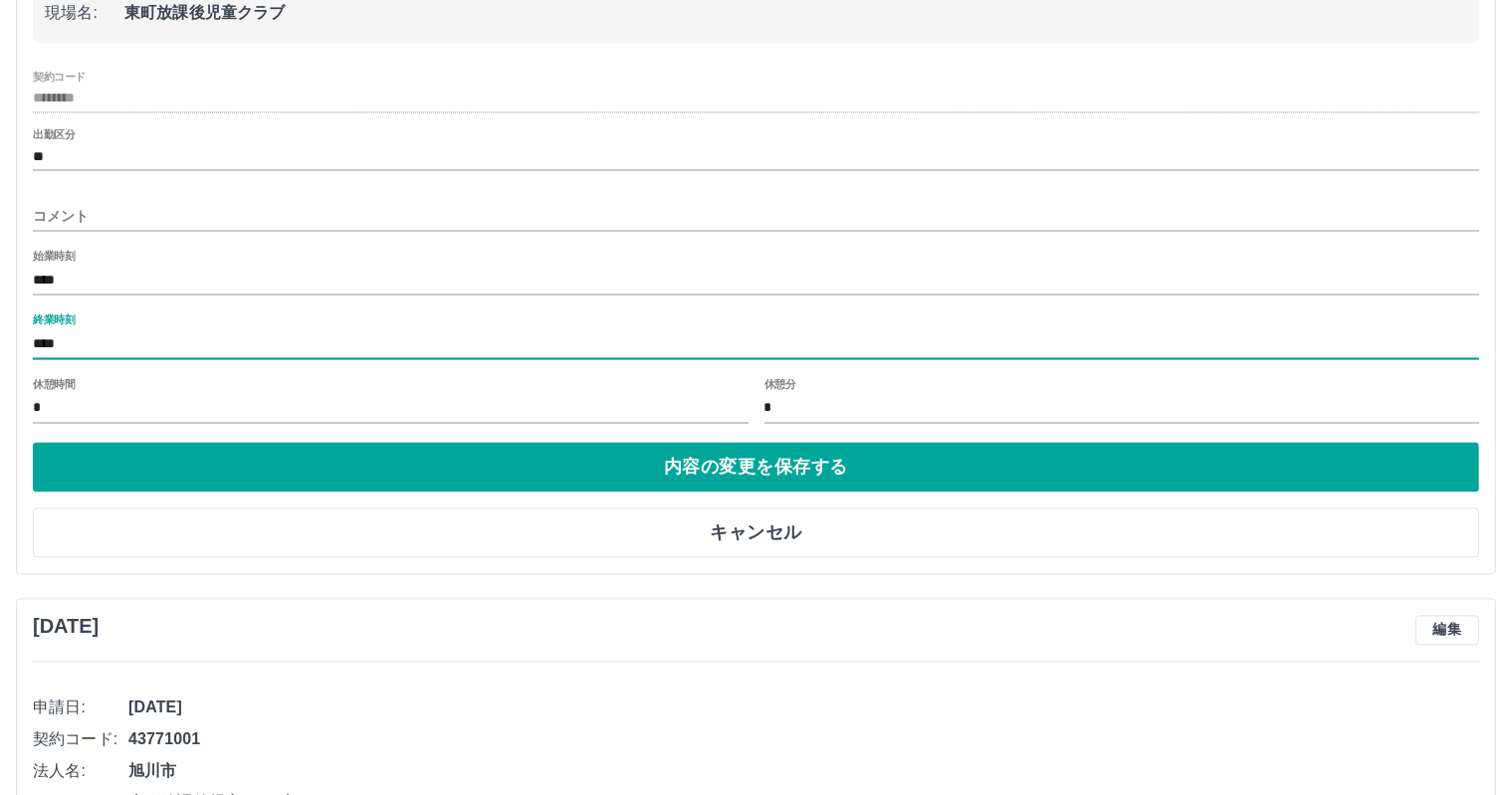 click on "休憩時間 *" at bounding box center [390, 402] 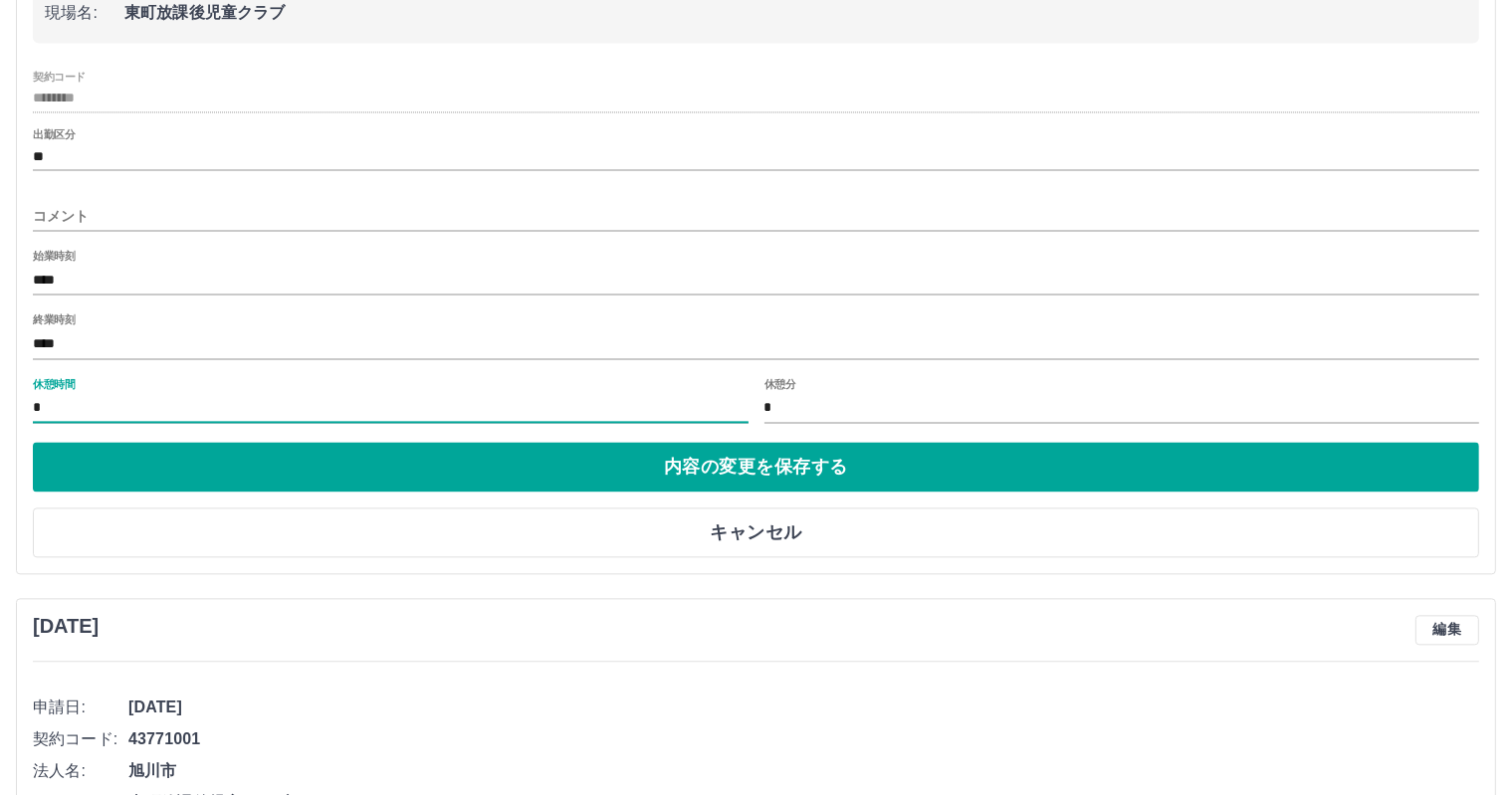 click on "*" at bounding box center [390, 408] 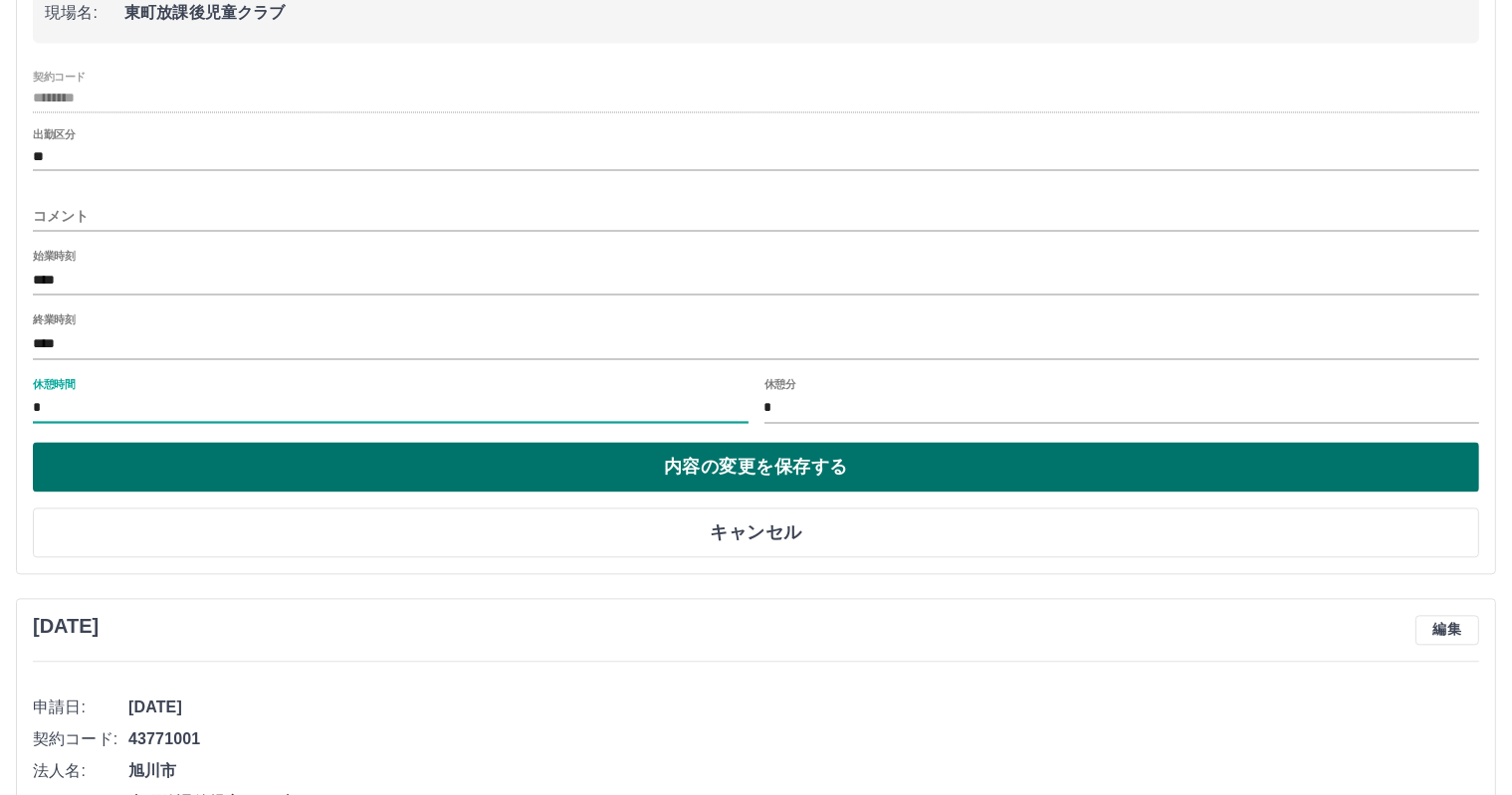 type on "*" 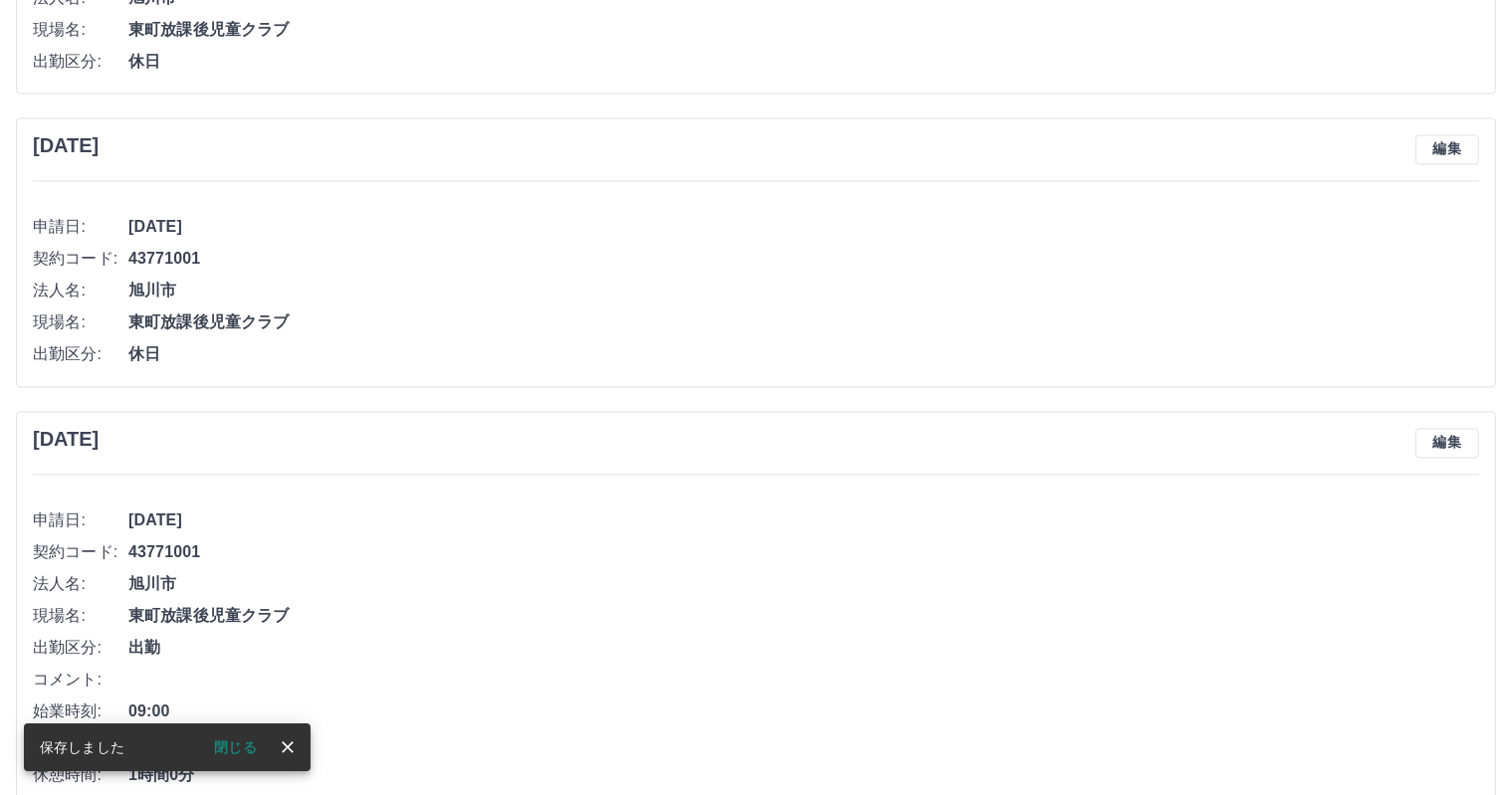 scroll, scrollTop: 3525, scrollLeft: 0, axis: vertical 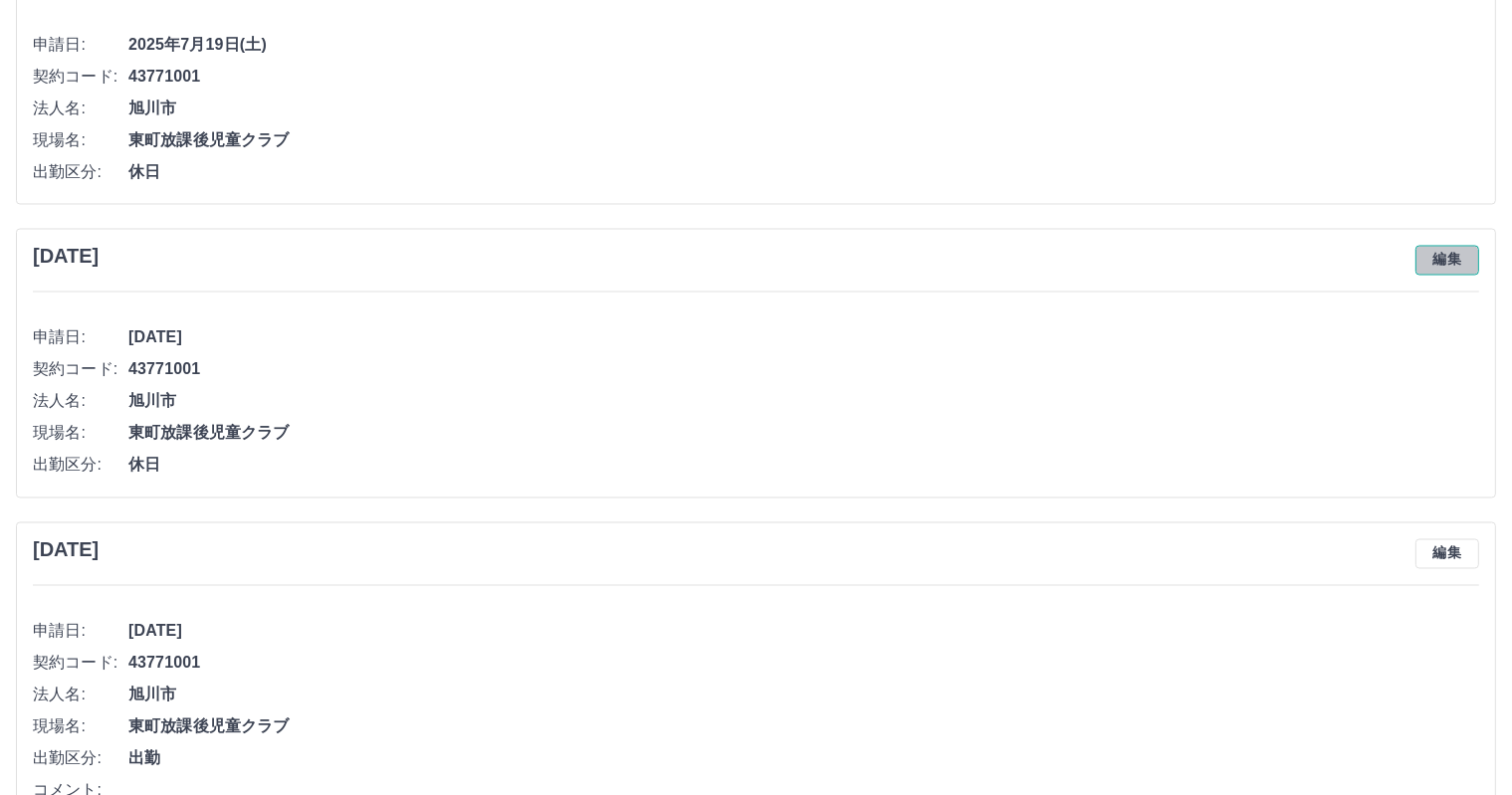 click on "編集" at bounding box center (1447, 261) 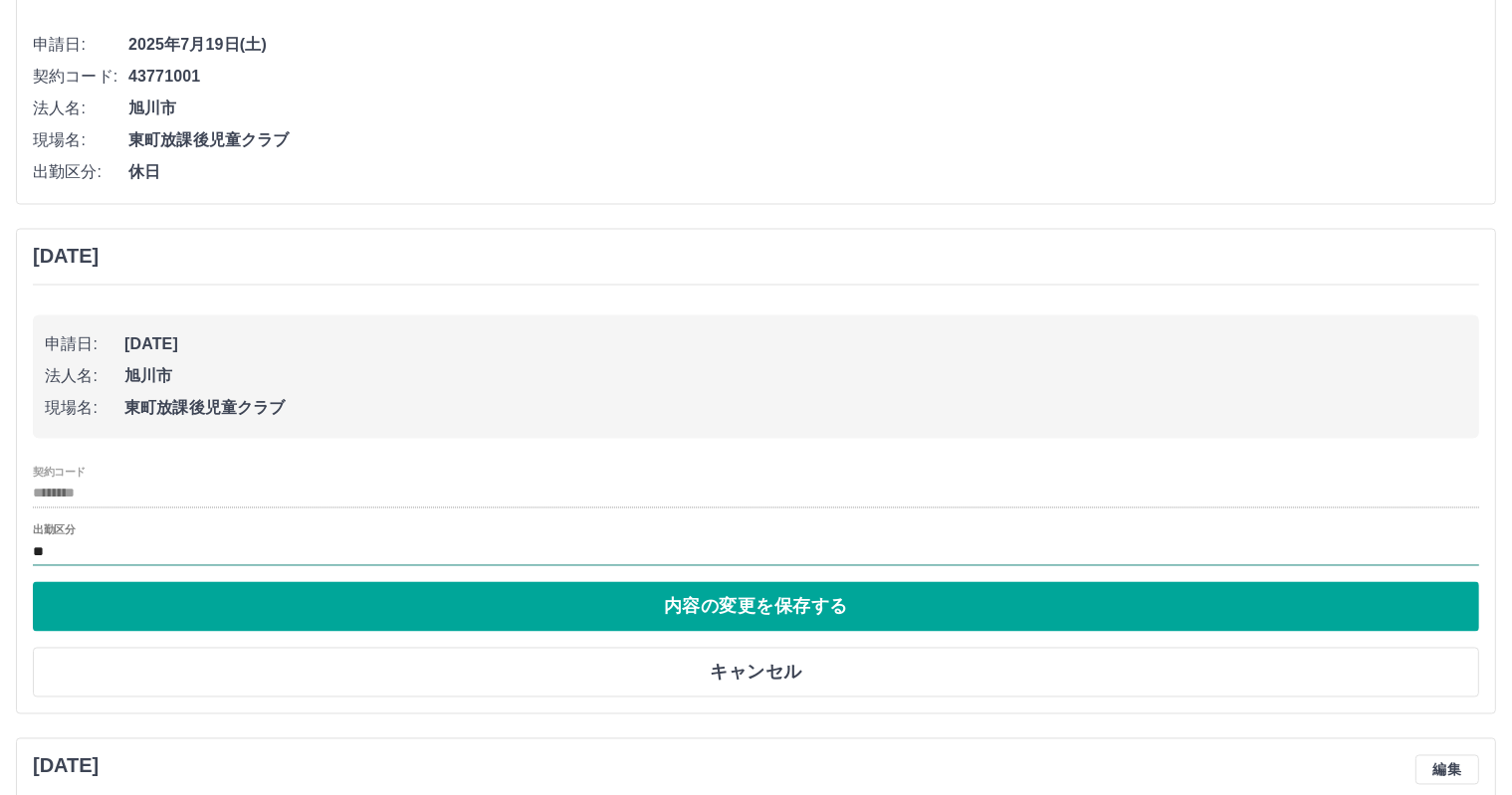 click on "**" at bounding box center (756, 552) 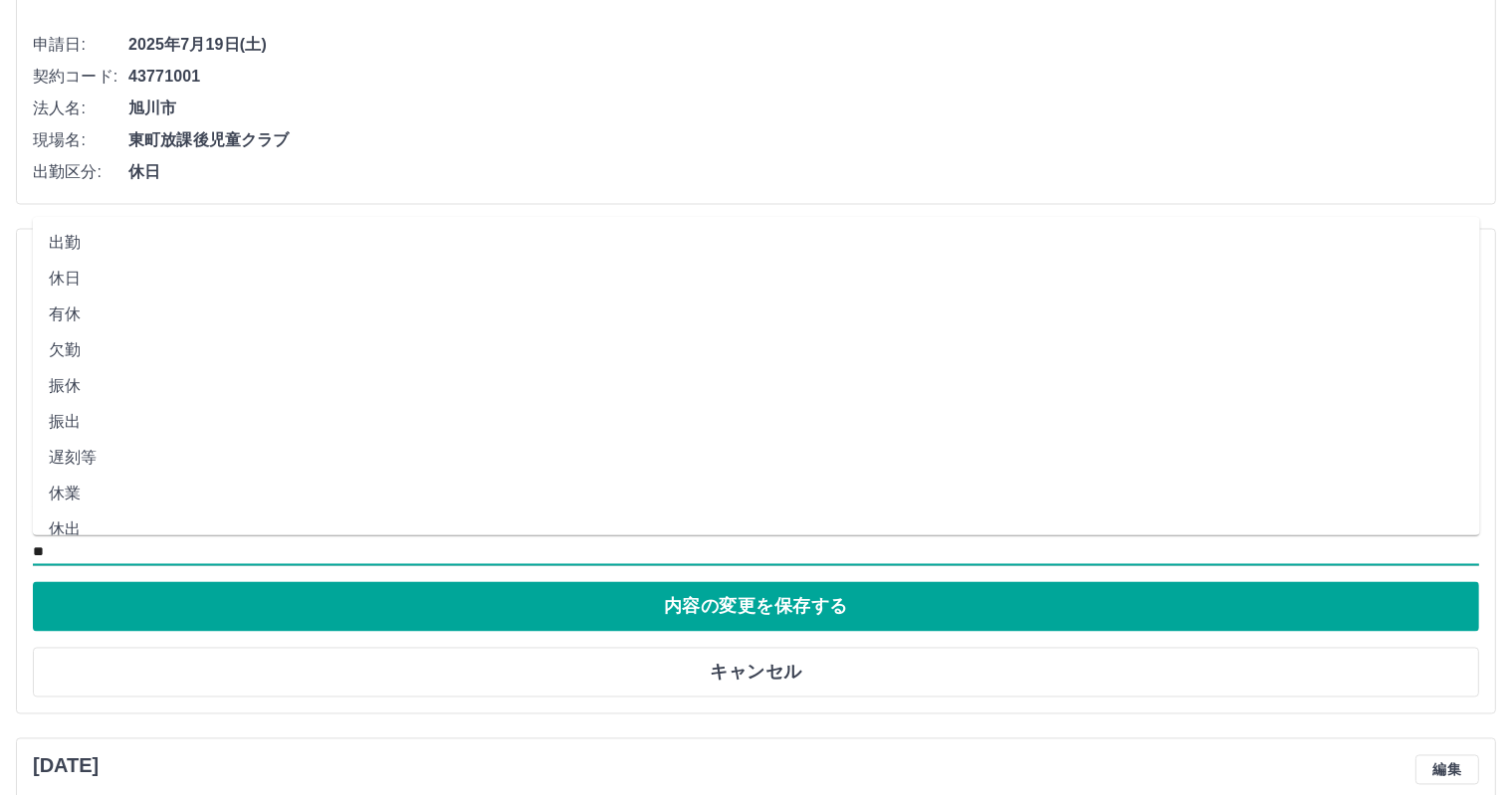 drag, startPoint x: 67, startPoint y: 245, endPoint x: 90, endPoint y: 310, distance: 68.94926 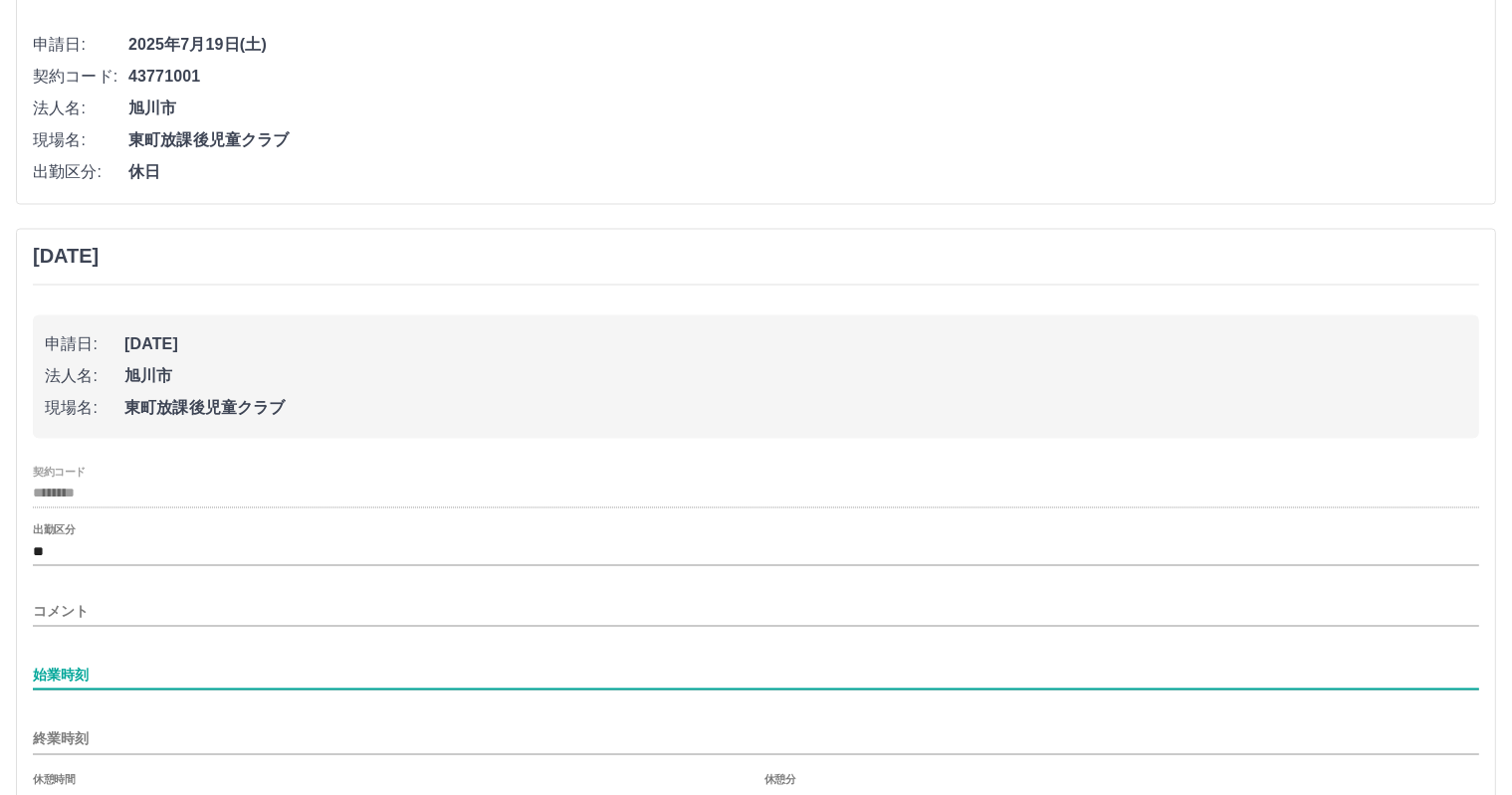 click on "始業時刻" at bounding box center (756, 676) 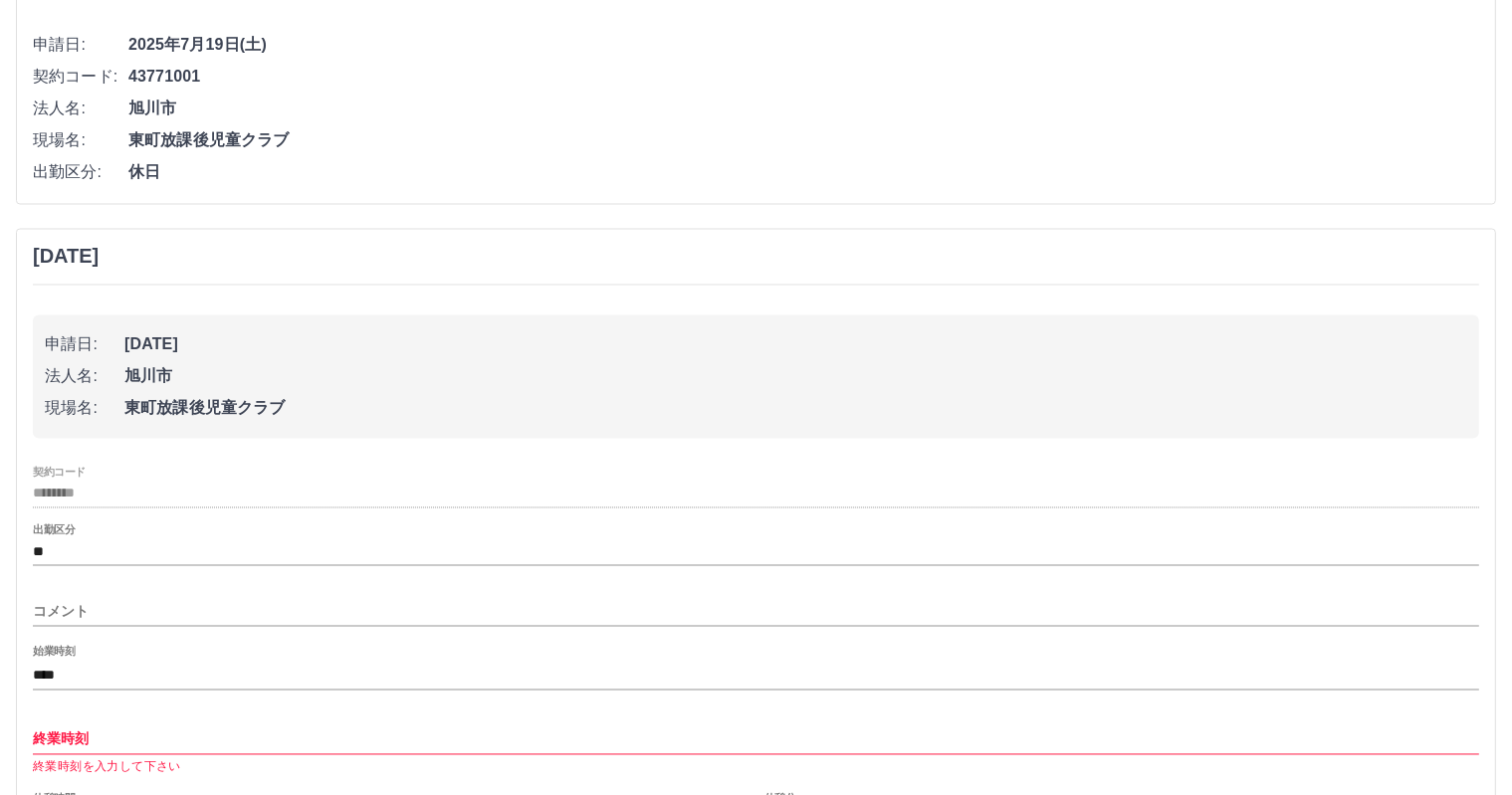 click on "終業時刻 終業時刻を入力して下さい" at bounding box center [756, 743] 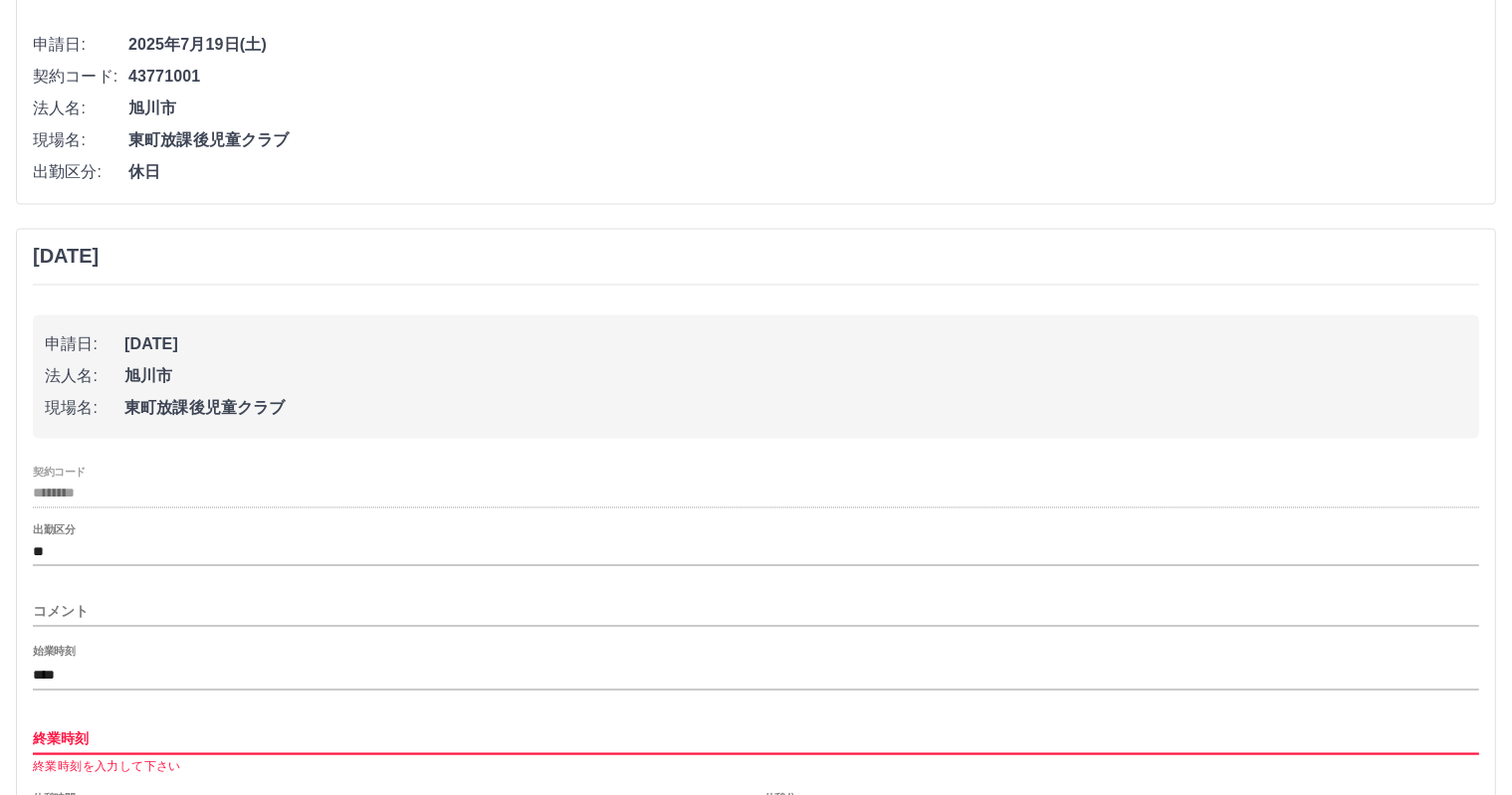 click on "終業時刻" at bounding box center (756, 739) 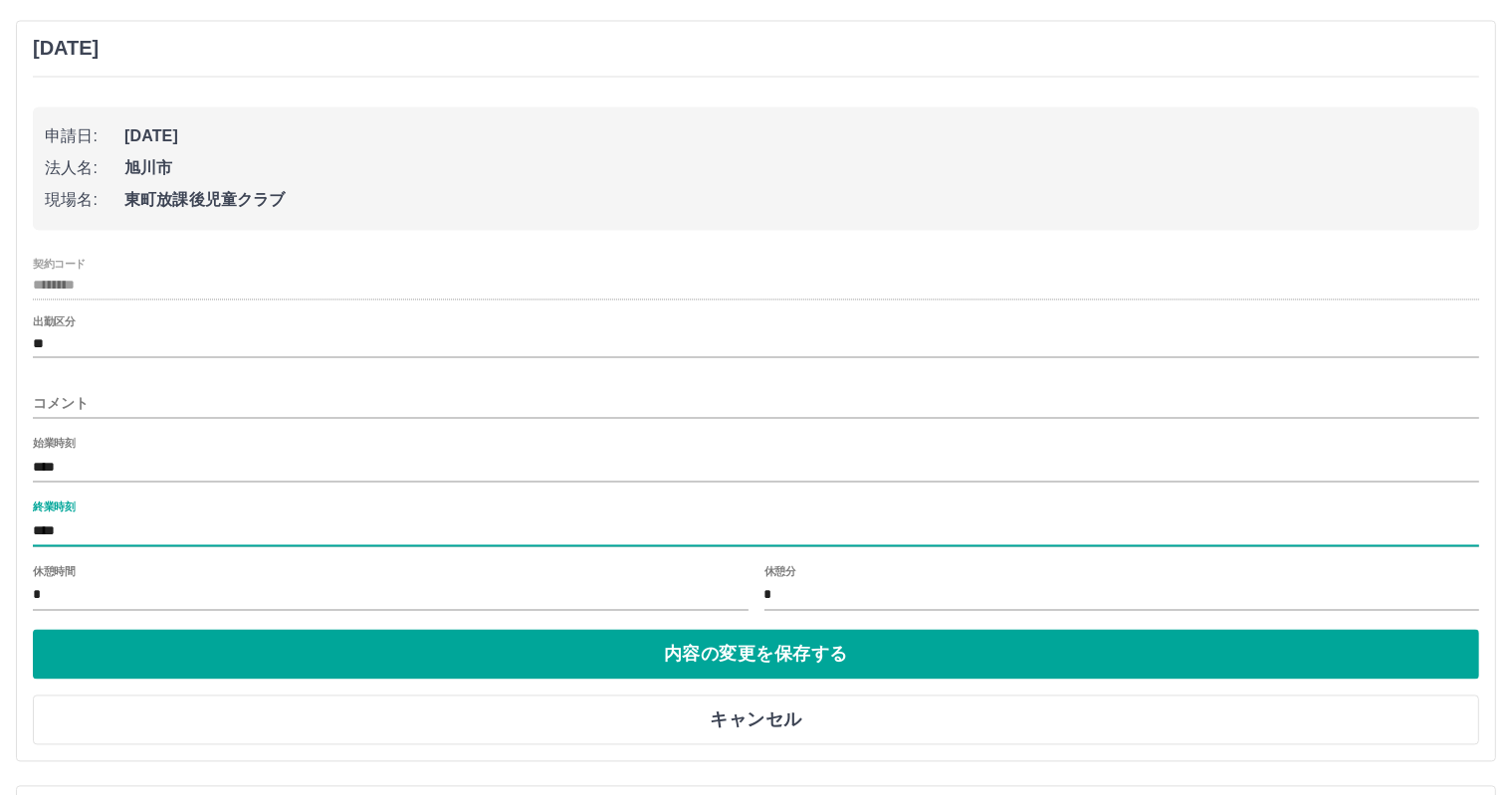 scroll, scrollTop: 3824, scrollLeft: 0, axis: vertical 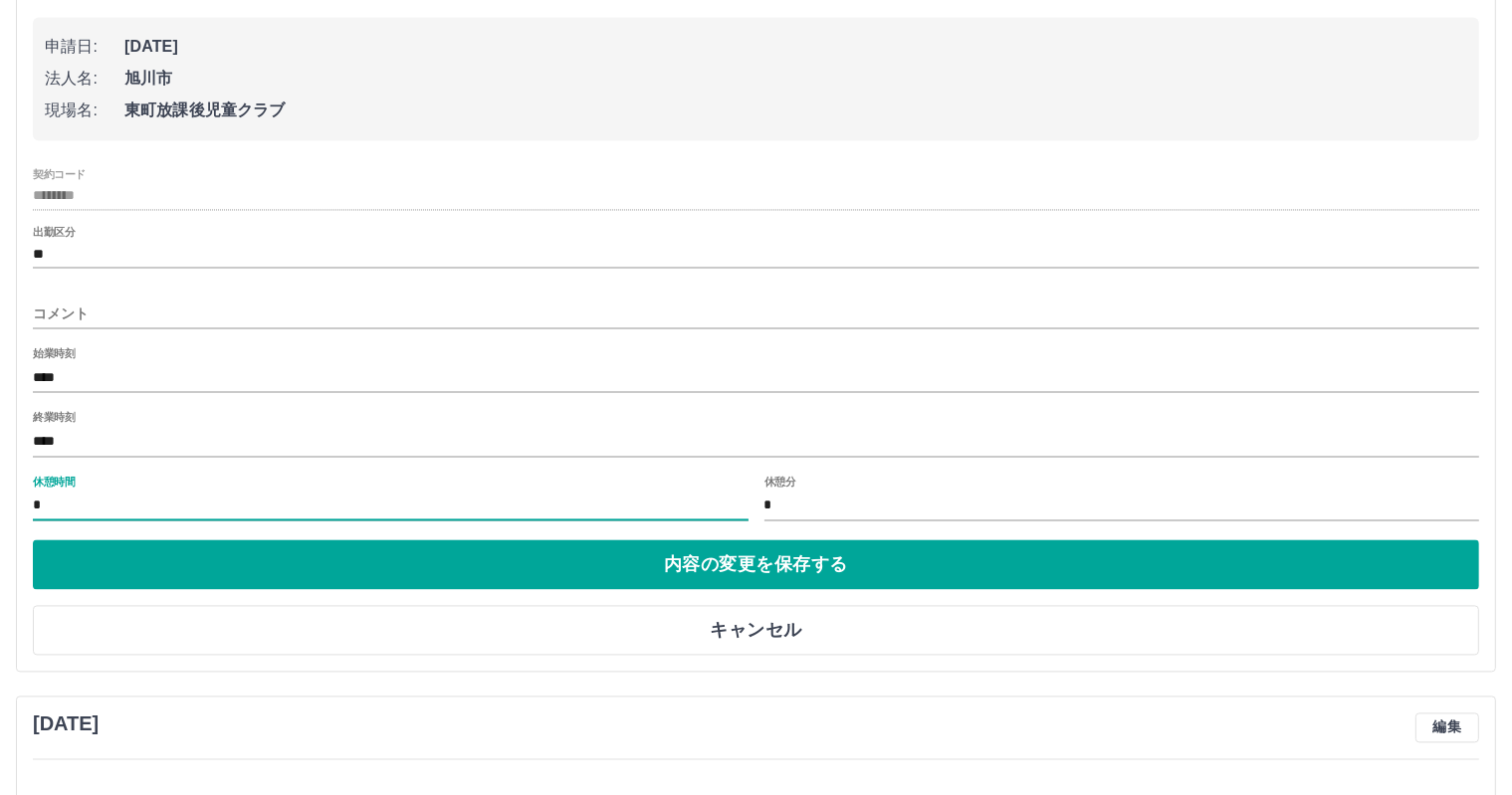 click on "*" at bounding box center (390, 505) 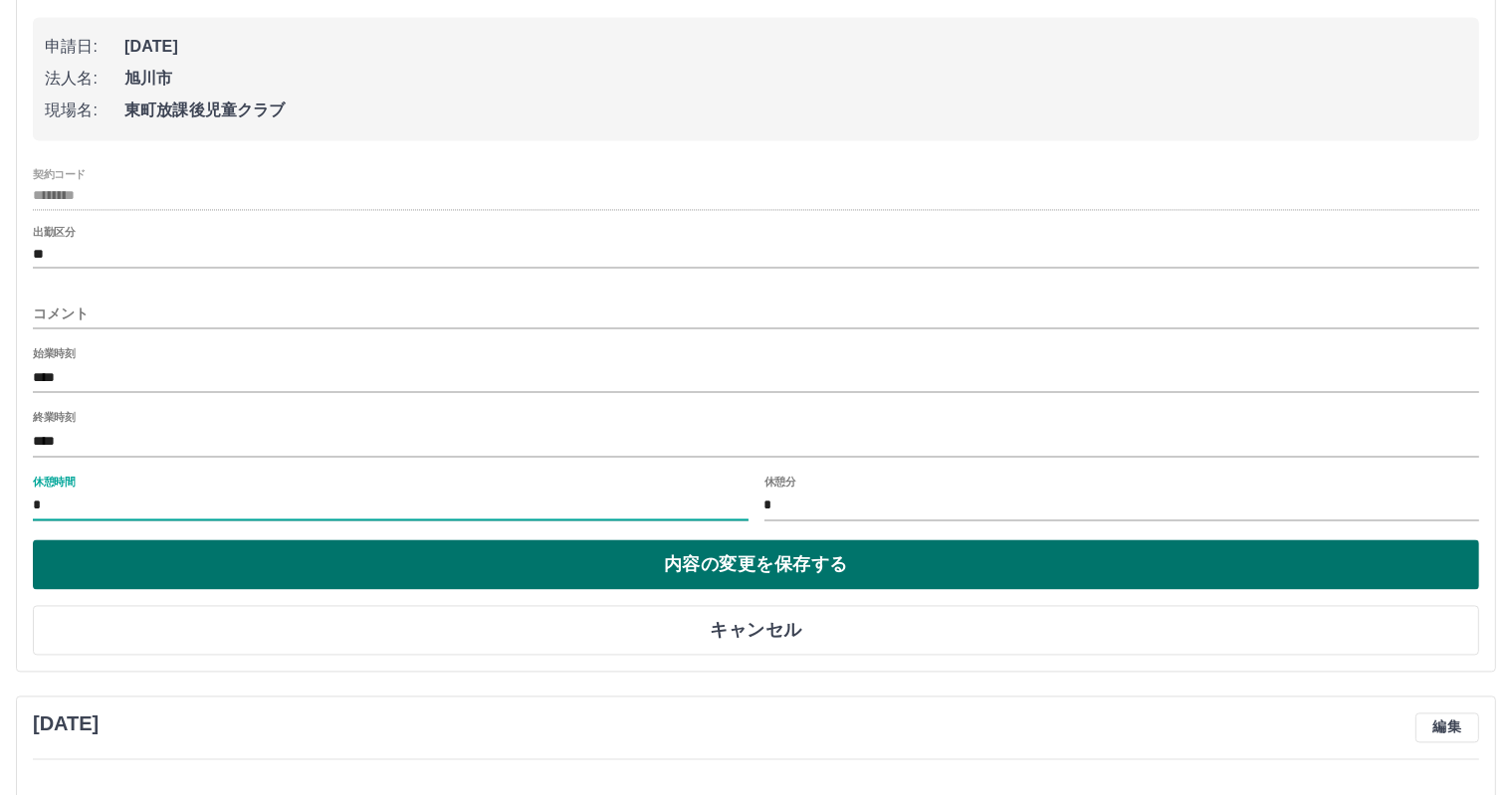 type on "*" 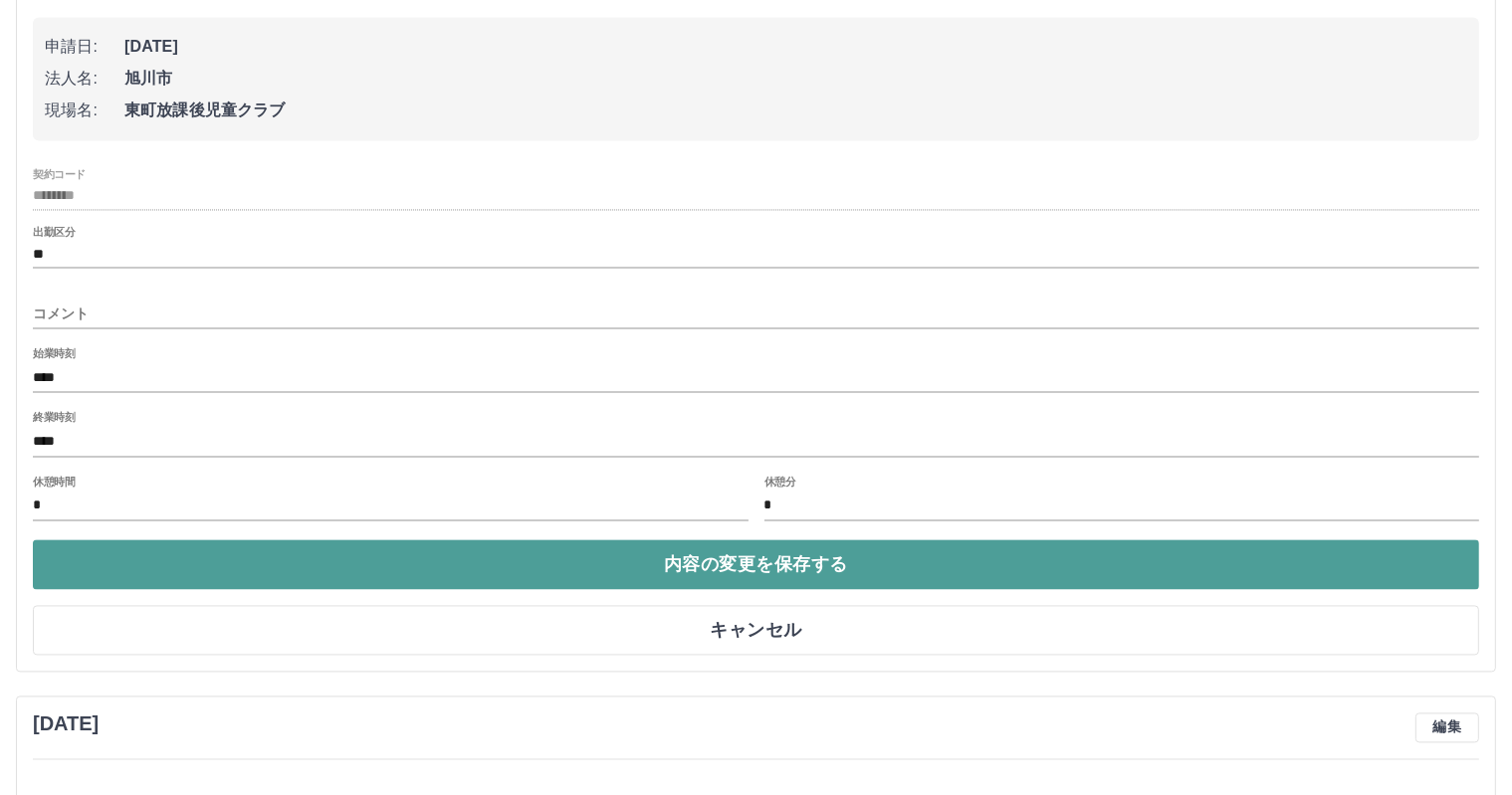 click on "内容の変更を保存する" at bounding box center [756, 564] 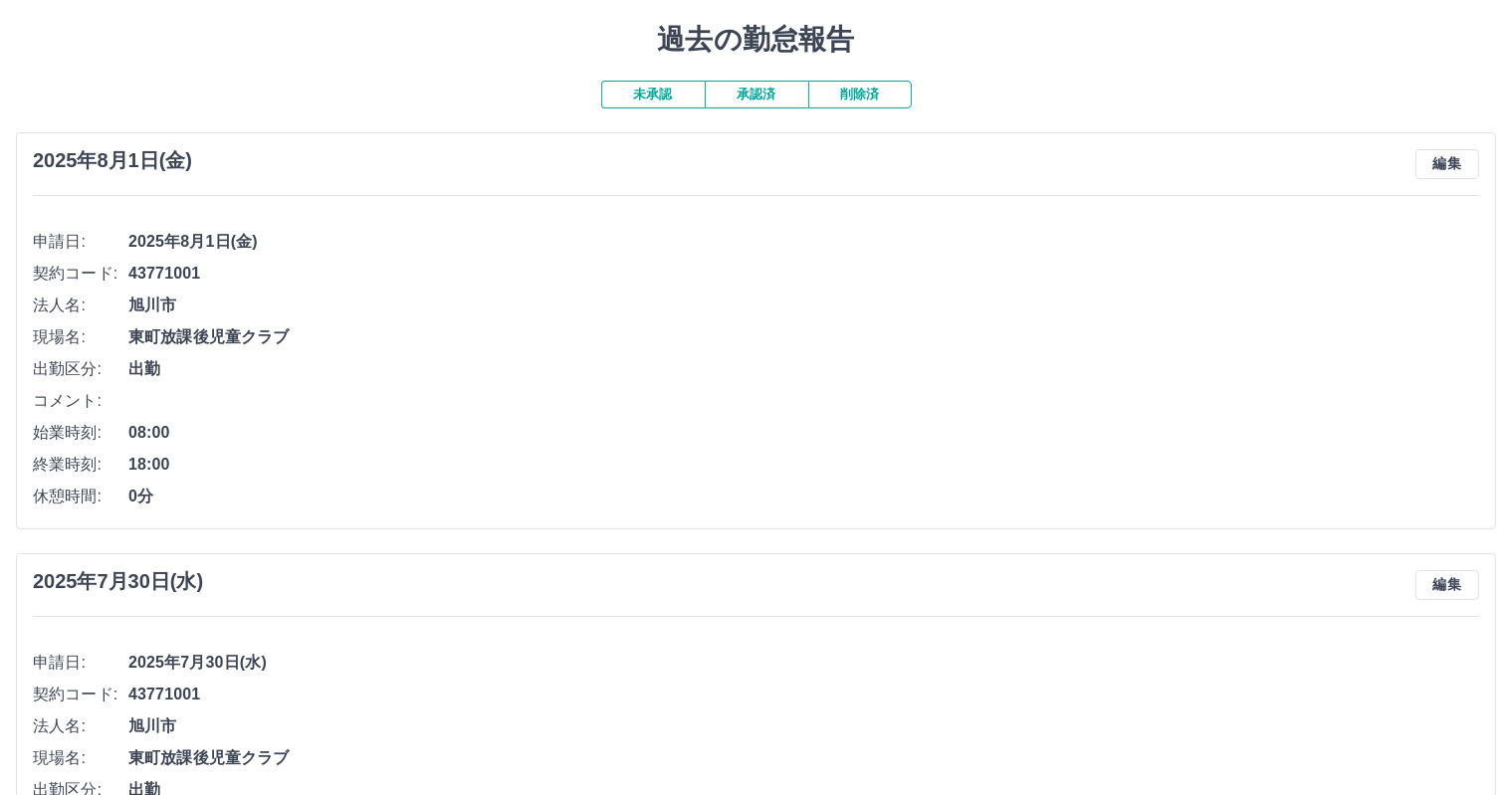 scroll, scrollTop: 0, scrollLeft: 0, axis: both 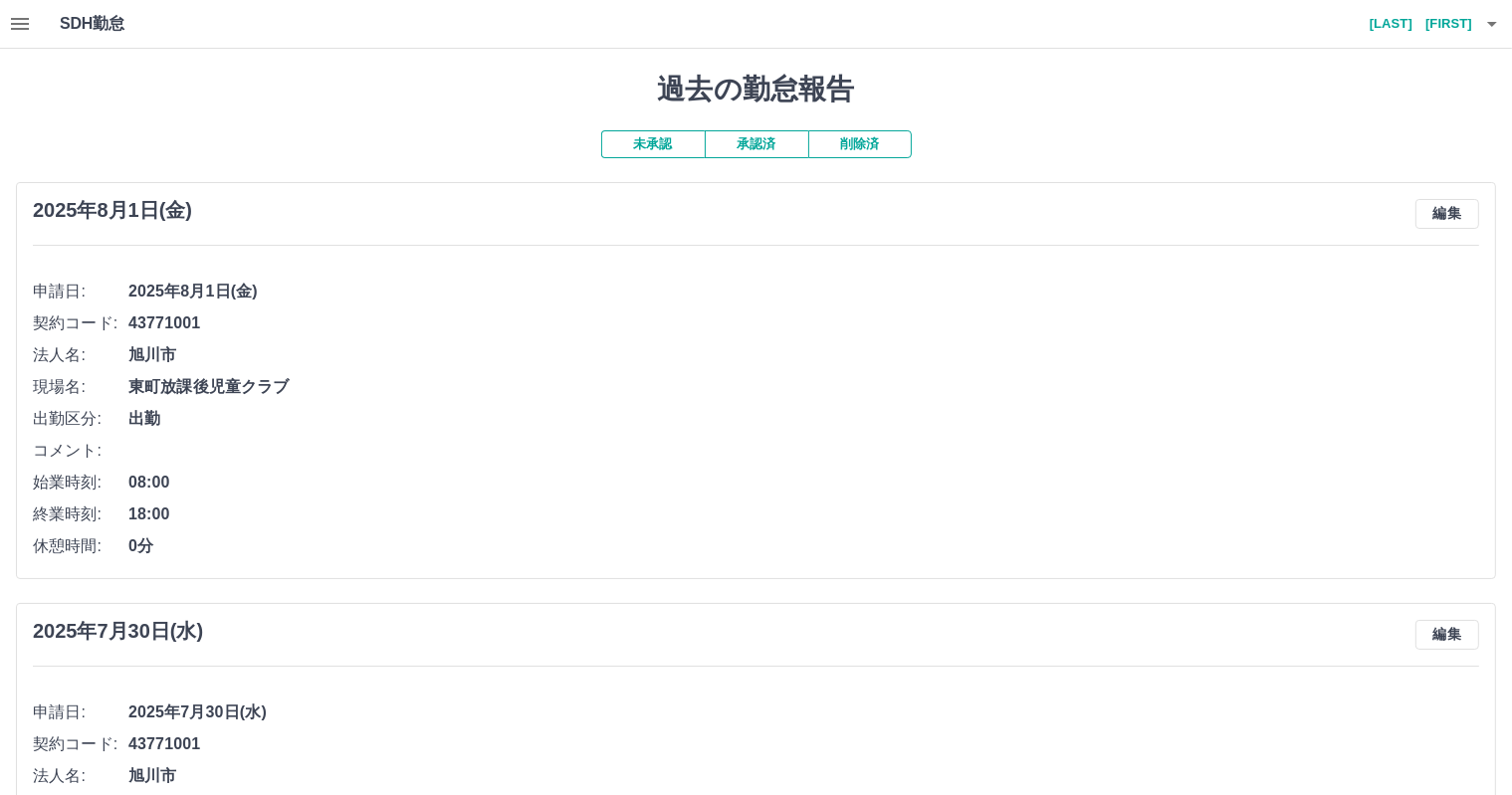 click on "未承認" at bounding box center [653, 144] 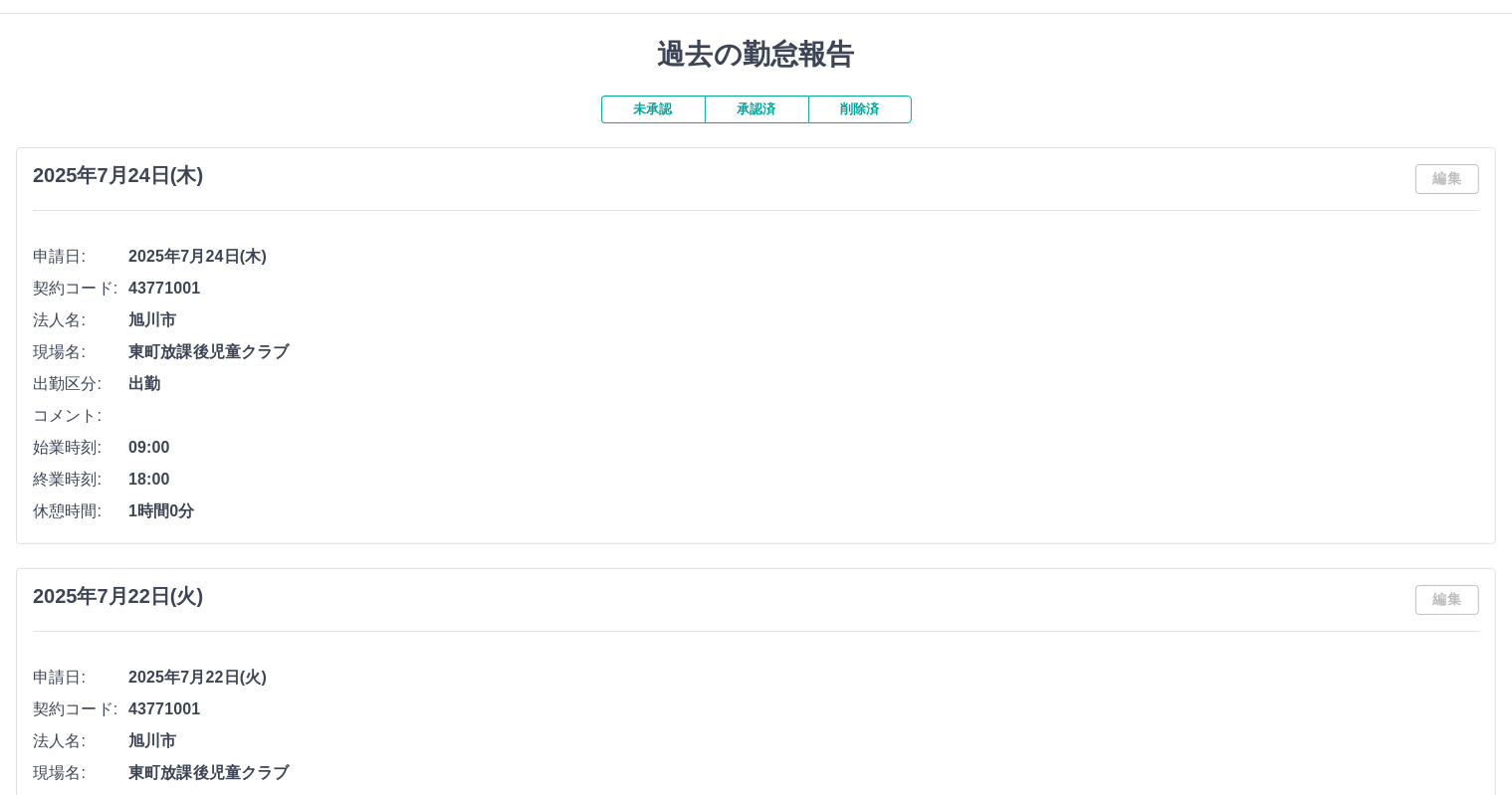 scroll, scrollTop: 0, scrollLeft: 0, axis: both 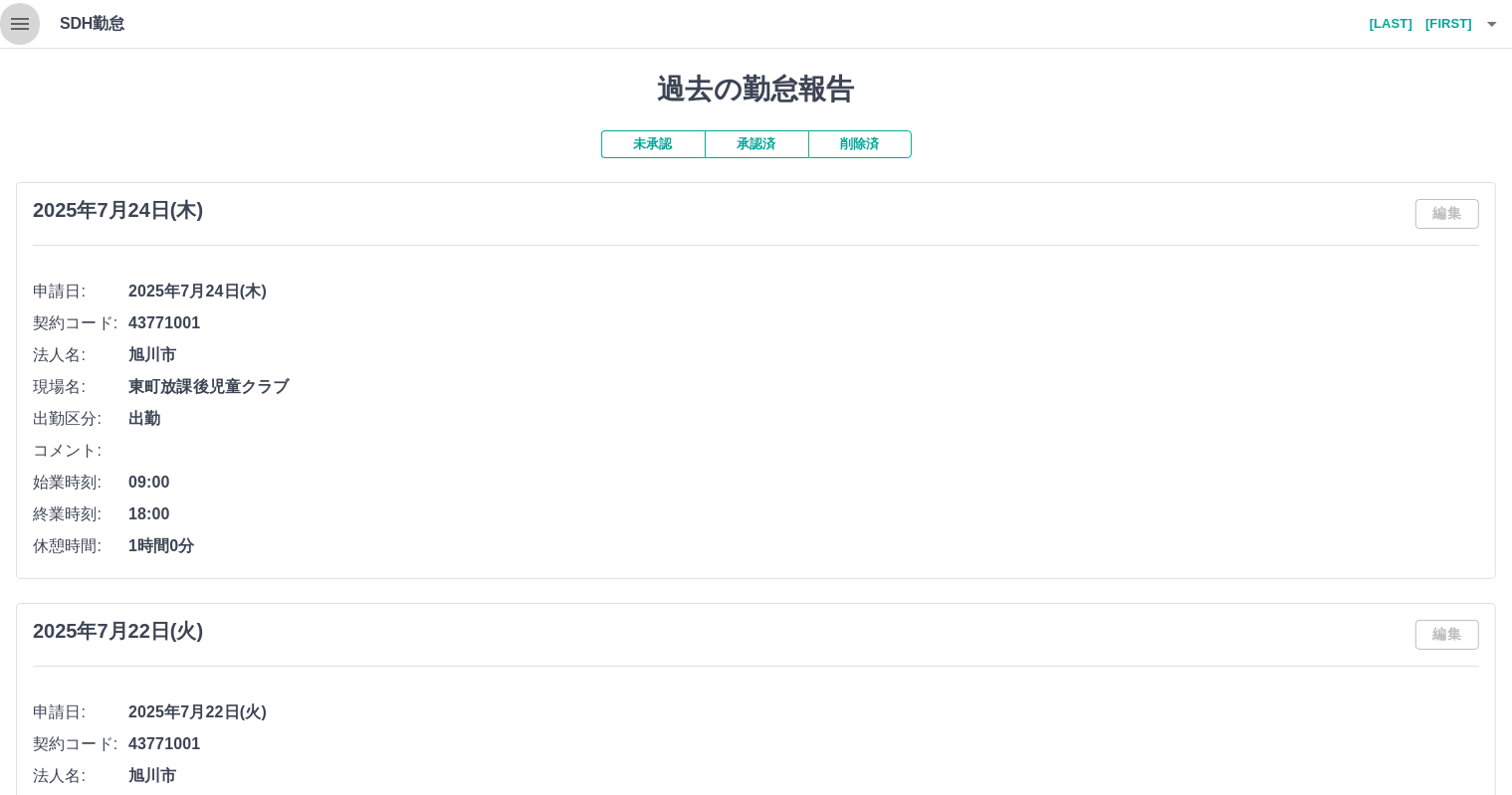 click 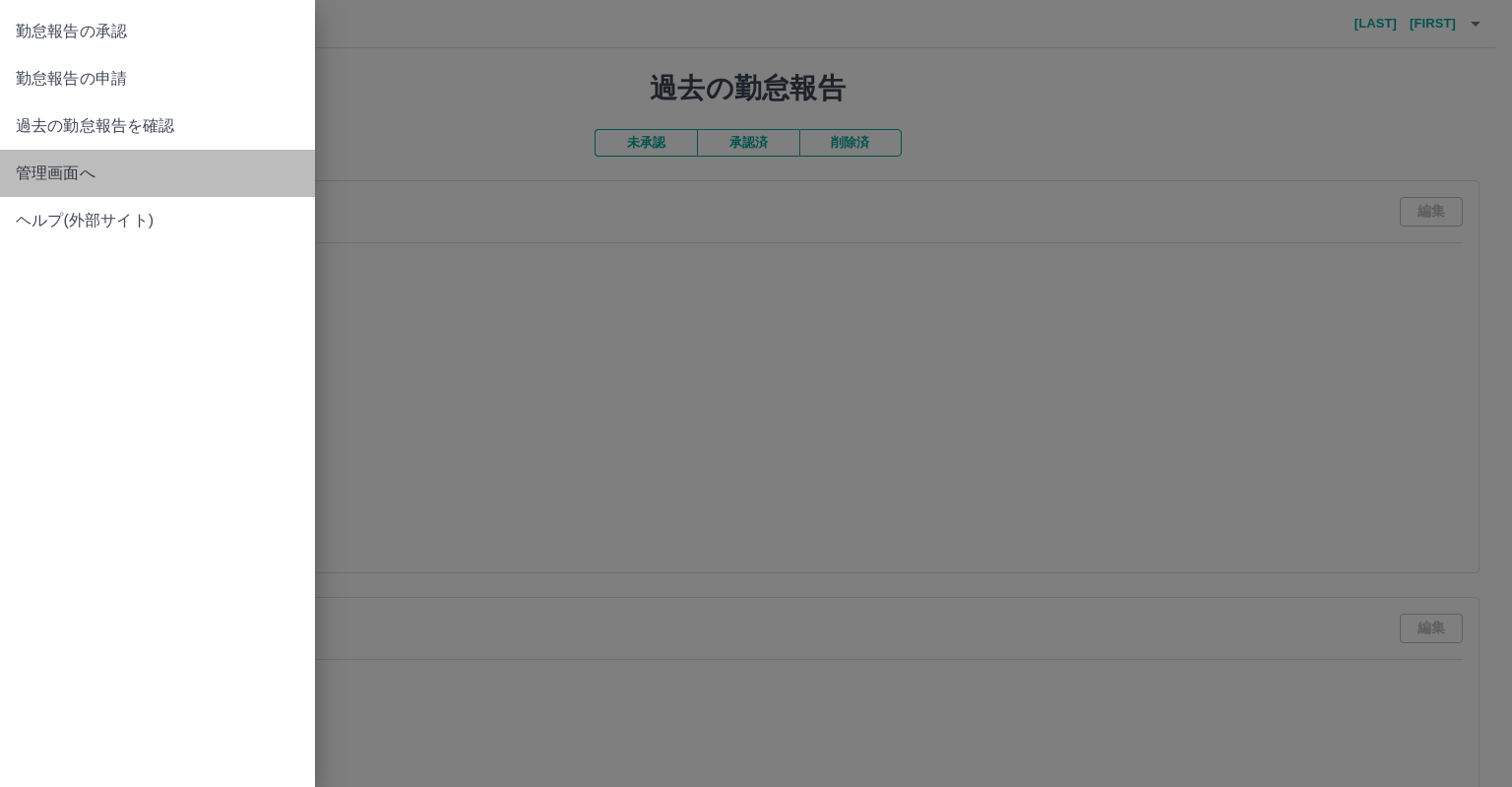 click on "管理画面へ" at bounding box center (158, 173) 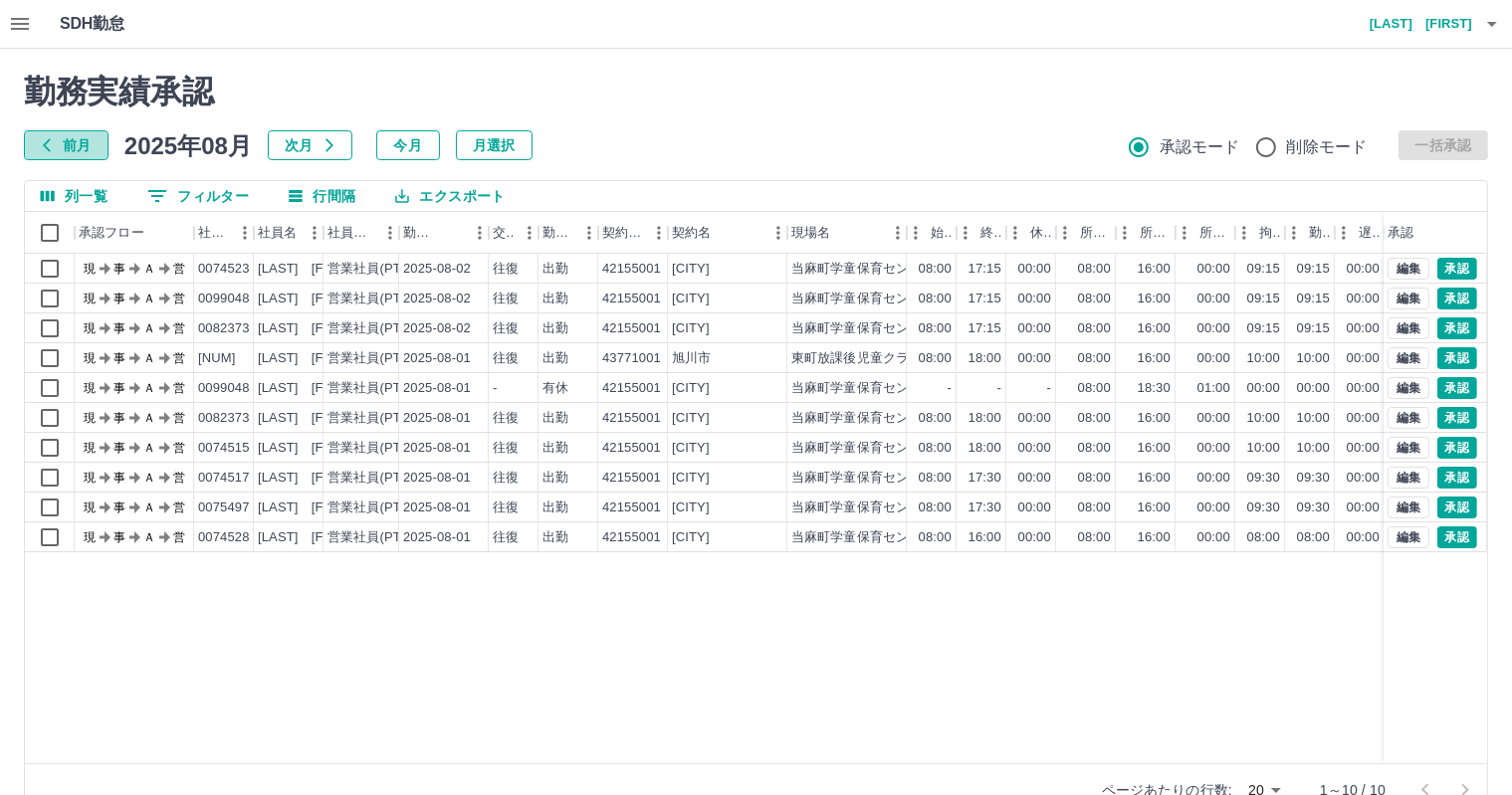 click on "前月" at bounding box center (66, 145) 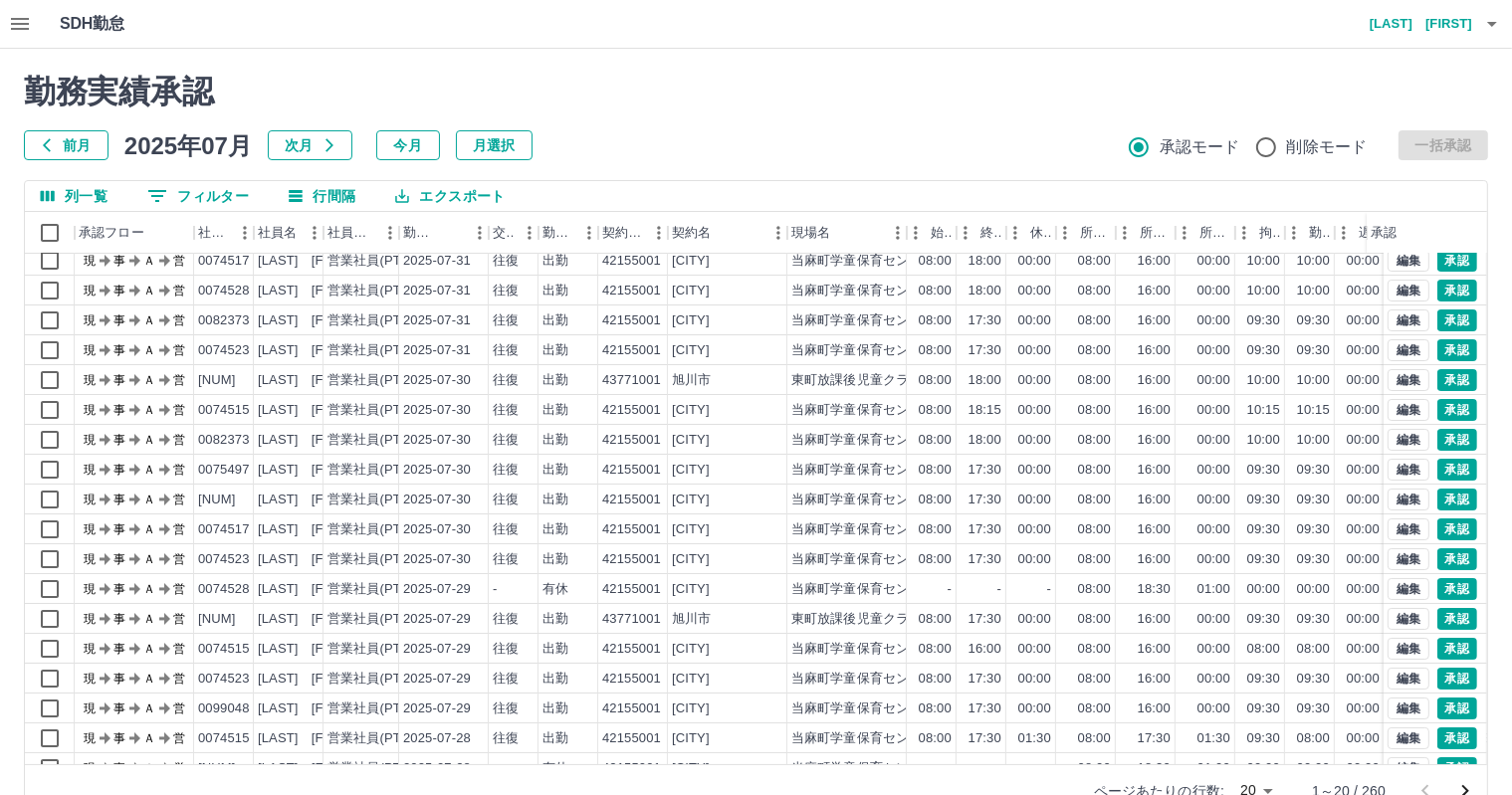 scroll, scrollTop: 102, scrollLeft: 0, axis: vertical 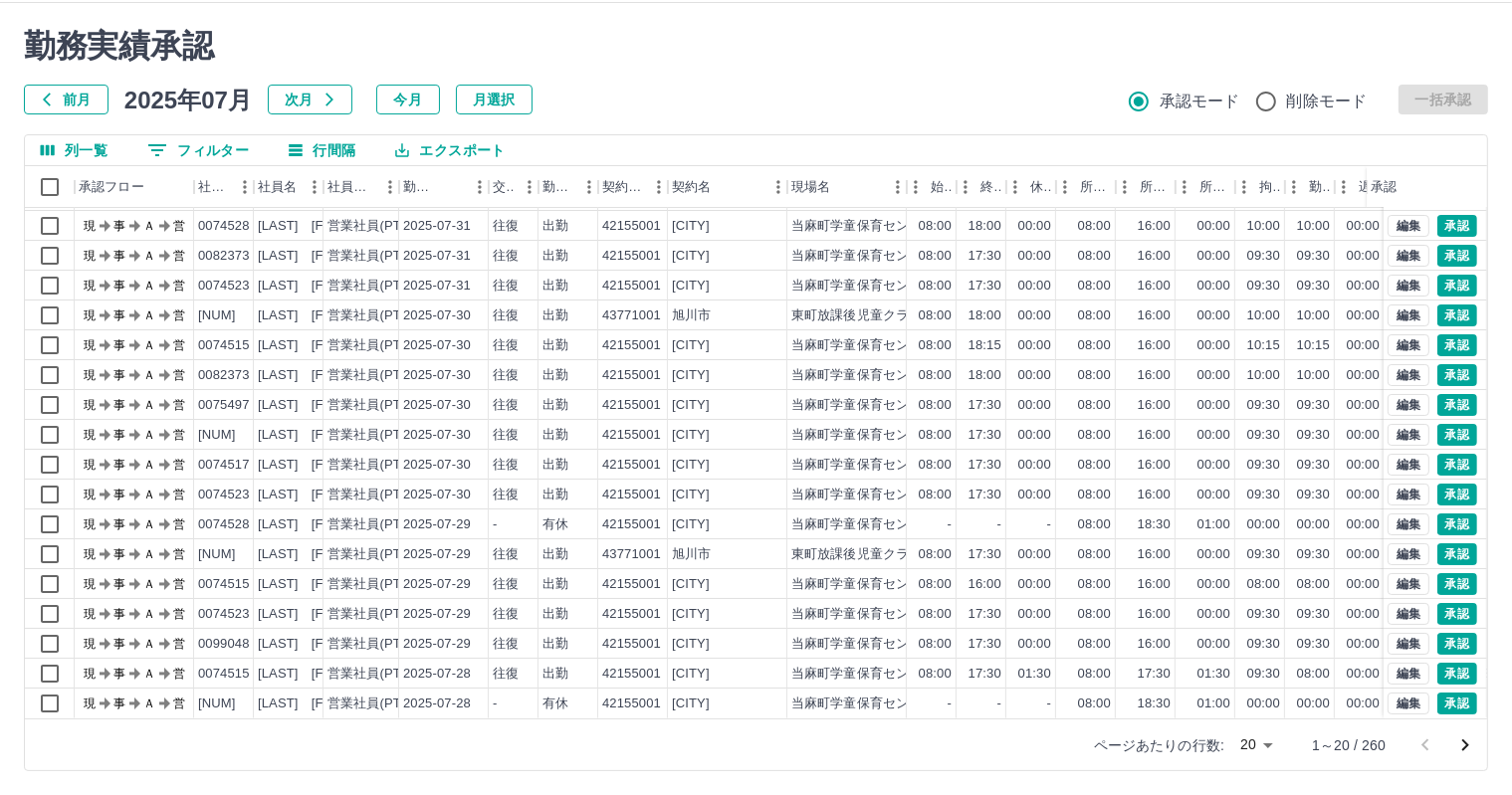 click 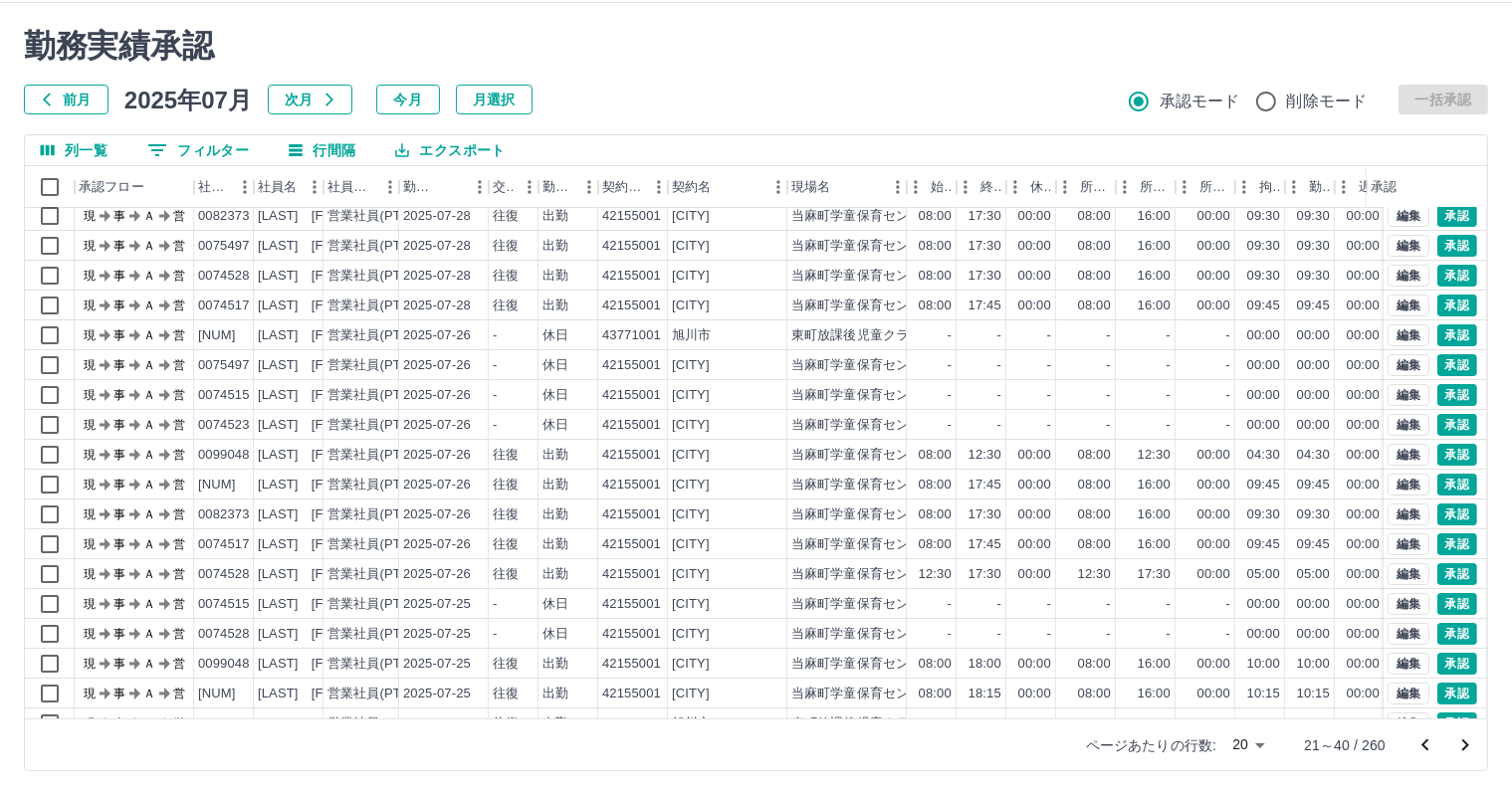 scroll, scrollTop: 102, scrollLeft: 0, axis: vertical 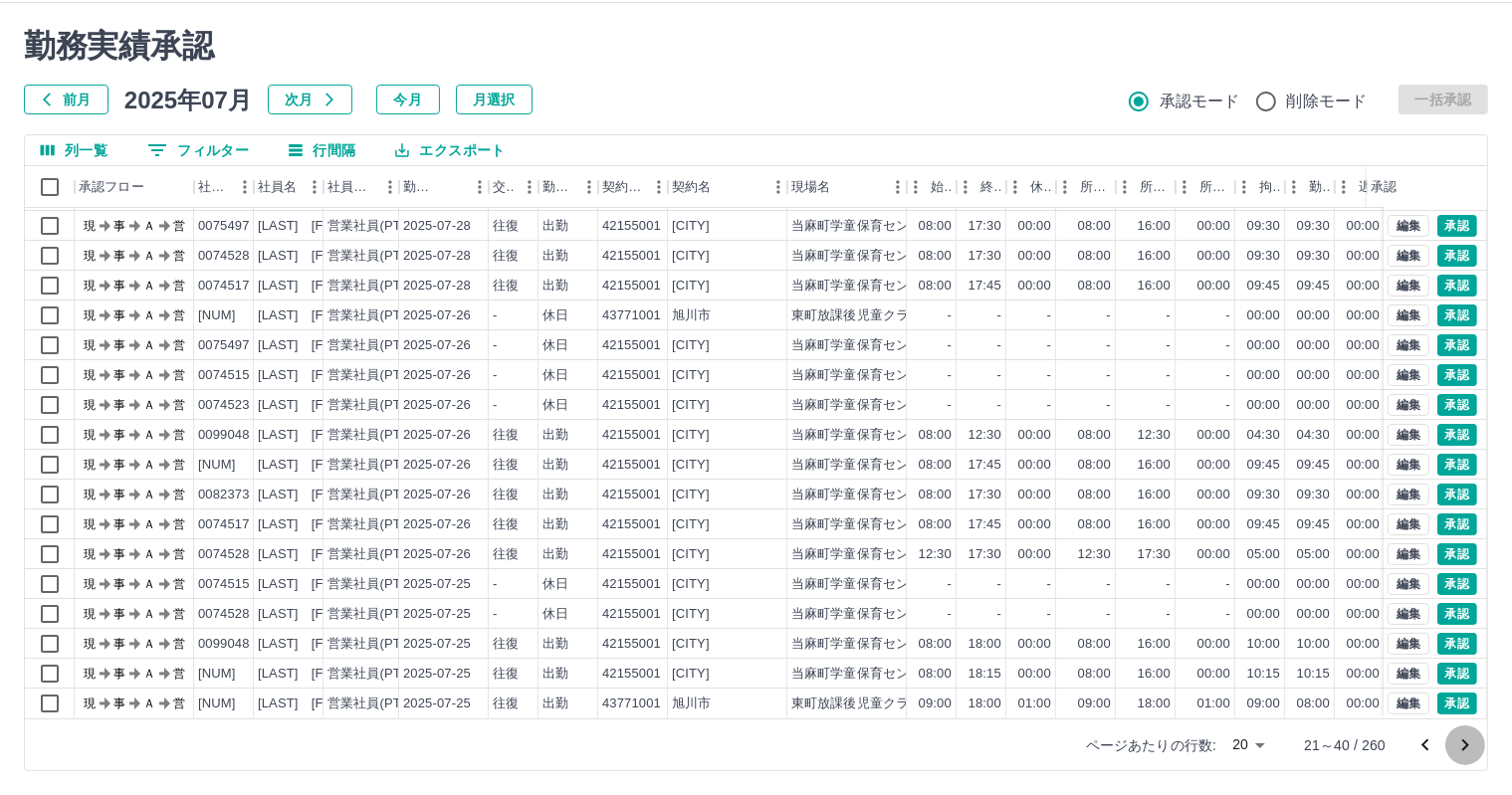 click 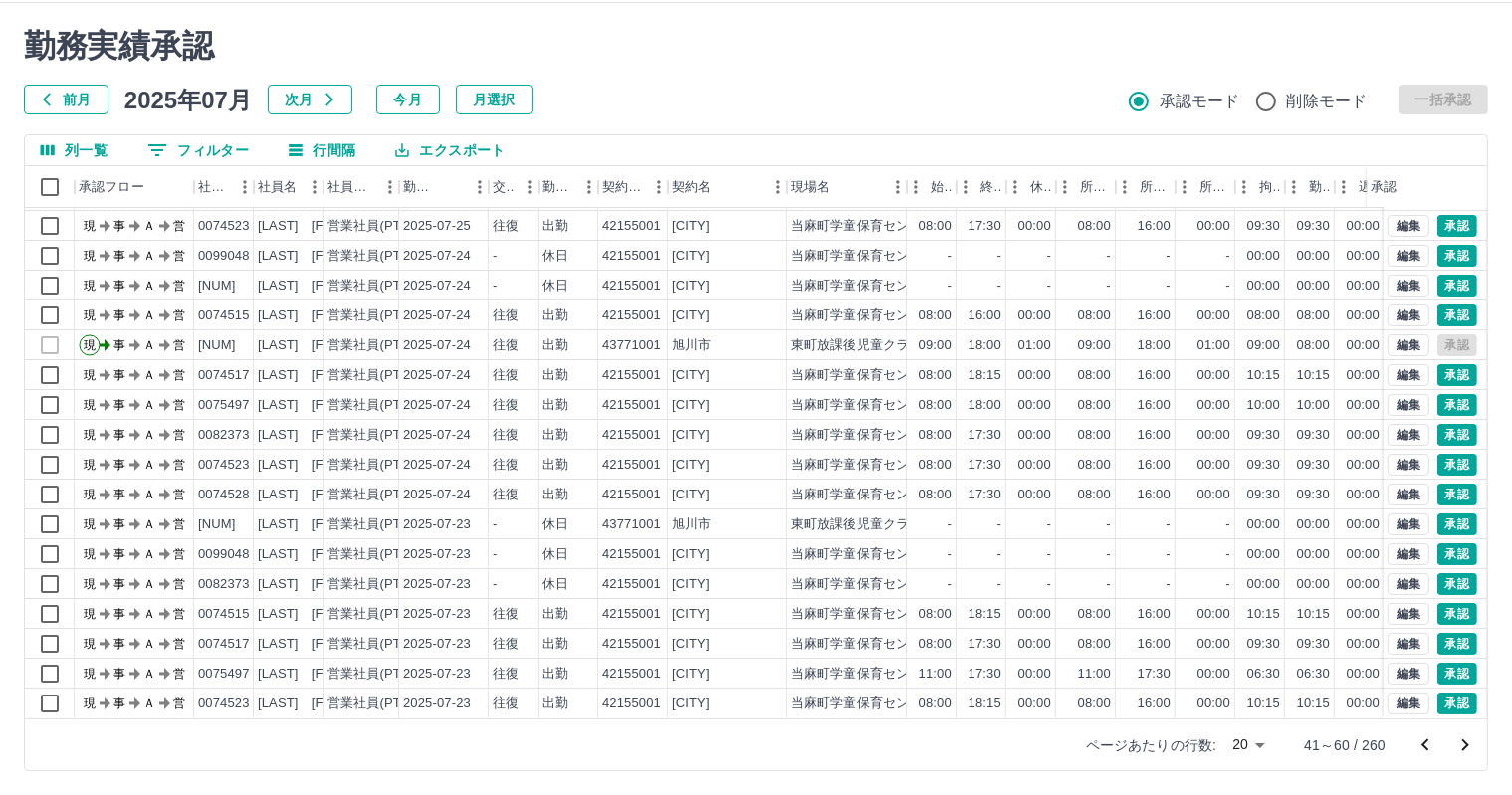 scroll, scrollTop: 102, scrollLeft: 0, axis: vertical 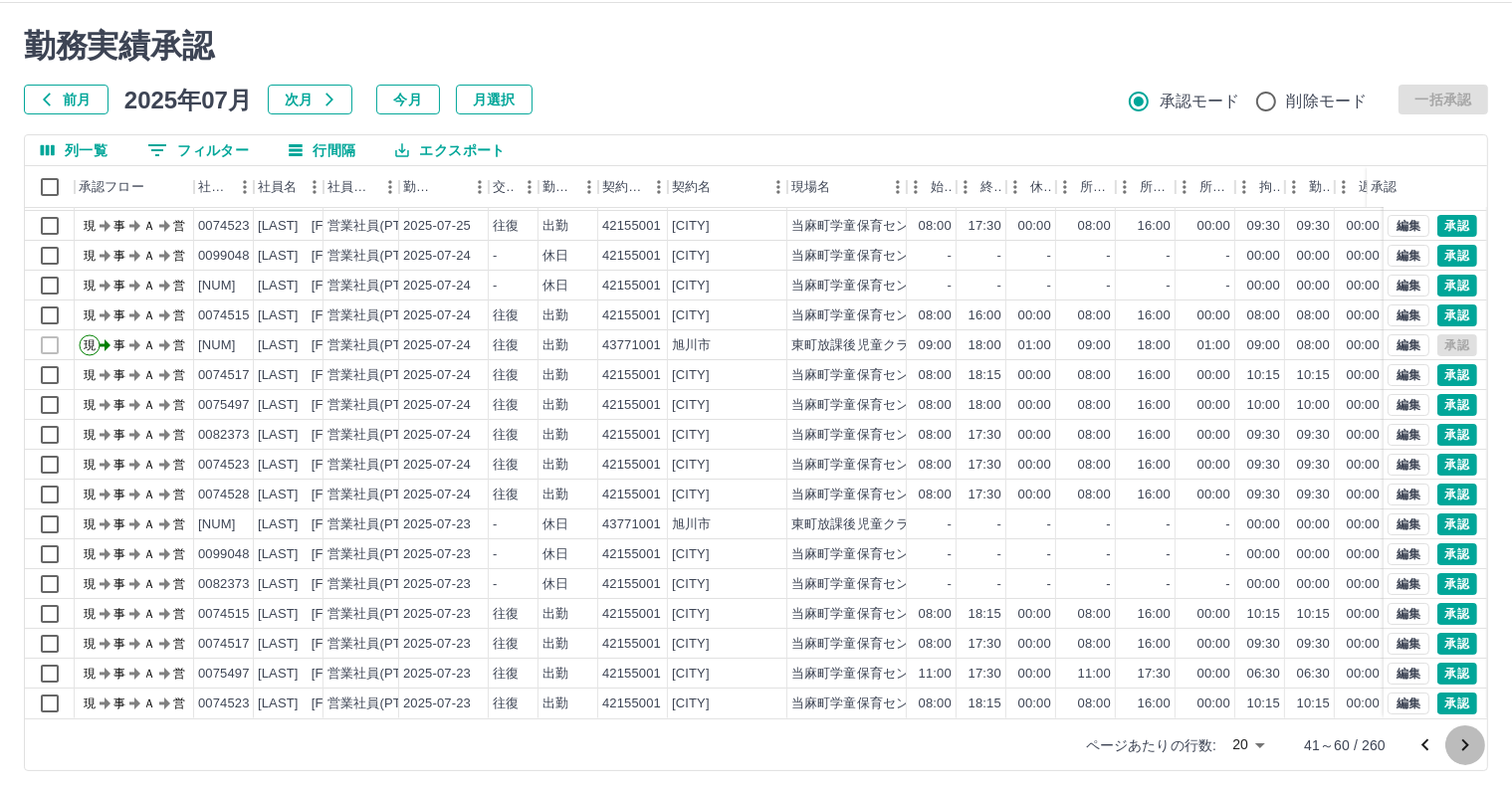 click 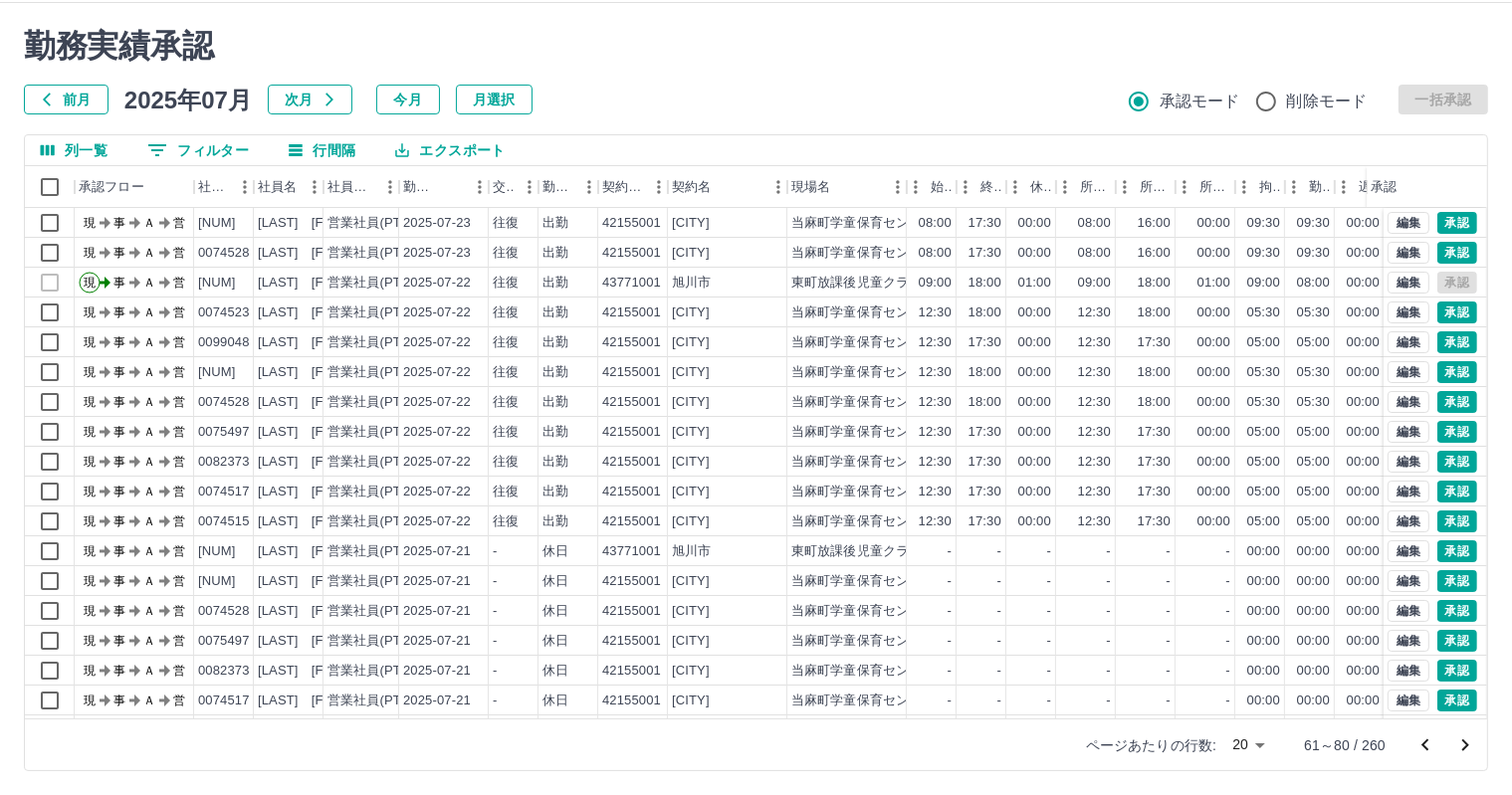 scroll, scrollTop: 102, scrollLeft: 0, axis: vertical 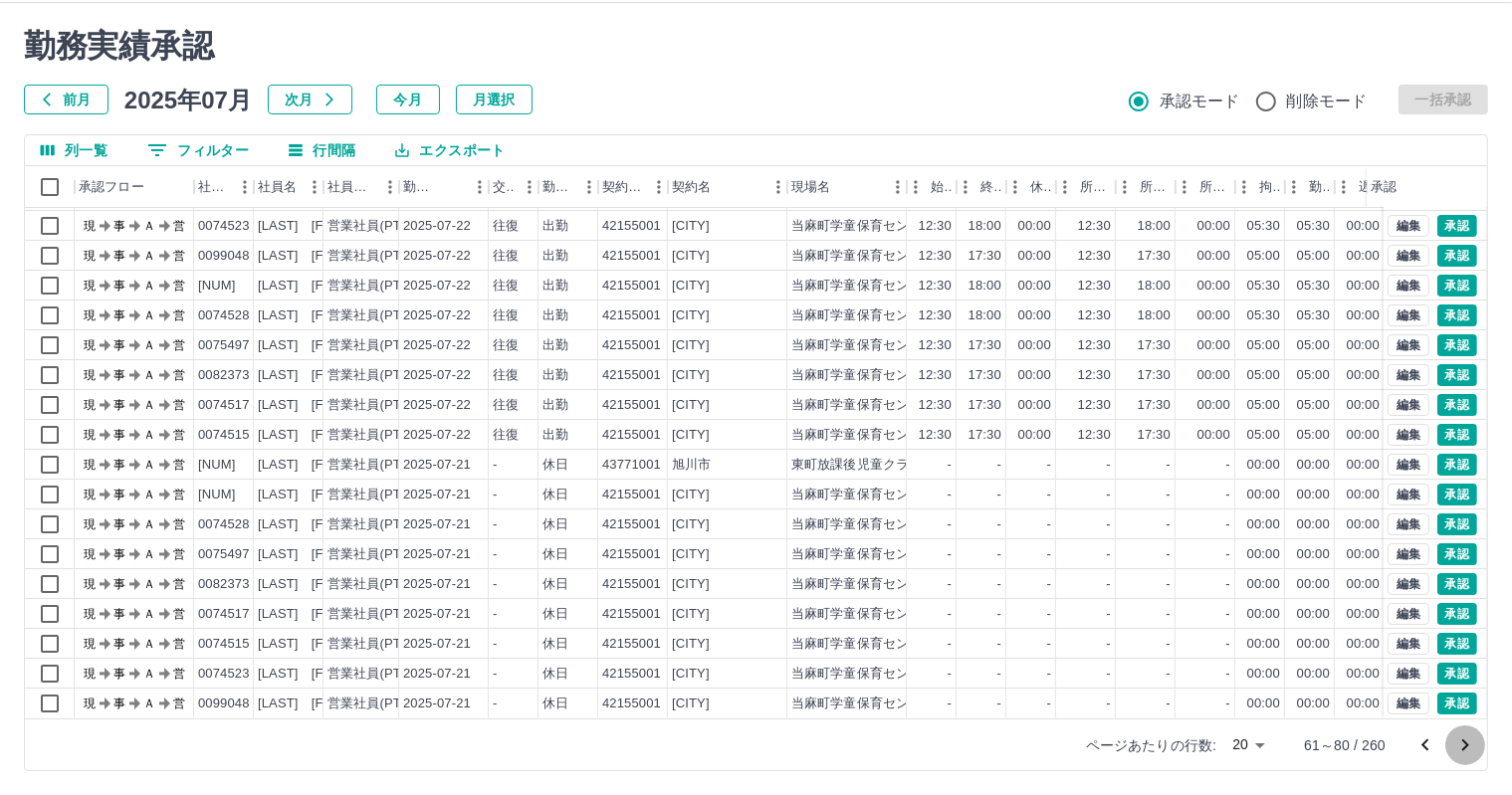 click 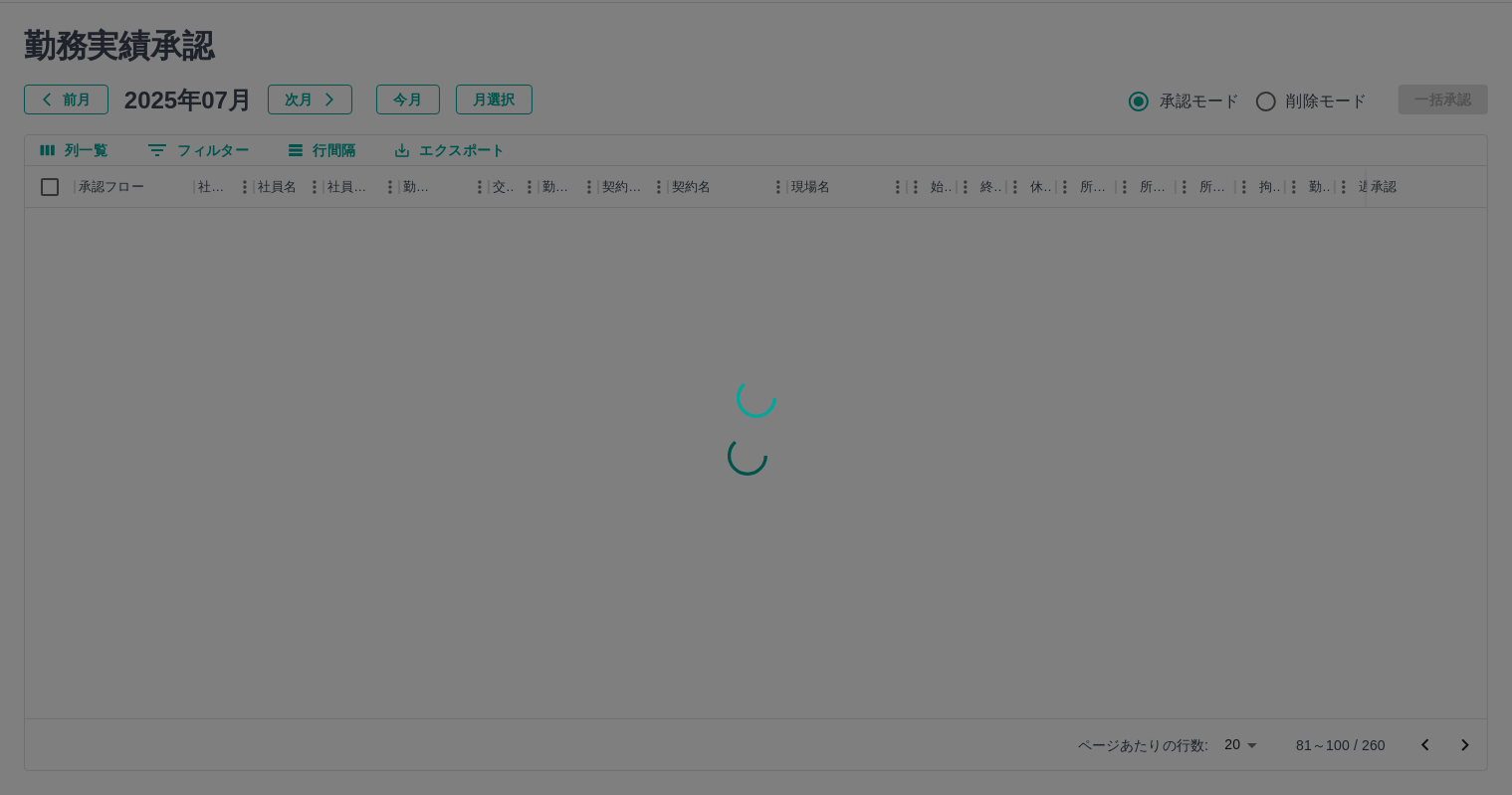 scroll, scrollTop: 0, scrollLeft: 0, axis: both 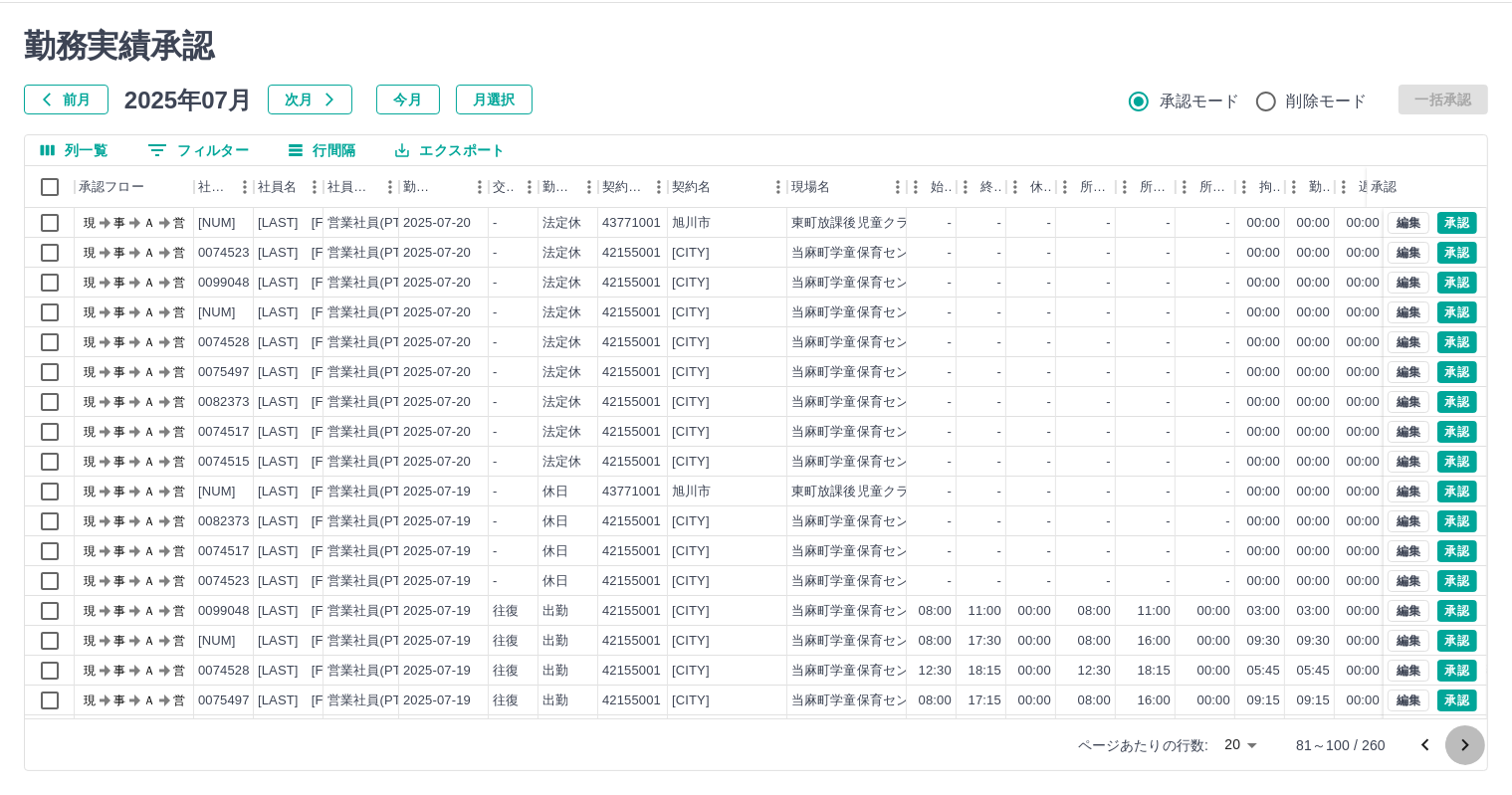 click 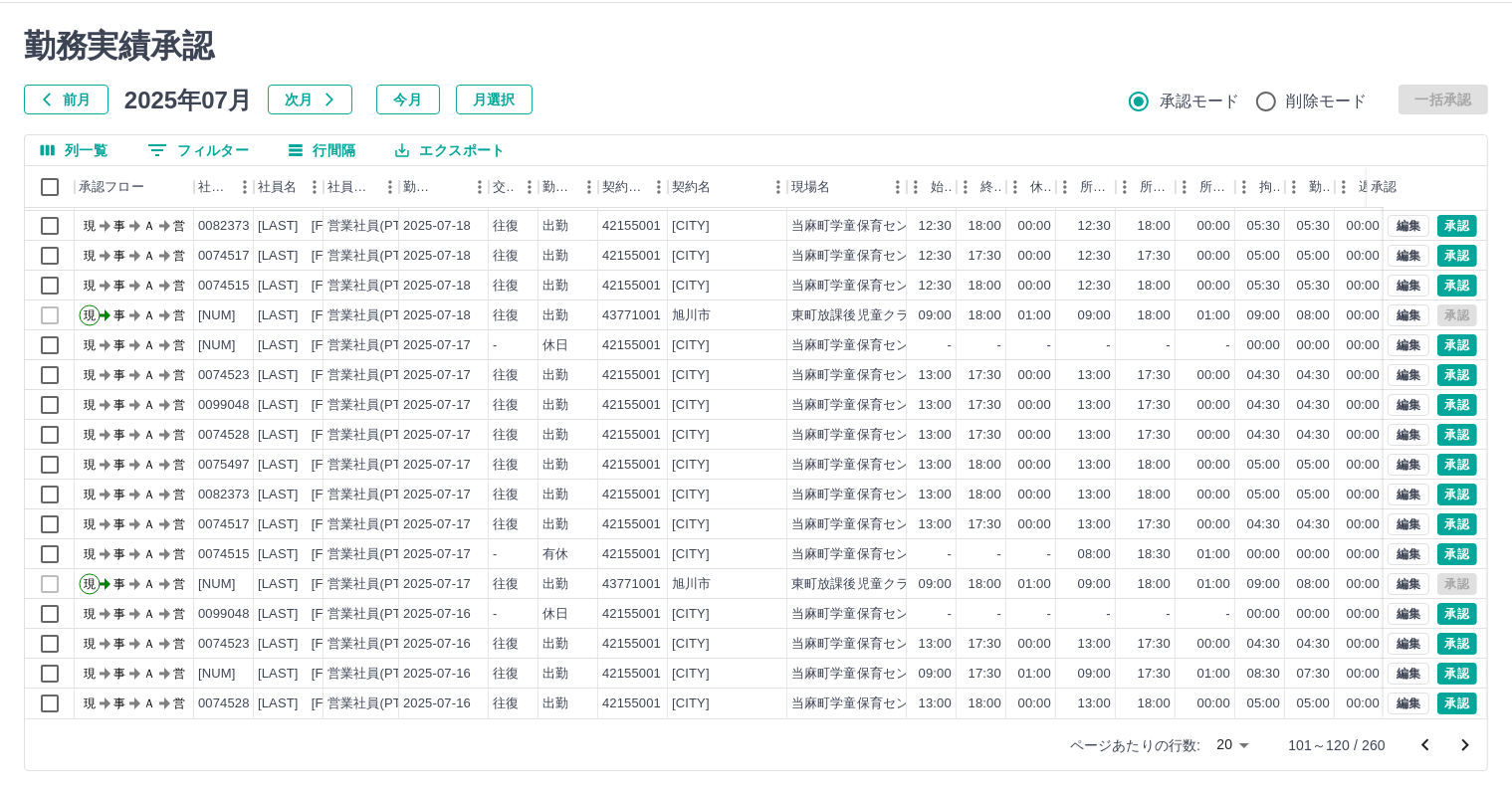 scroll, scrollTop: 102, scrollLeft: 0, axis: vertical 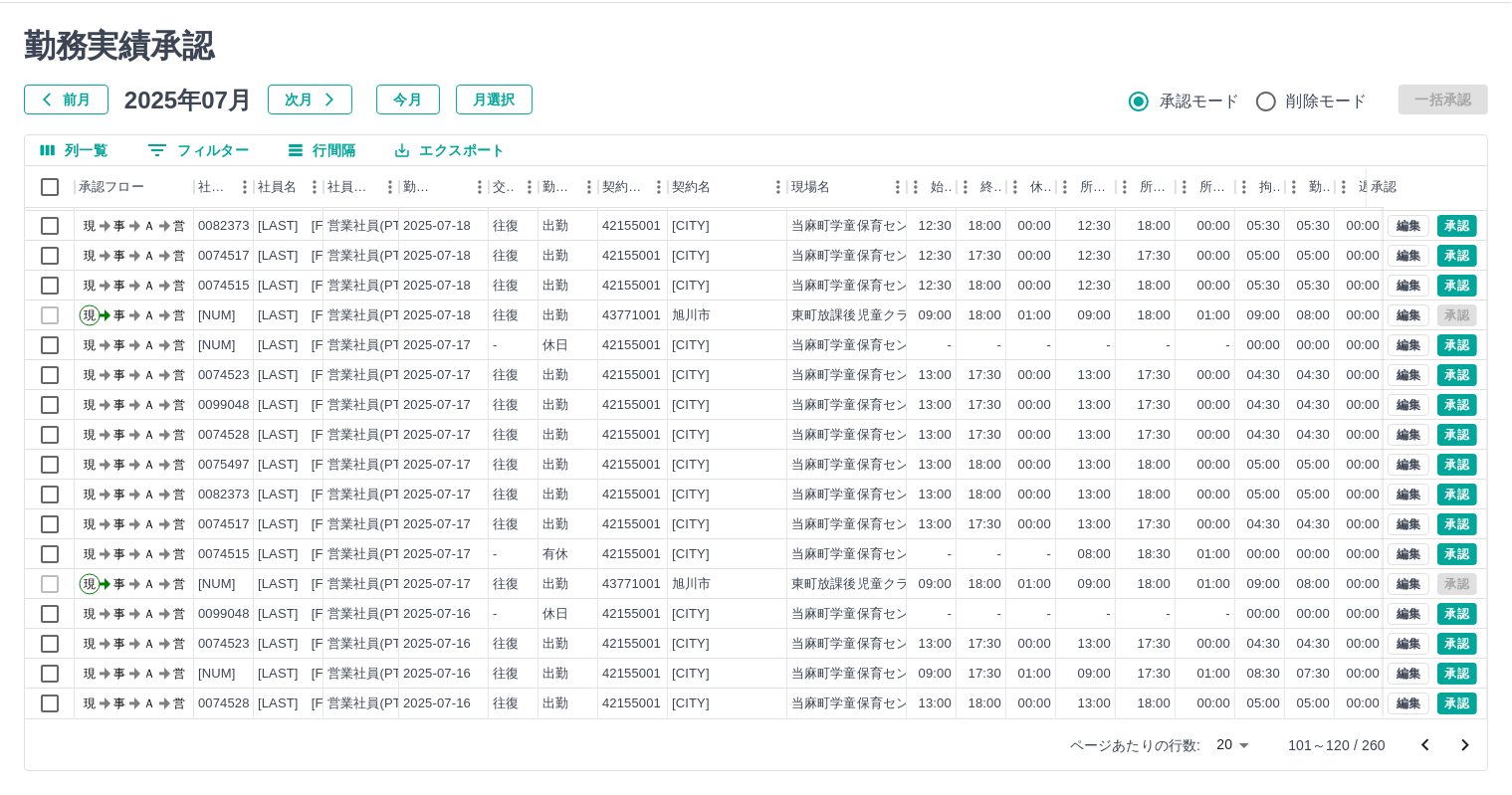 click 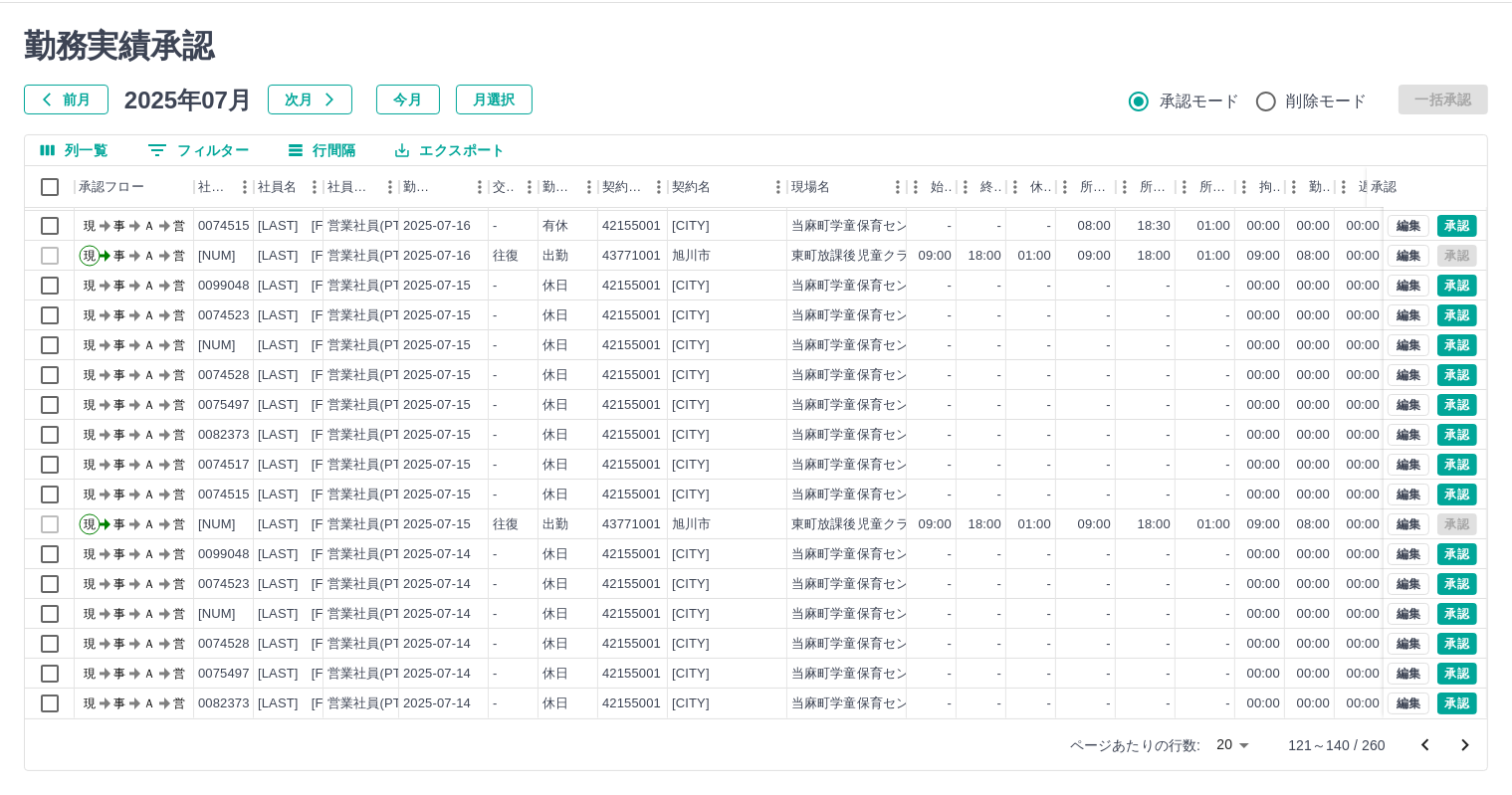 scroll, scrollTop: 102, scrollLeft: 0, axis: vertical 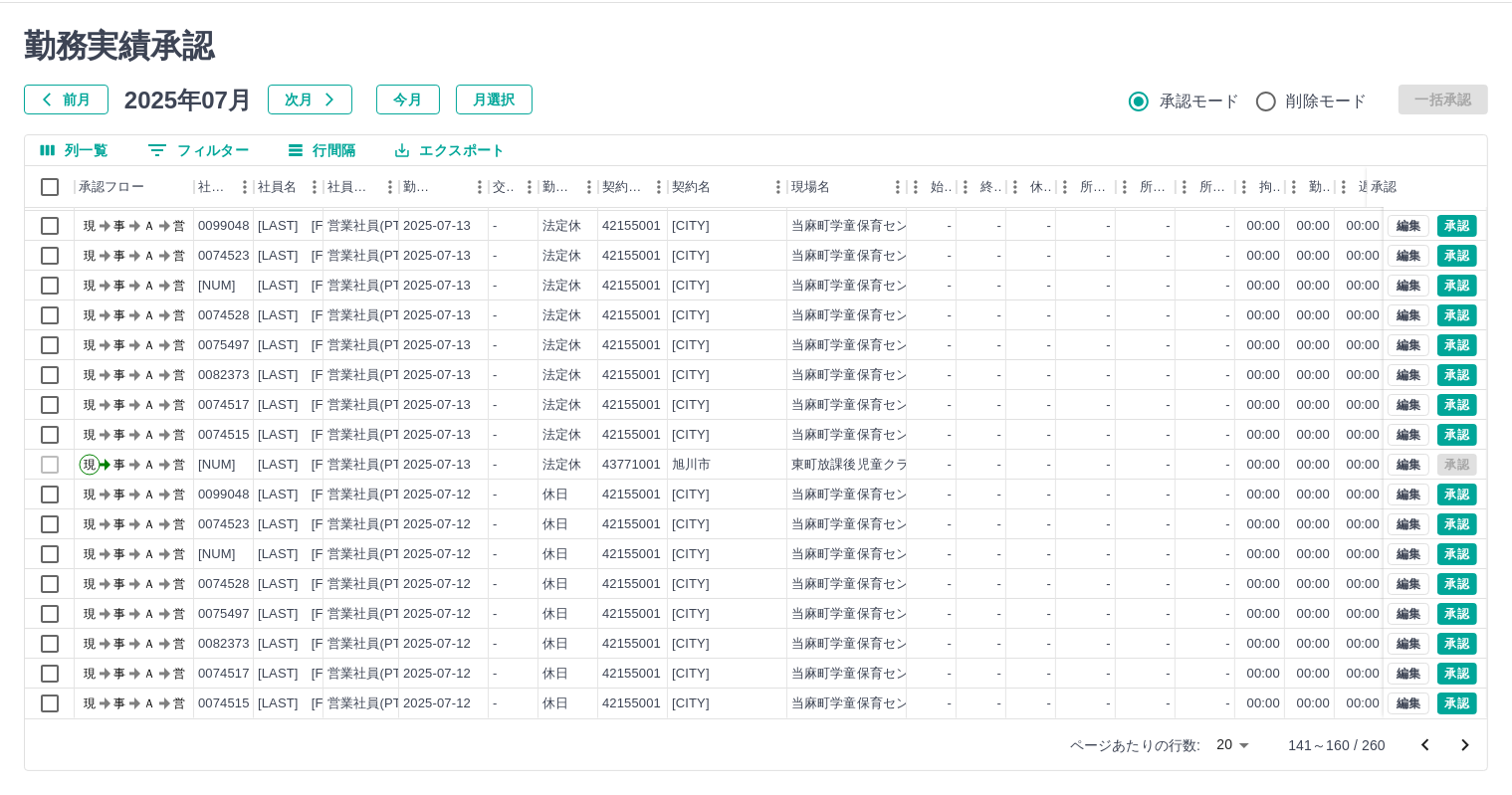 click 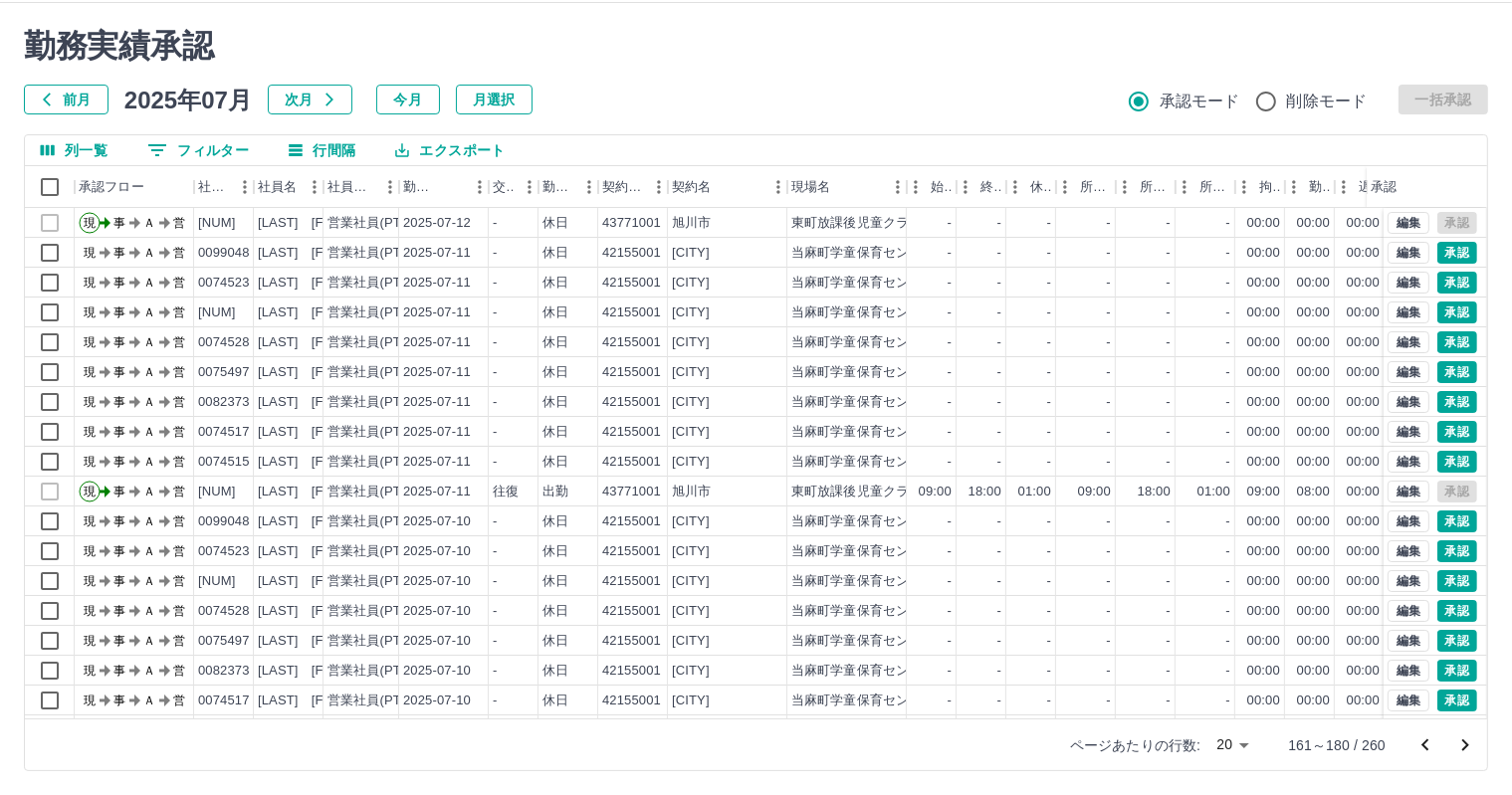 scroll, scrollTop: 102, scrollLeft: 0, axis: vertical 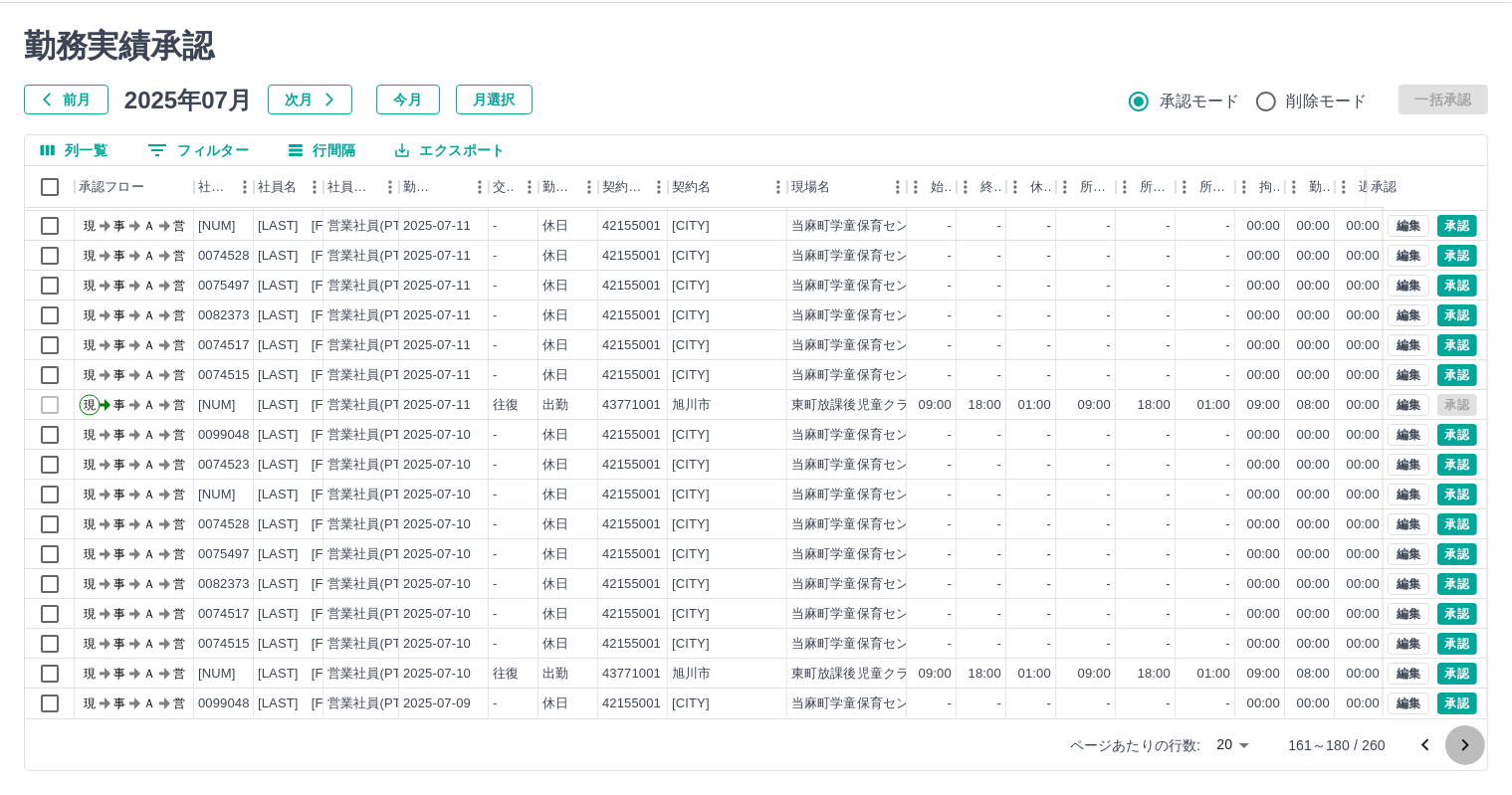 click 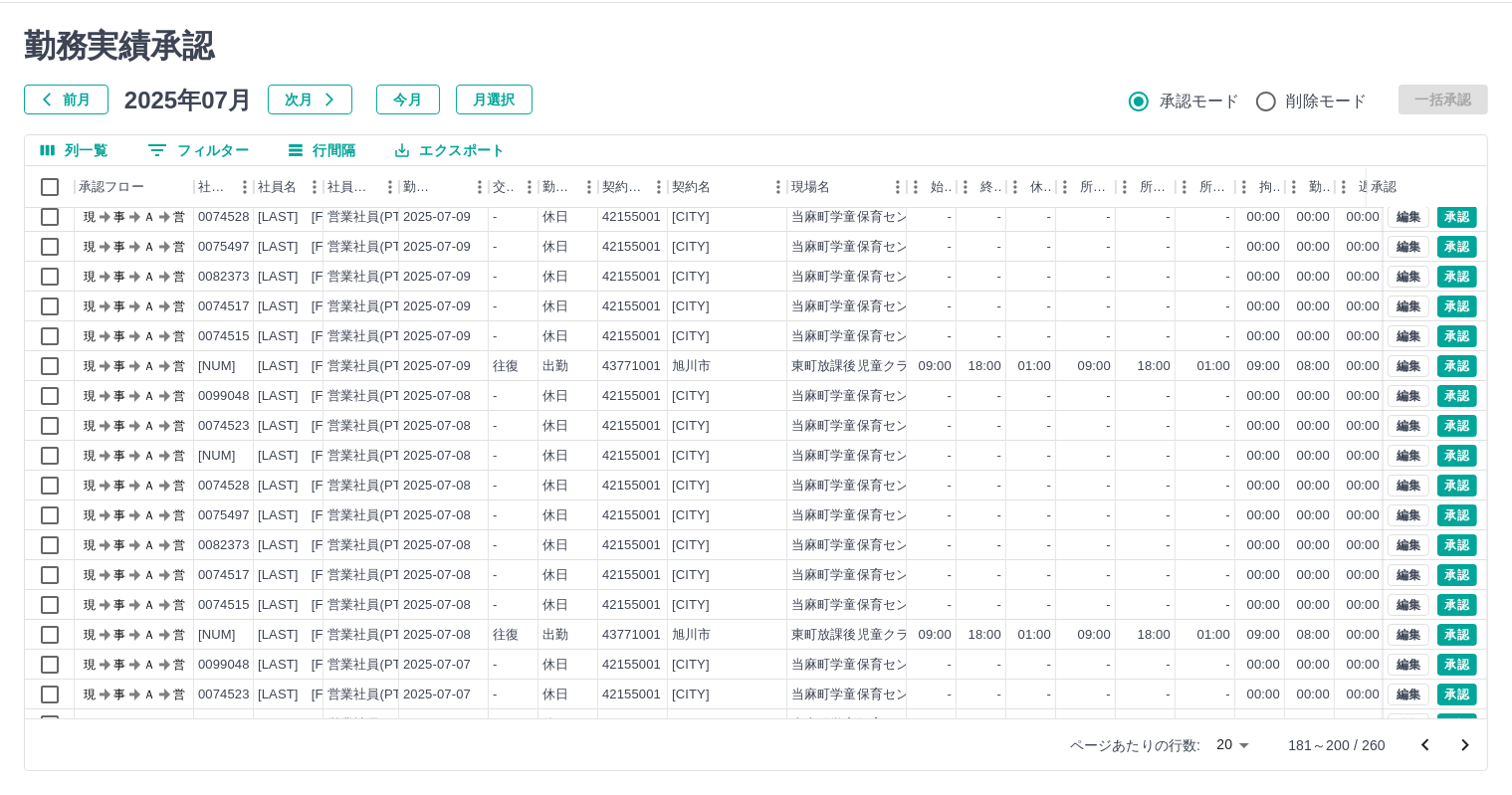 scroll, scrollTop: 102, scrollLeft: 0, axis: vertical 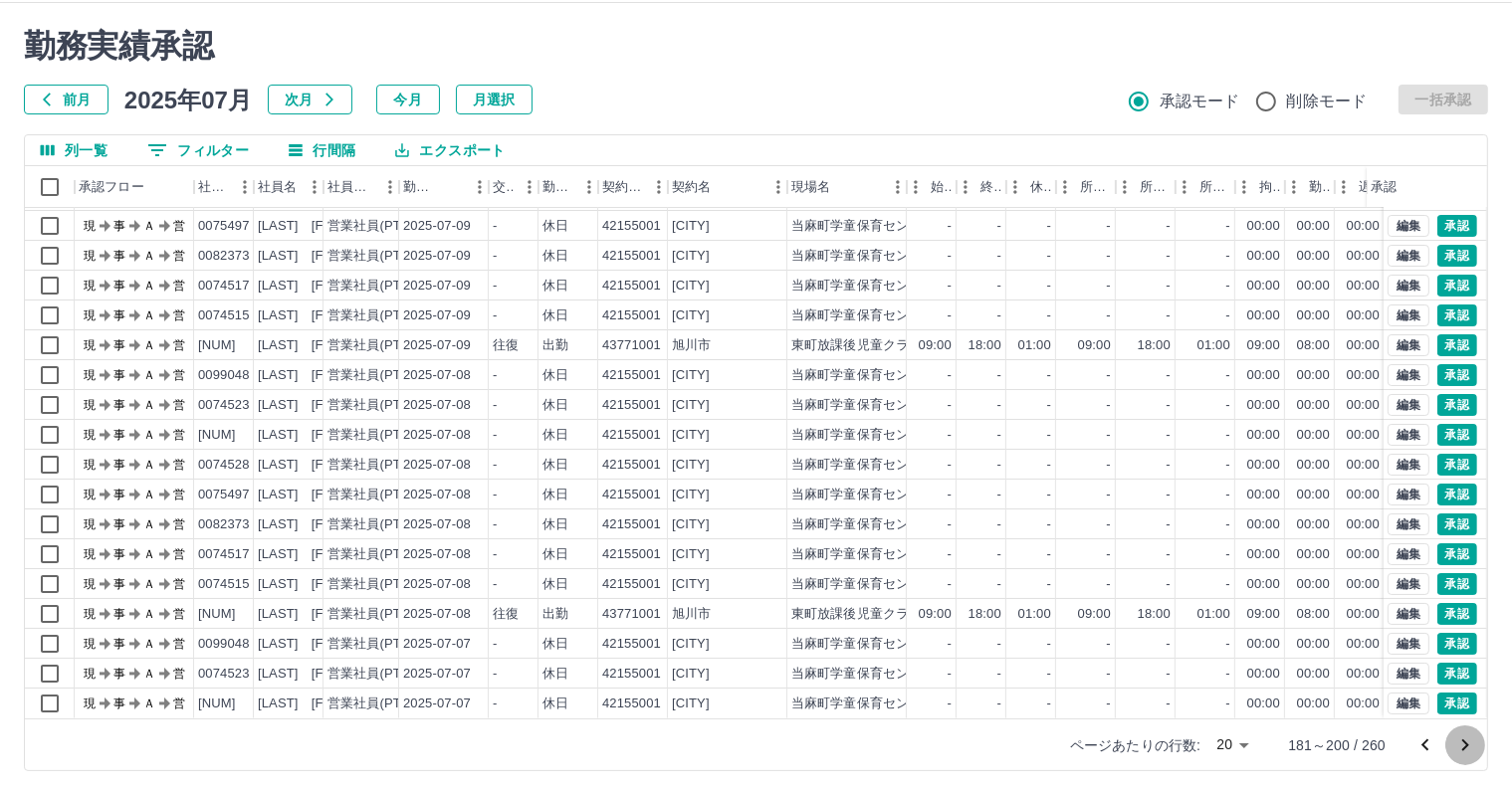click 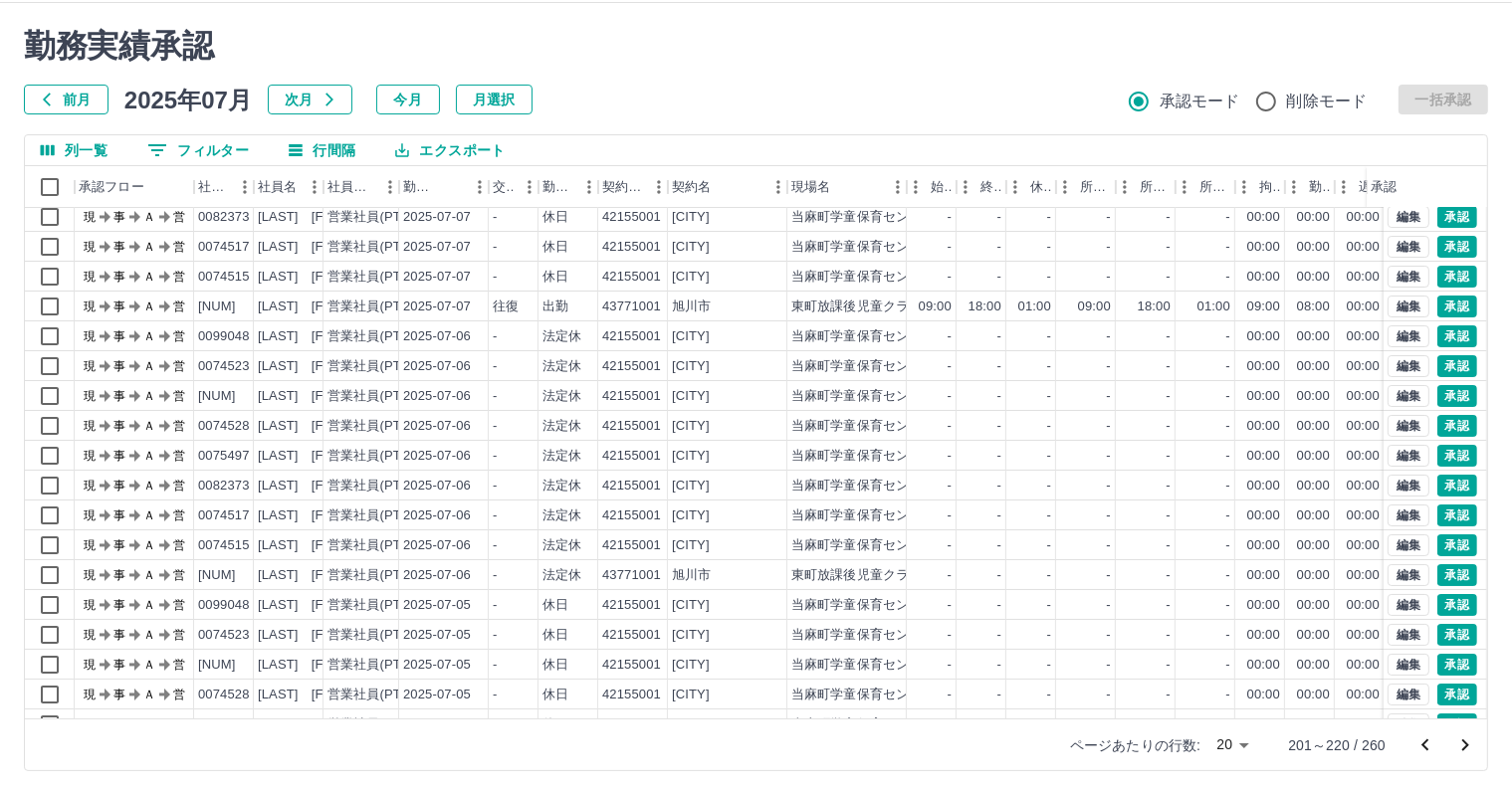 scroll, scrollTop: 102, scrollLeft: 0, axis: vertical 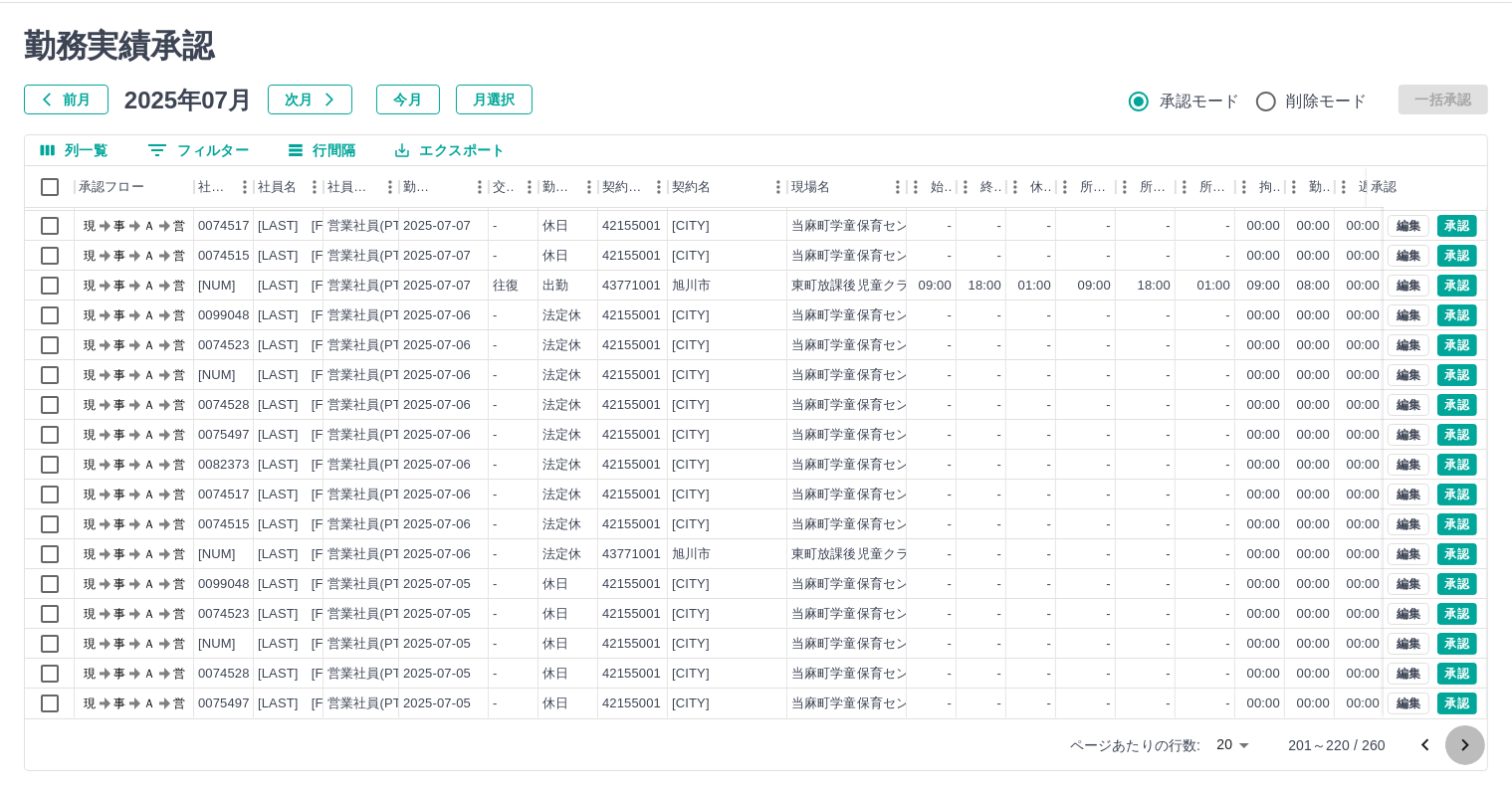 click 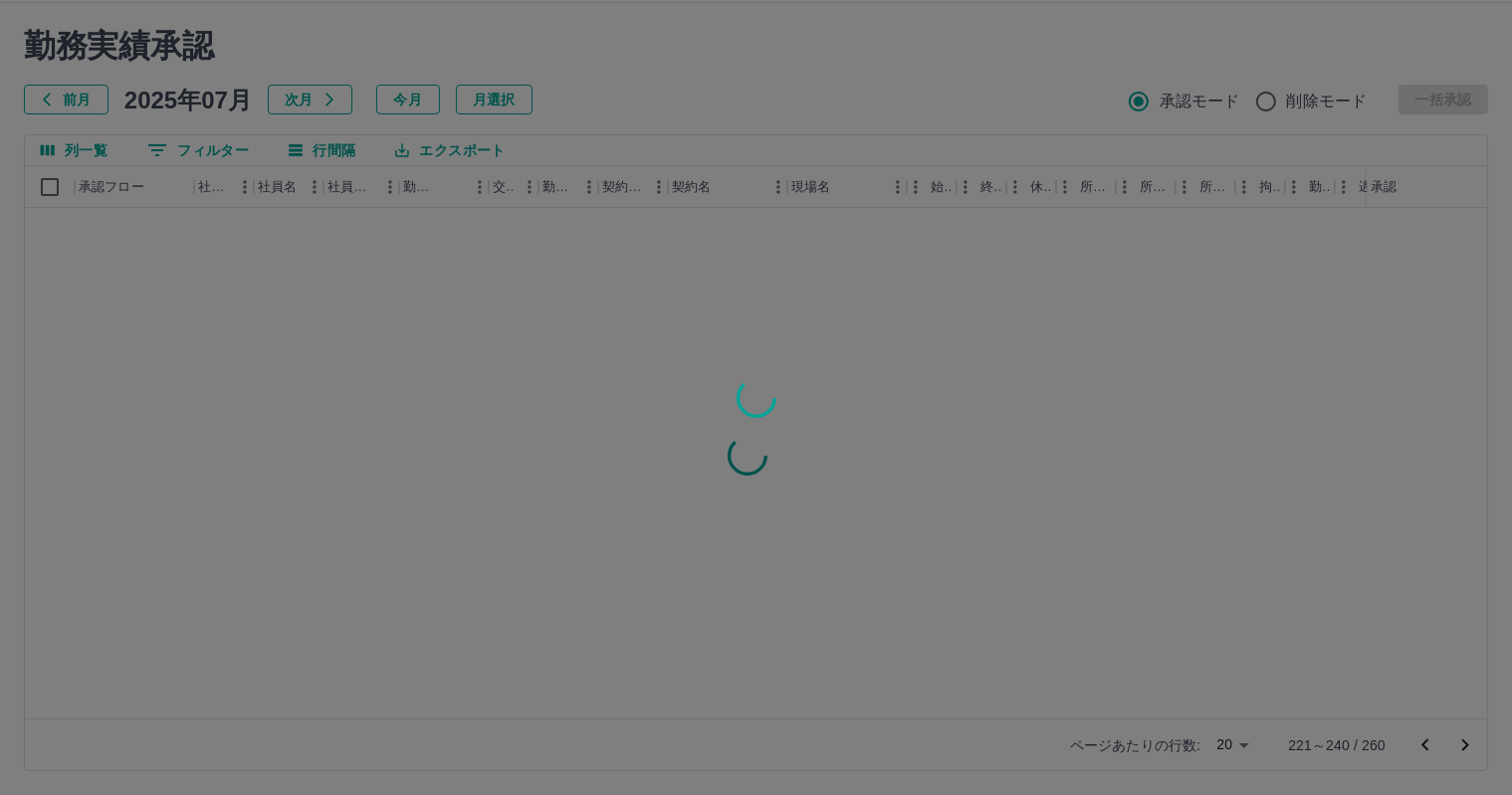 scroll, scrollTop: 0, scrollLeft: 0, axis: both 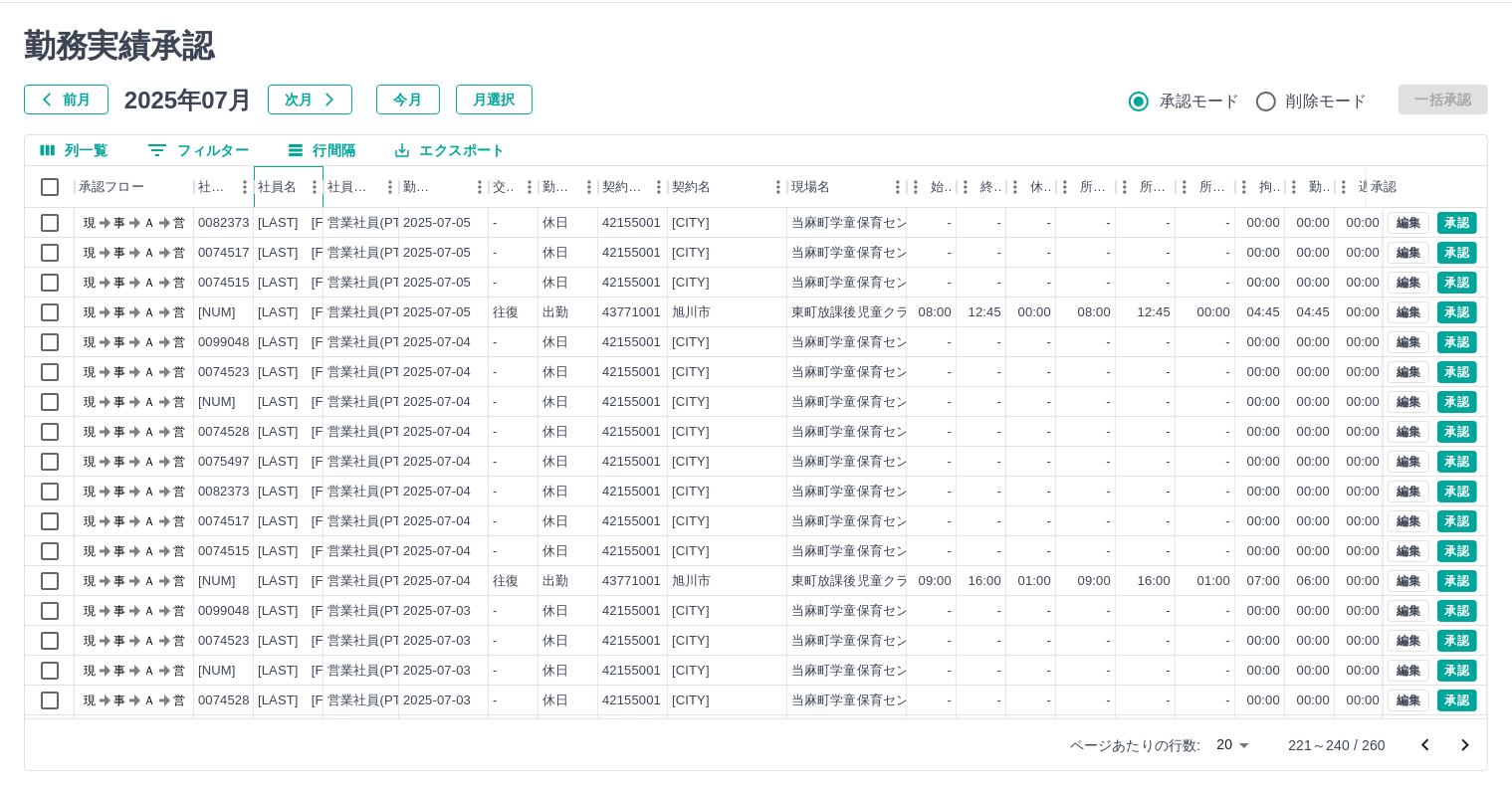 click on "社員名" at bounding box center [277, 187] 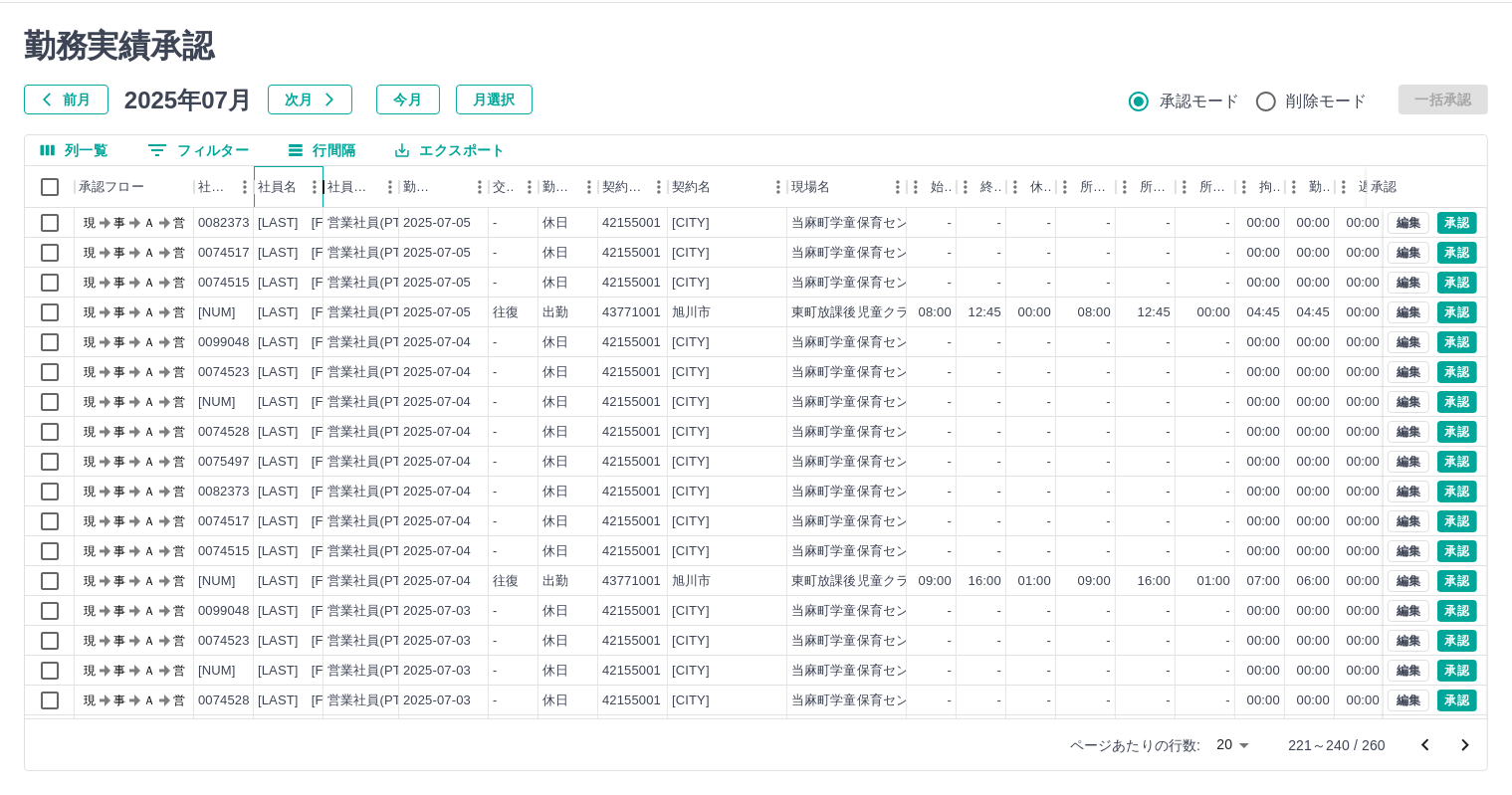 click at bounding box center [324, 187] 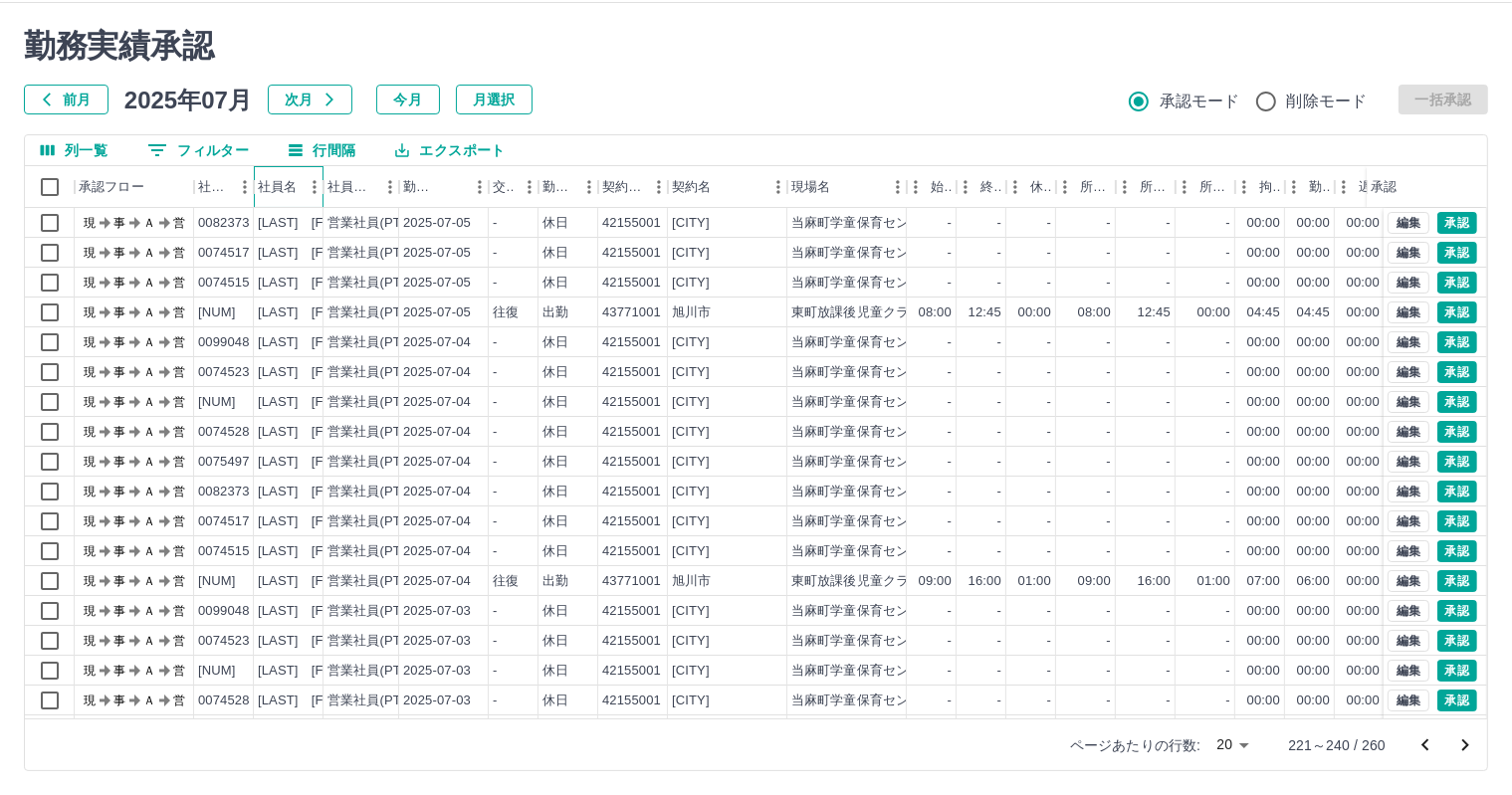 click at bounding box center (324, 187) 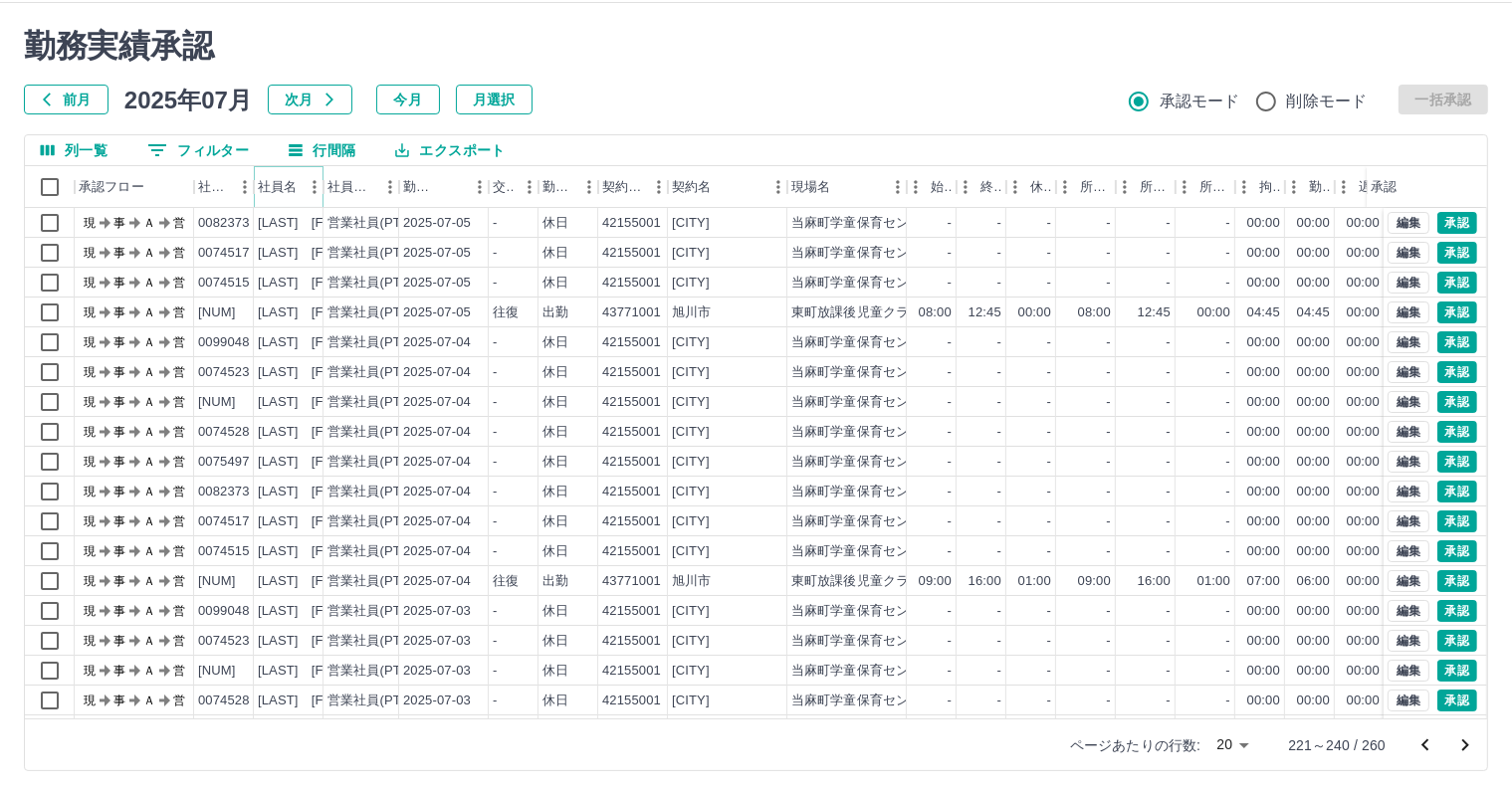 click 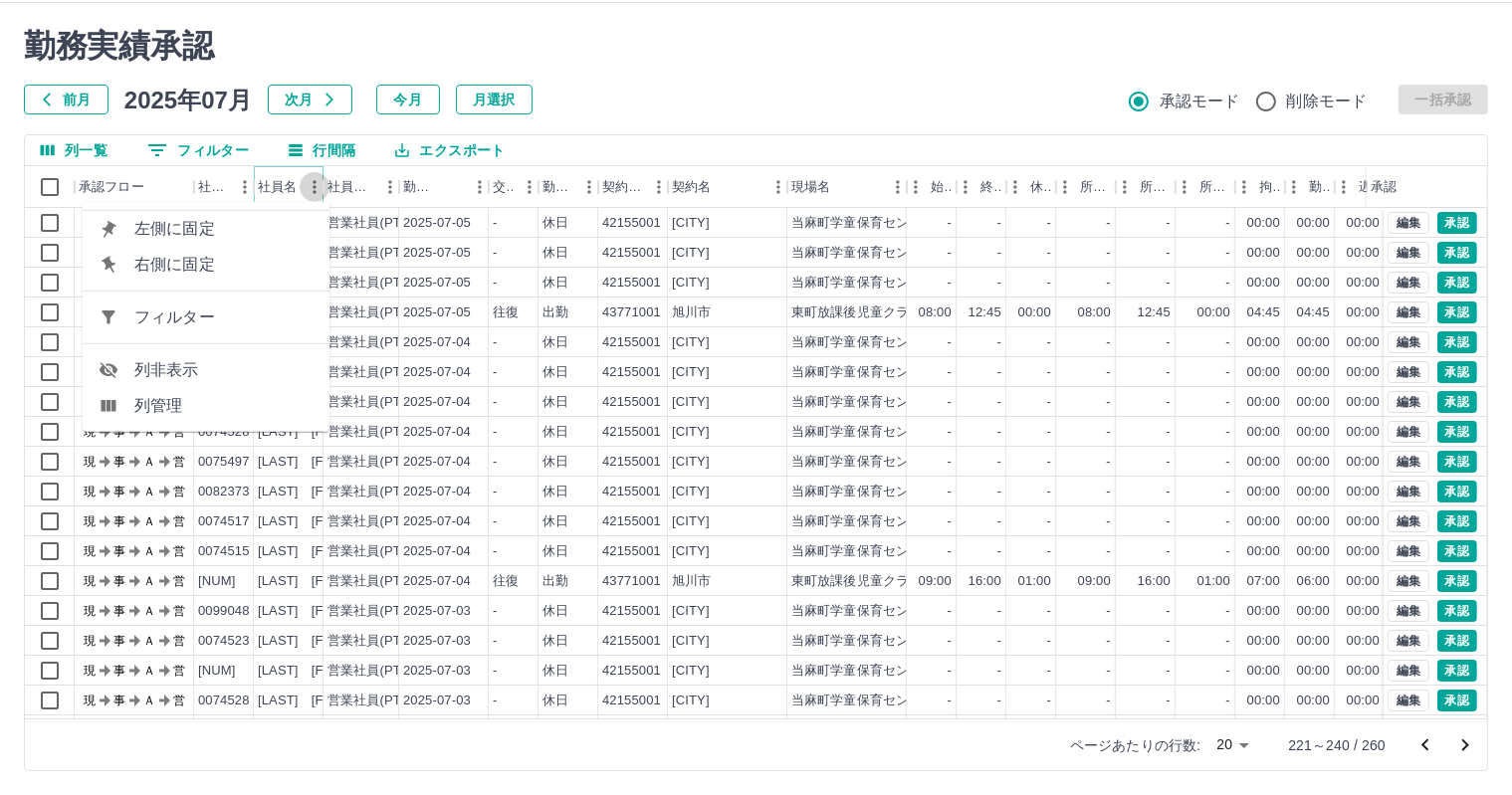 click 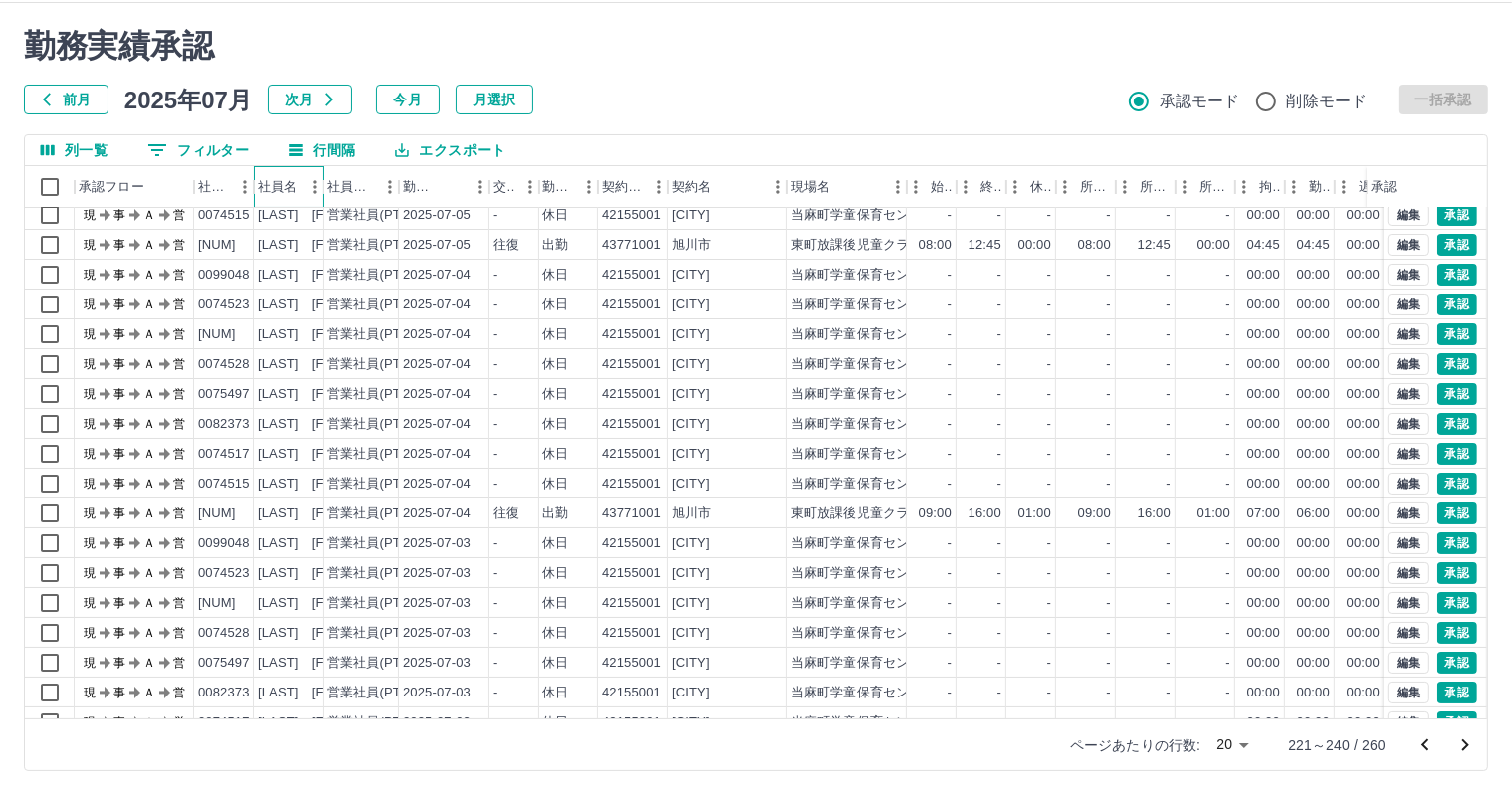 scroll, scrollTop: 102, scrollLeft: 0, axis: vertical 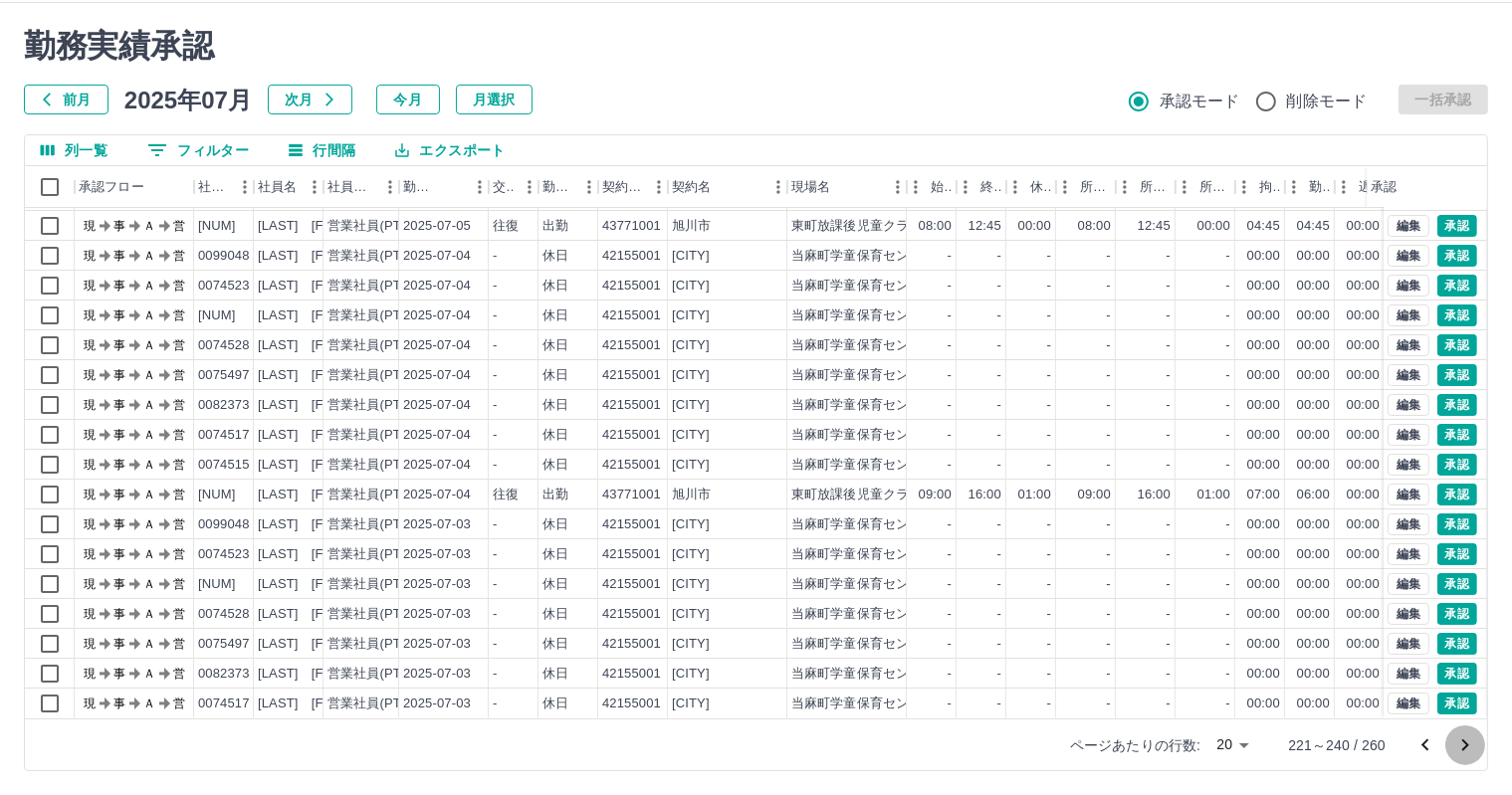 click 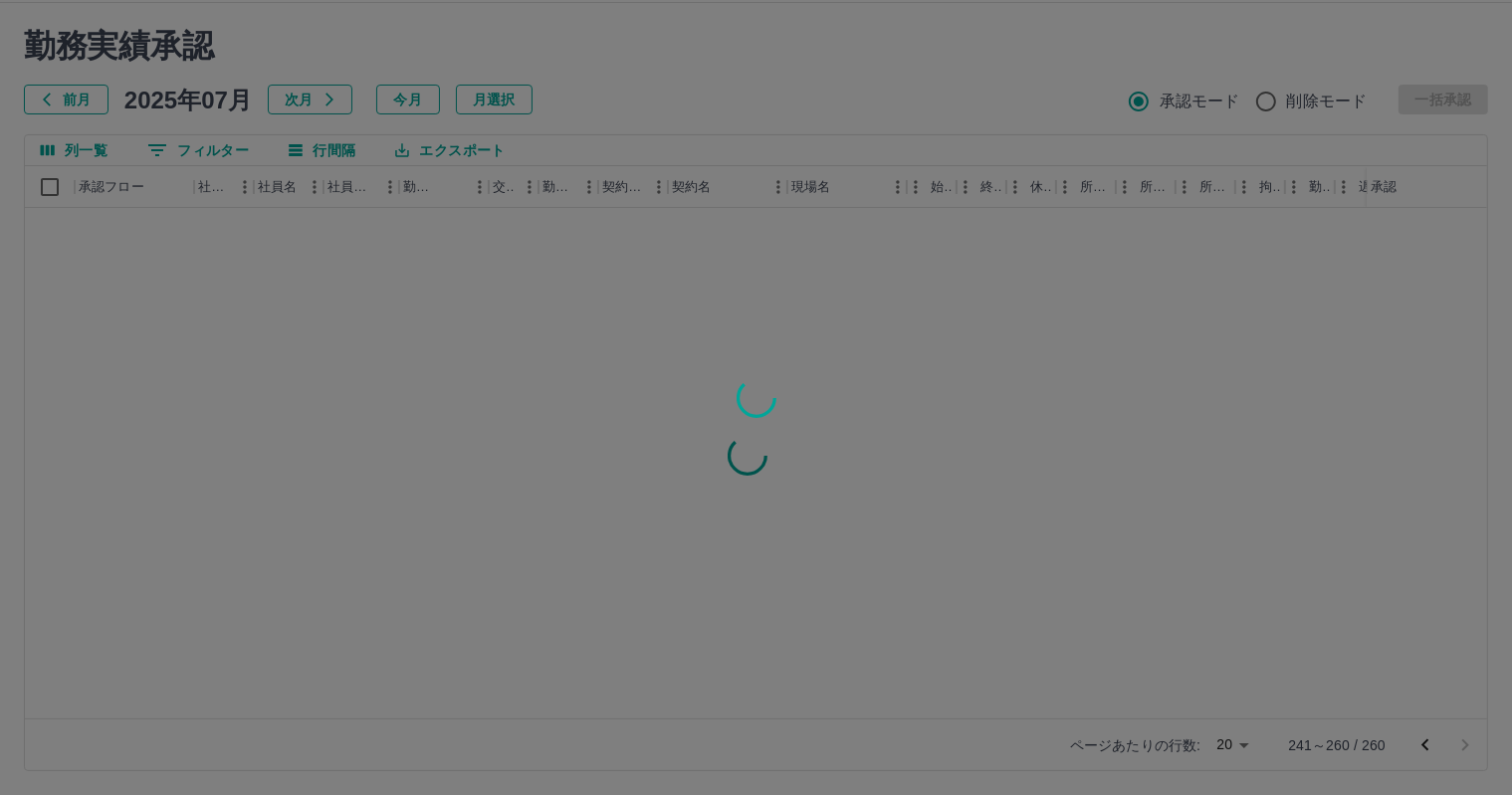 scroll, scrollTop: 0, scrollLeft: 0, axis: both 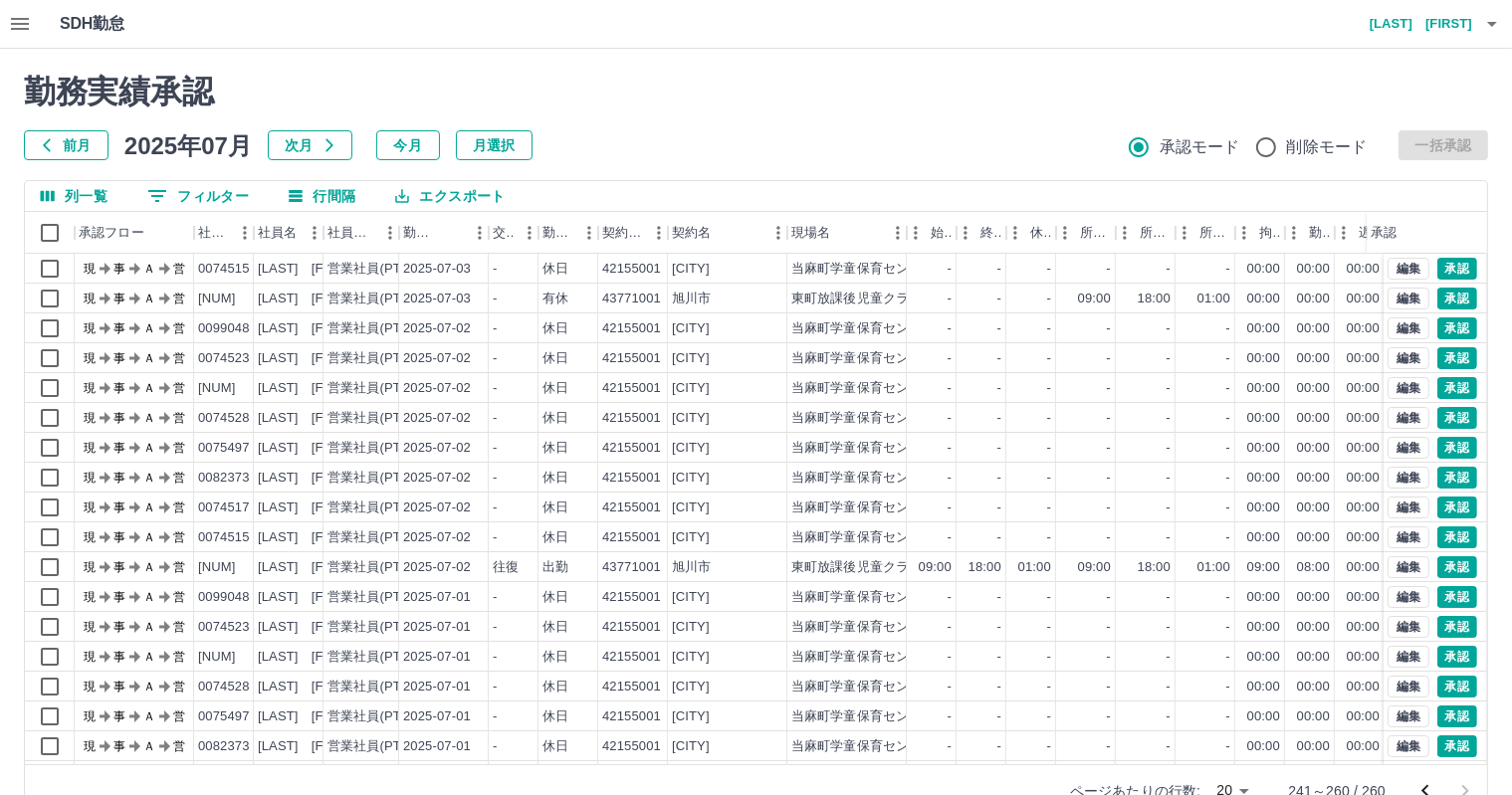 click 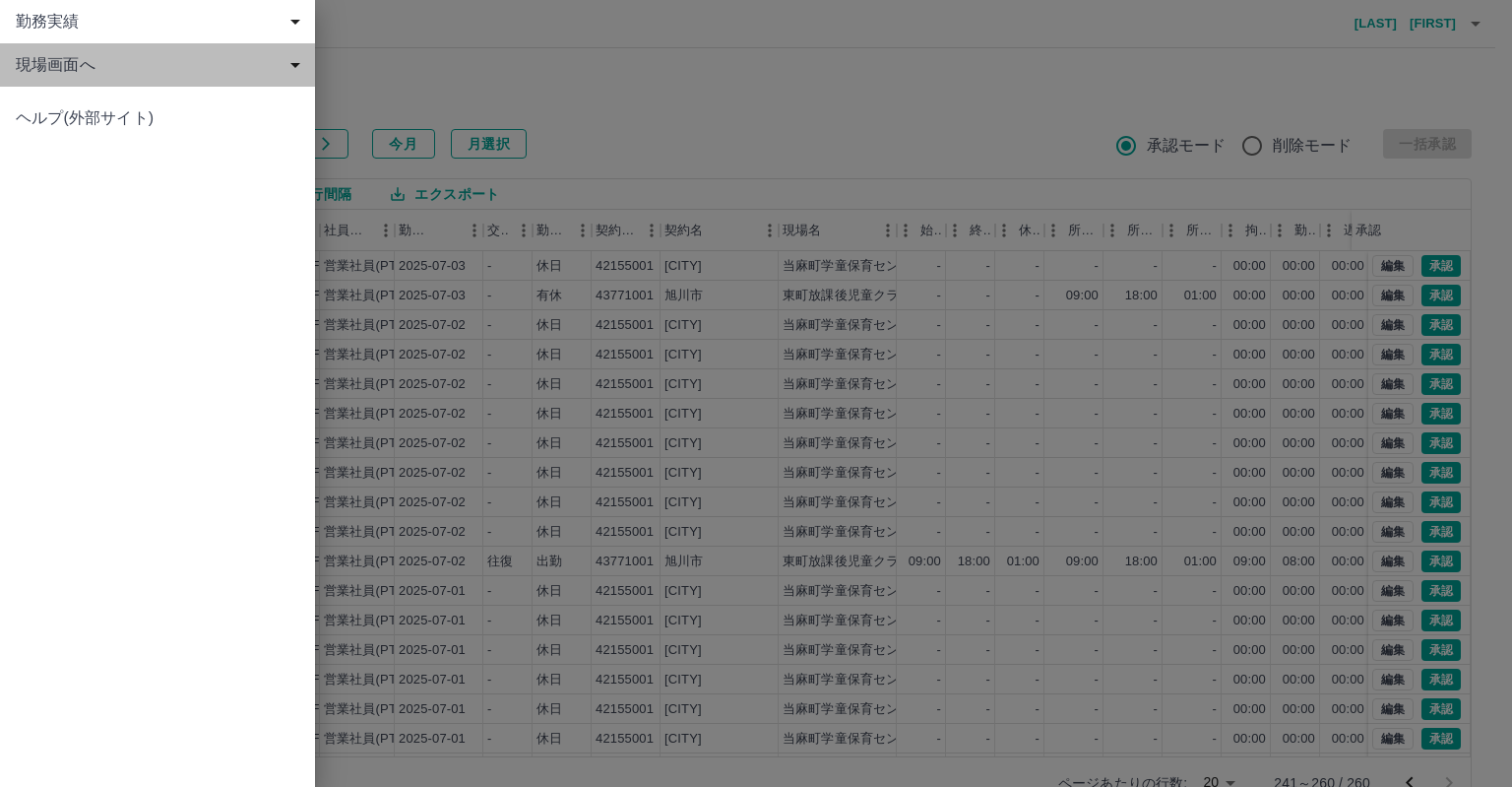 click on "現場画面へ" at bounding box center [161, 65] 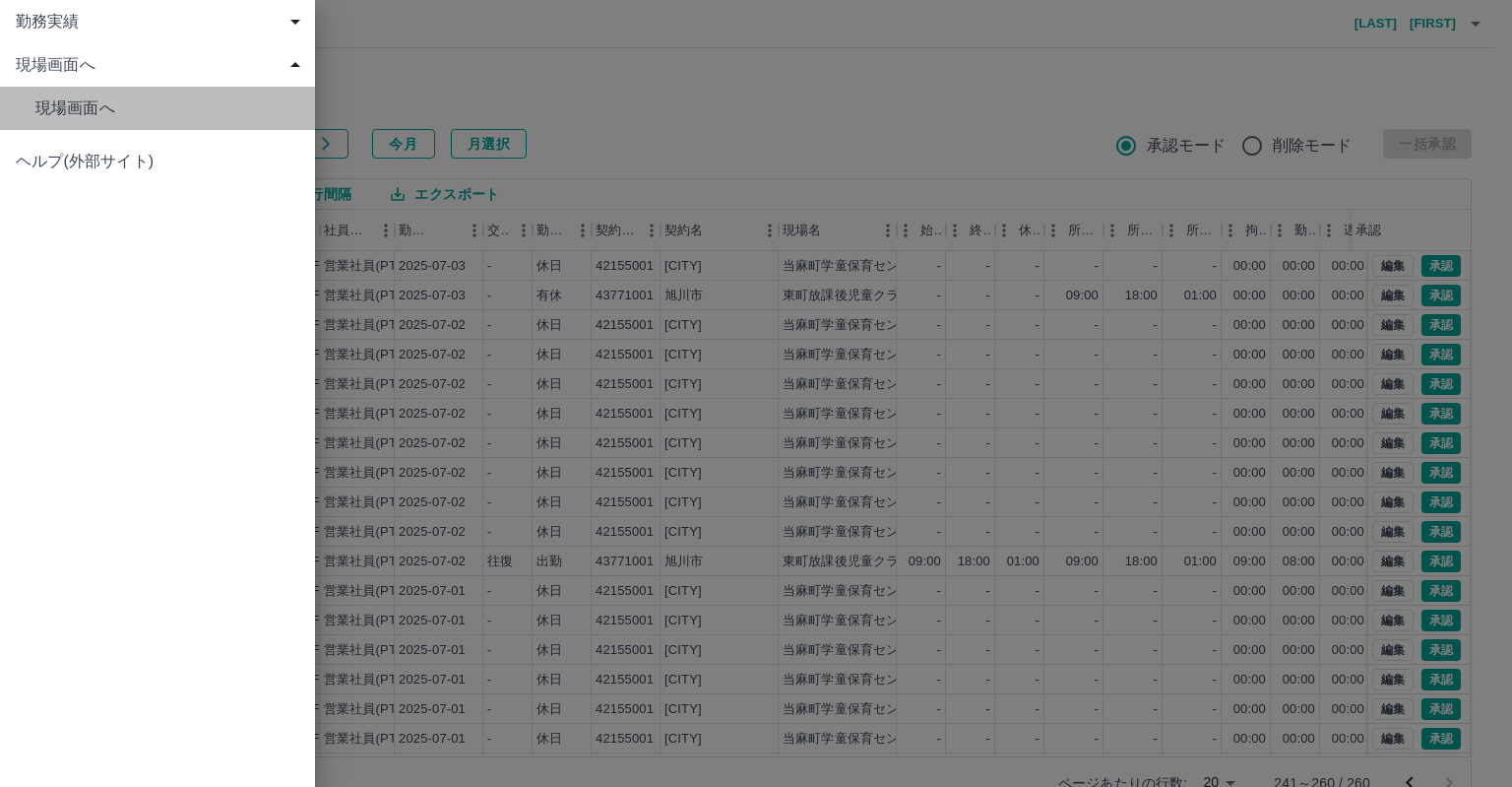 click on "現場画面へ" at bounding box center [167, 108] 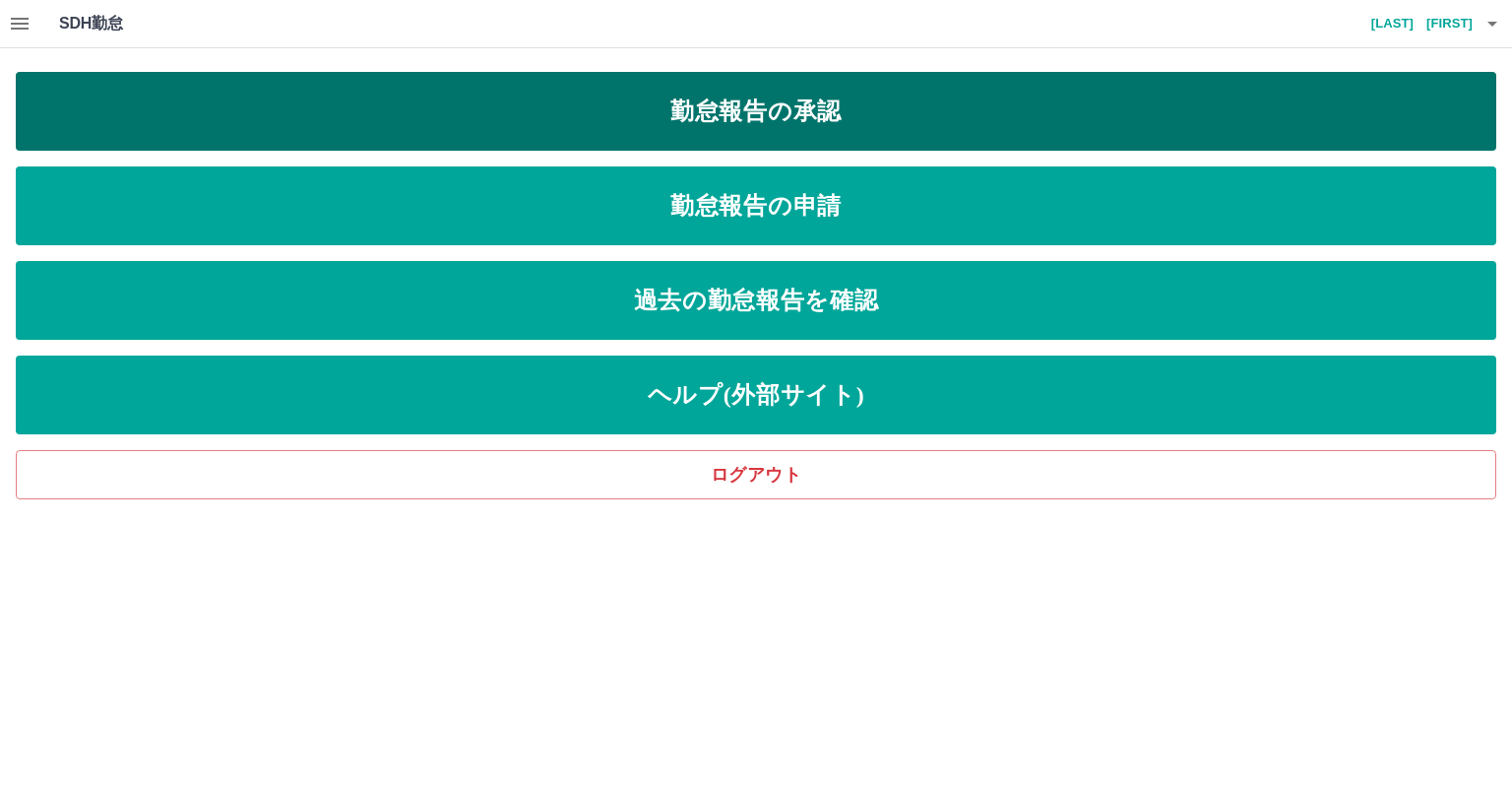 click on "勤怠報告の承認" at bounding box center [756, 111] 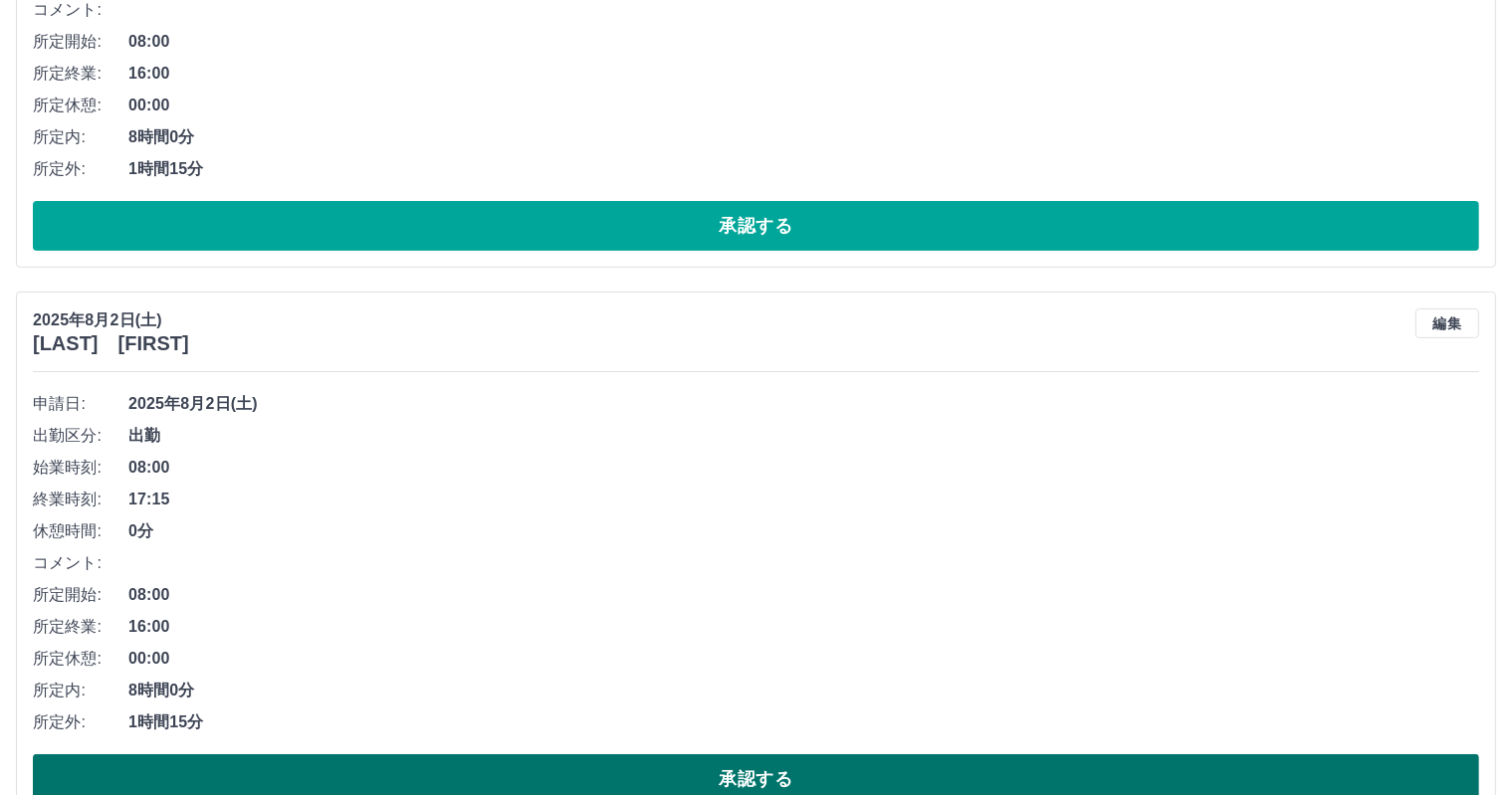 scroll, scrollTop: 0, scrollLeft: 0, axis: both 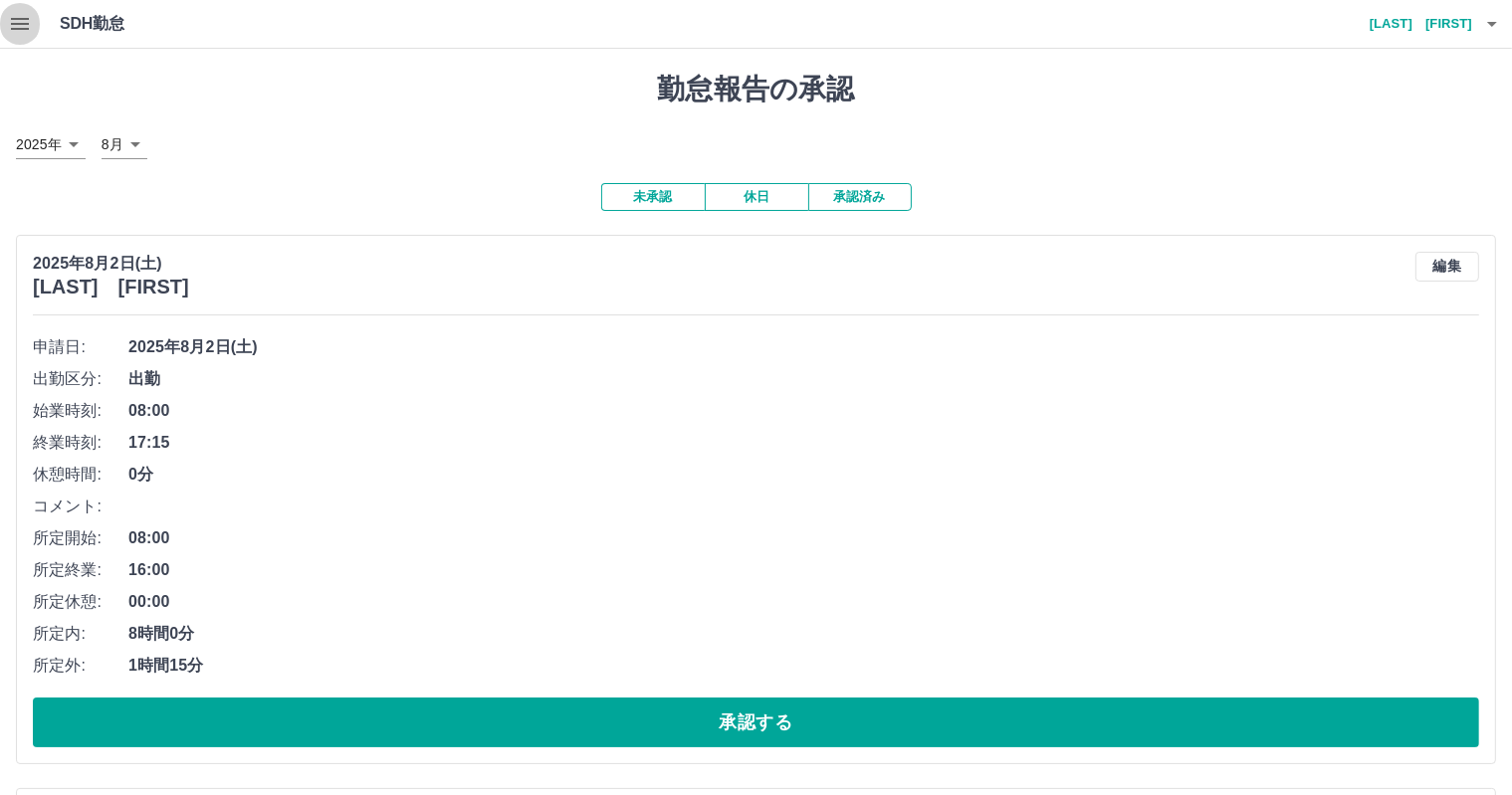 click 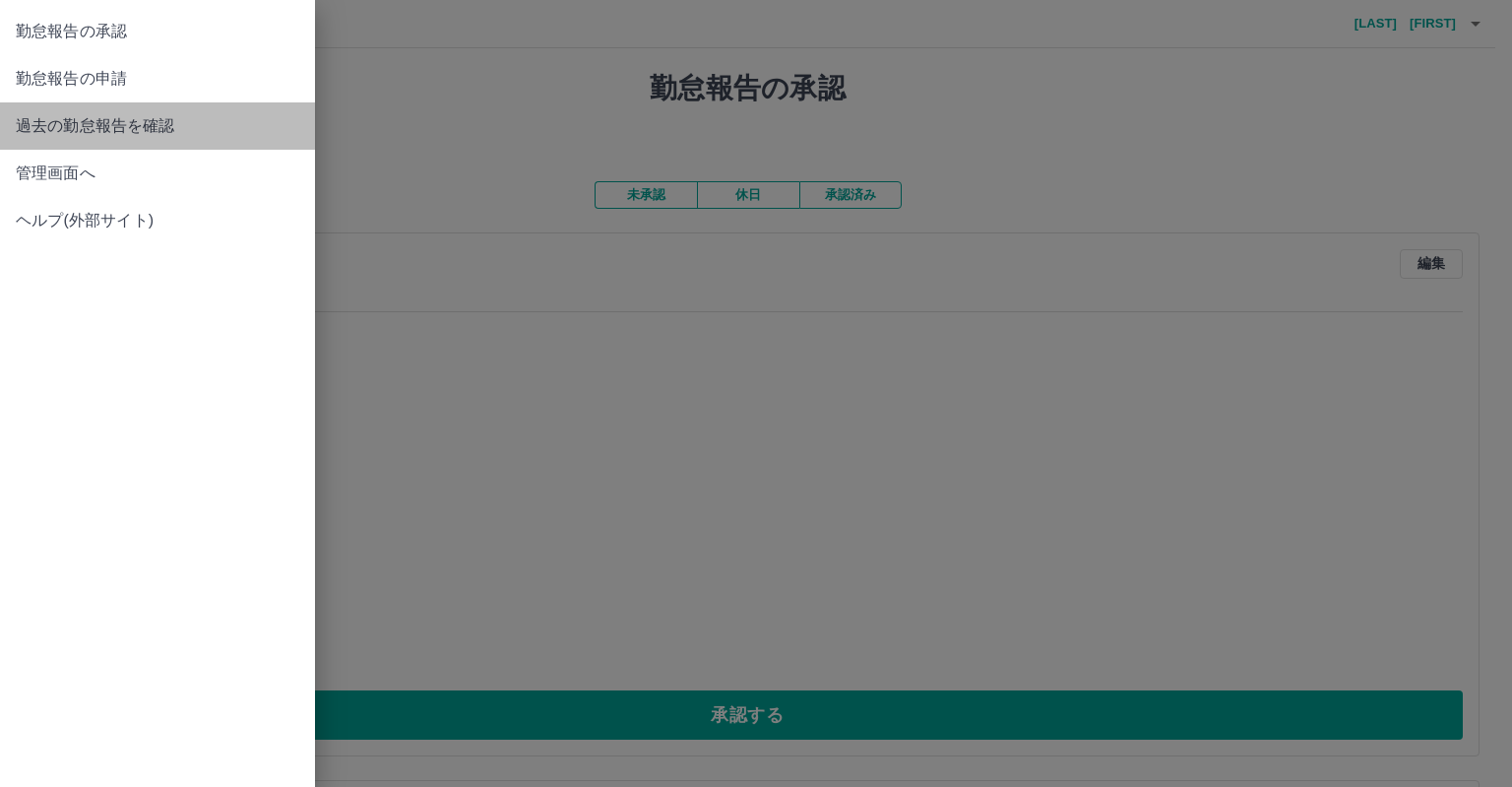 click on "過去の勤怠報告を確認" at bounding box center [158, 126] 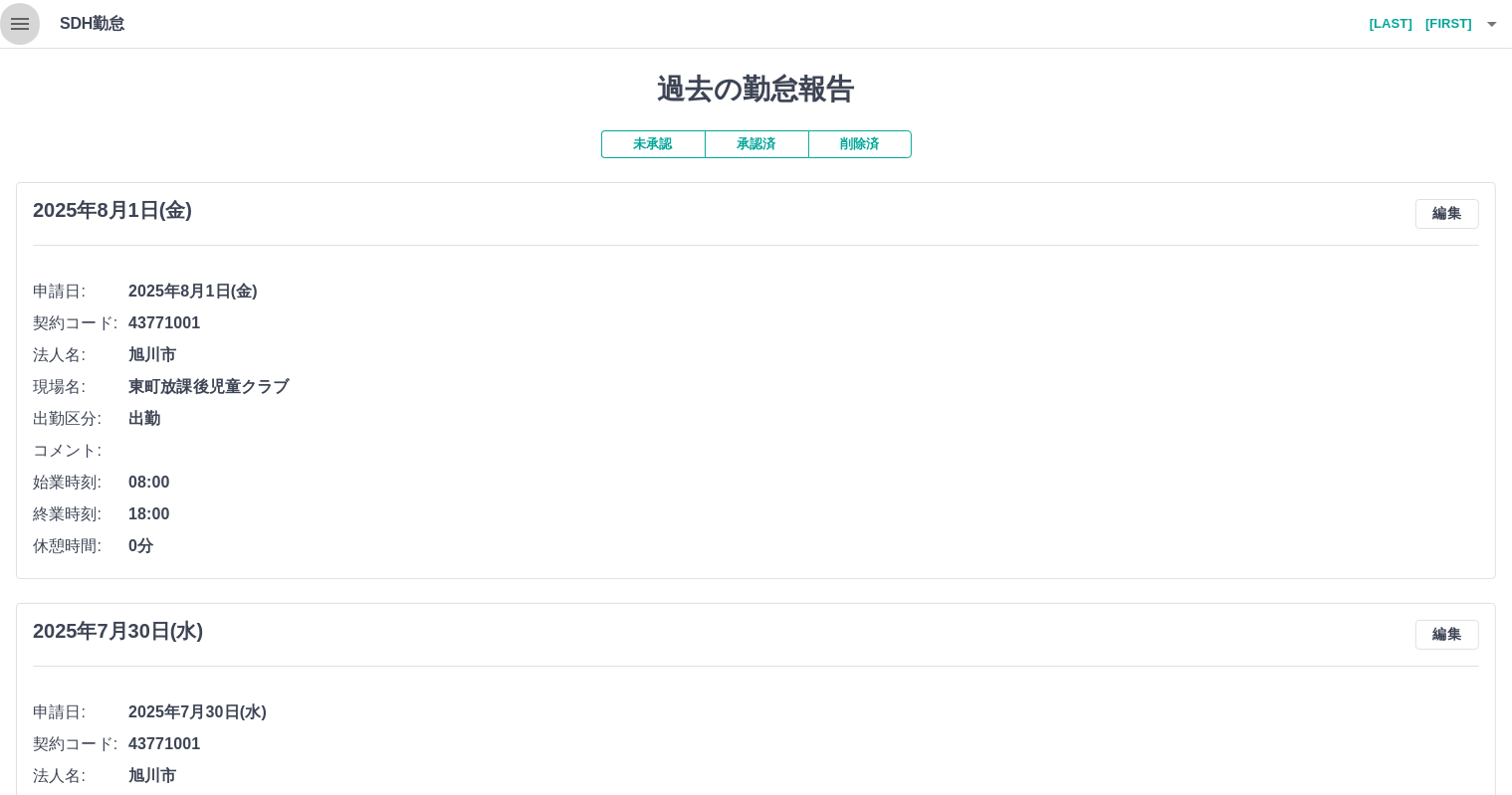 click 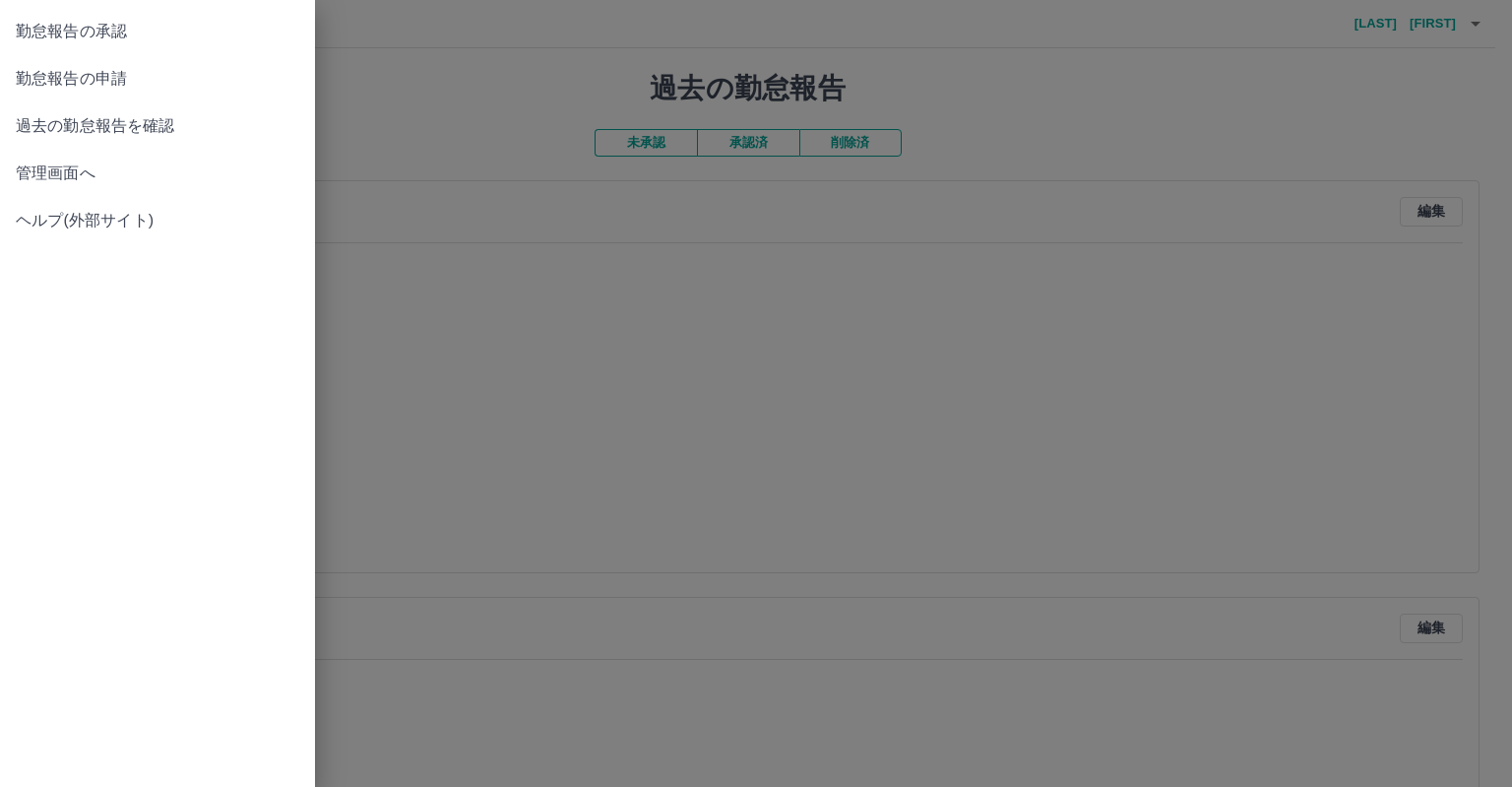 click on "管理画面へ" at bounding box center [158, 173] 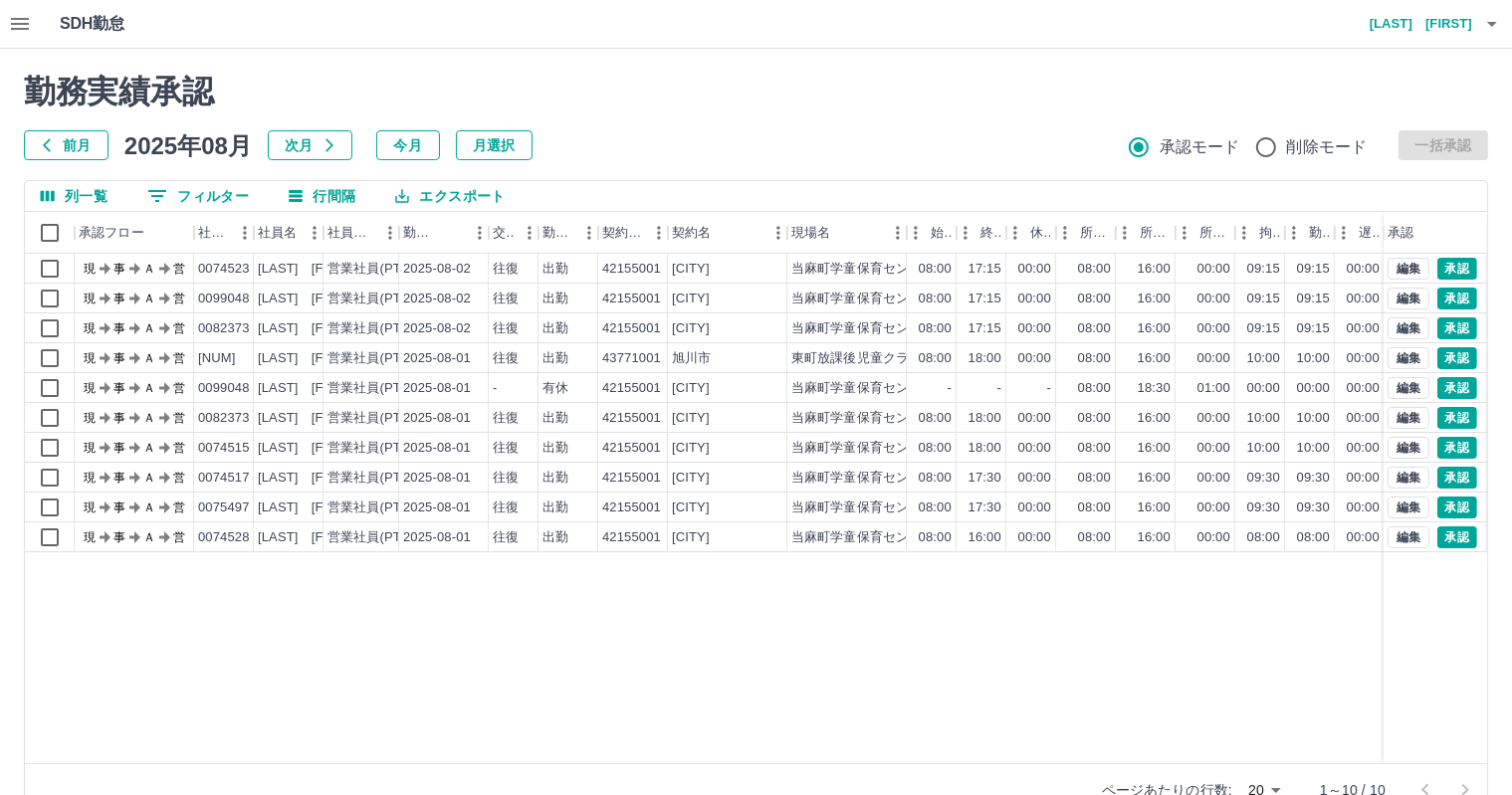 click 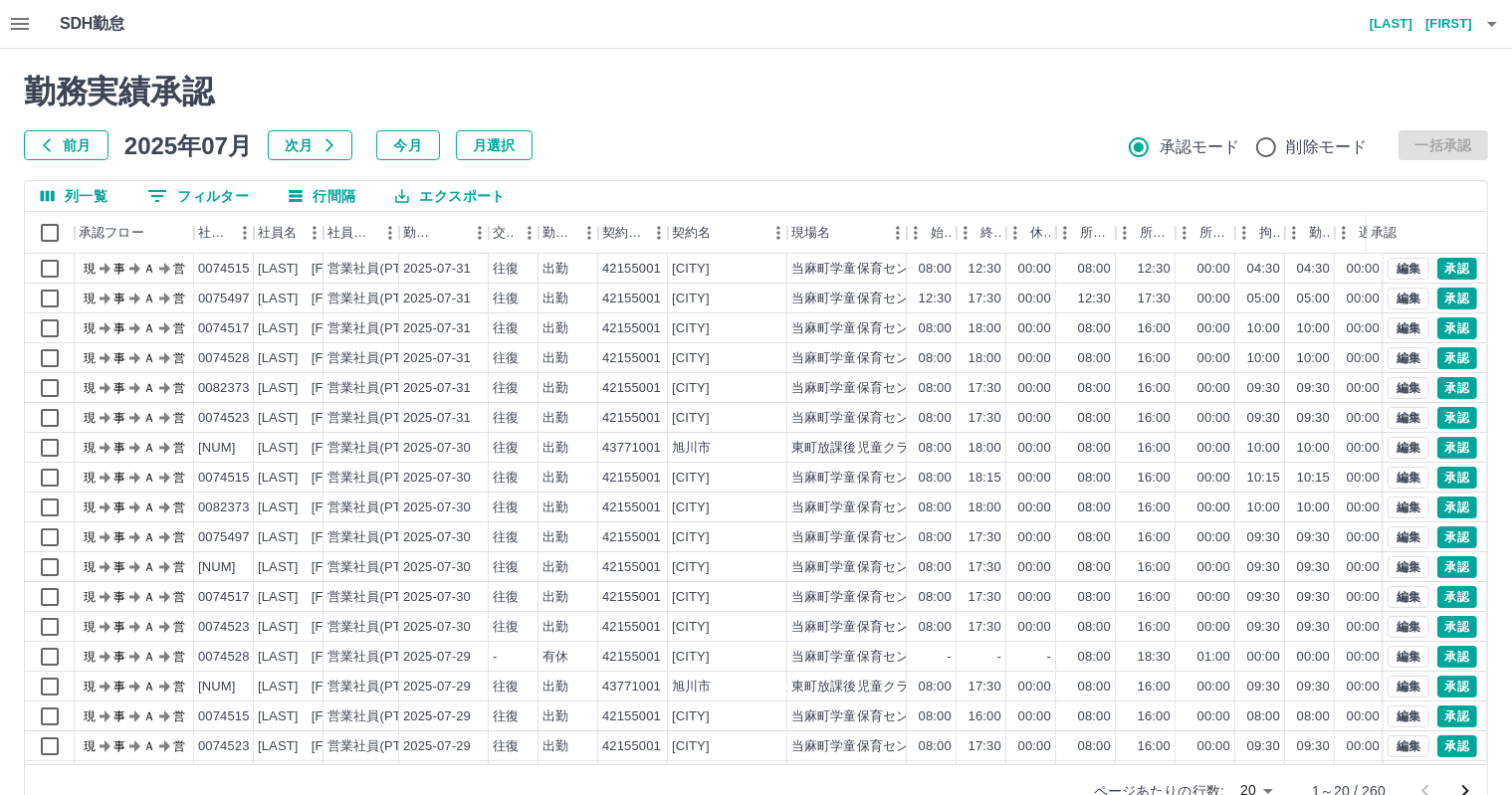 click 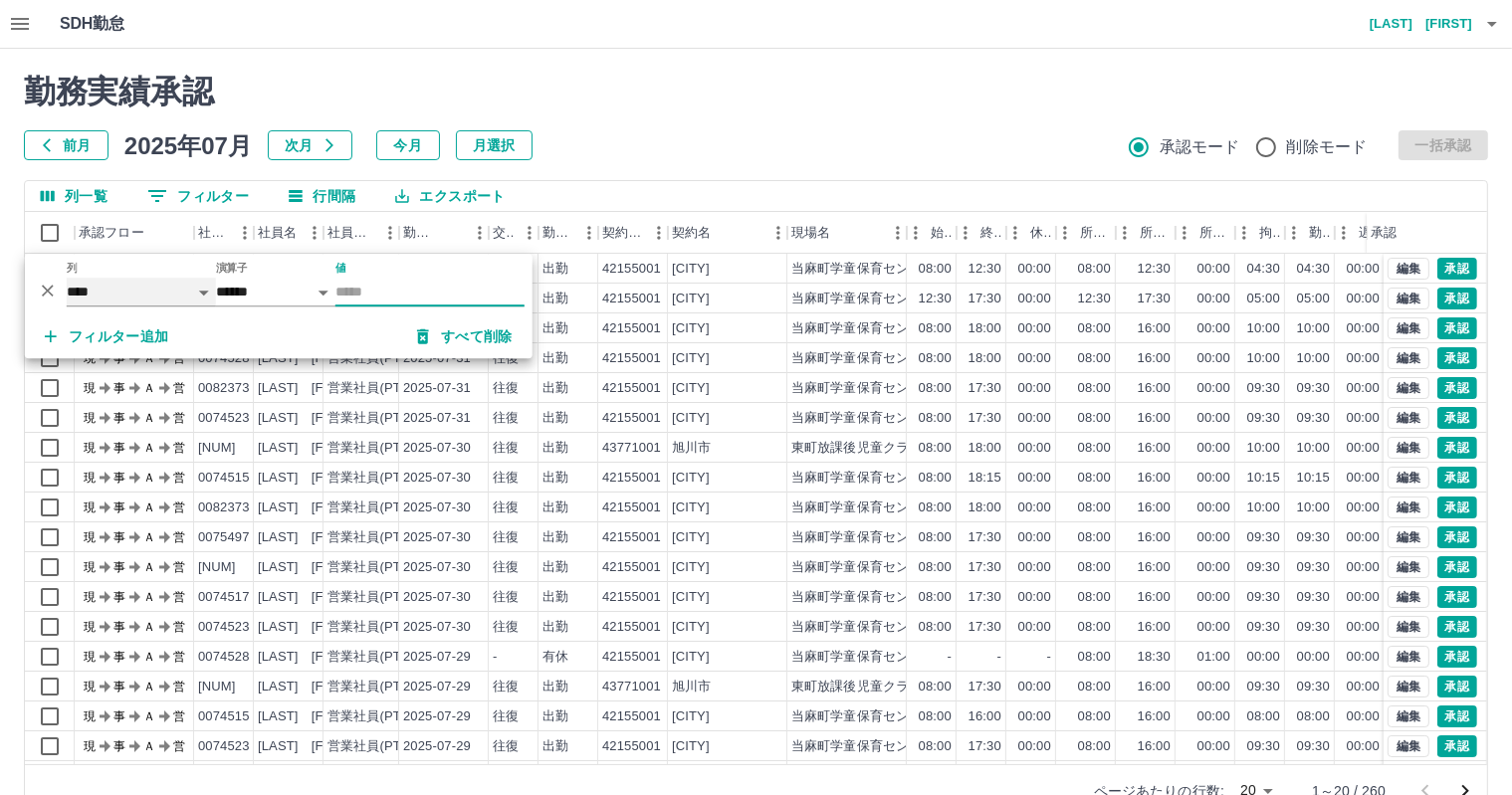 click on "**** *** **** *** *** **** ***** *** *** ** ** ** **** **** **** ** ** *** **** *****" at bounding box center (141, 292) 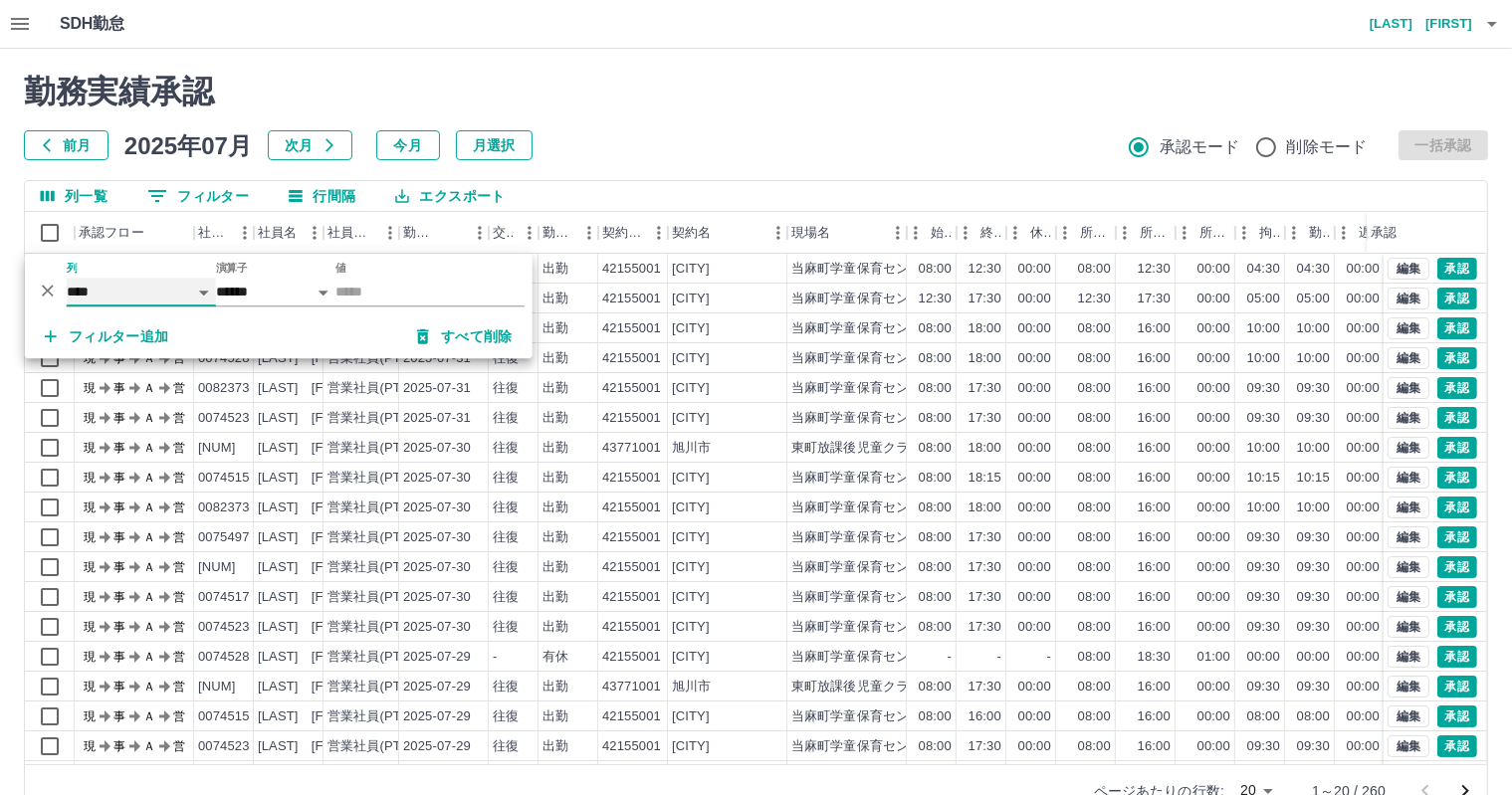 click on "**** *** **** *** *** **** ***** *** *** ** ** ** **** **** **** ** ** *** **** *****" at bounding box center (141, 292) 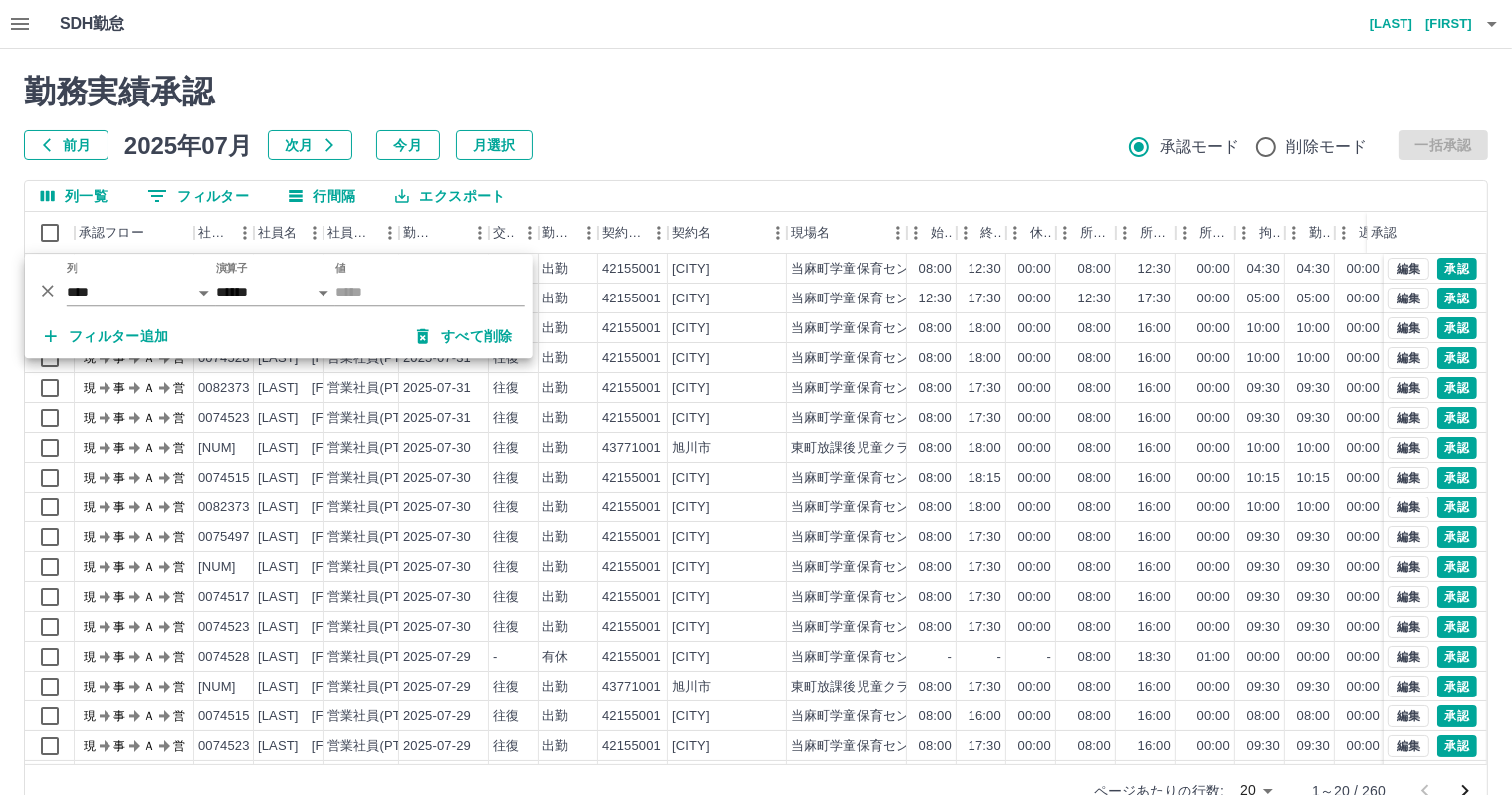 click on "フィルター追加 すべて削除" at bounding box center [279, 336] 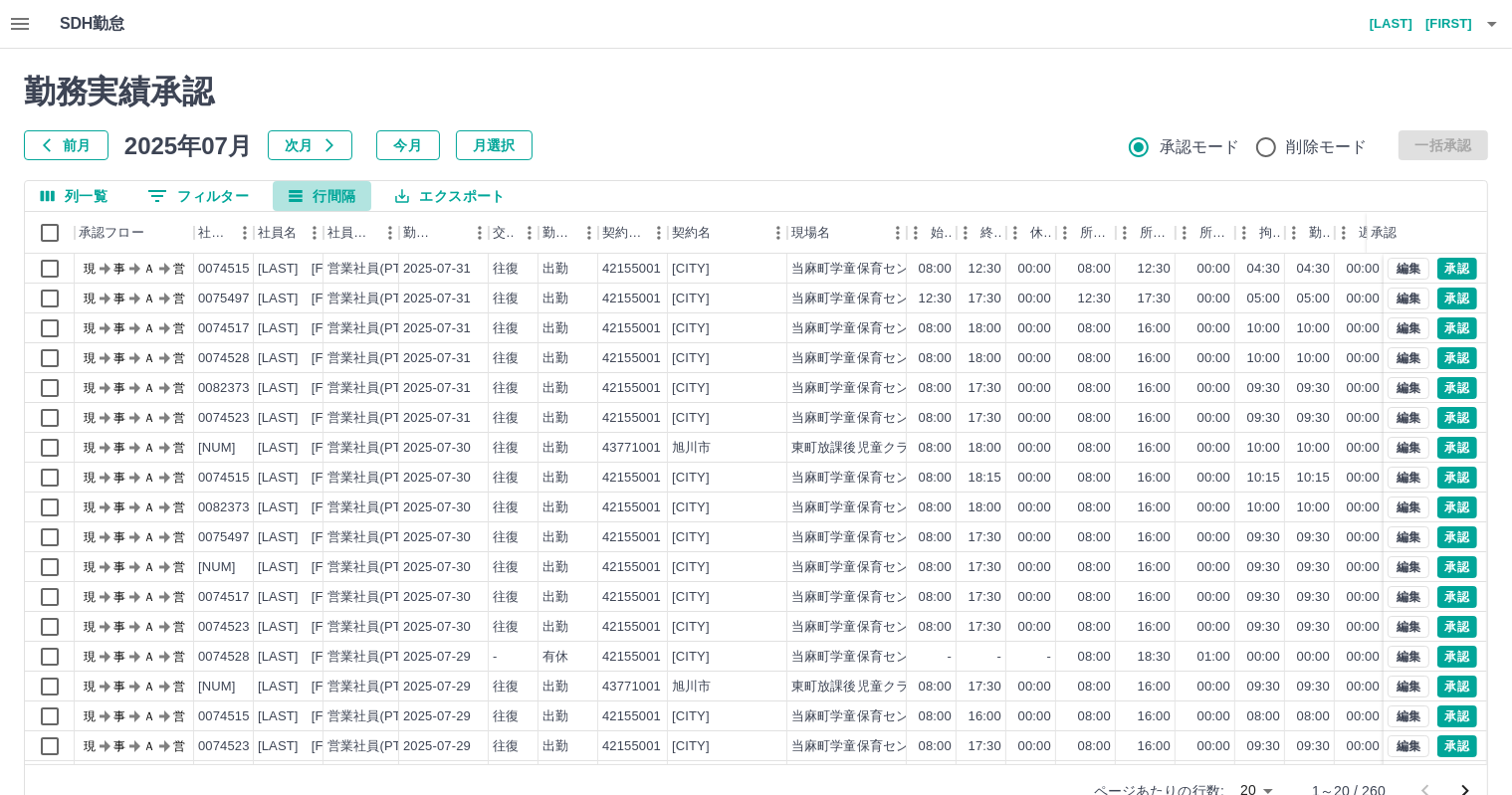 click 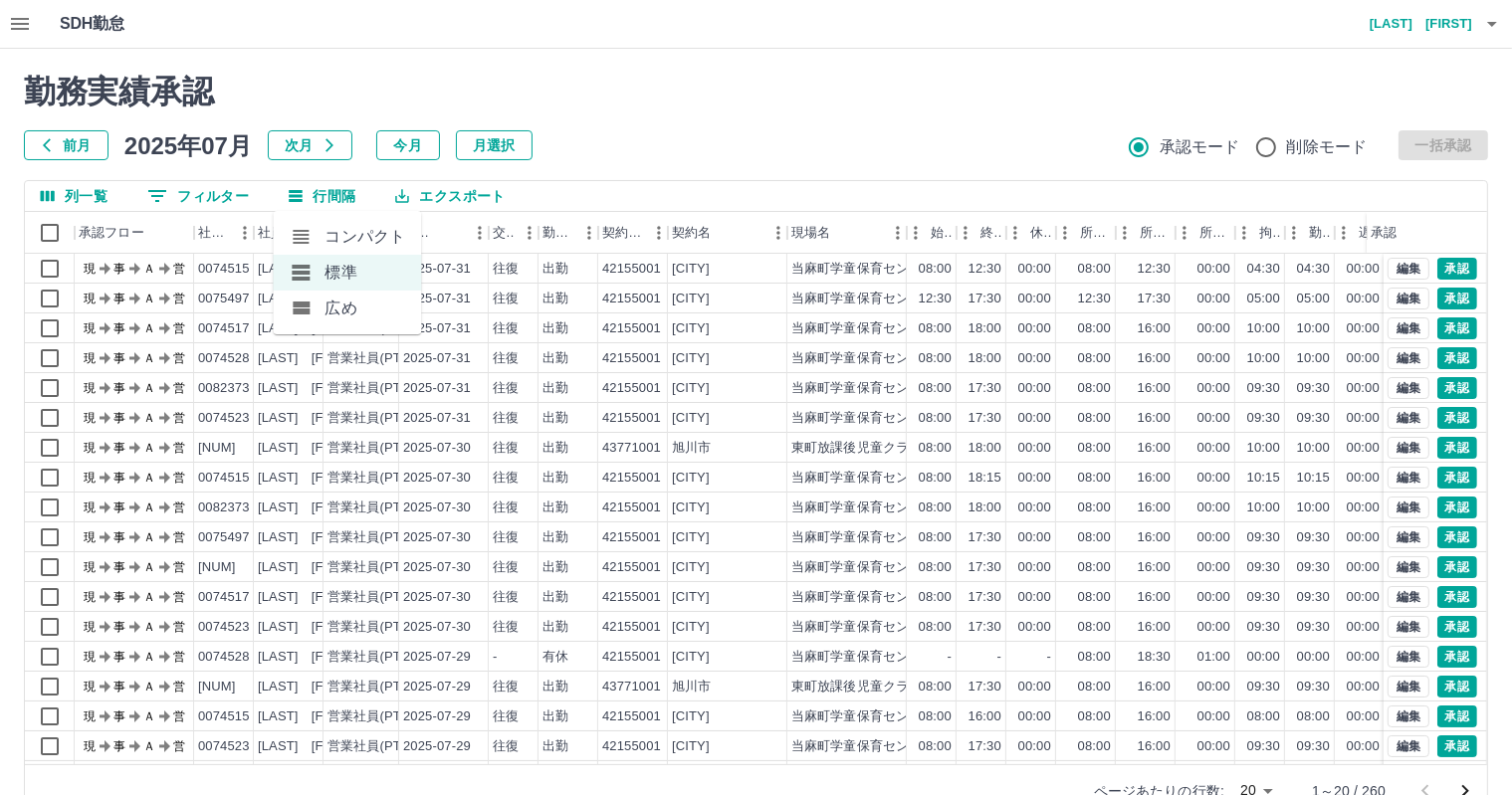 click 